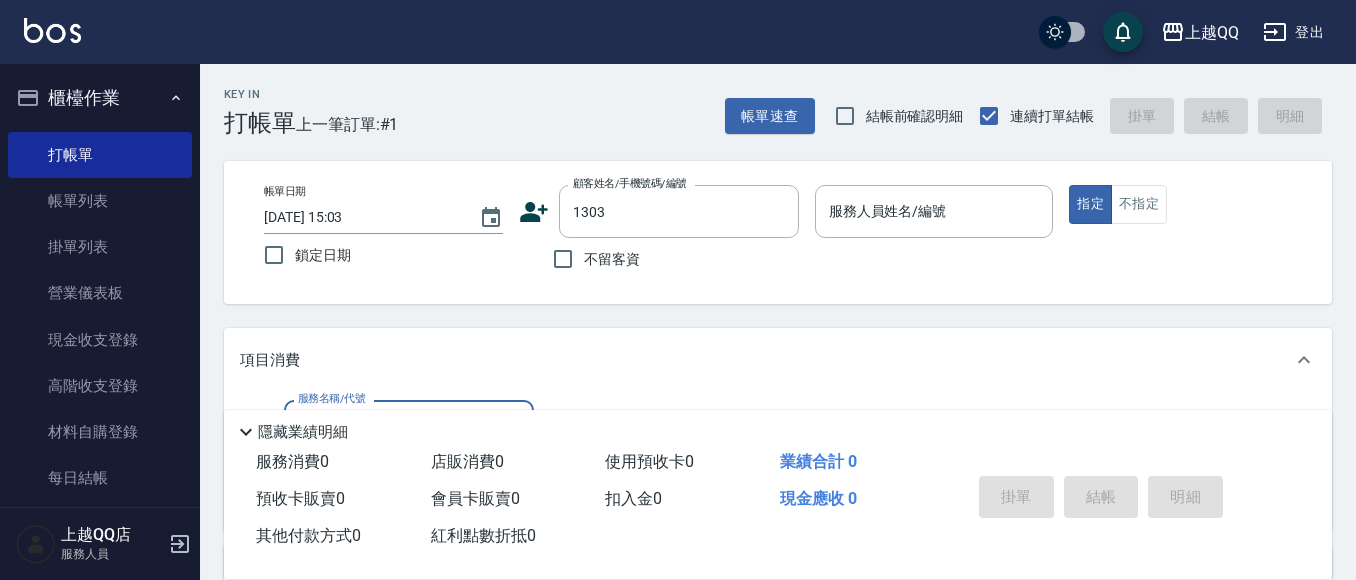 scroll, scrollTop: 0, scrollLeft: 0, axis: both 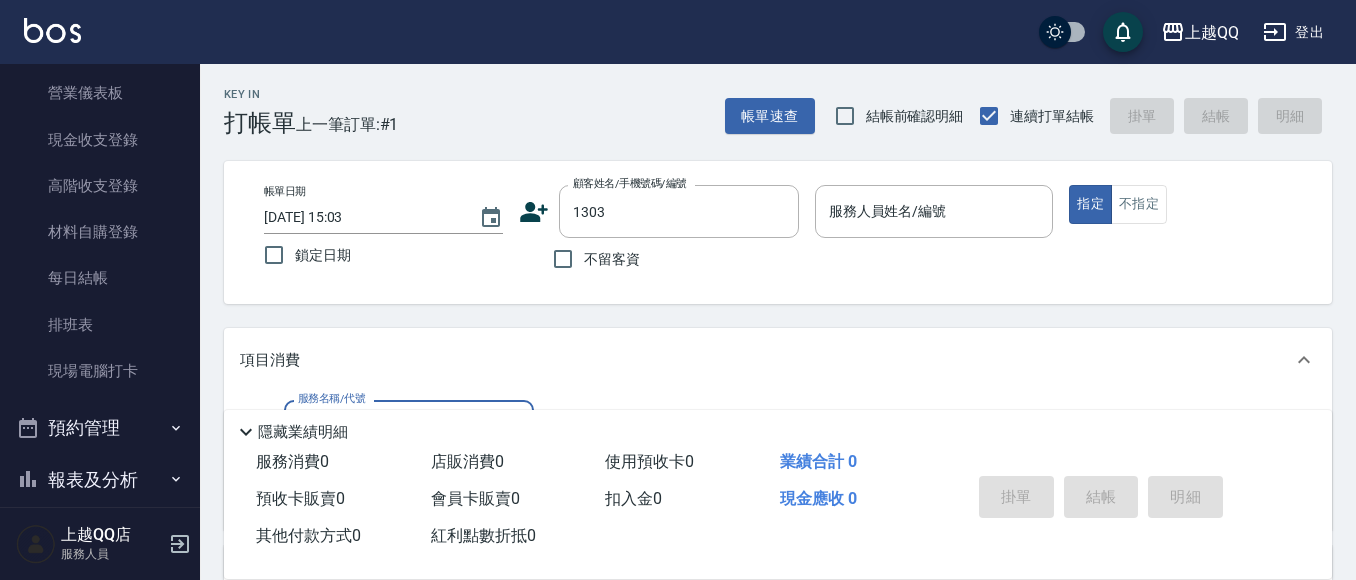 type on "[PERSON_NAME]/0910015771/1303" 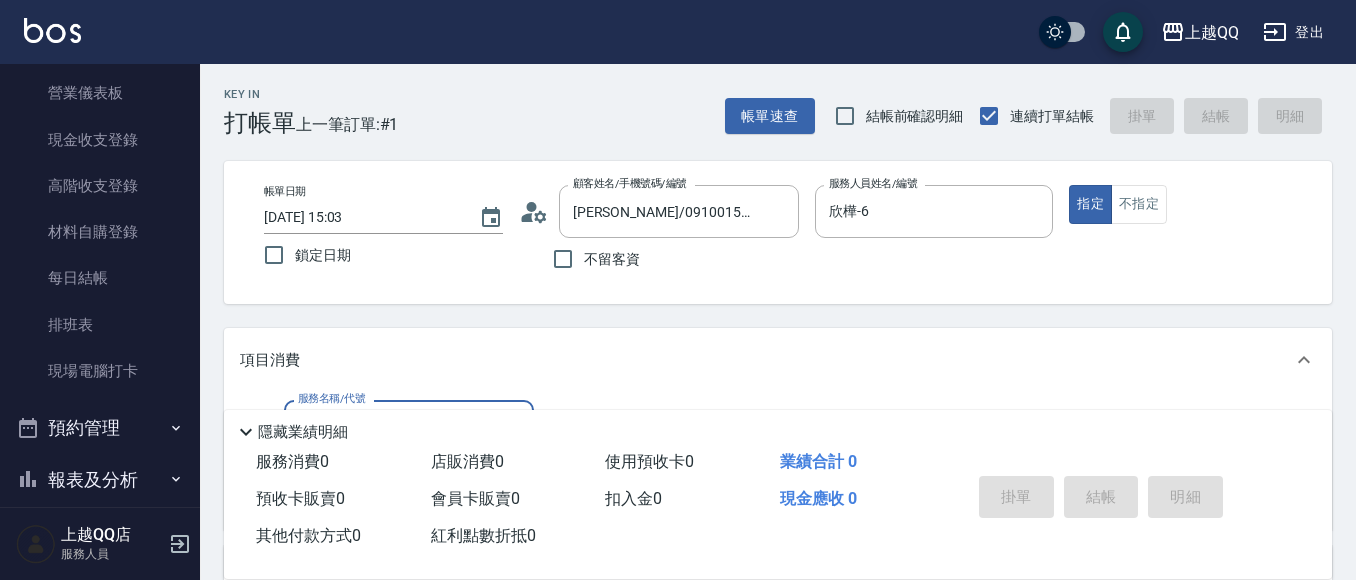 type on "欣樺-6" 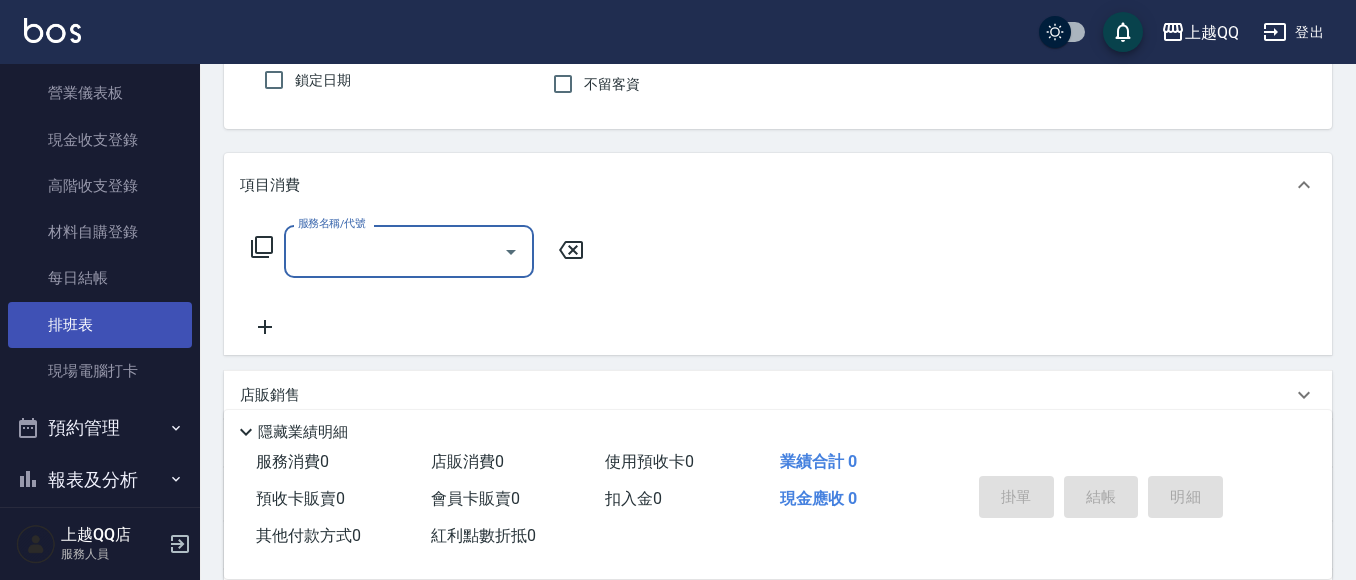 scroll, scrollTop: 300, scrollLeft: 0, axis: vertical 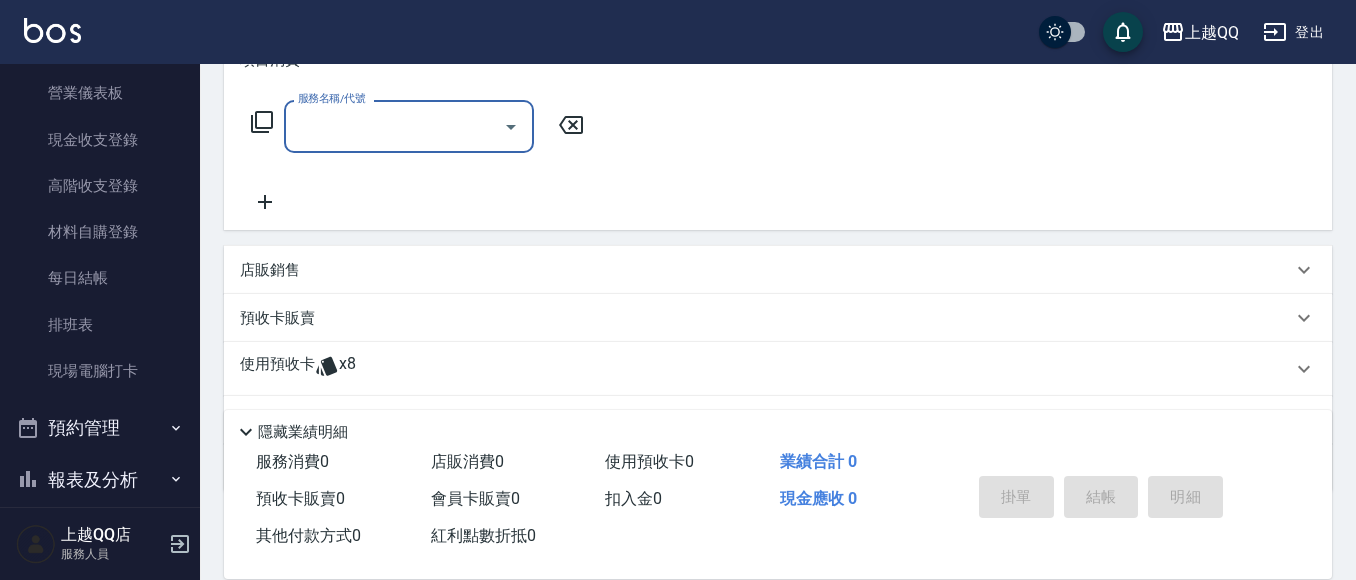 click on "使用預收卡 x8" at bounding box center (778, 369) 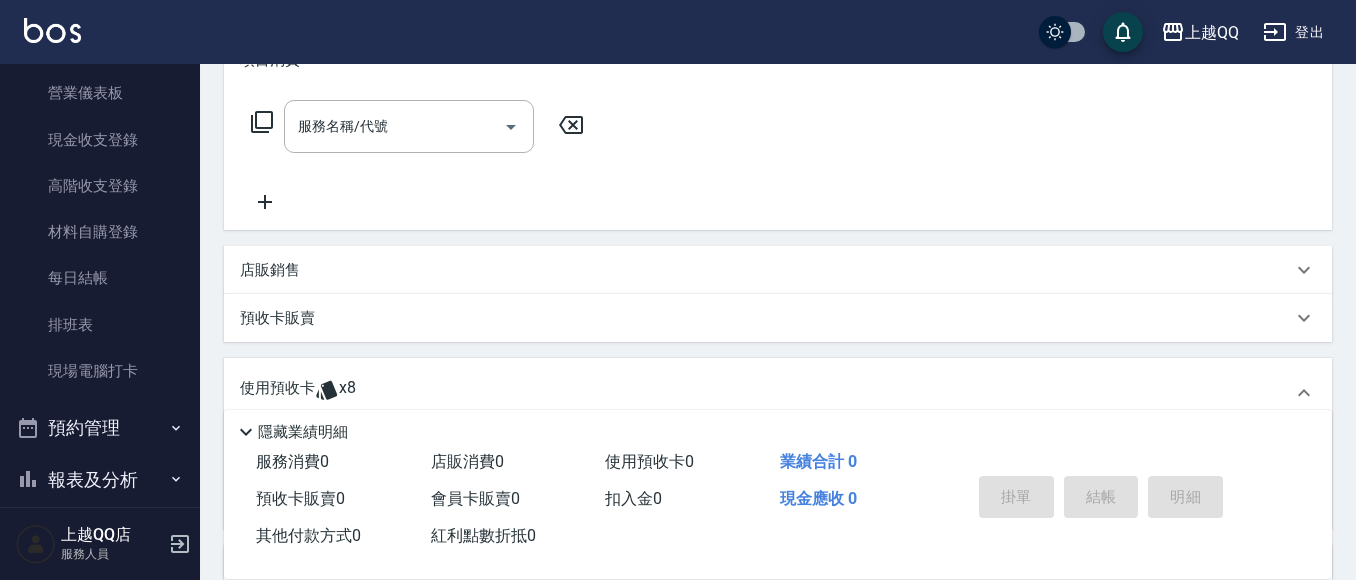 scroll, scrollTop: 0, scrollLeft: 0, axis: both 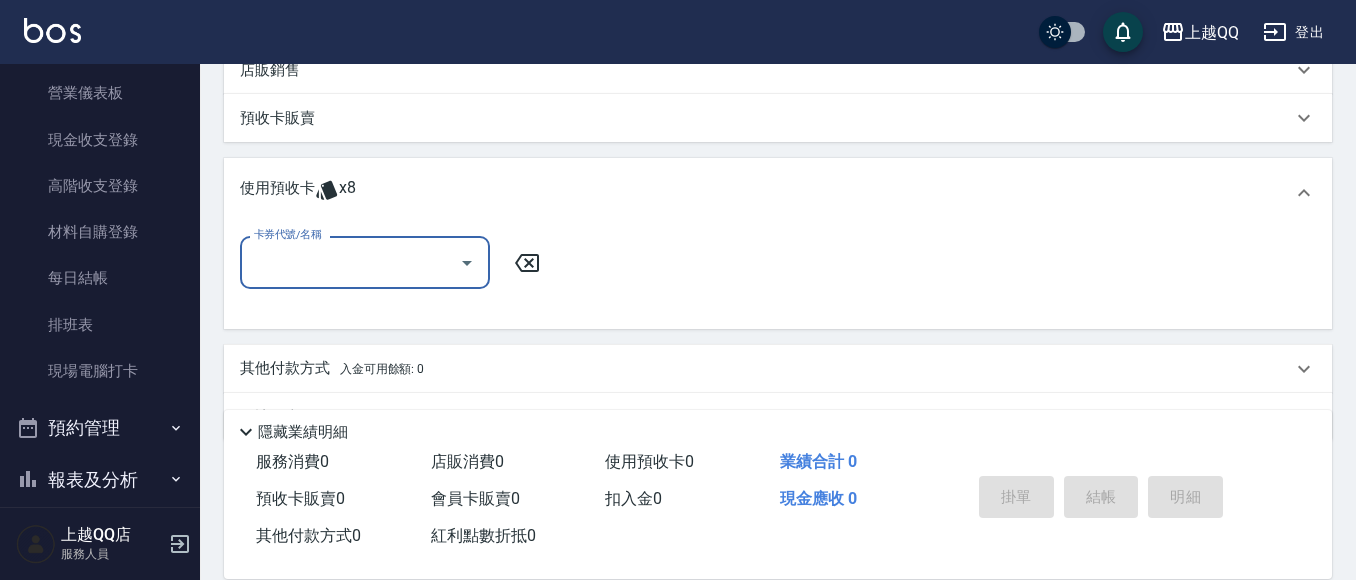 click on "使用預收卡 x8" at bounding box center [778, 193] 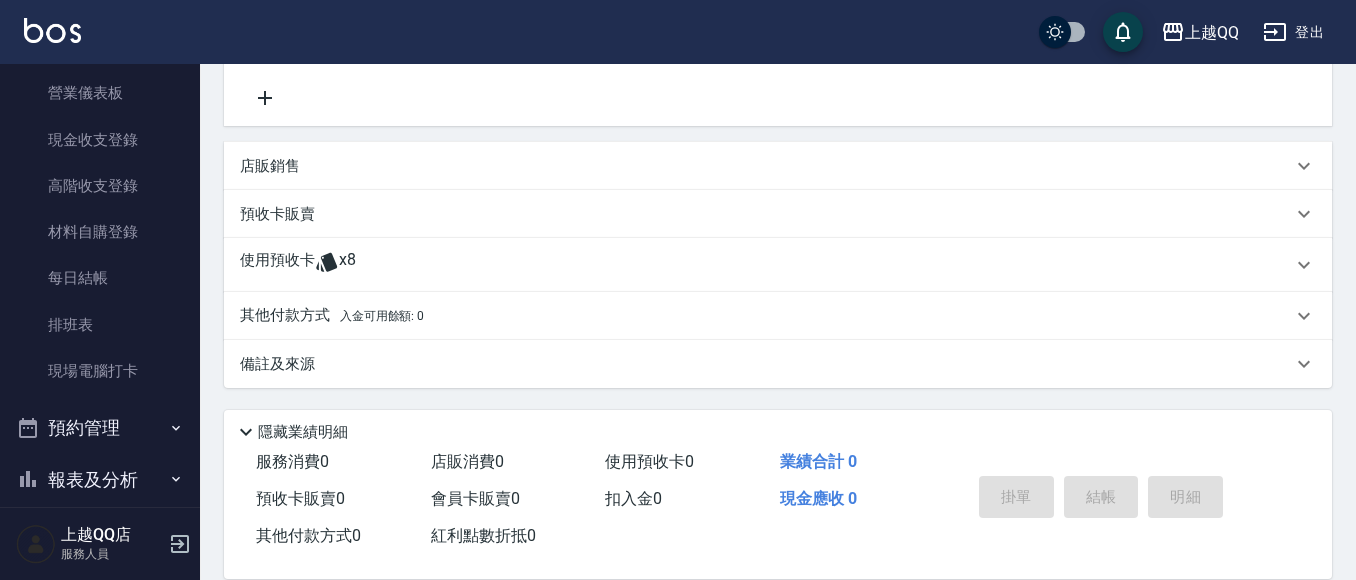 scroll, scrollTop: 404, scrollLeft: 0, axis: vertical 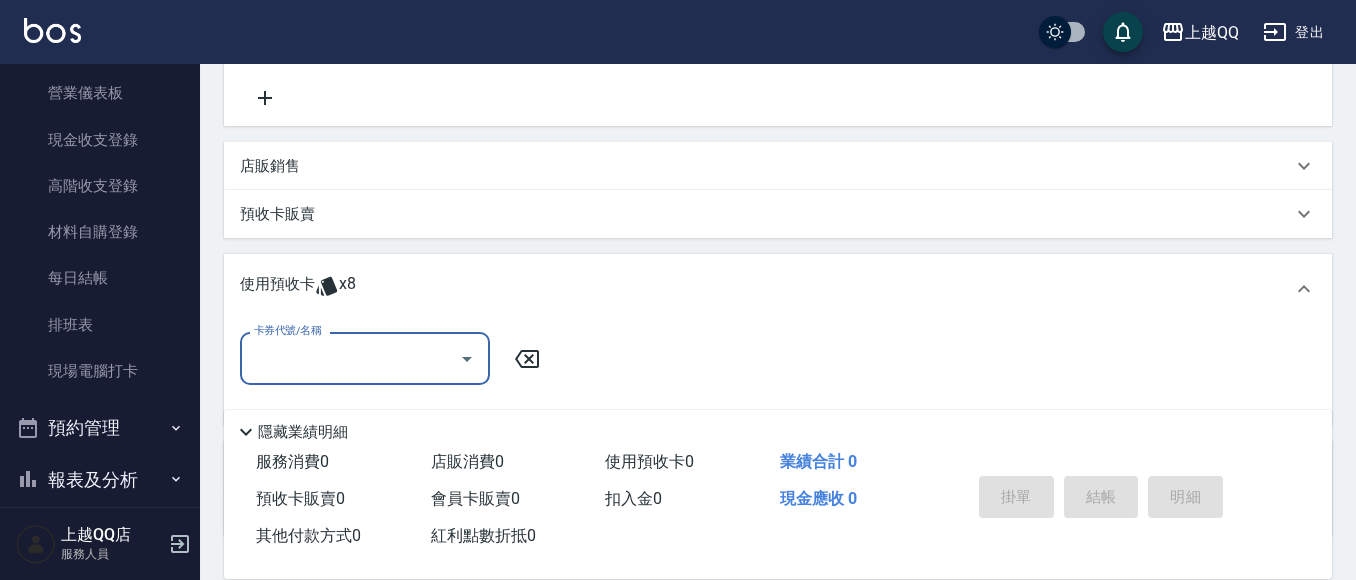 click on "卡券代號/名稱" at bounding box center [350, 358] 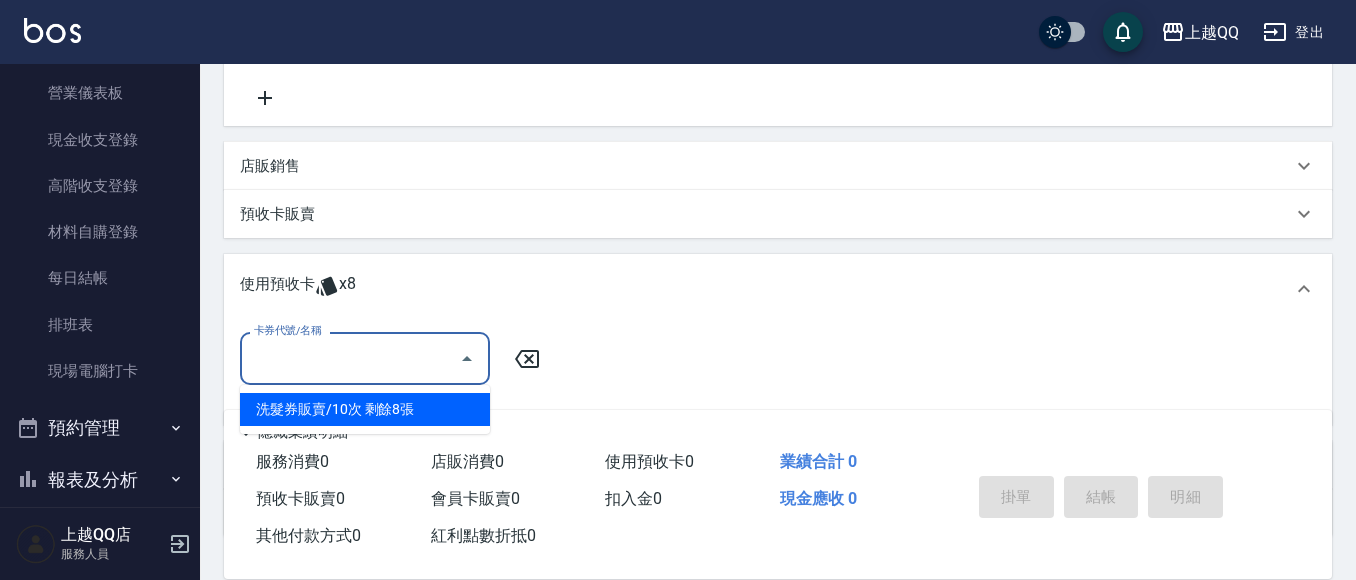 click on "洗髮券販賣/10次 剩餘8張" at bounding box center (365, 409) 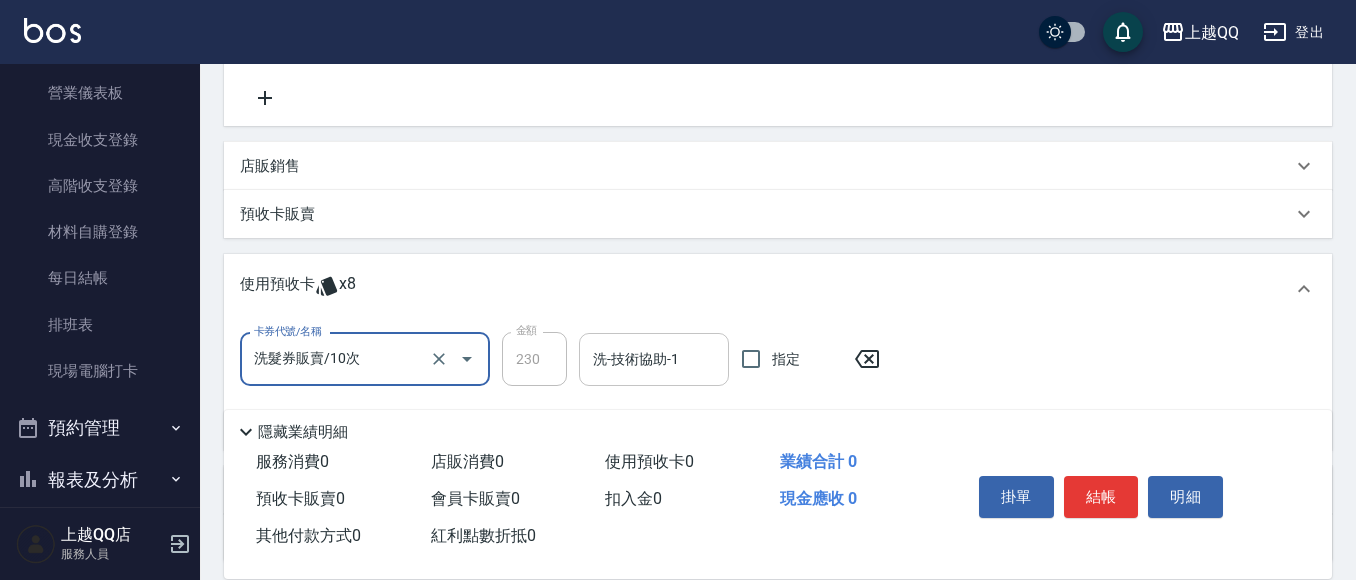 click on "洗-技術協助-1 洗-技術協助-1" at bounding box center [654, 359] 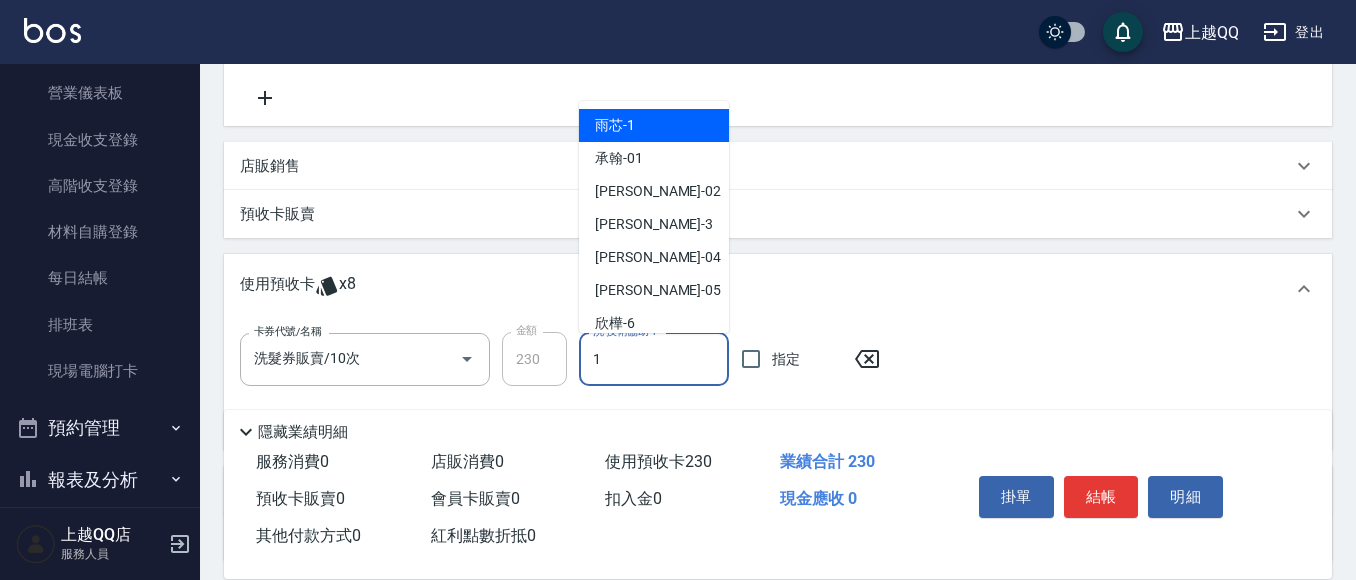 type on "雨芯-1" 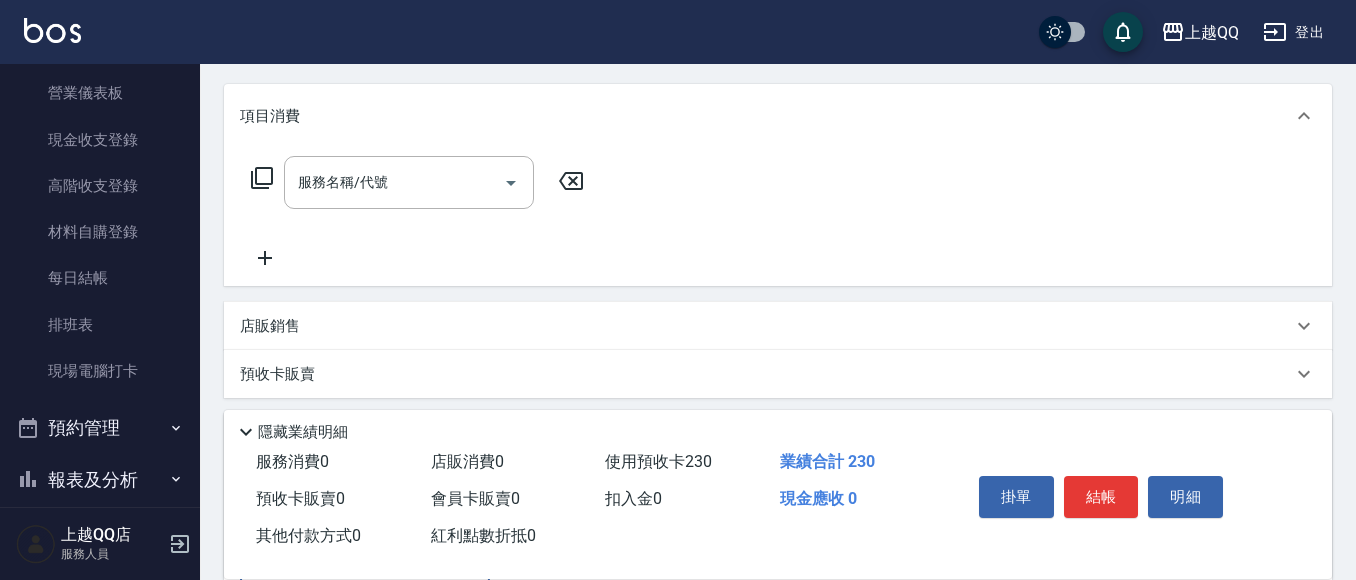 scroll, scrollTop: 125, scrollLeft: 0, axis: vertical 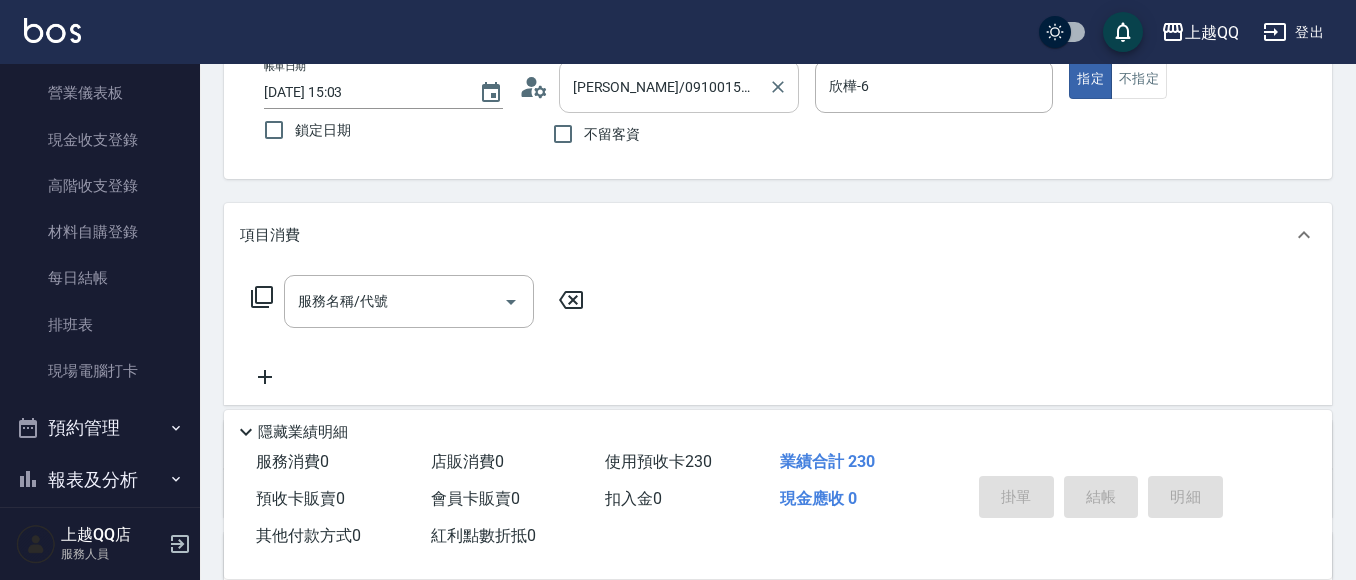 type on "[DATE] 18:12" 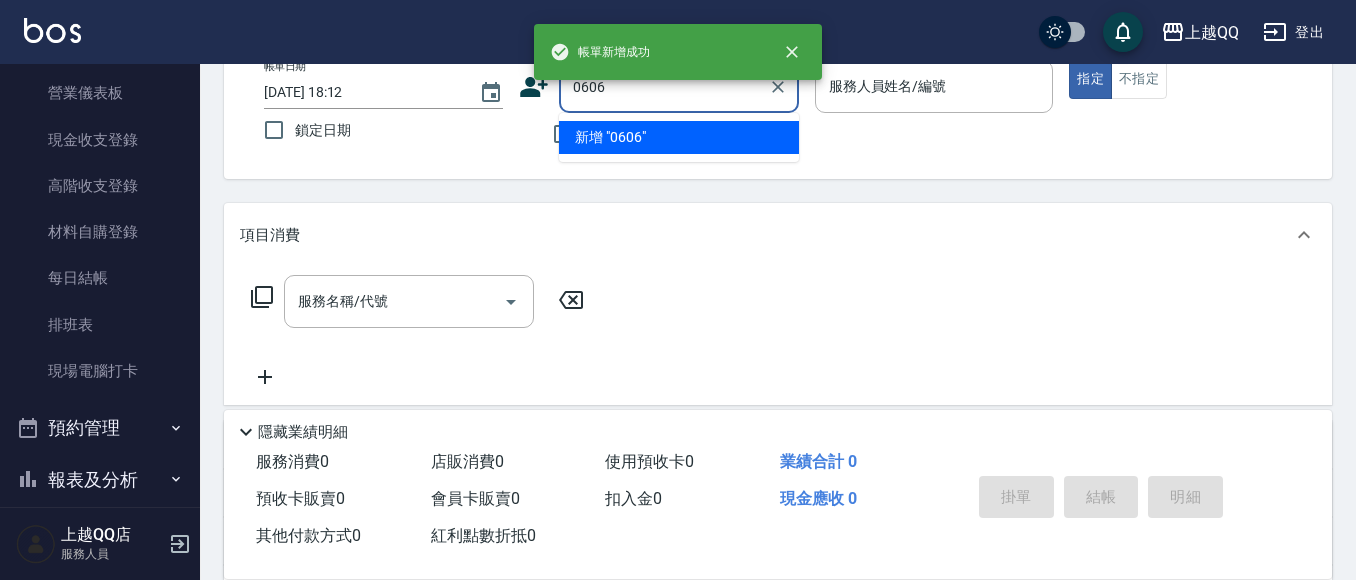 type on "0606" 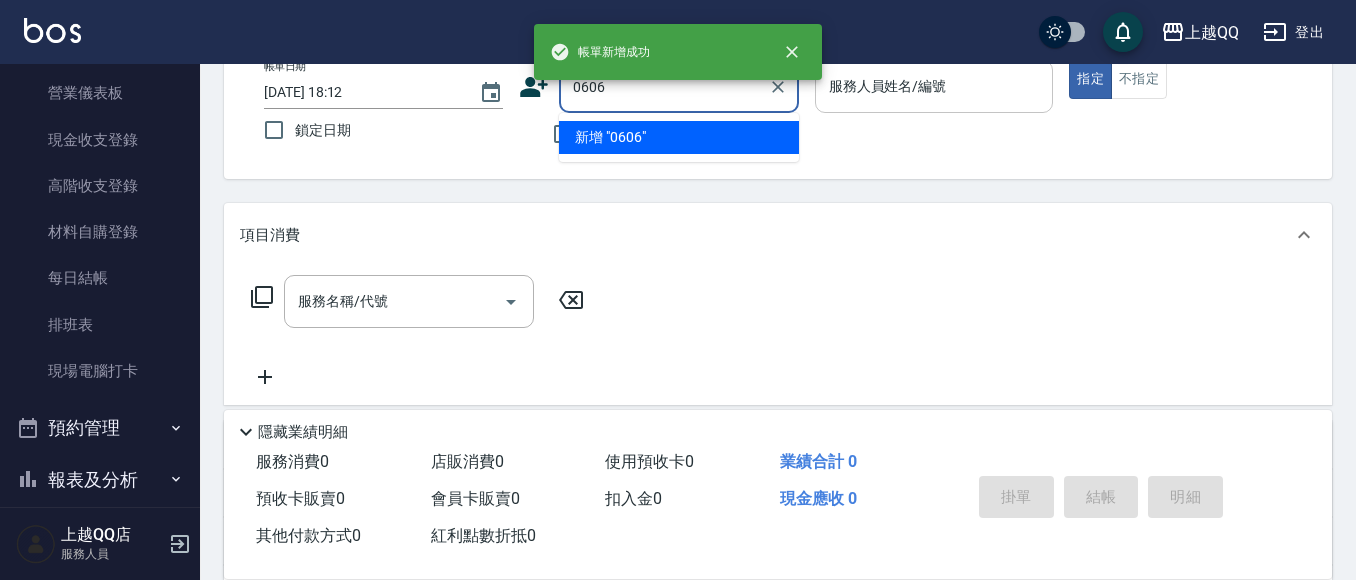 type on "true" 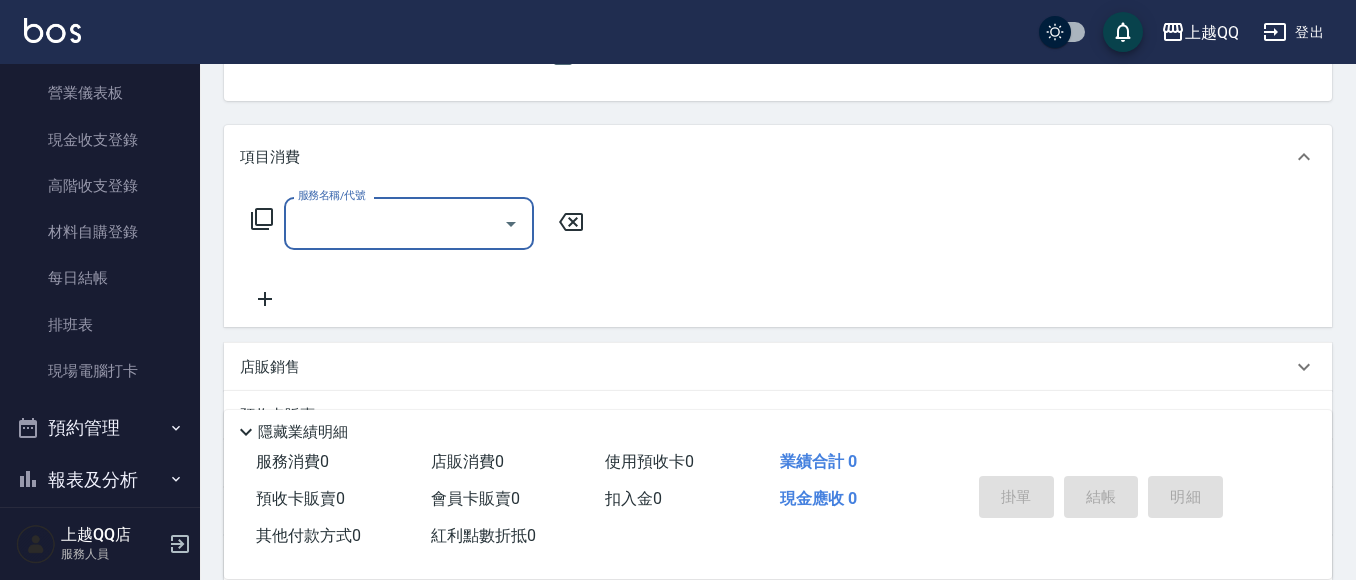 type on "[PERSON_NAME]/0978060888/0606" 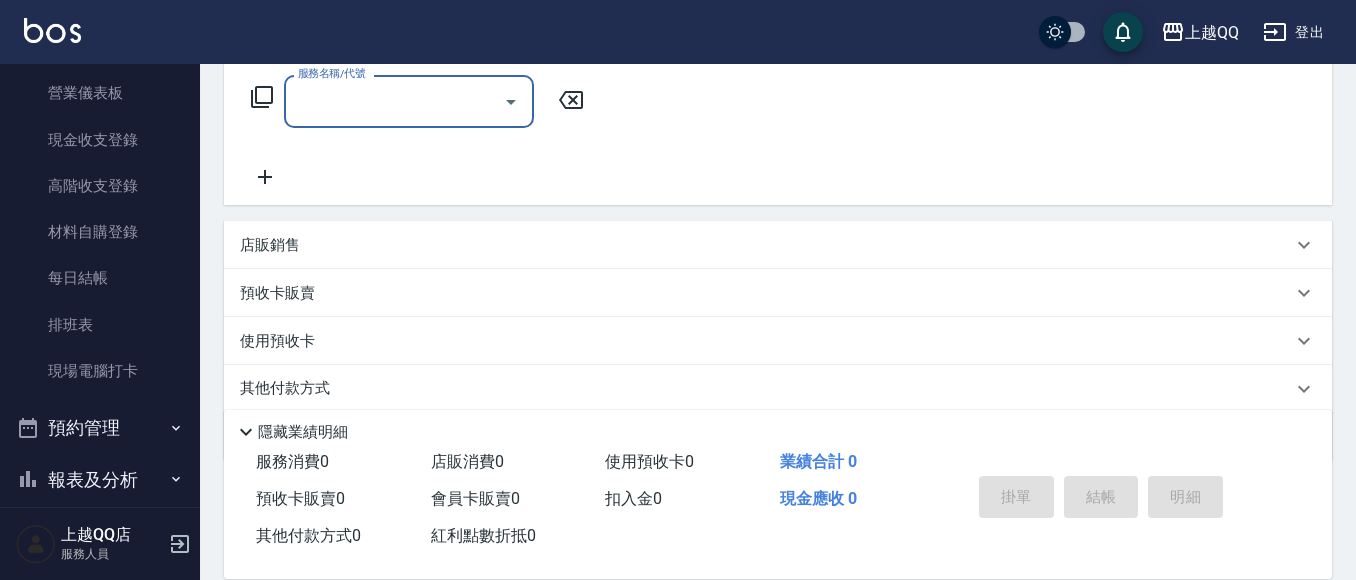 type on "欣樺-6" 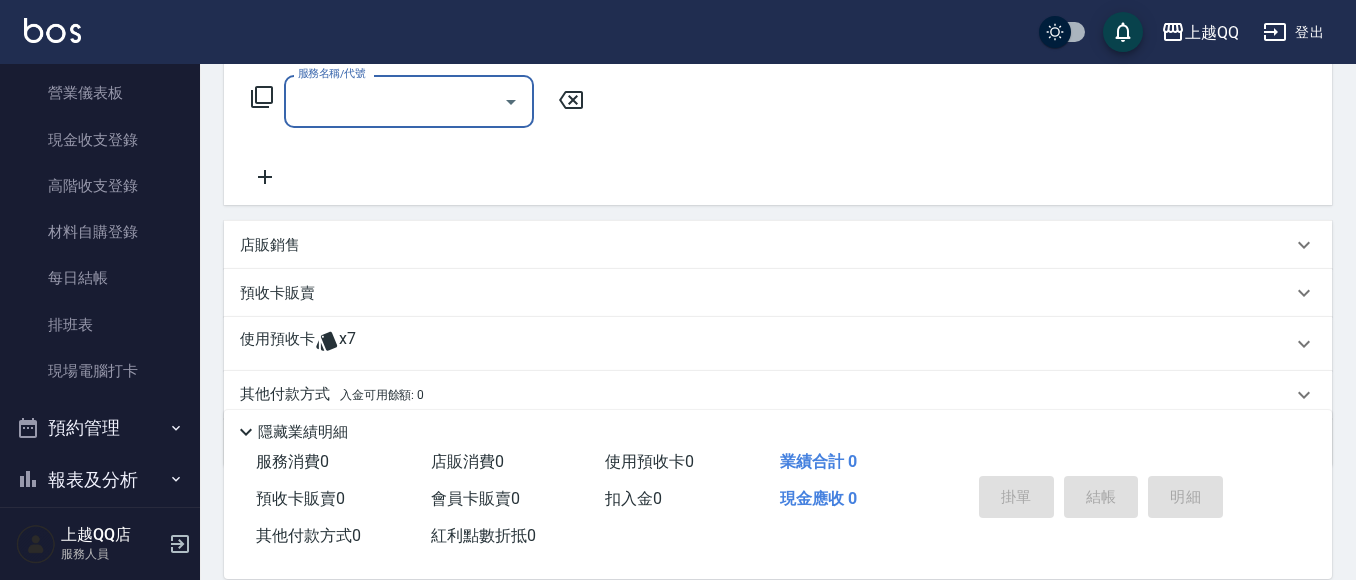 click on "使用預收卡" at bounding box center [277, 344] 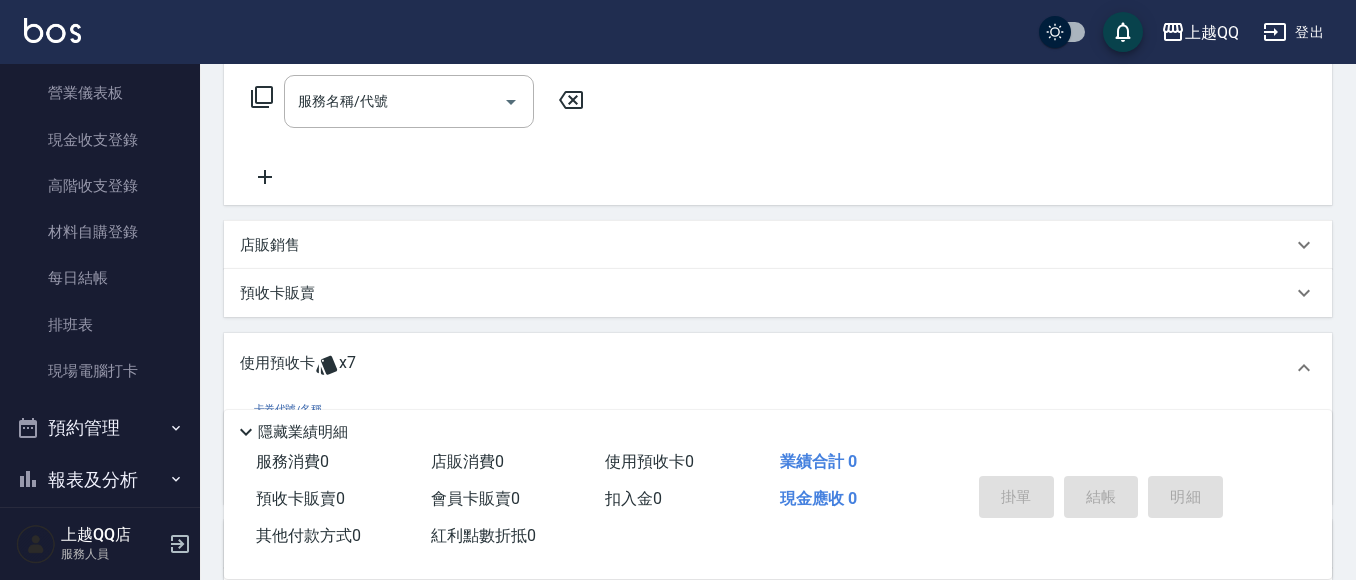 scroll, scrollTop: 0, scrollLeft: 0, axis: both 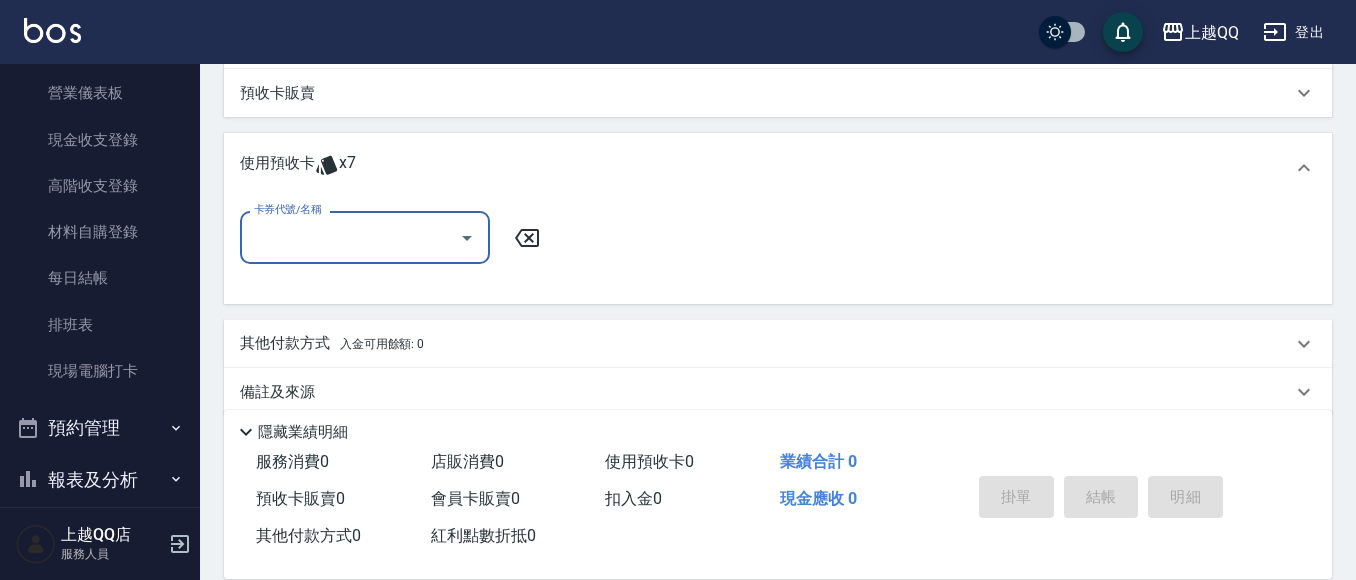 click on "卡券代號/名稱" at bounding box center (350, 237) 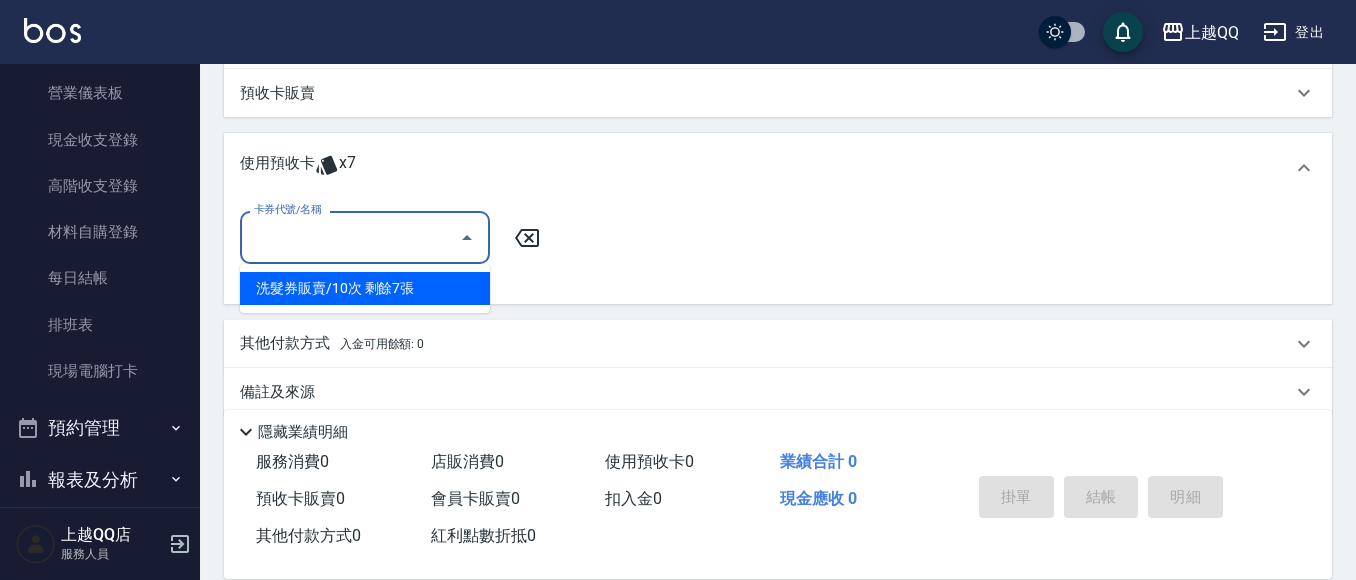 click on "洗髮券販賣/10次 剩餘7張" at bounding box center [365, 288] 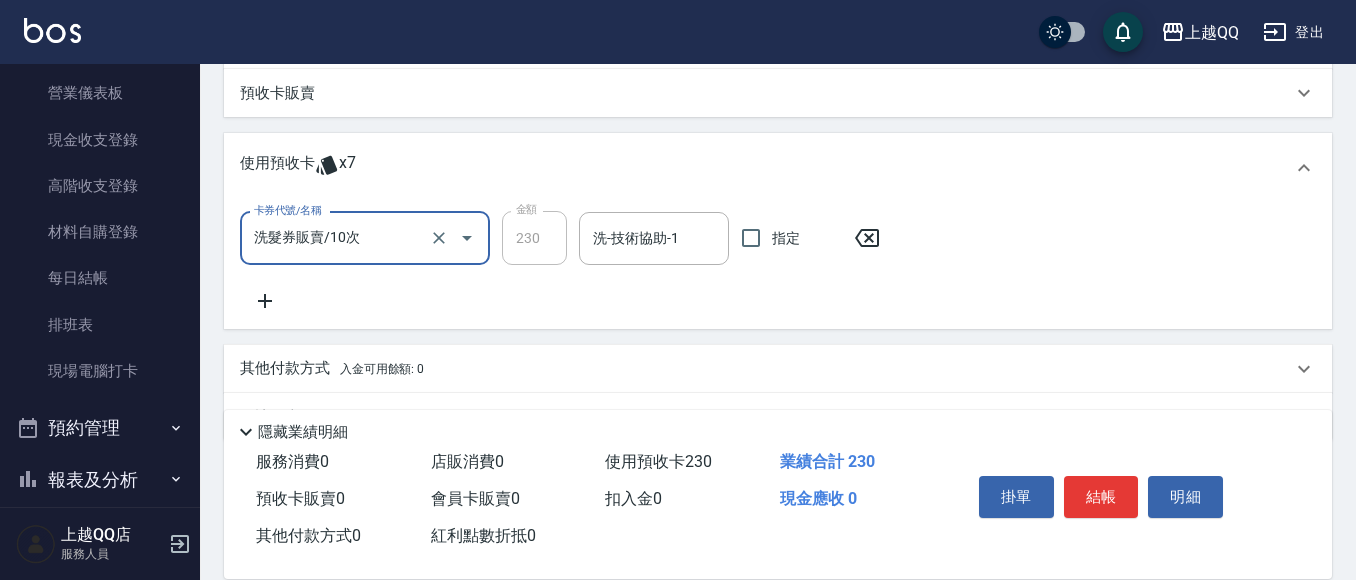 click on "洗-技術協助-1 洗-技術協助-1" at bounding box center [654, 238] 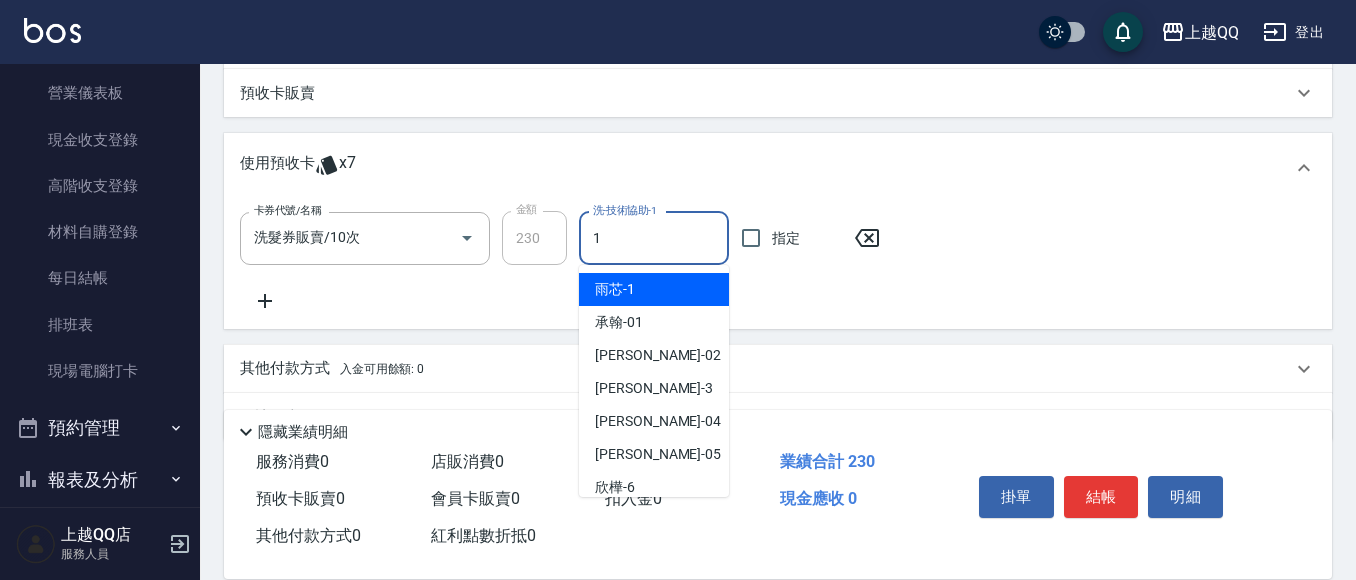 type on "雨芯-1" 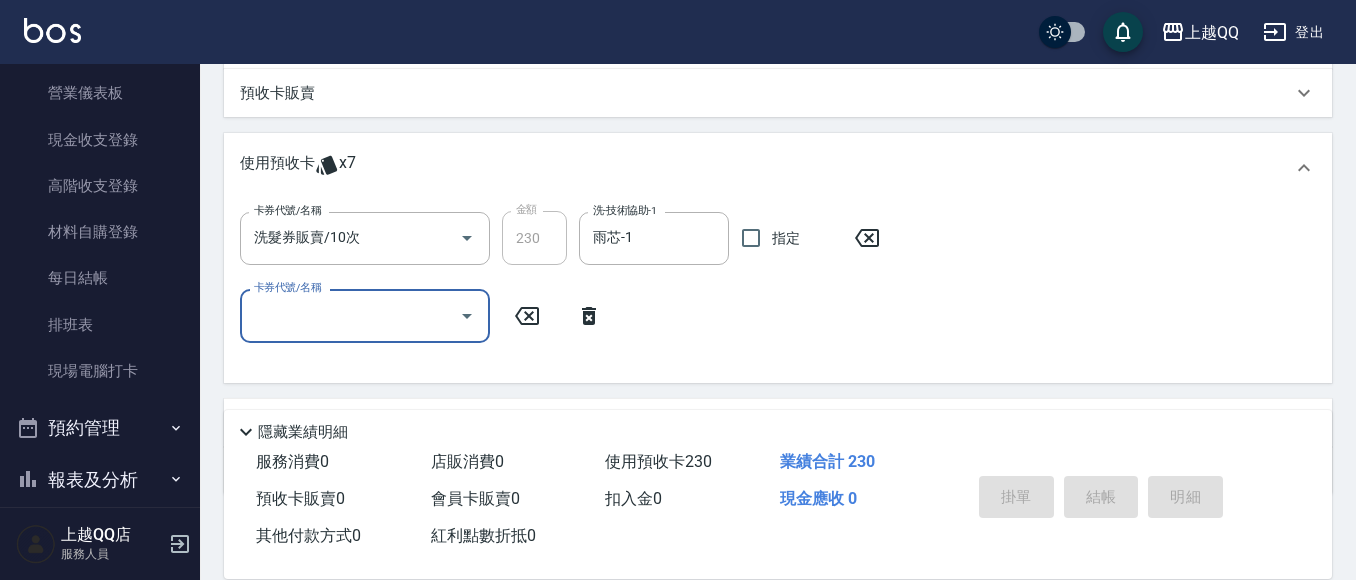 type 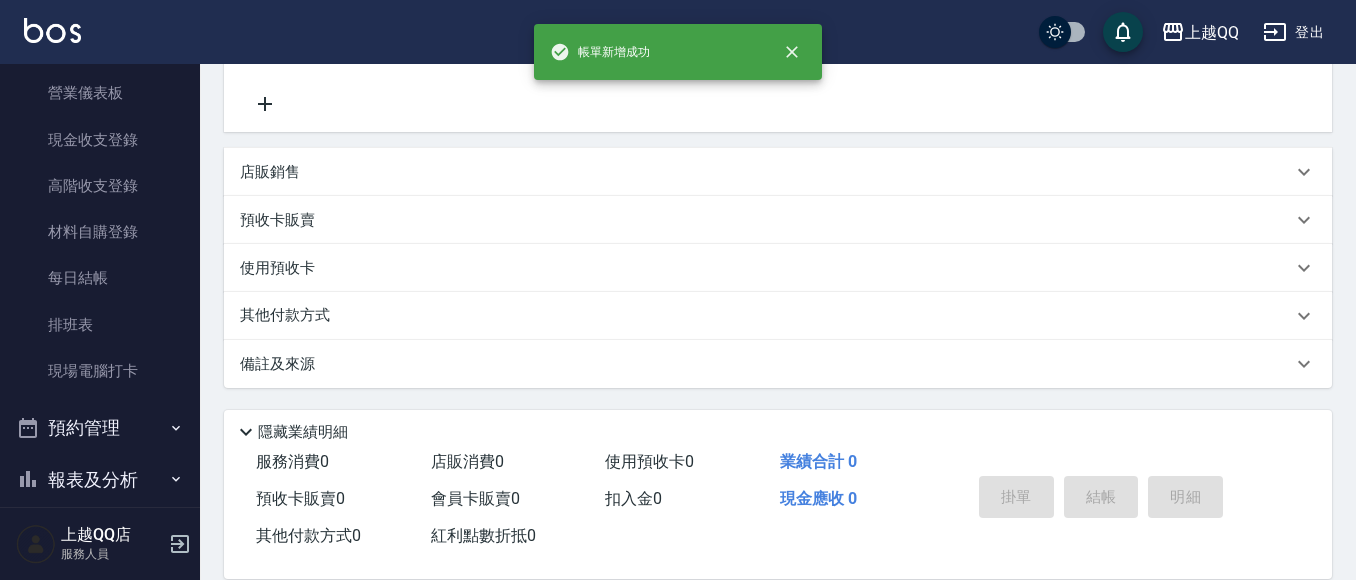 scroll, scrollTop: 0, scrollLeft: 0, axis: both 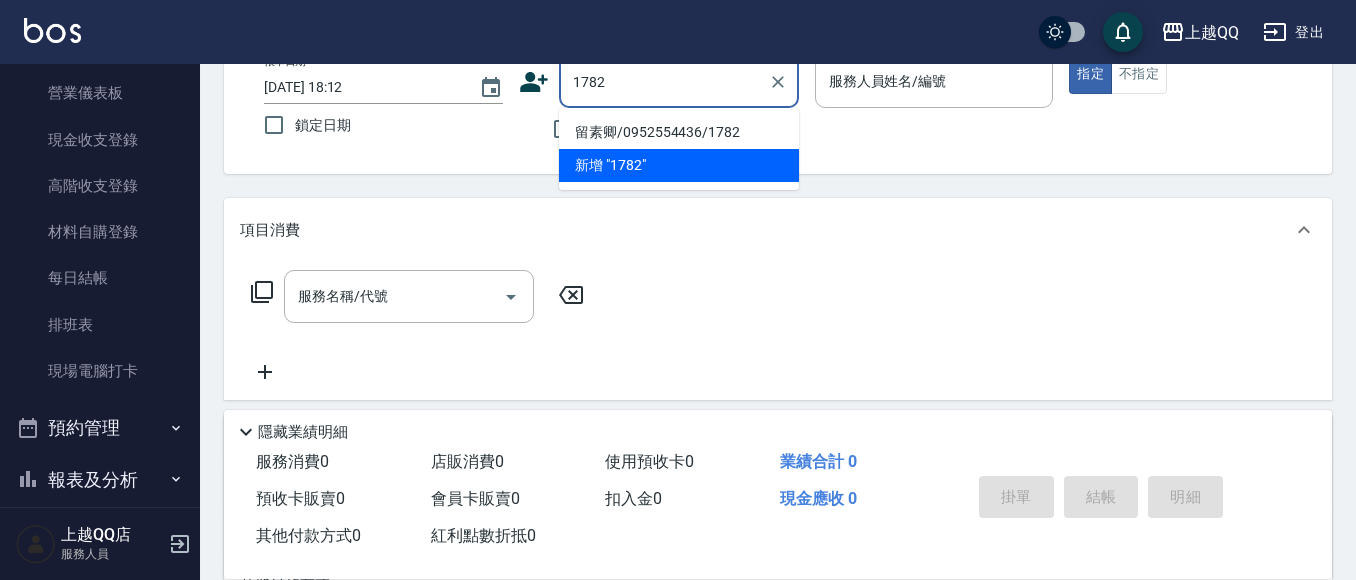 click on "指定" at bounding box center (1090, 74) 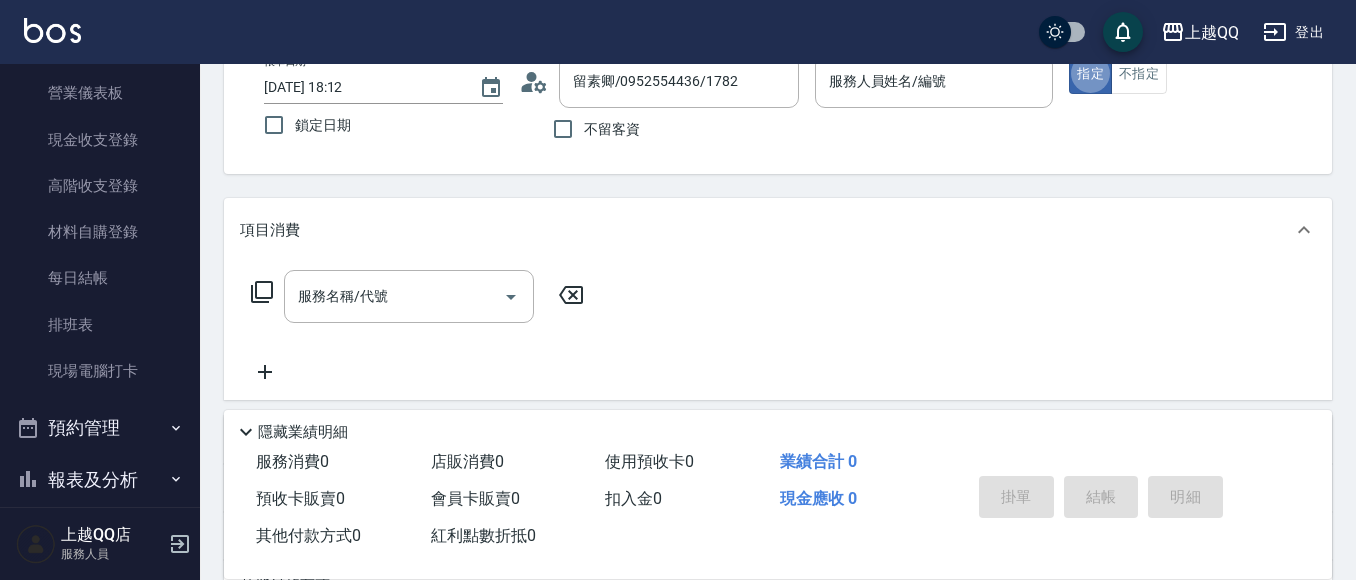 type on "欣樺-6" 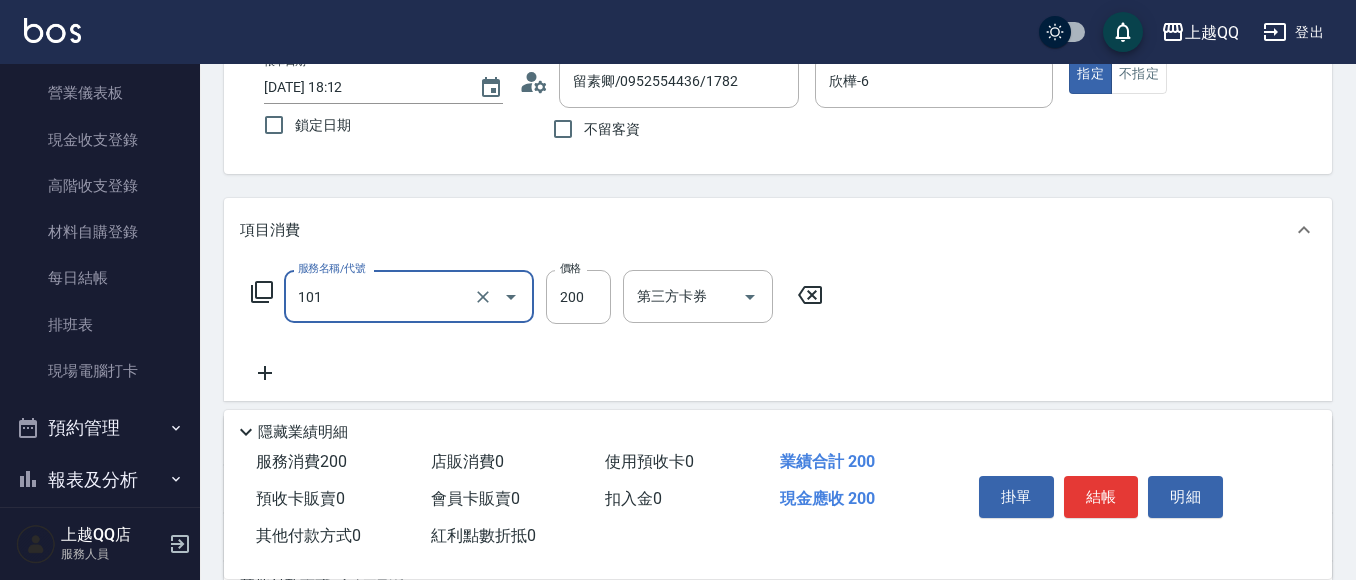 type on "洗髮(101)" 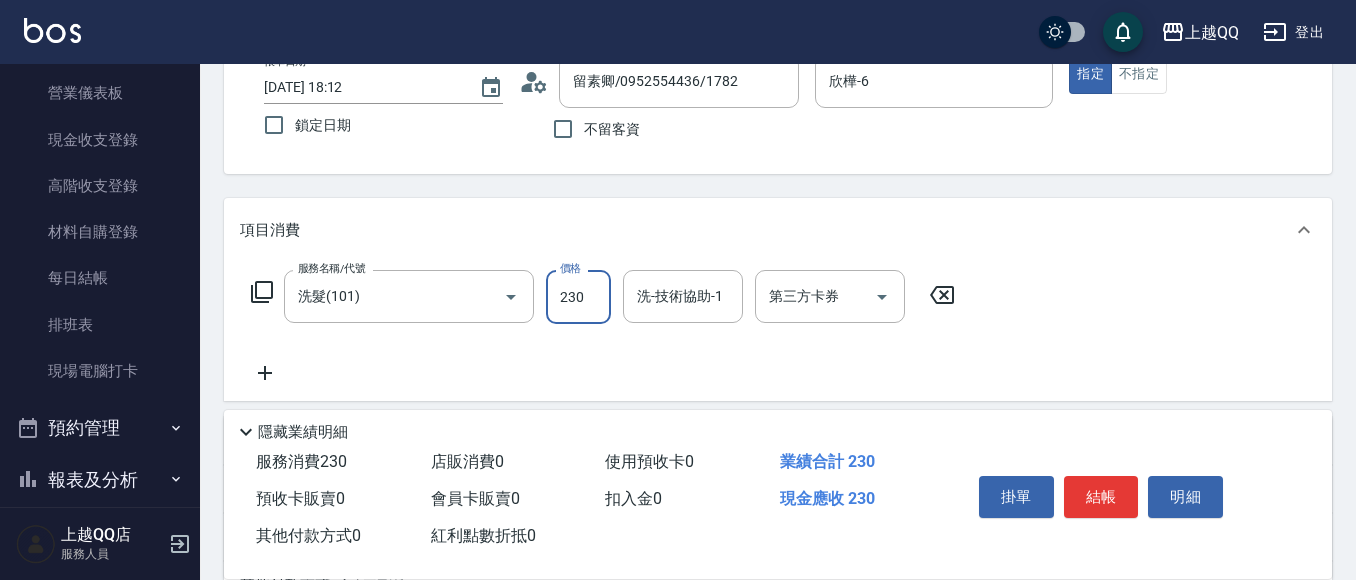 type on "230" 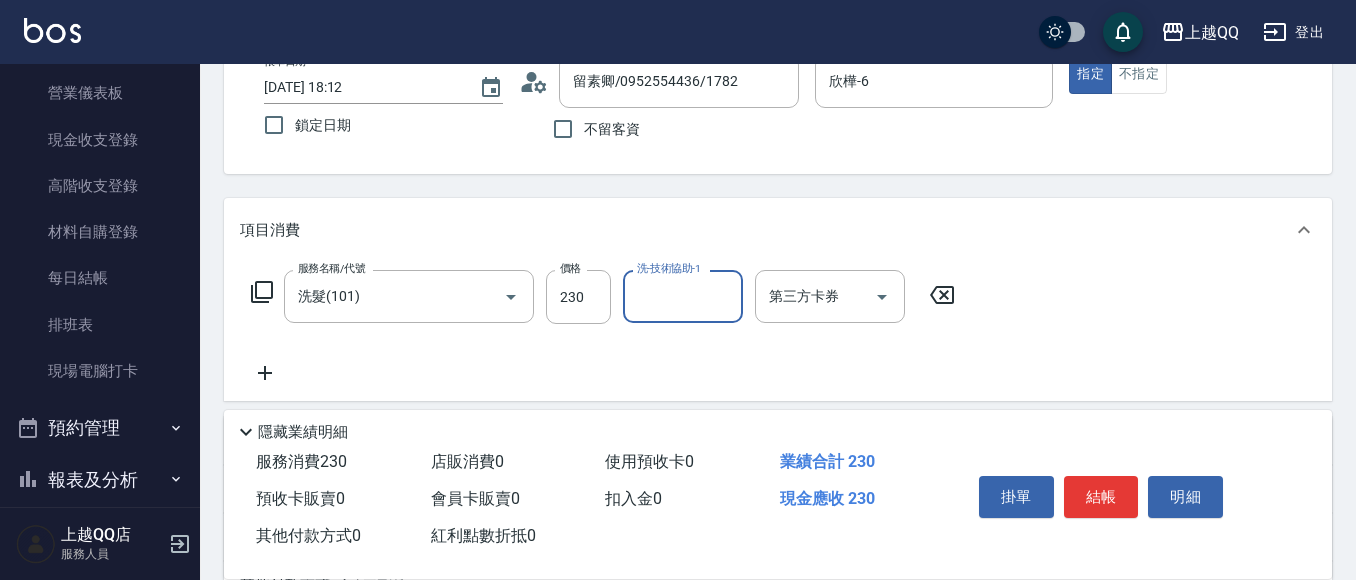 type on "1" 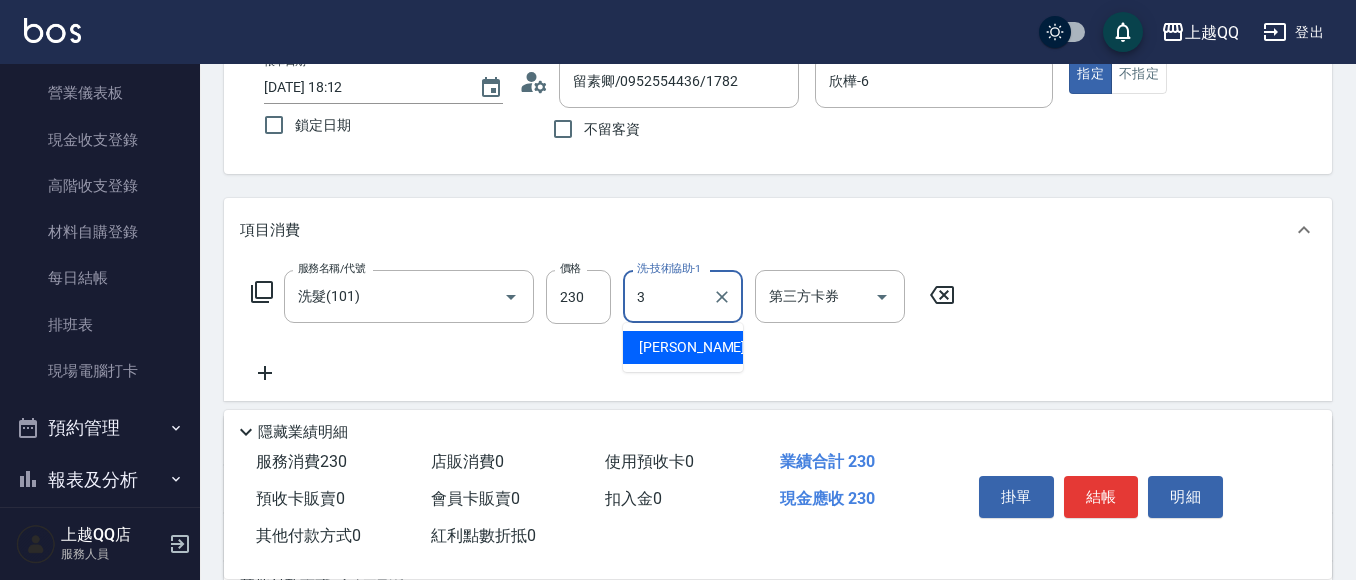 type on "佩怡-3" 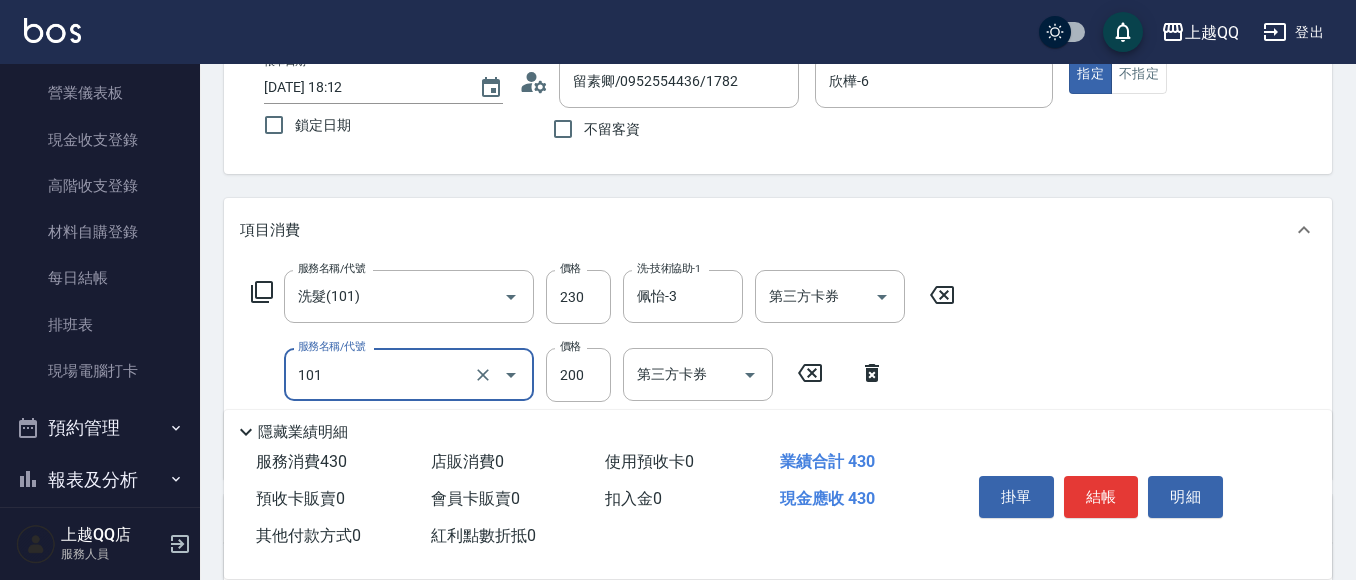 type on "洗髮(101)" 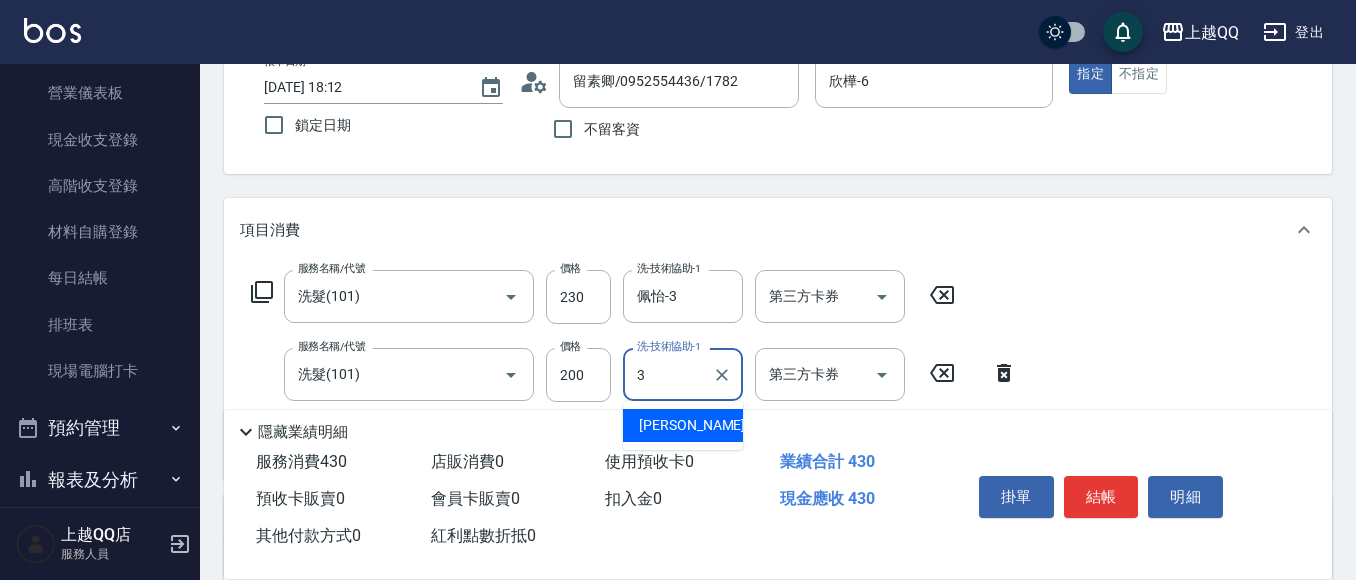 type on "佩怡-3" 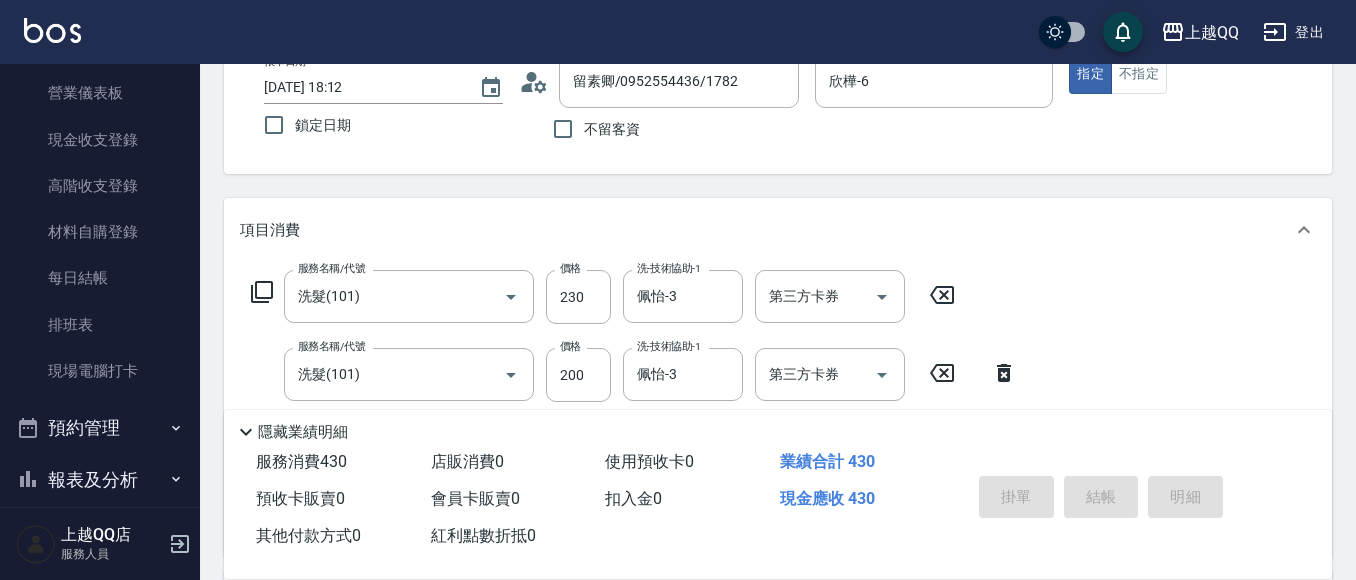 type on "[DATE] 18:13" 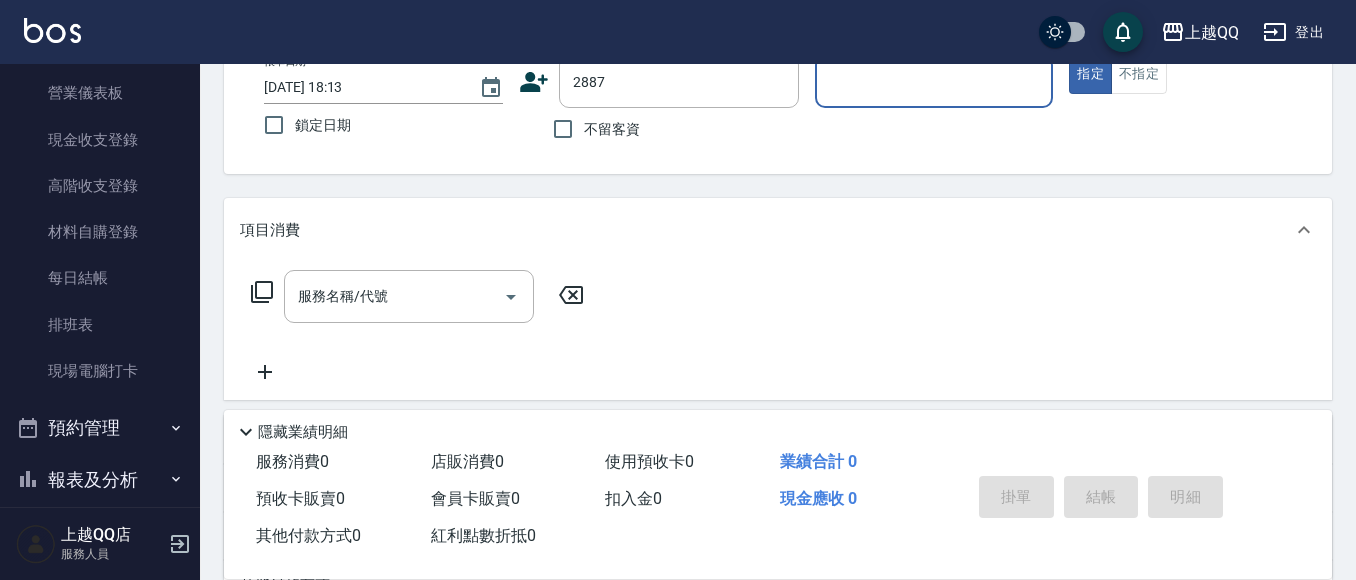 click on "指定" at bounding box center (1090, 74) 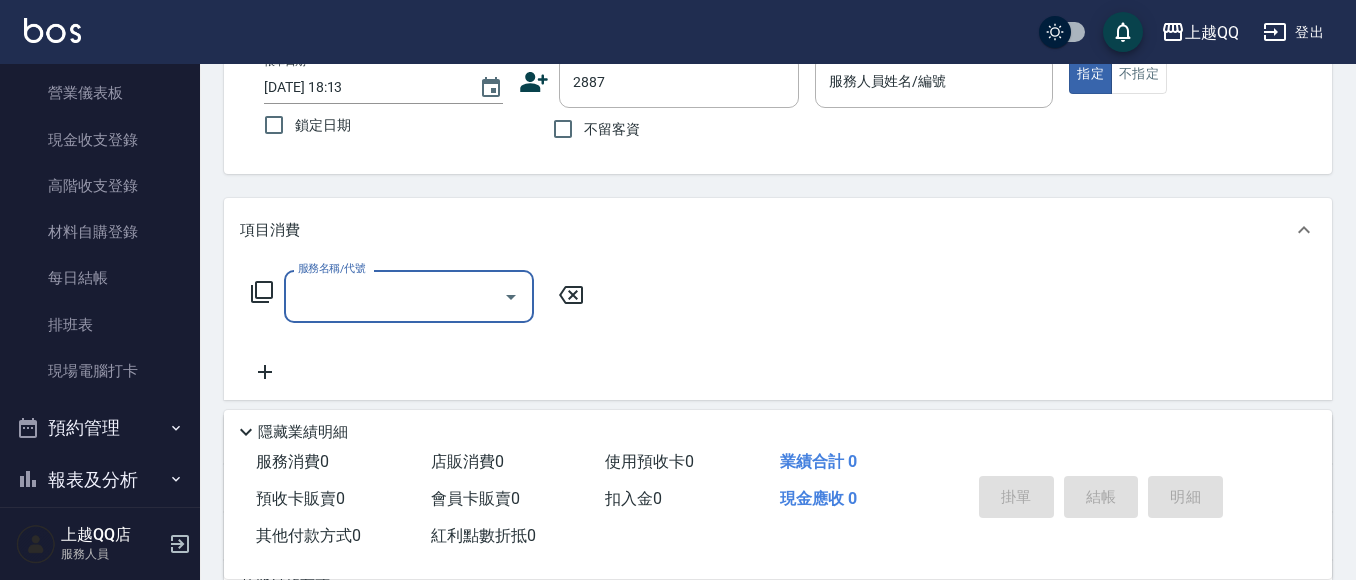 type on "[PERSON_NAME]/0970777107/2887" 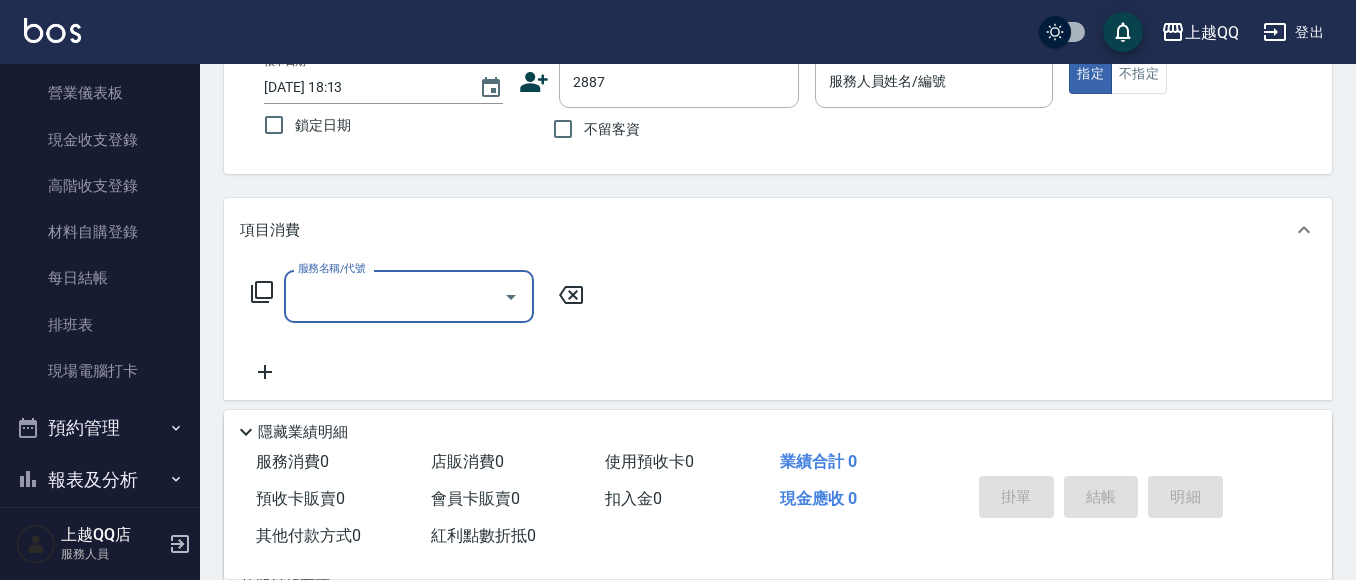 type on "5" 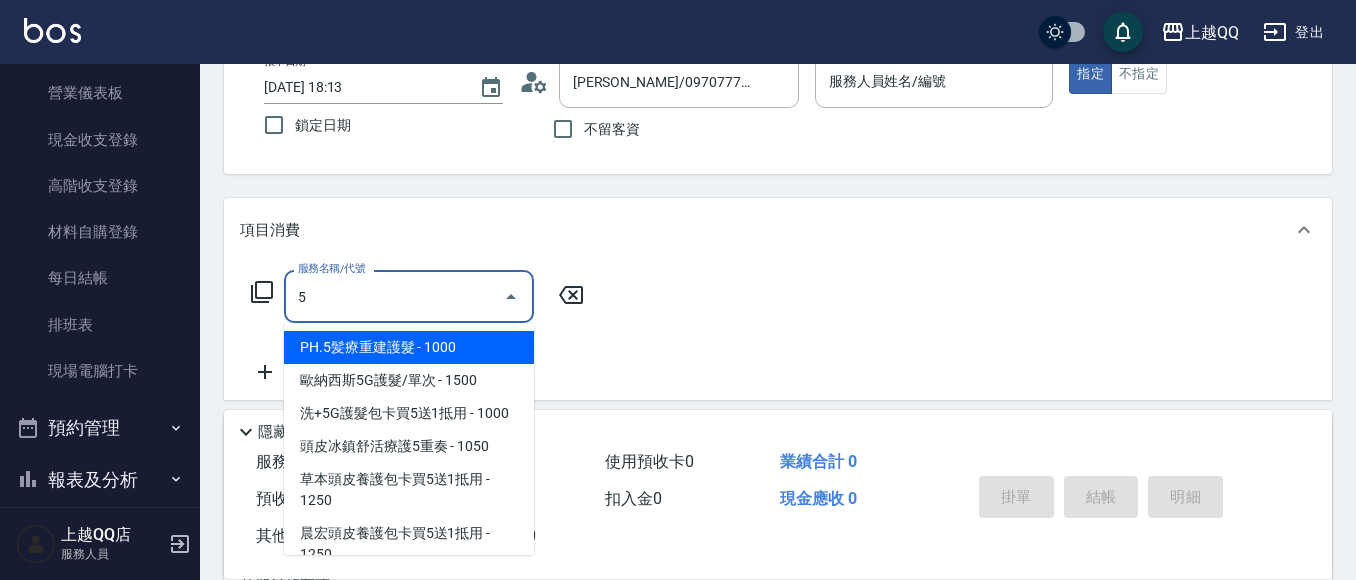 type on "欣樺-6" 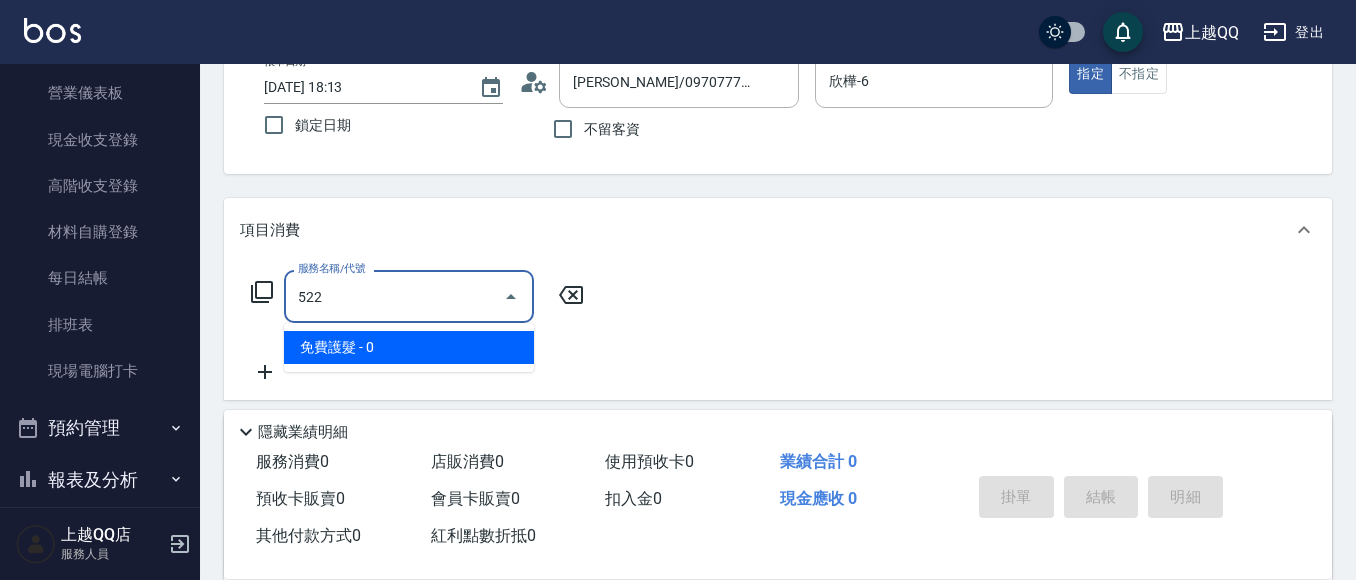 type on "免費護髮(522)" 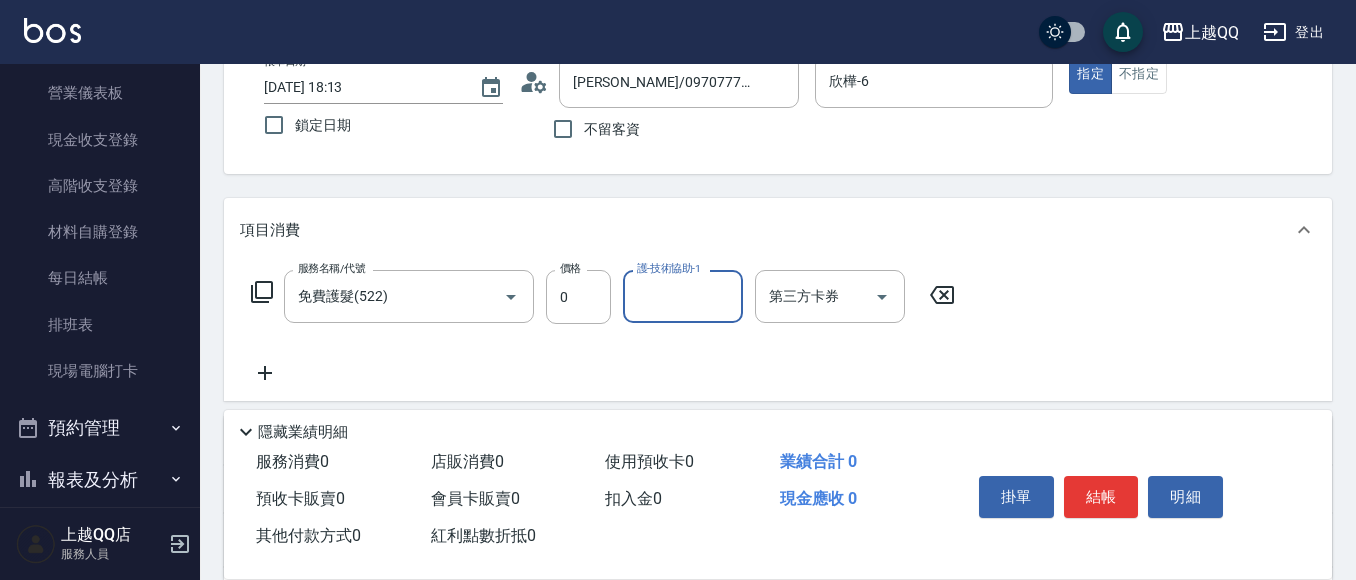 type on "6" 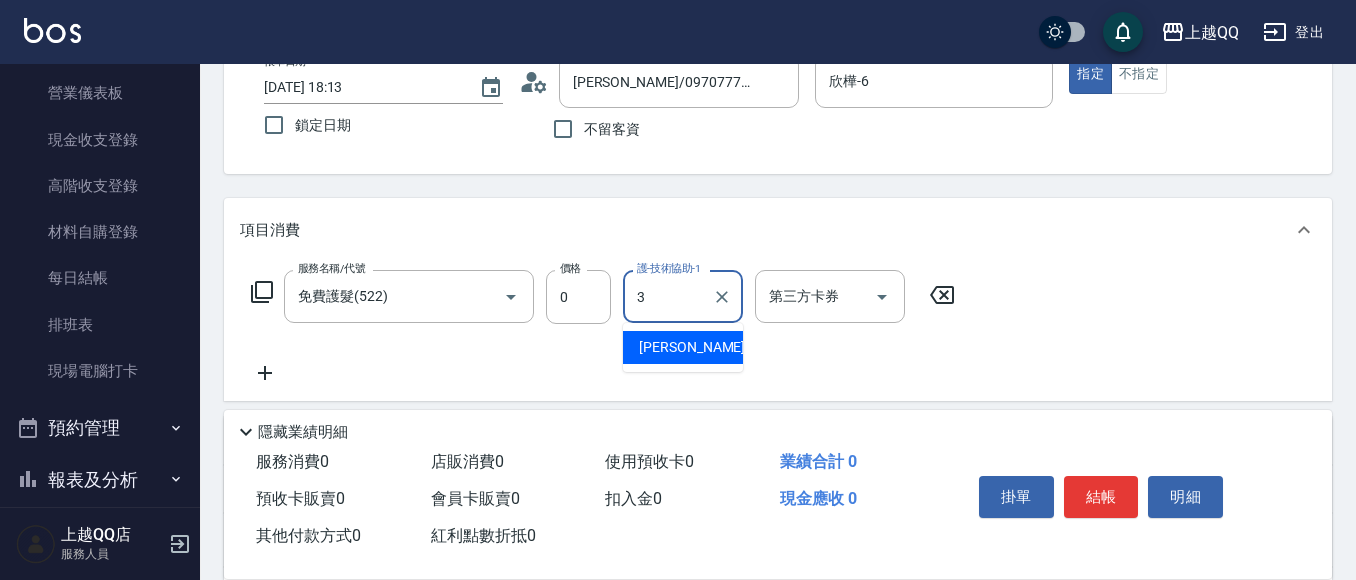 type on "佩怡-3" 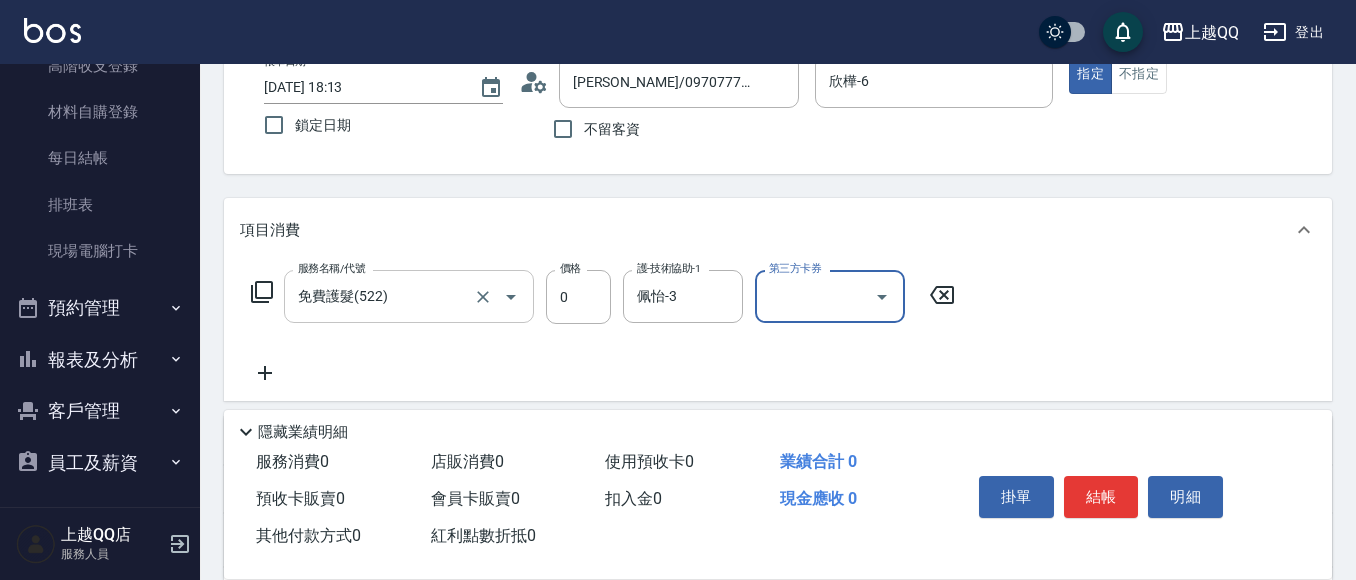 scroll, scrollTop: 325, scrollLeft: 0, axis: vertical 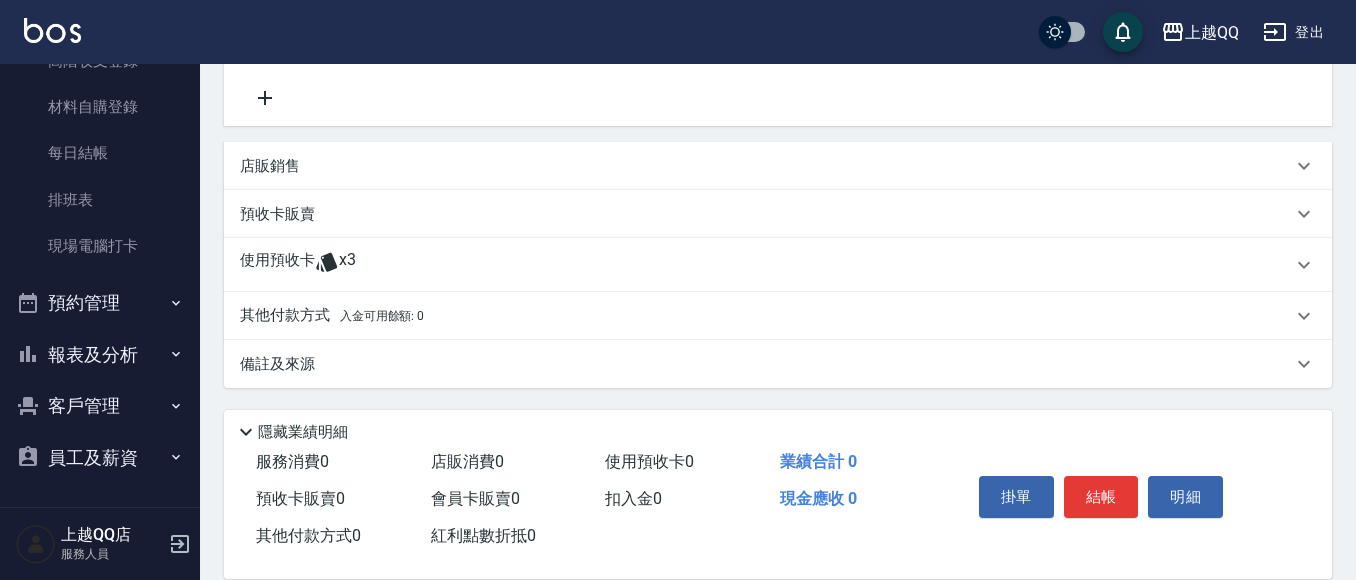 click on "x3" at bounding box center [347, 265] 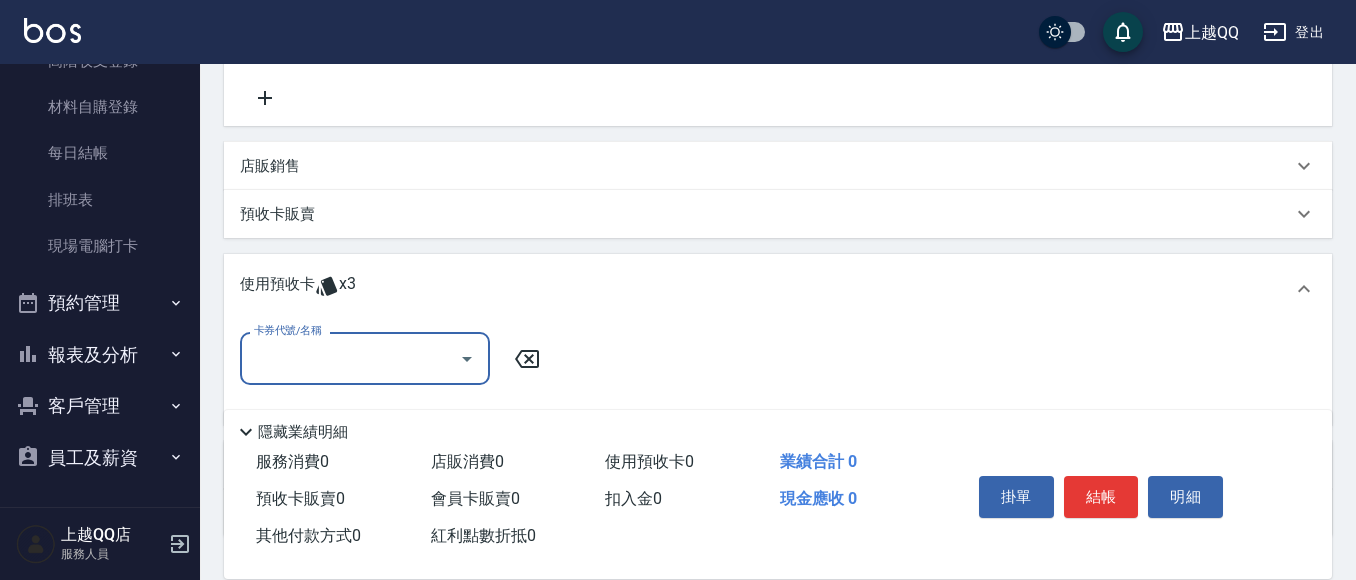 scroll, scrollTop: 0, scrollLeft: 0, axis: both 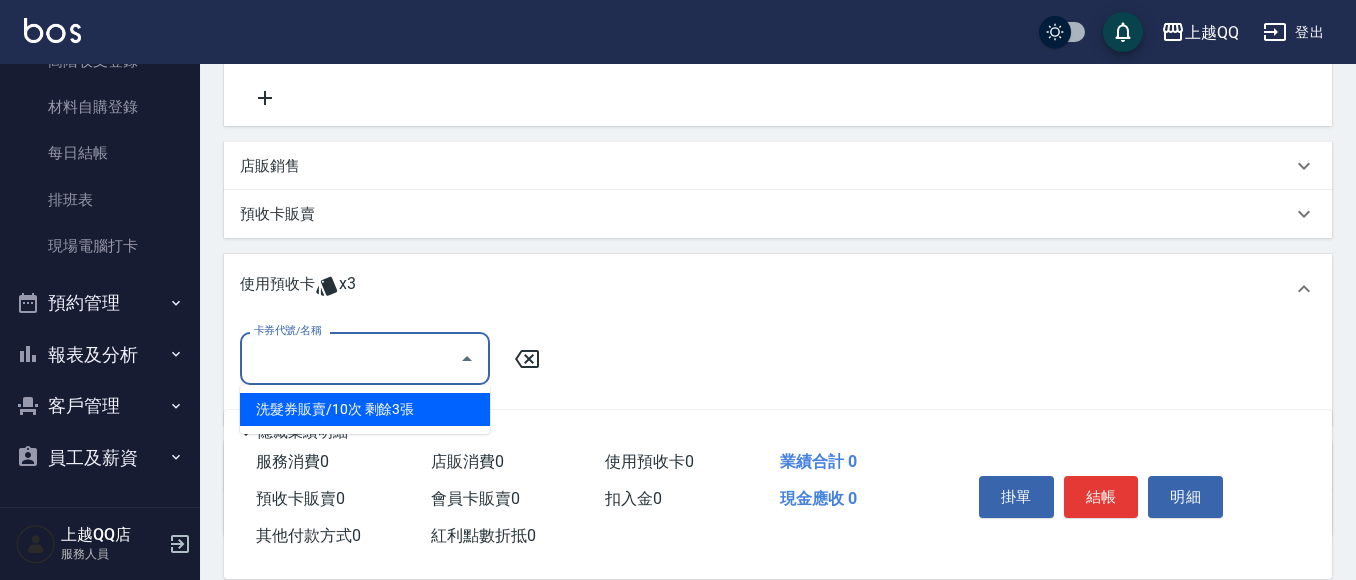 click on "洗髮券販賣/10次 剩餘3張" at bounding box center (365, 409) 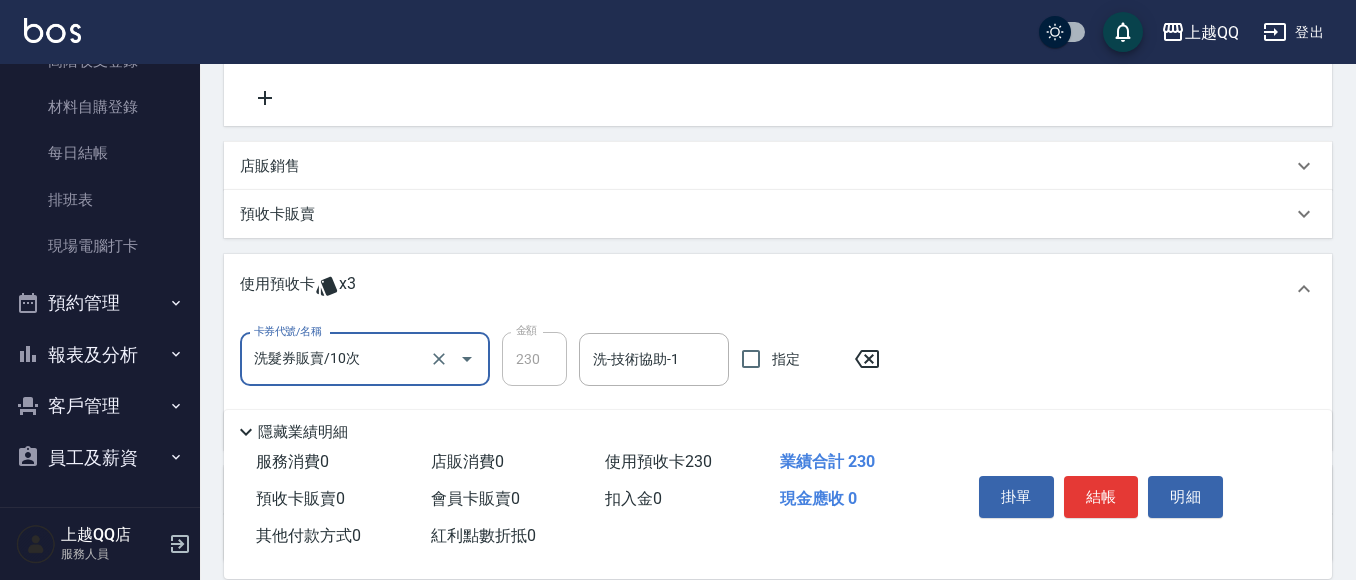 click on "卡券代號/名稱 洗髮券販賣/10次 卡券代號/名稱 金額 230 金額 洗-技術協助-1 洗-技術協助-1 指定" at bounding box center [778, 383] 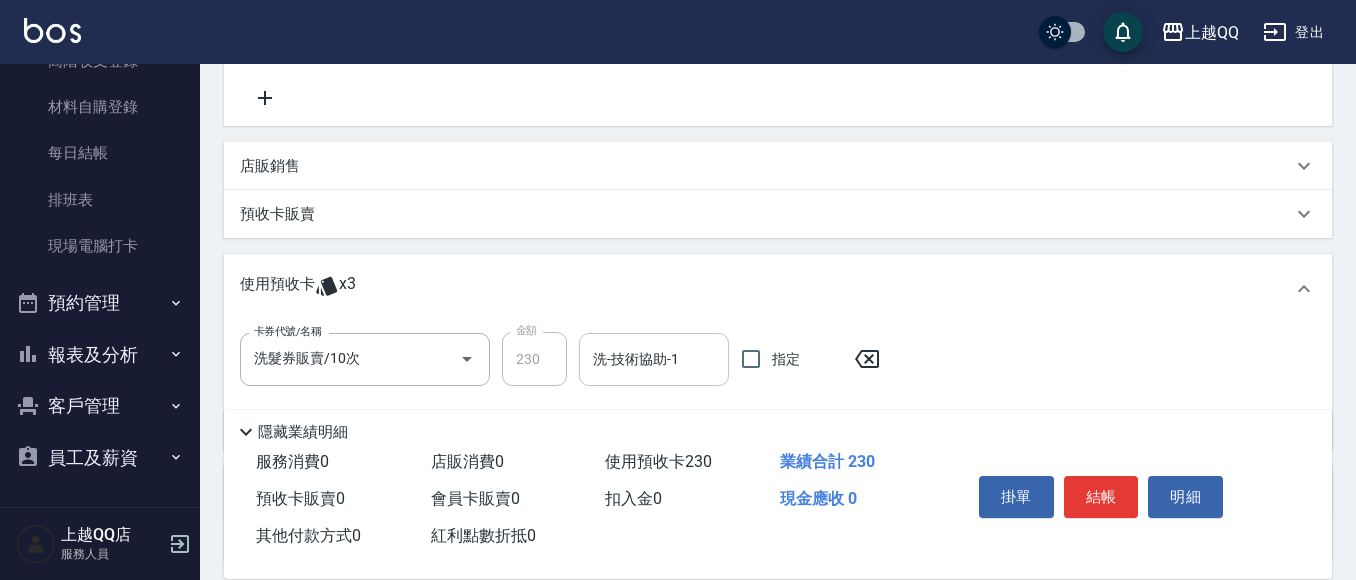 click on "洗-技術協助-1" at bounding box center (654, 359) 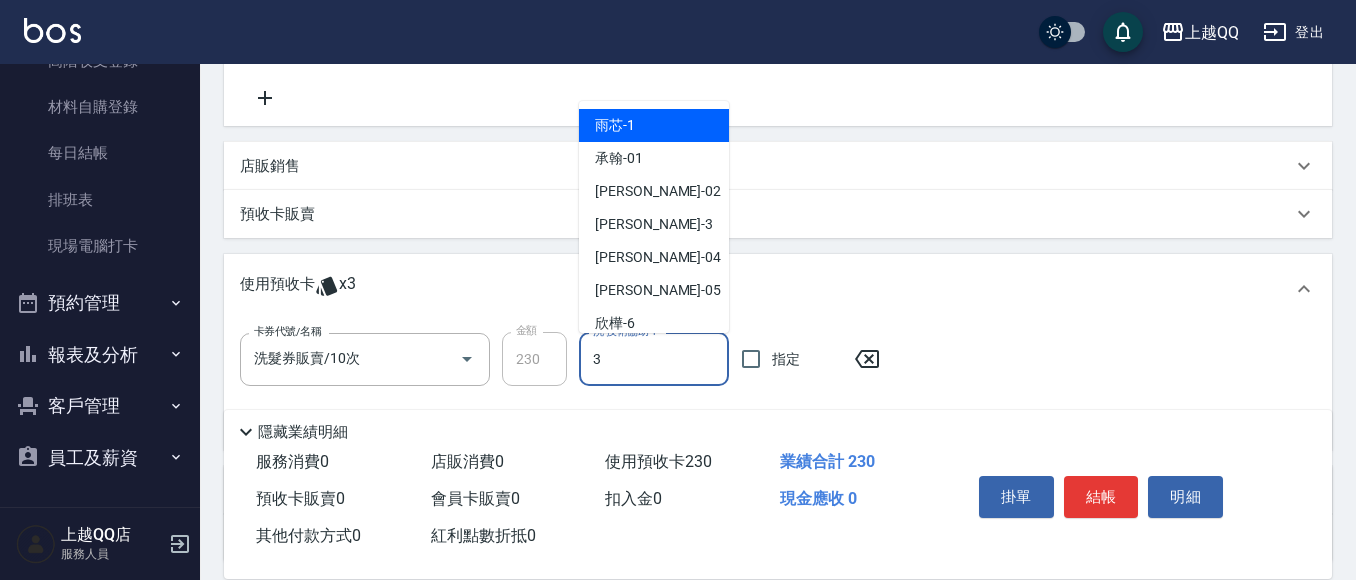 type on "佩怡-3" 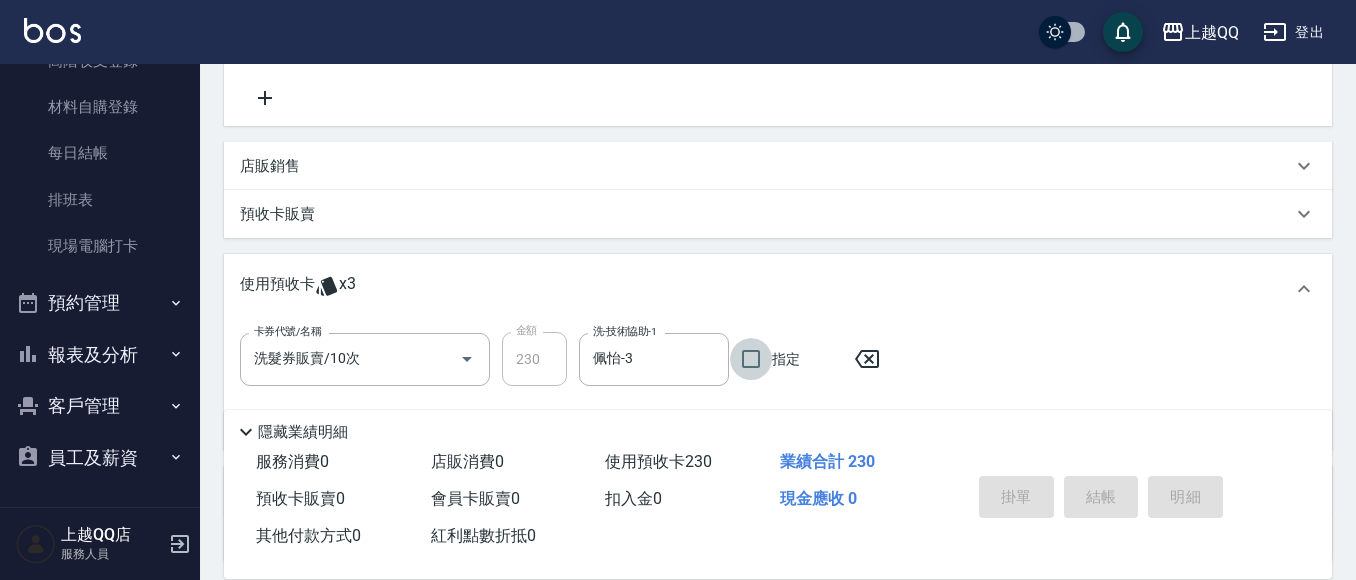 type 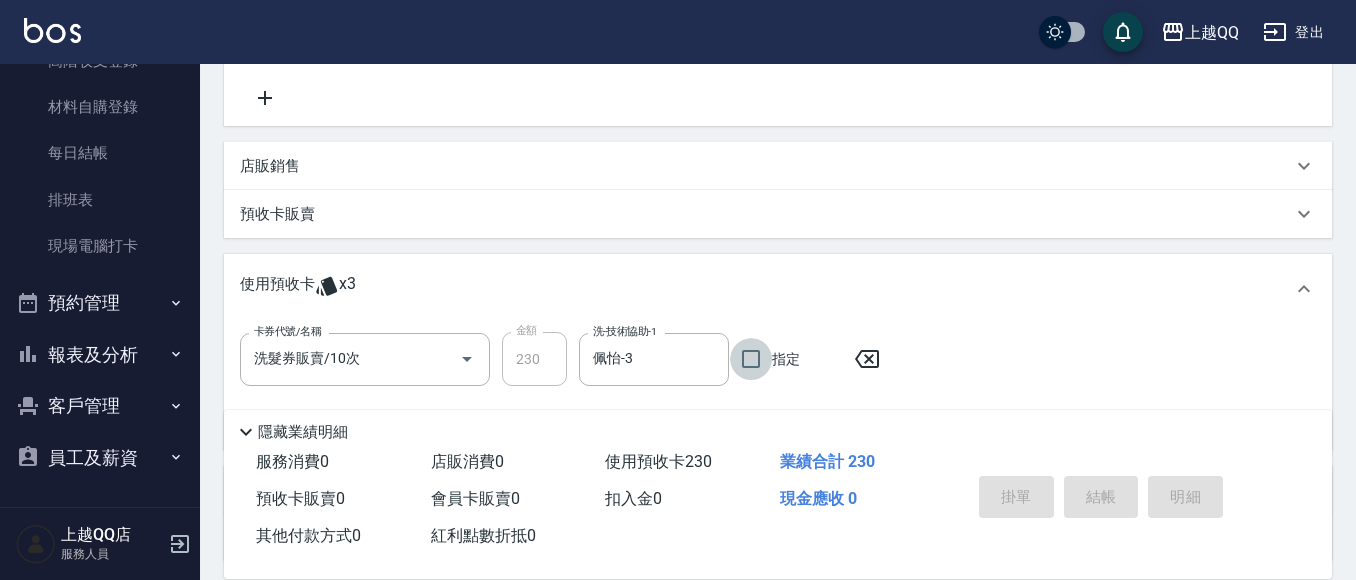 type 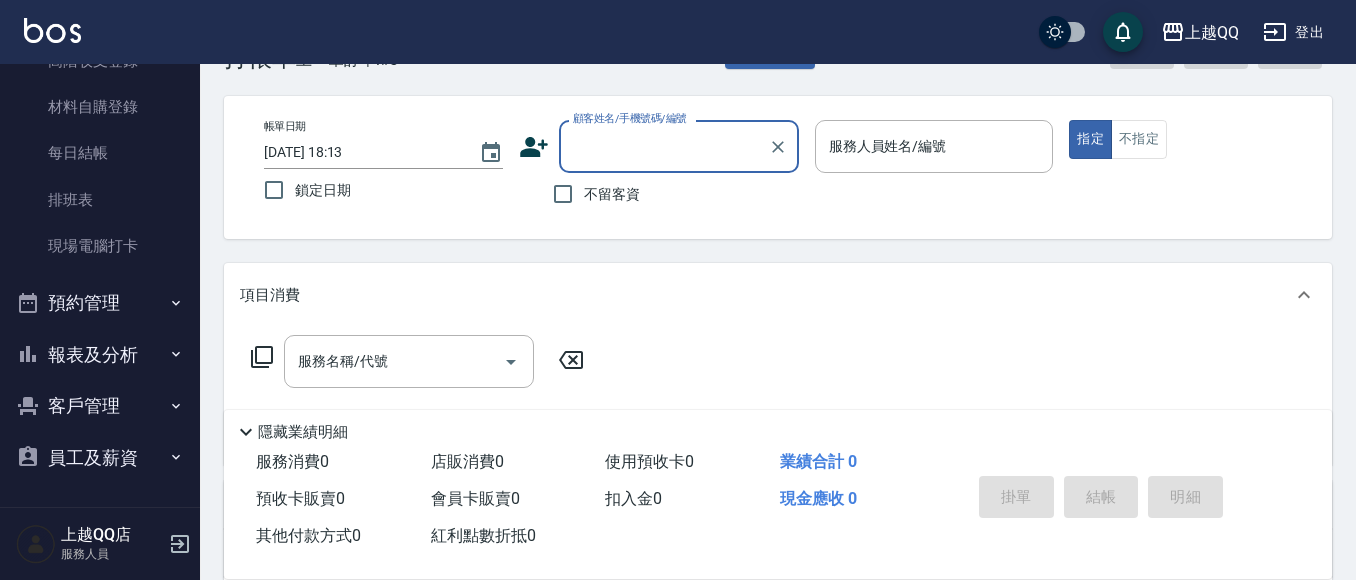 scroll, scrollTop: 100, scrollLeft: 0, axis: vertical 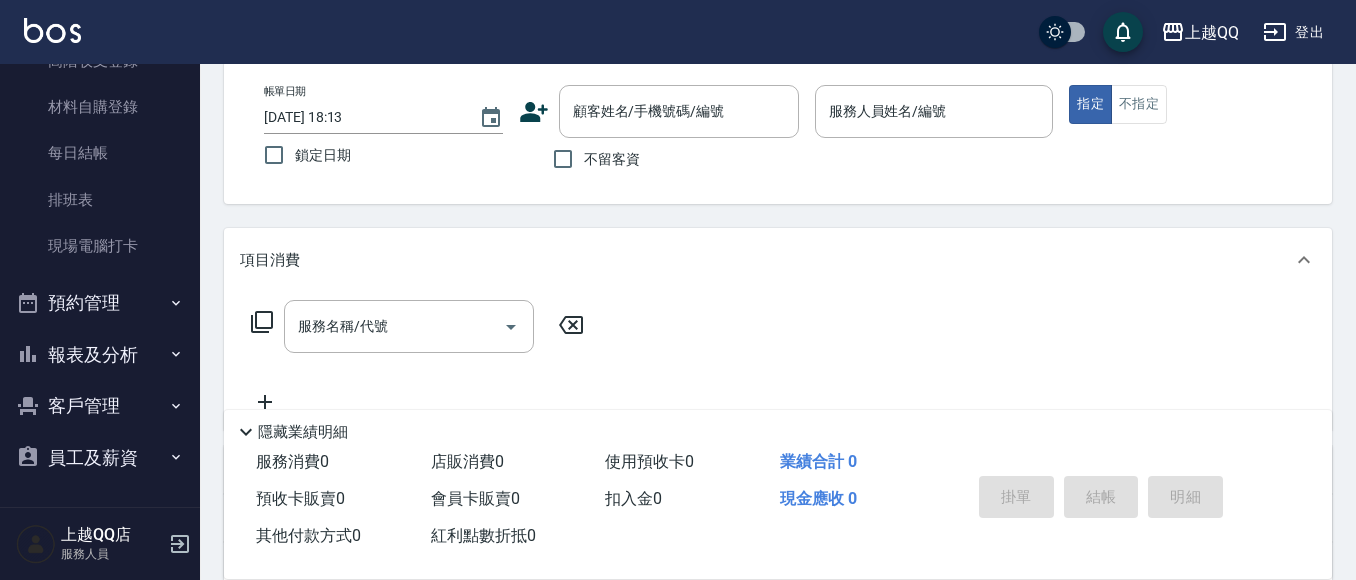 click on "不留客資" at bounding box center (612, 159) 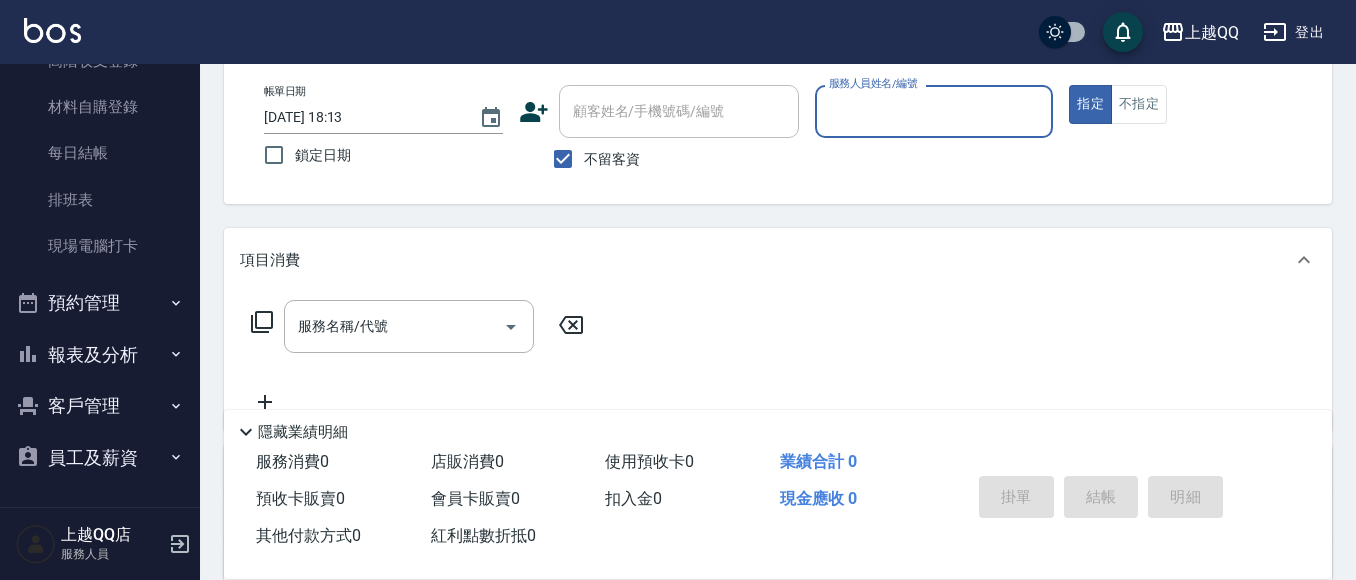 click on "服務人員姓名/編號" at bounding box center (934, 111) 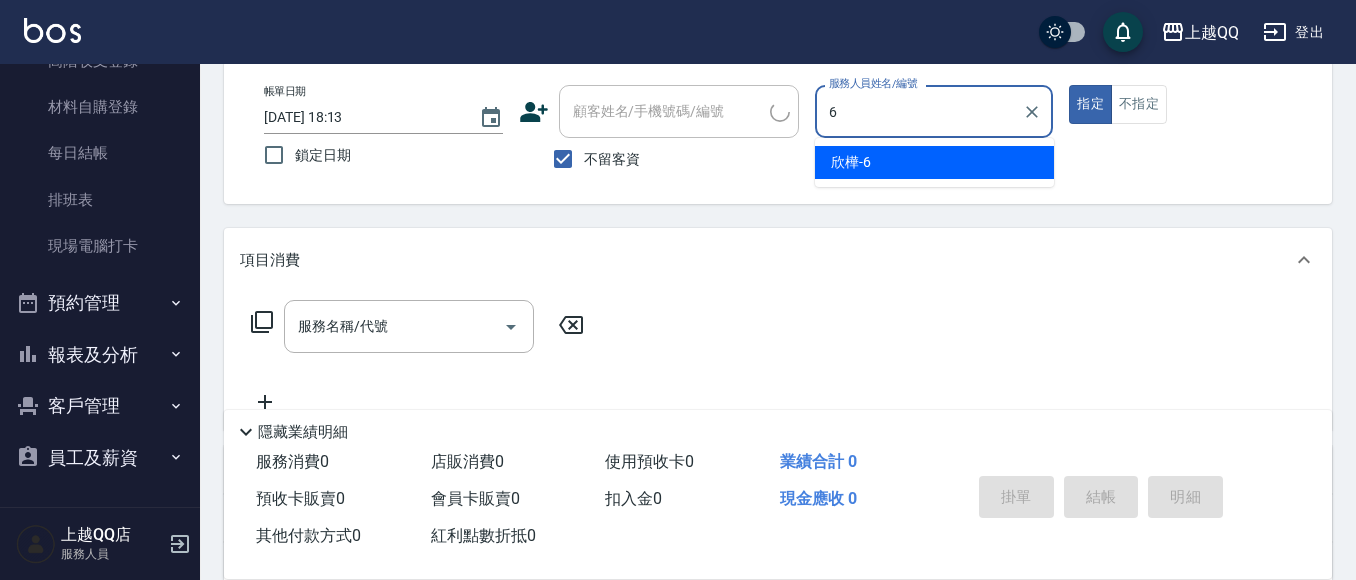 type on "欣樺-6" 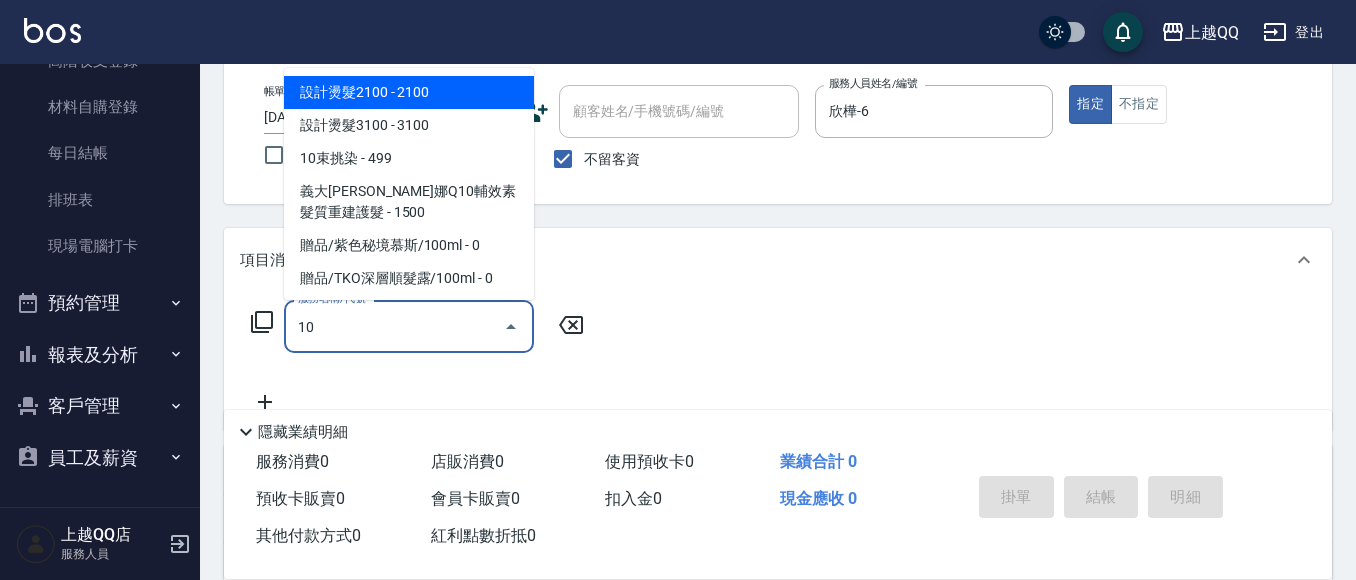 type on "1" 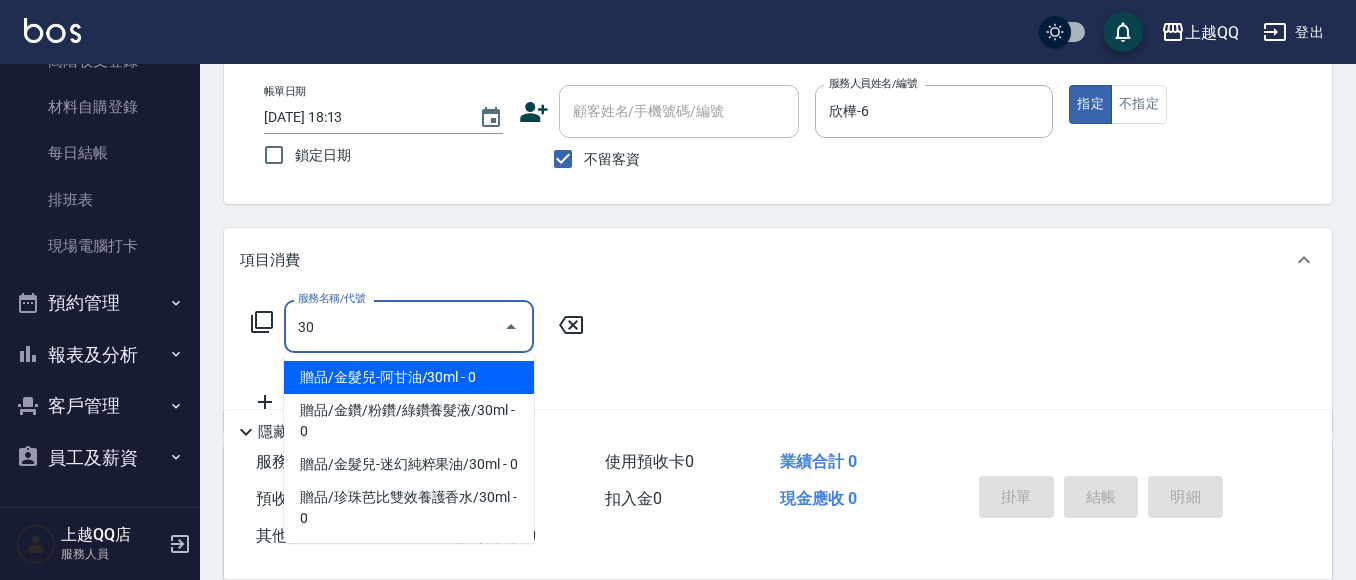 type on "3" 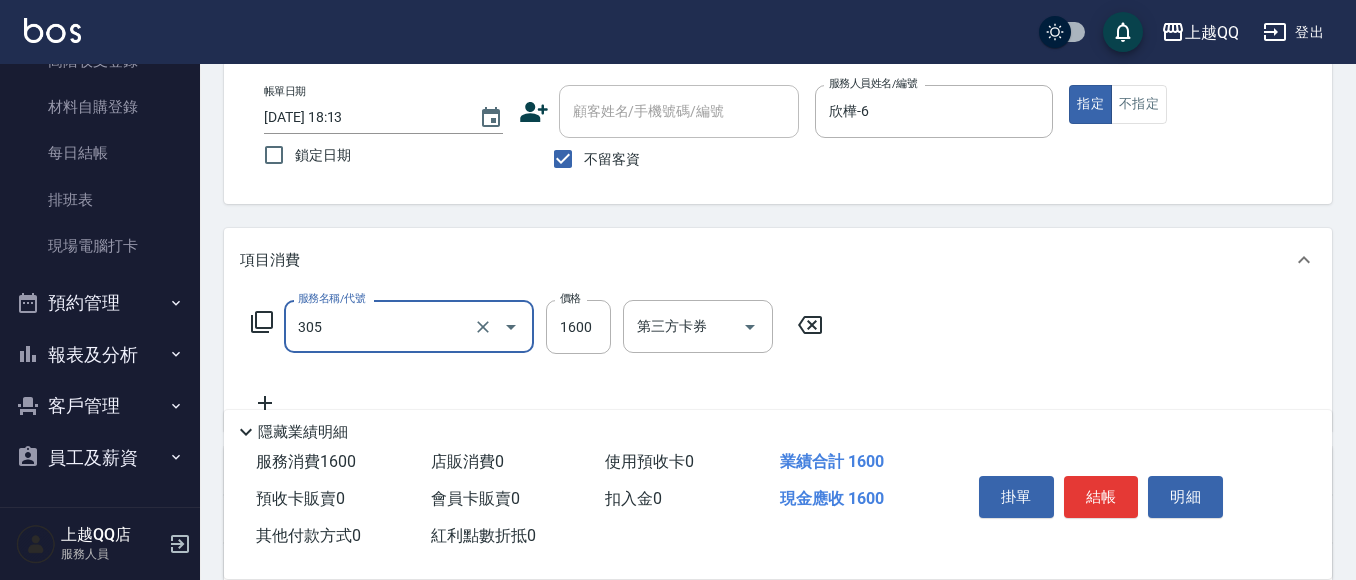 type on "設計燙髮1600(305)" 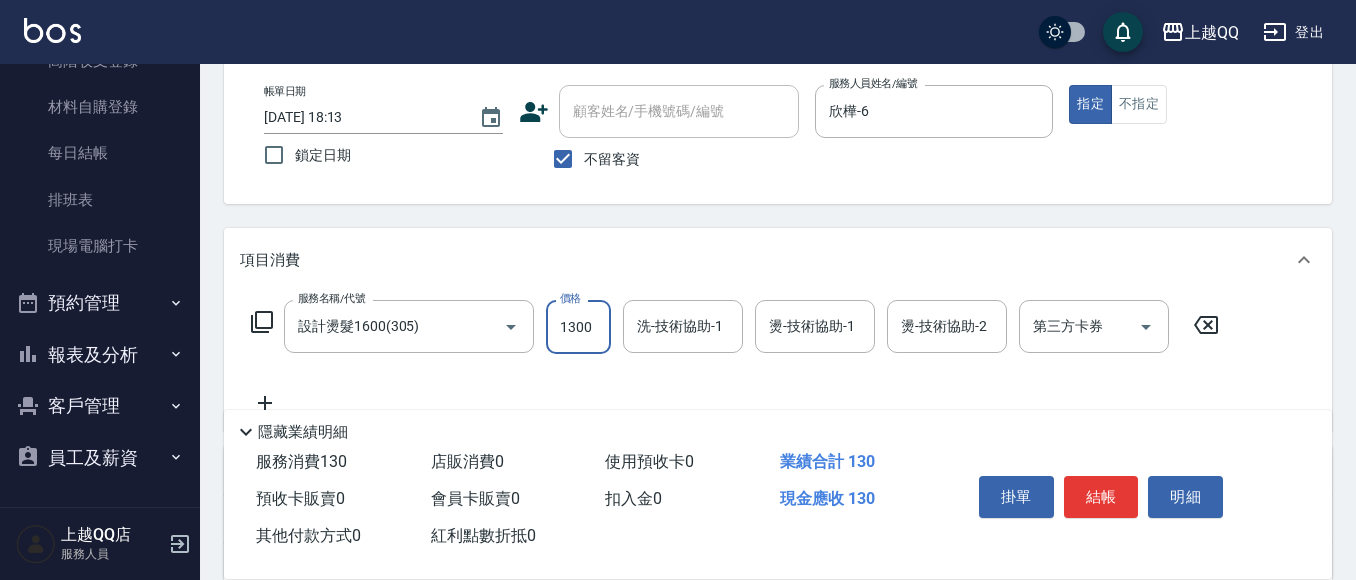 type on "1300" 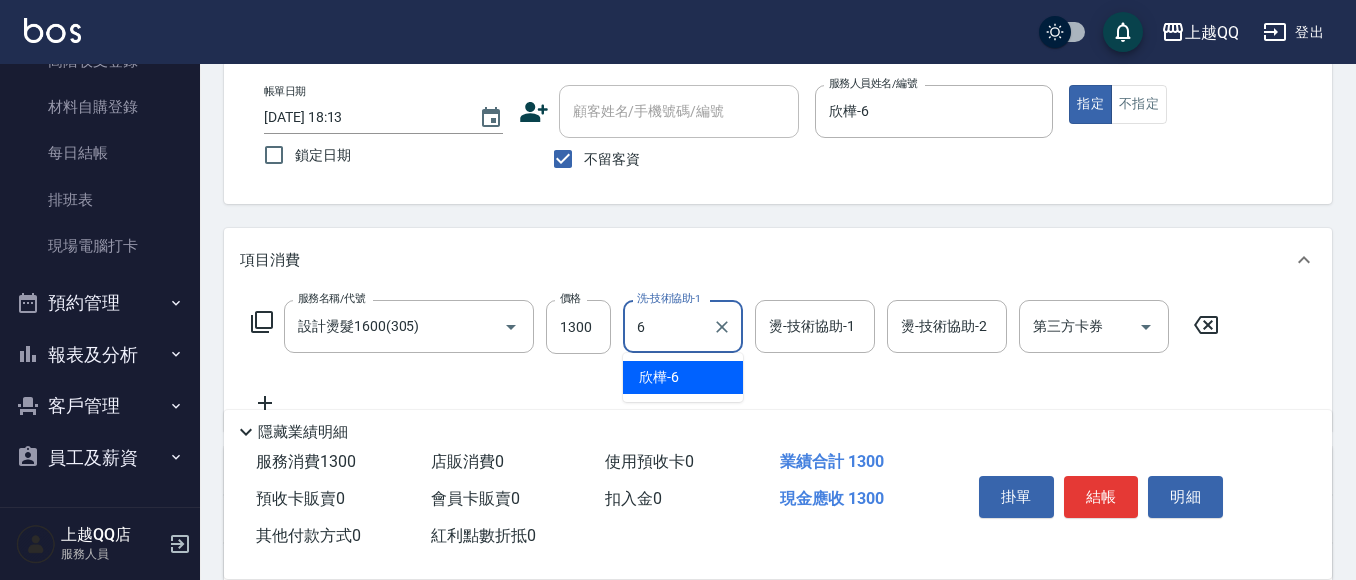 type on "欣樺-6" 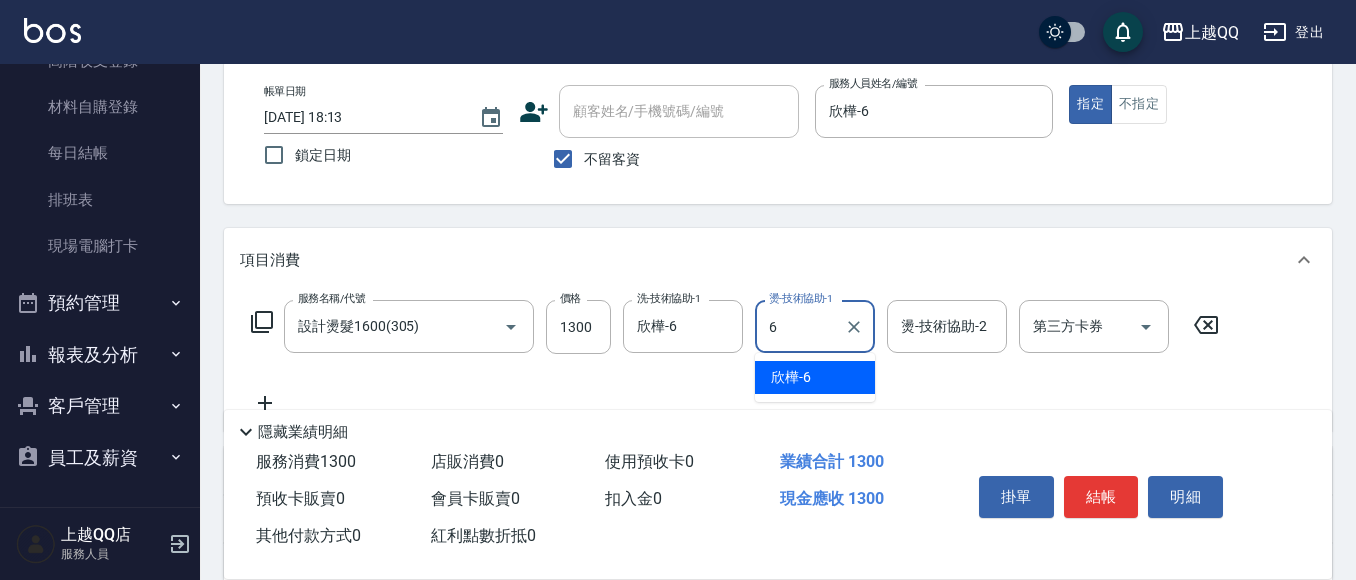 type on "欣樺-6" 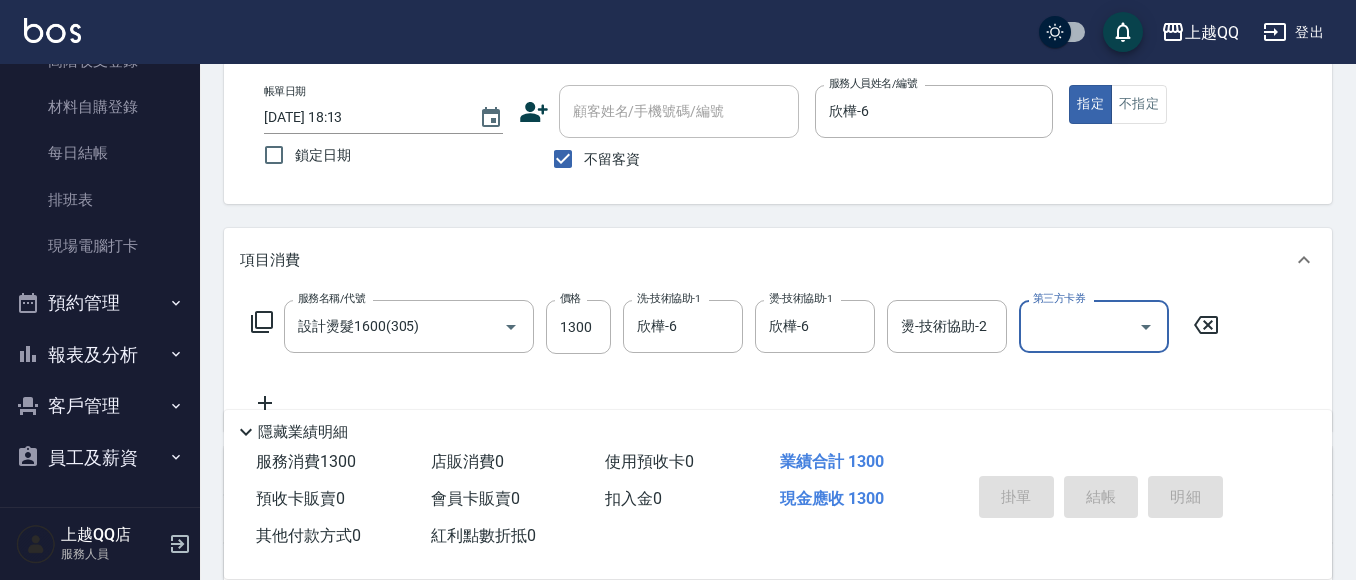 type 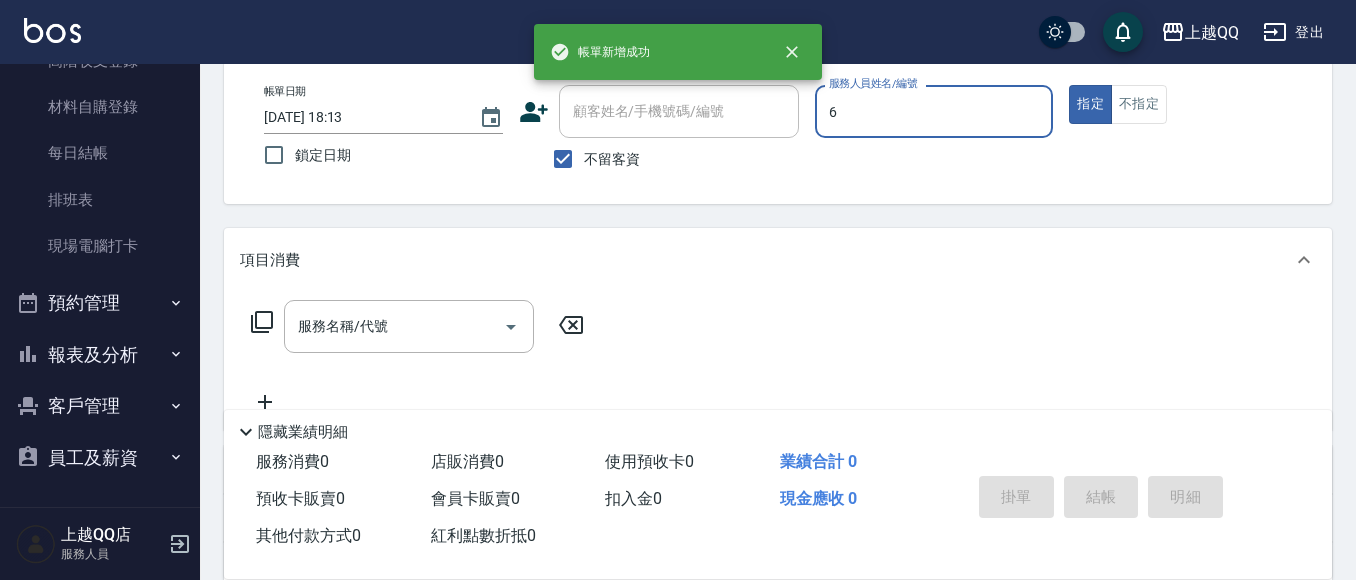 type on "欣樺-6" 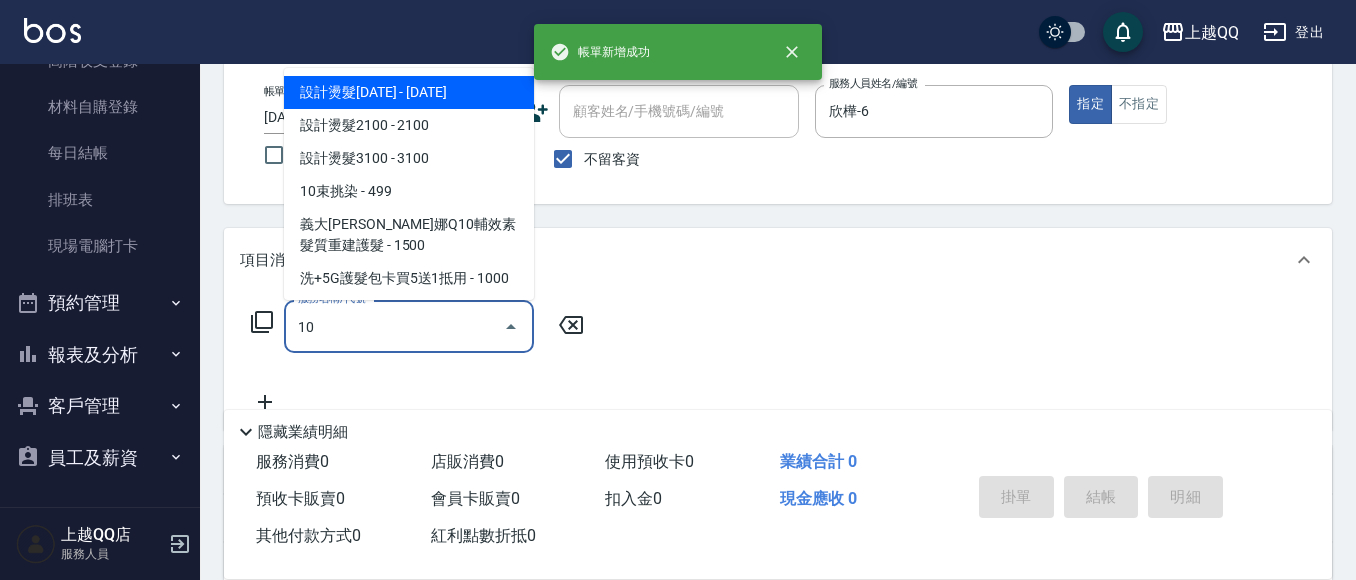 type on "101" 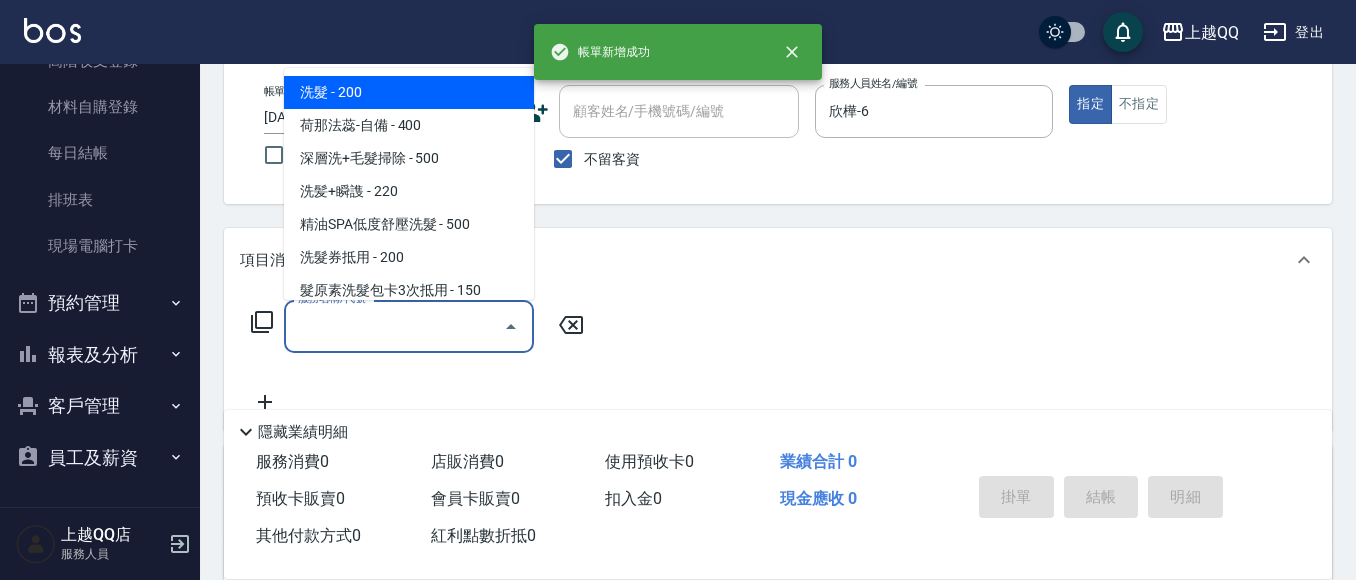 type on "4" 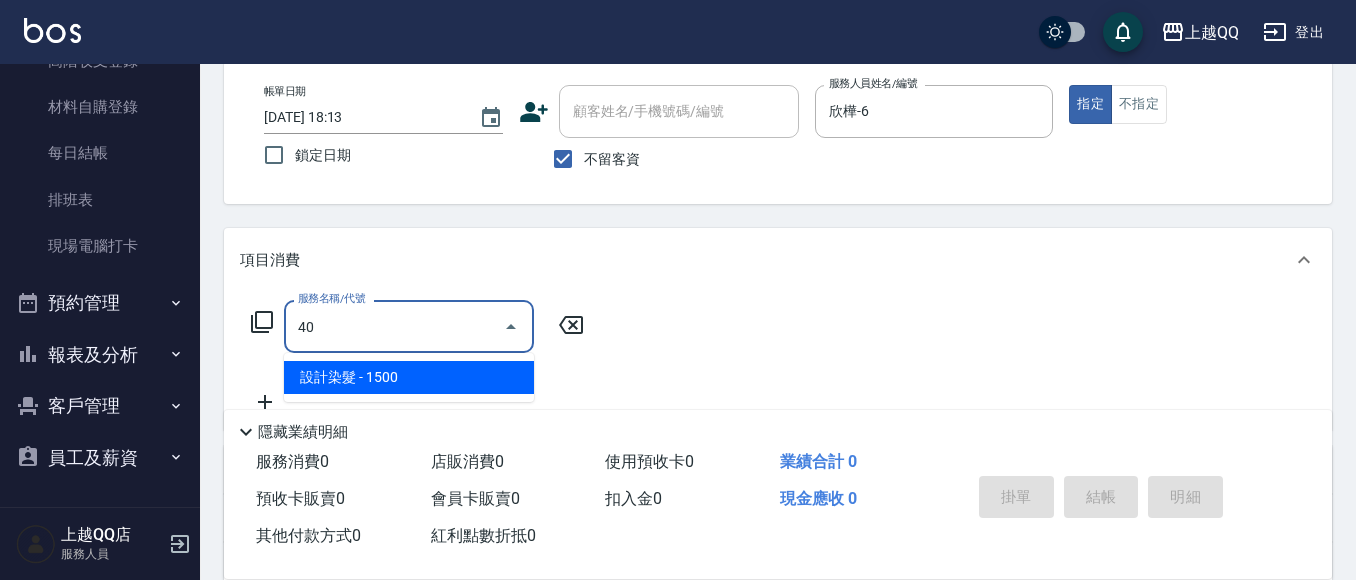 type on "4" 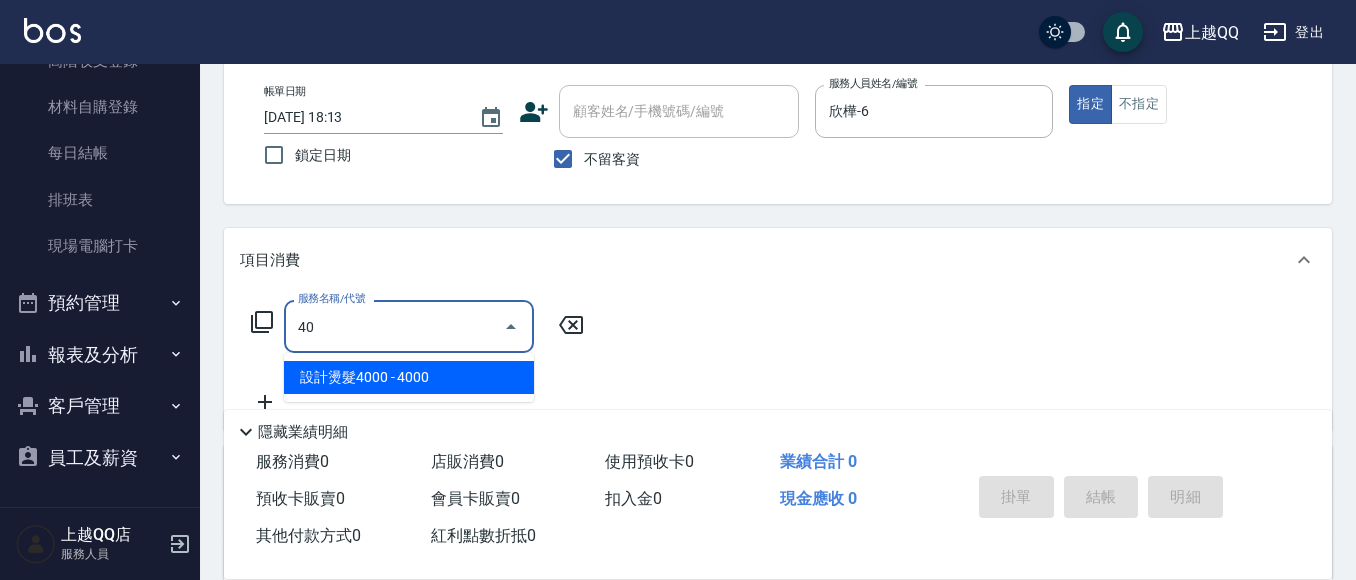 type on "4" 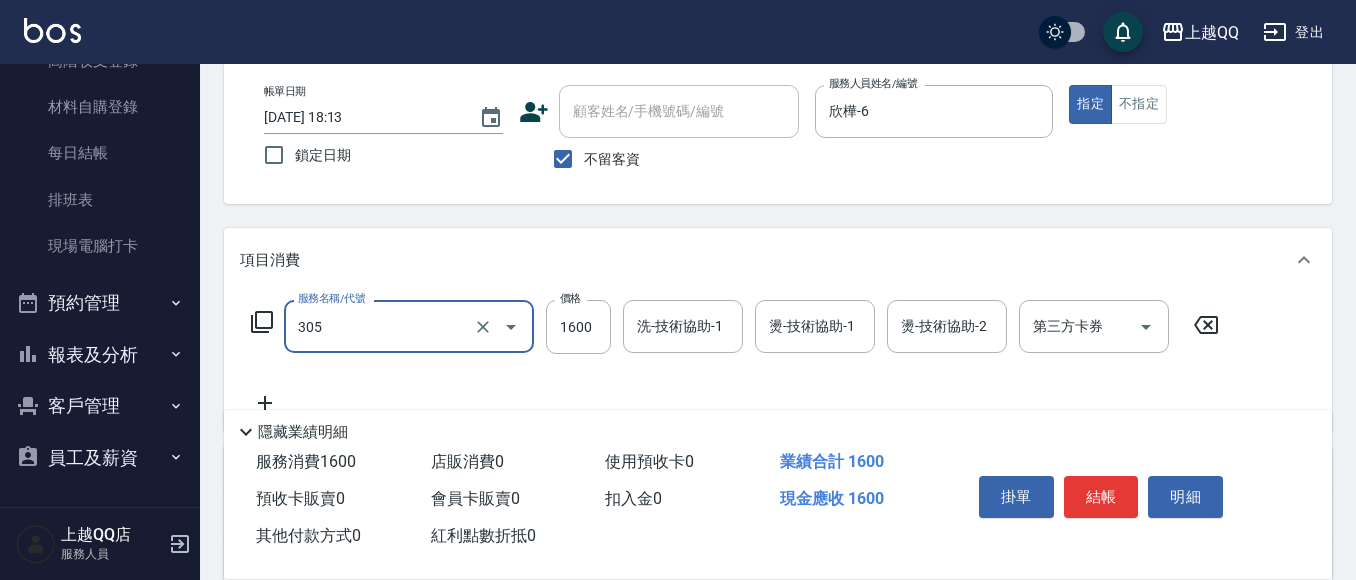 type on "設計燙髮1600(305)" 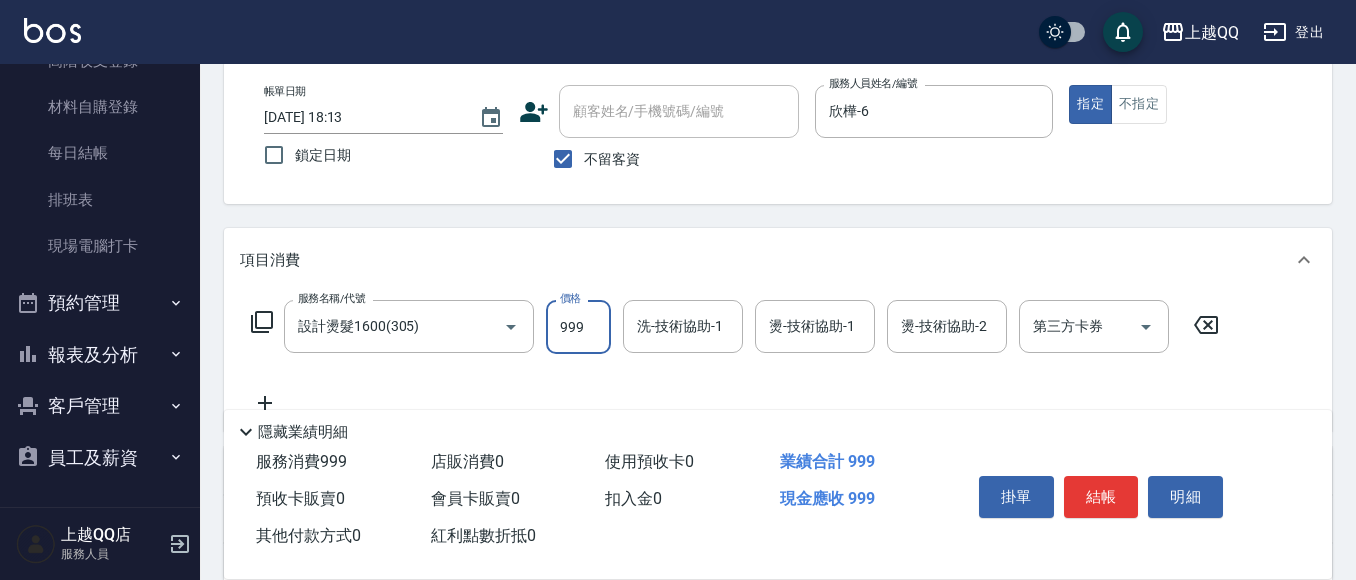 type on "999" 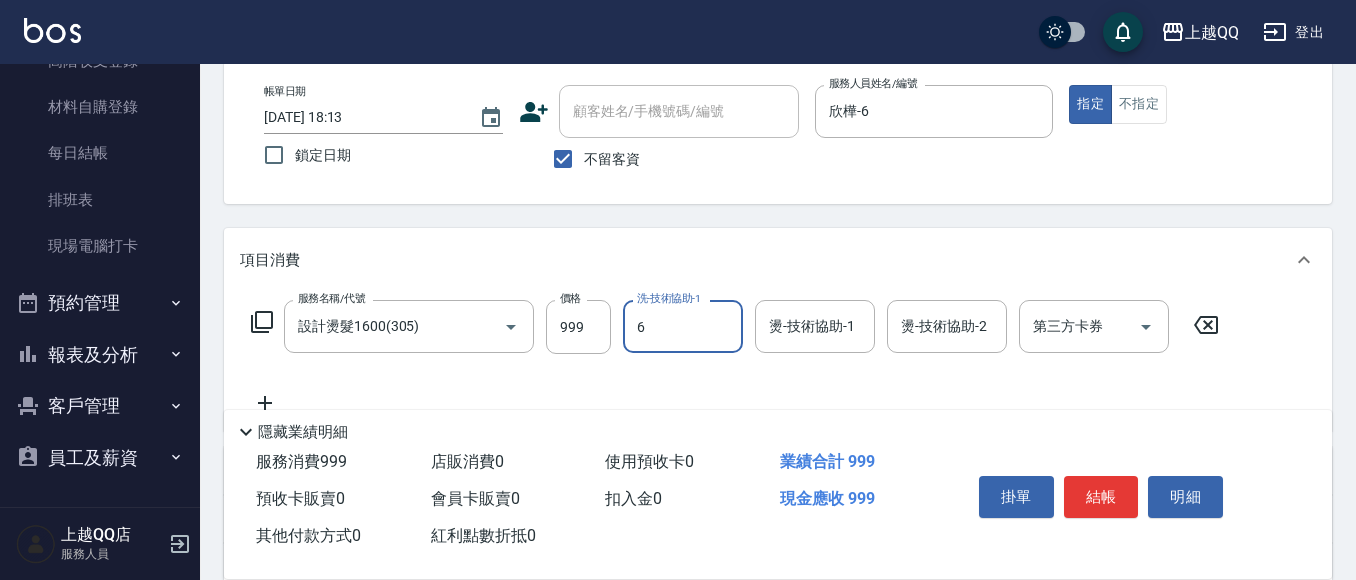 type on "欣樺-6" 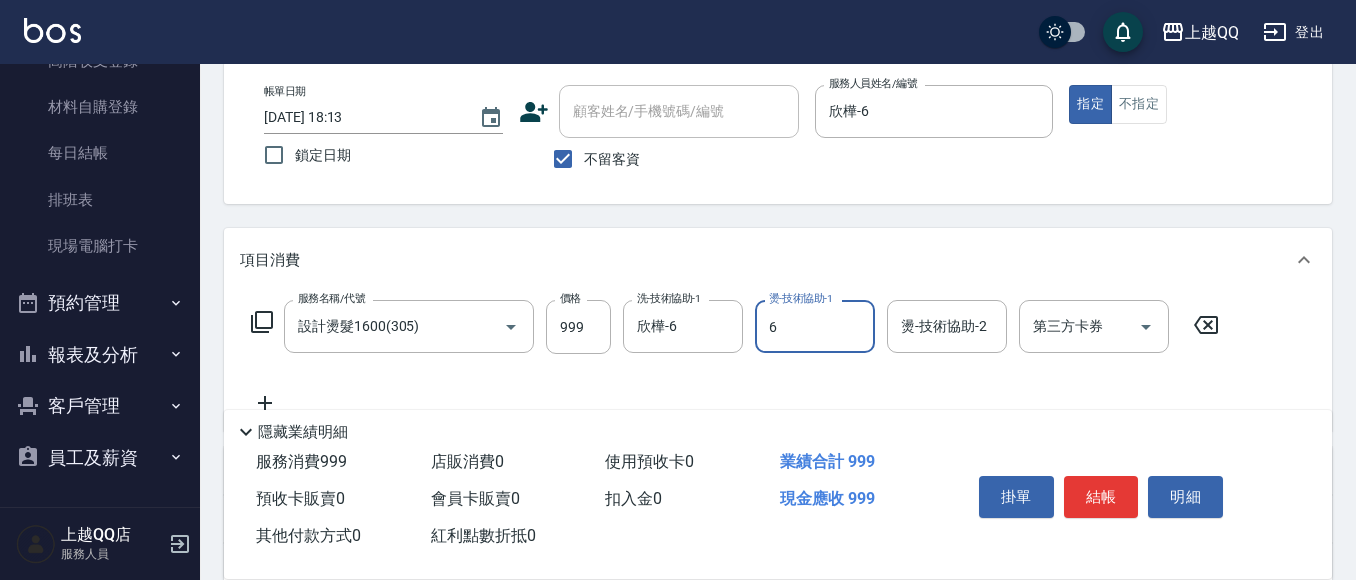 type on "欣樺-6" 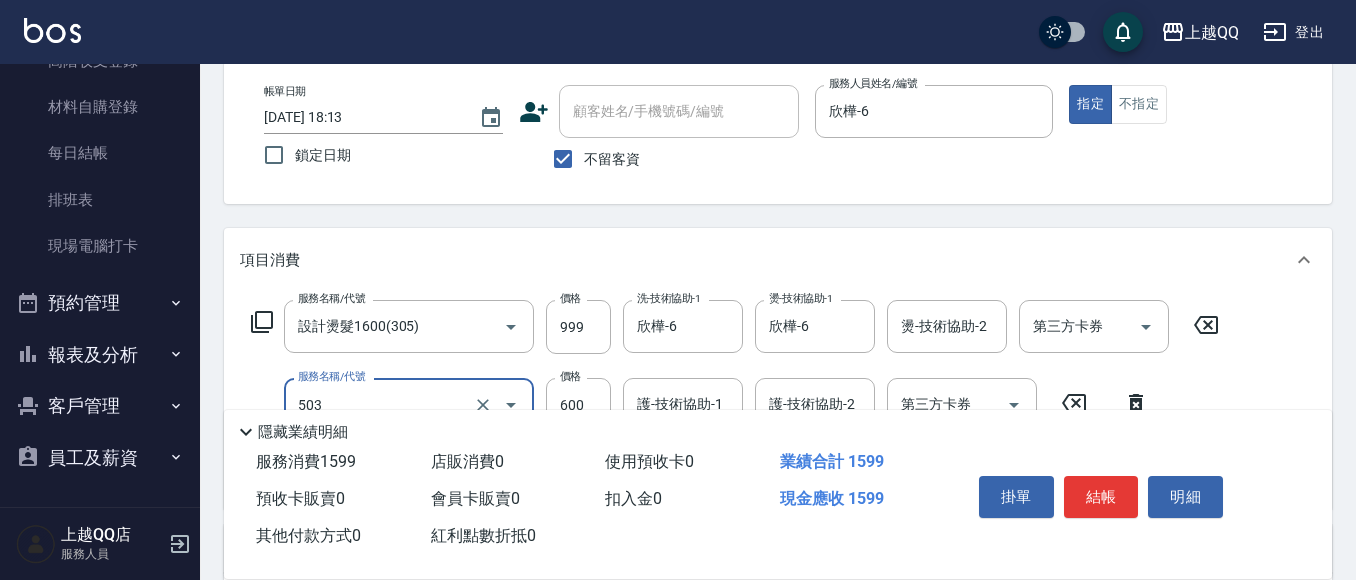 type on "小麥蛋白護髮(503)" 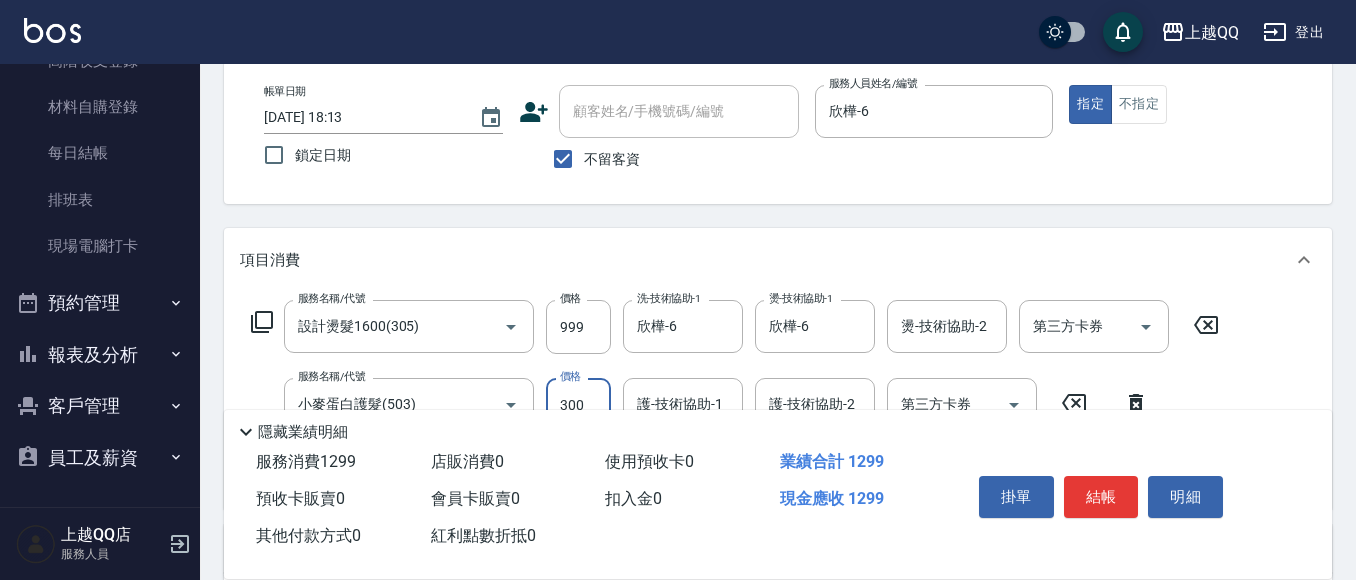 type on "300" 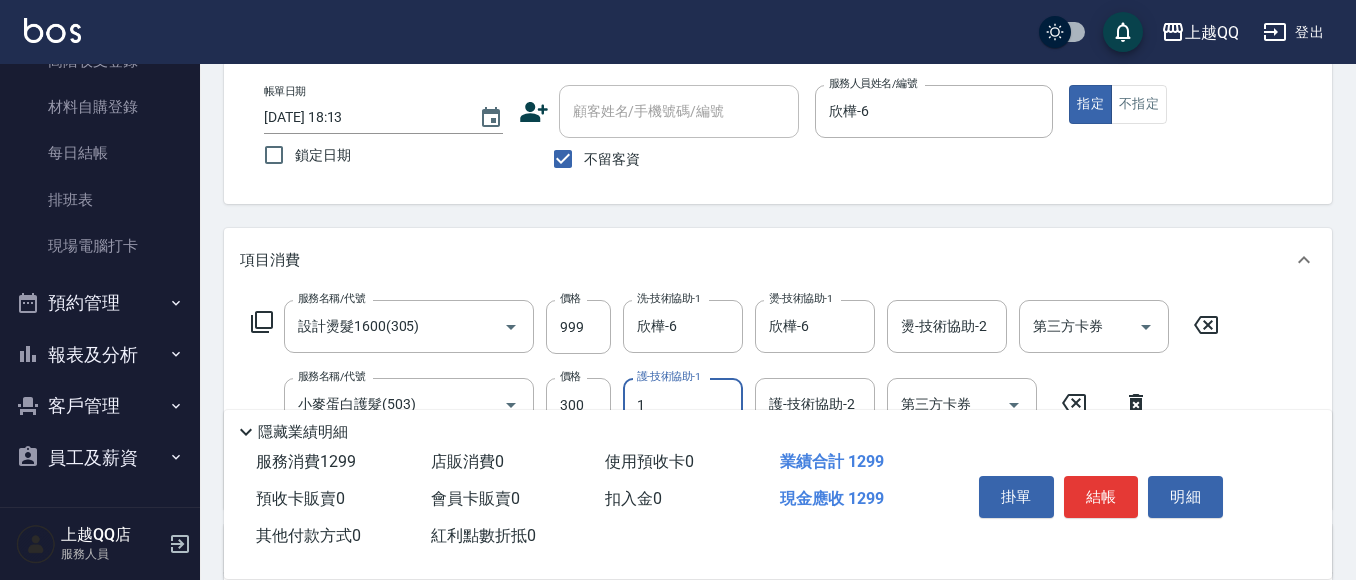 type on "雨芯-1" 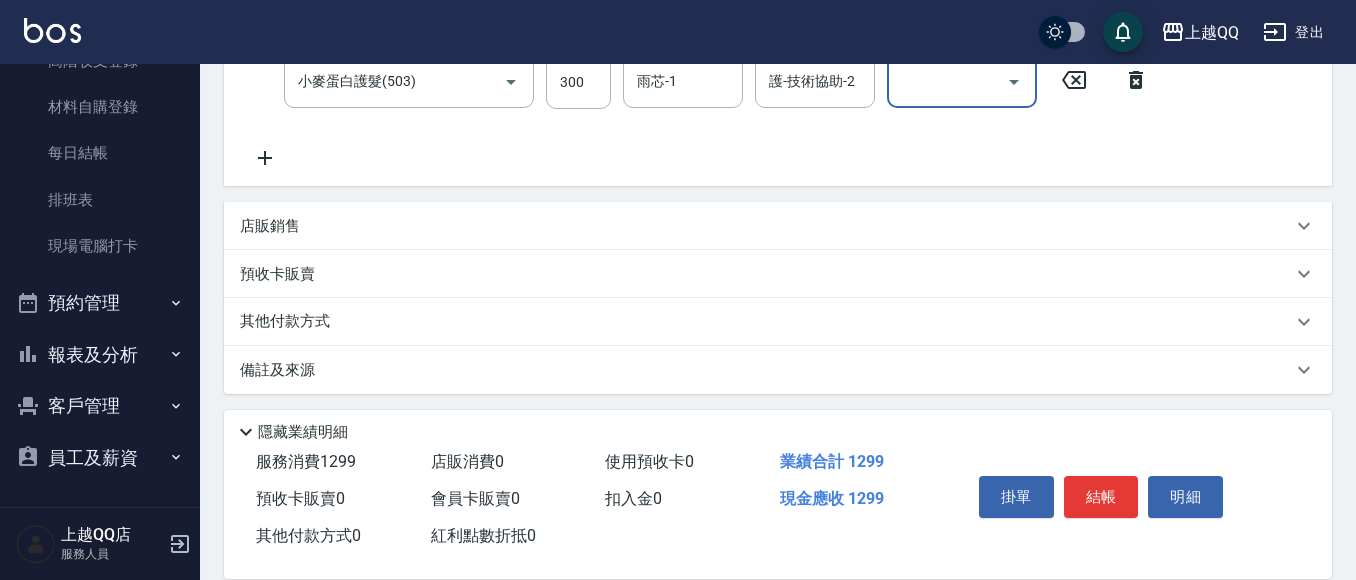 scroll, scrollTop: 429, scrollLeft: 0, axis: vertical 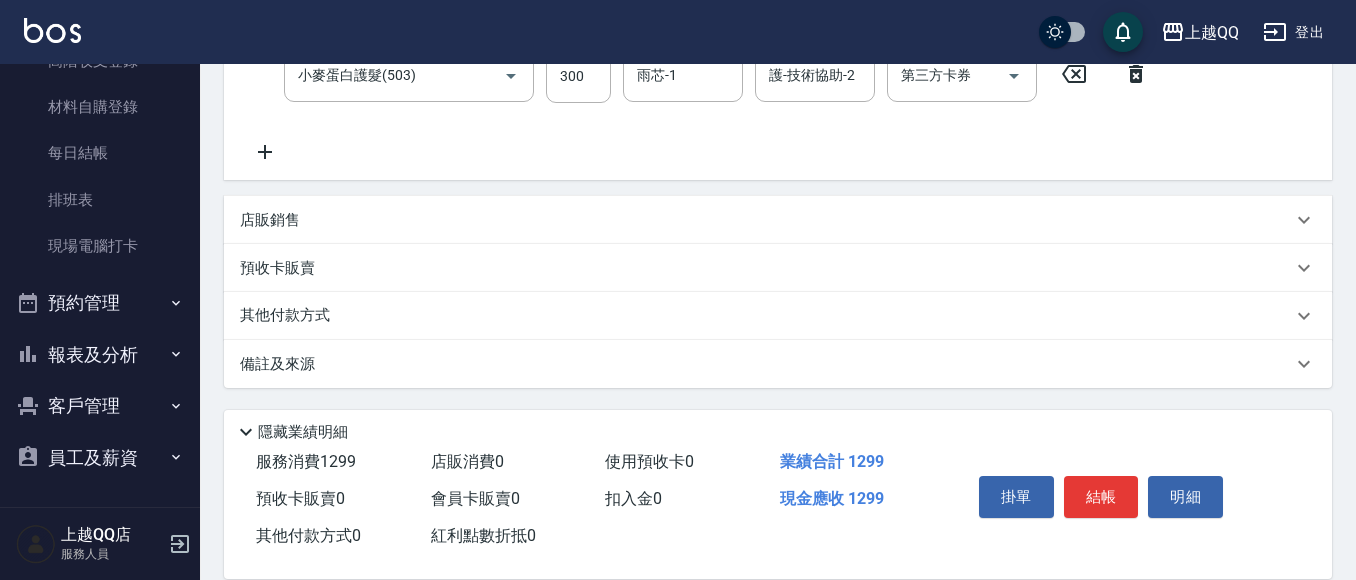 click on "店販銷售" at bounding box center [270, 220] 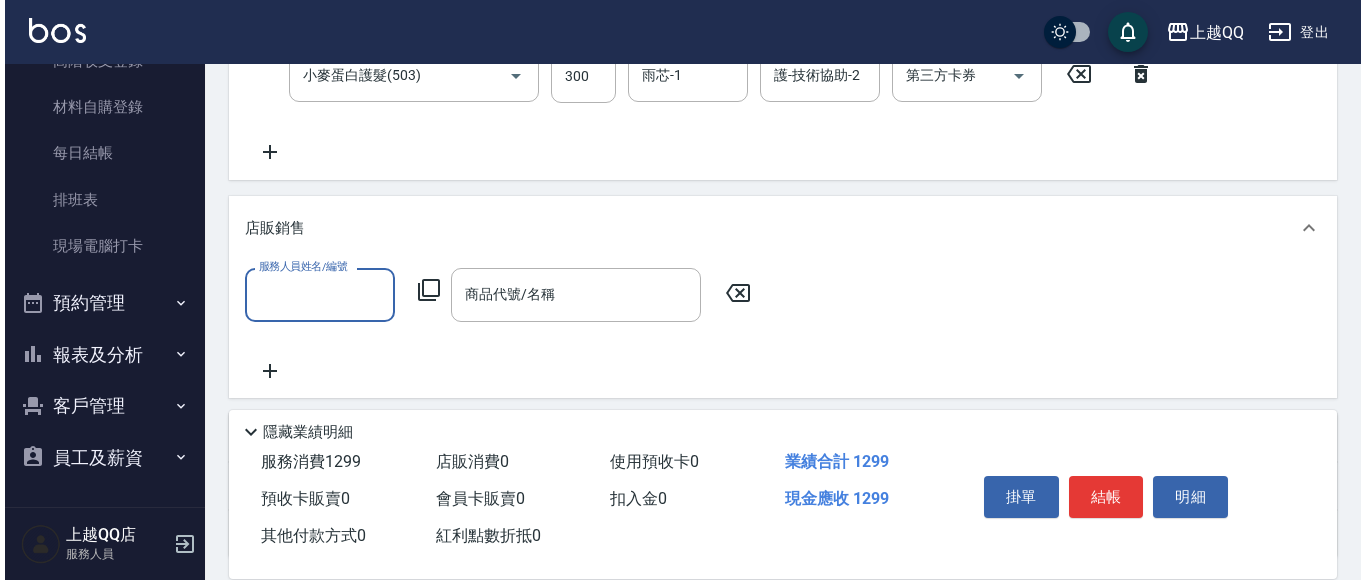 scroll, scrollTop: 0, scrollLeft: 0, axis: both 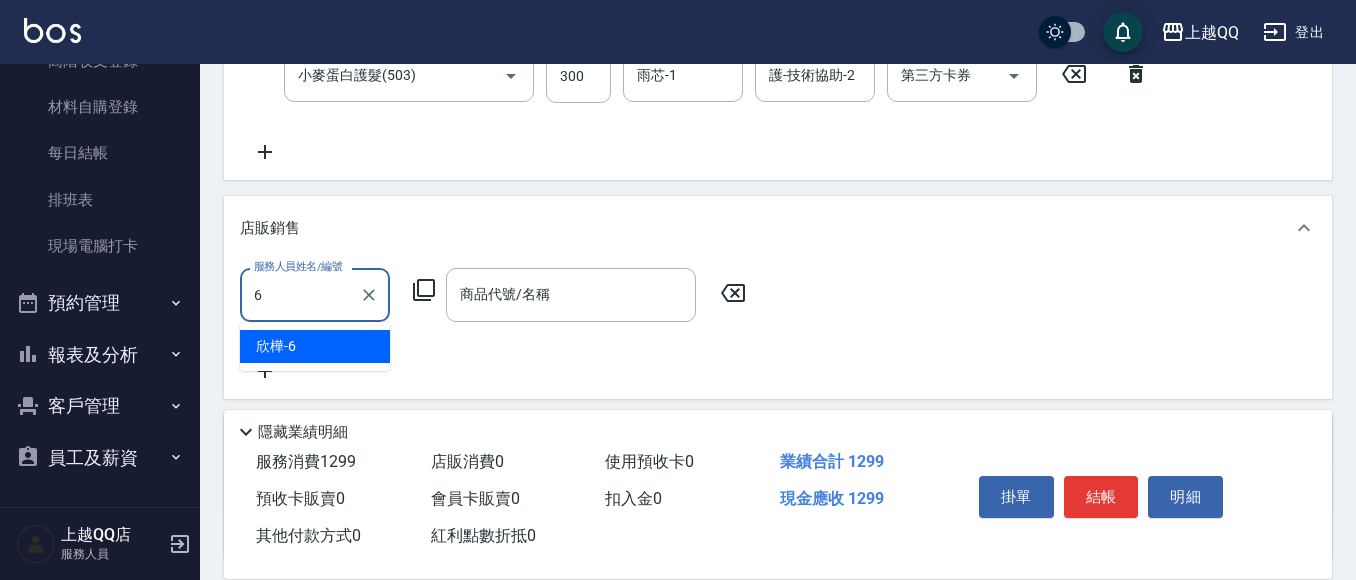 type on "欣樺-6" 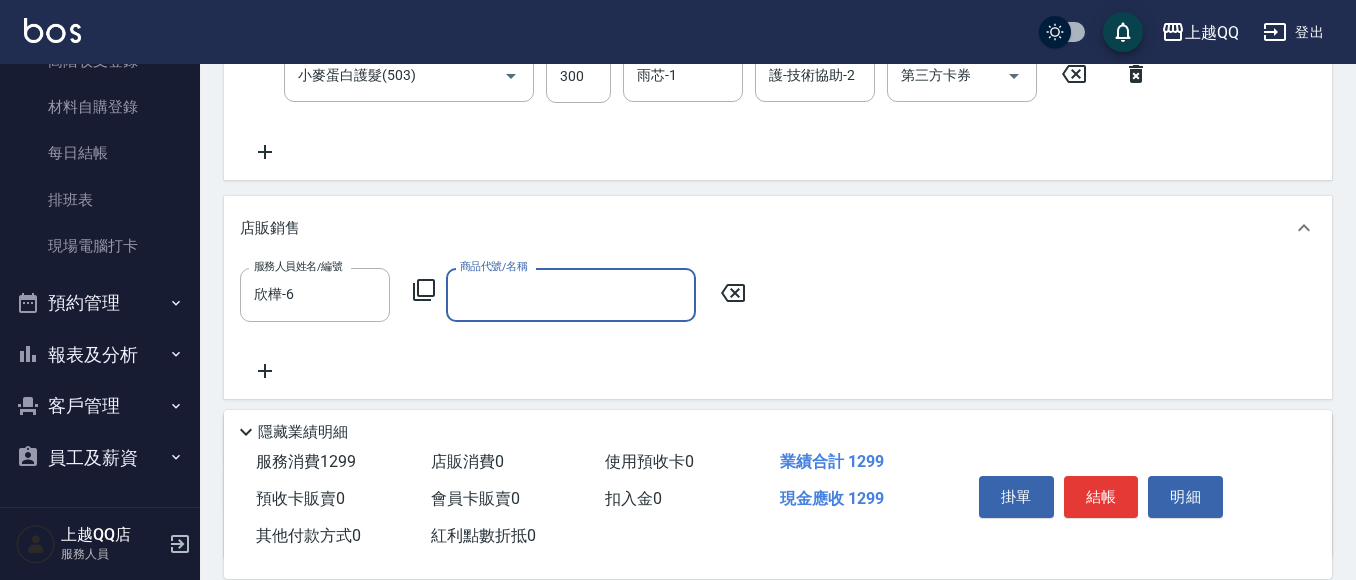 click 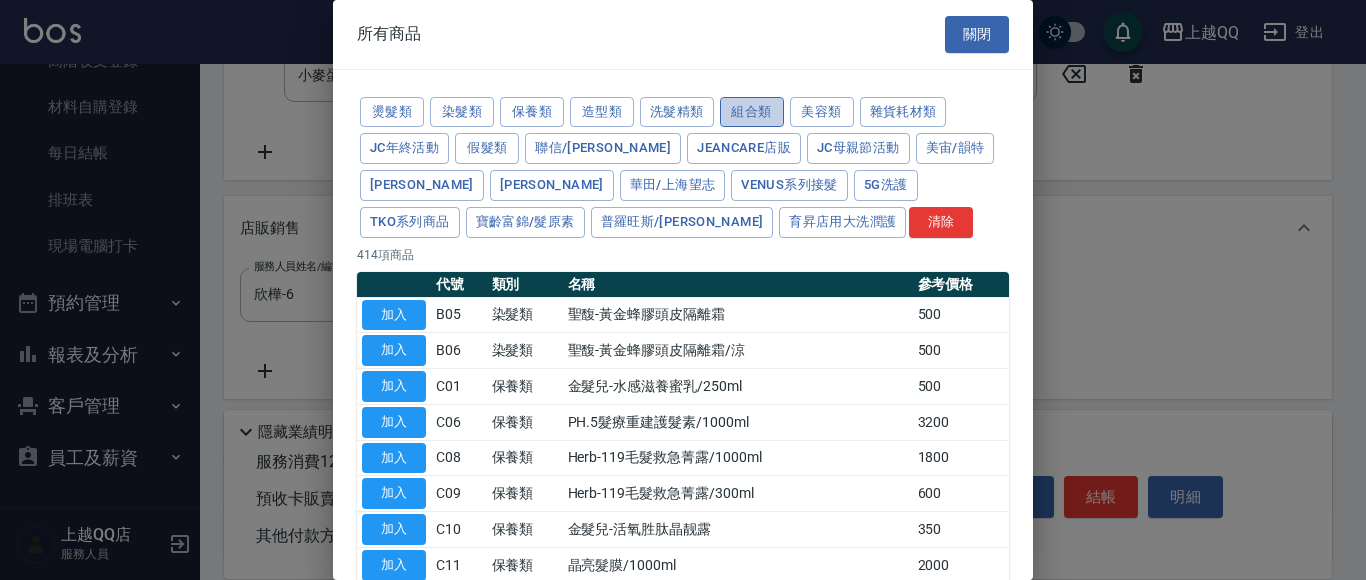 click on "組合類" at bounding box center [752, 112] 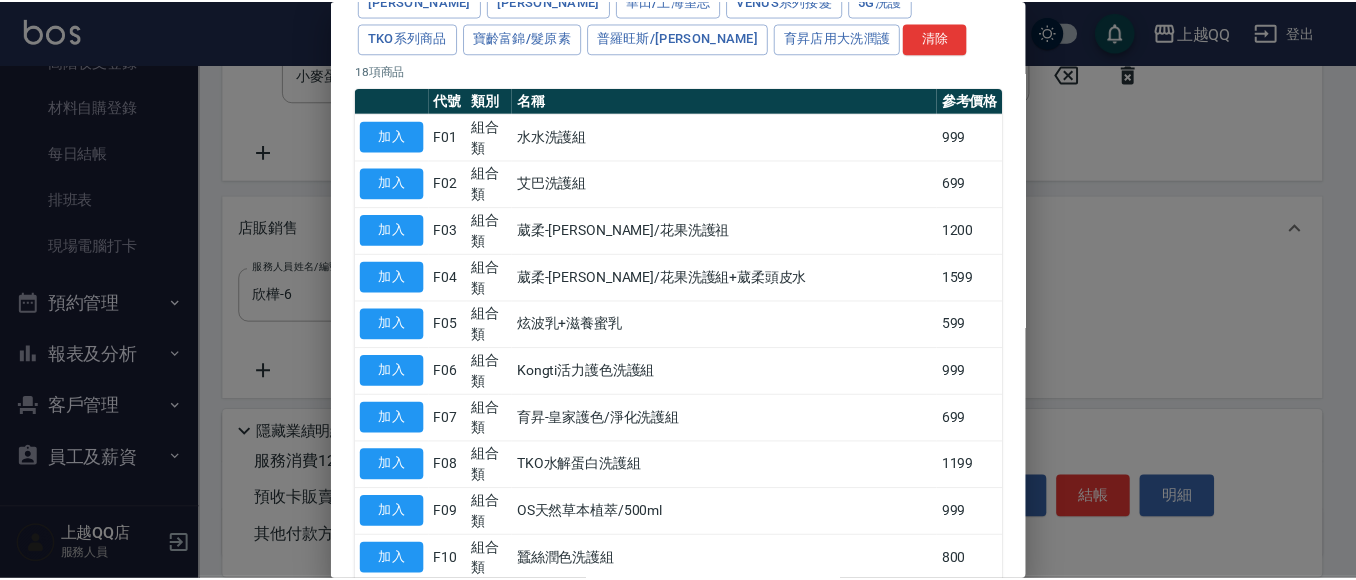 scroll, scrollTop: 400, scrollLeft: 0, axis: vertical 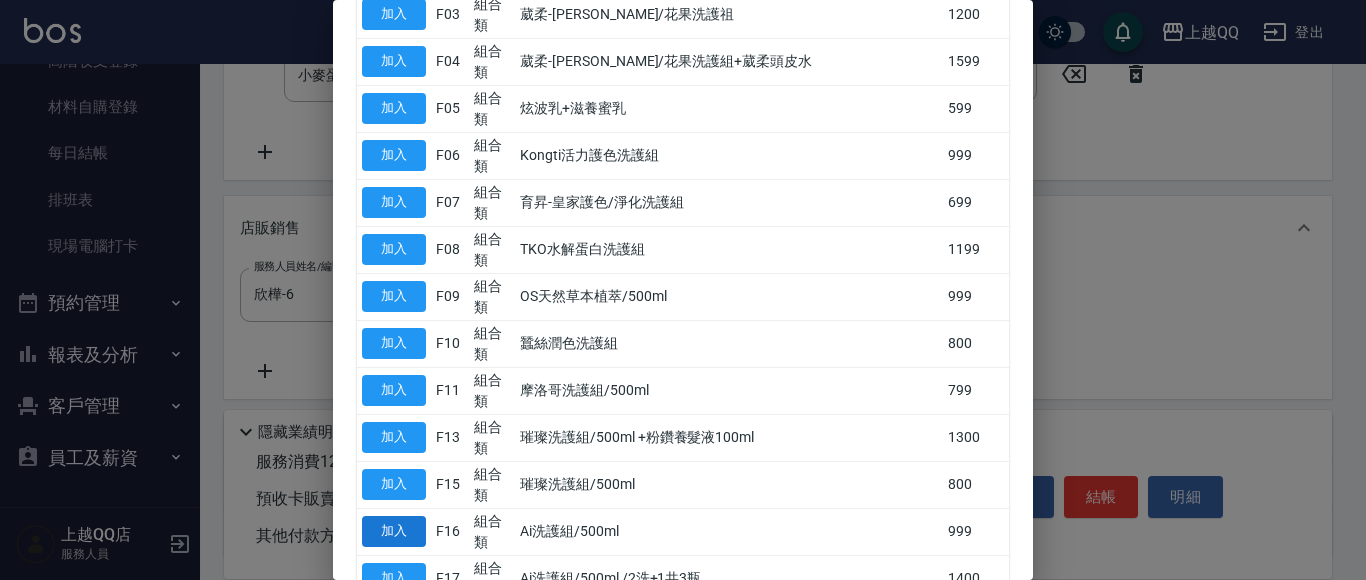 click on "加入" at bounding box center (394, 531) 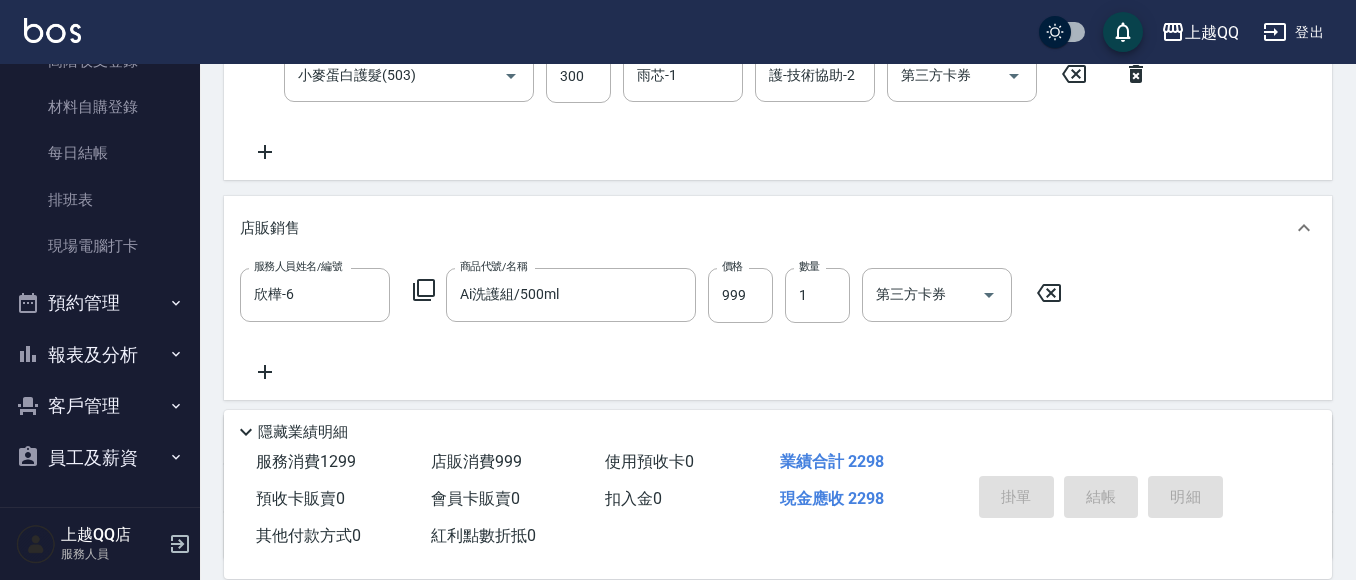 type on "[DATE] 18:14" 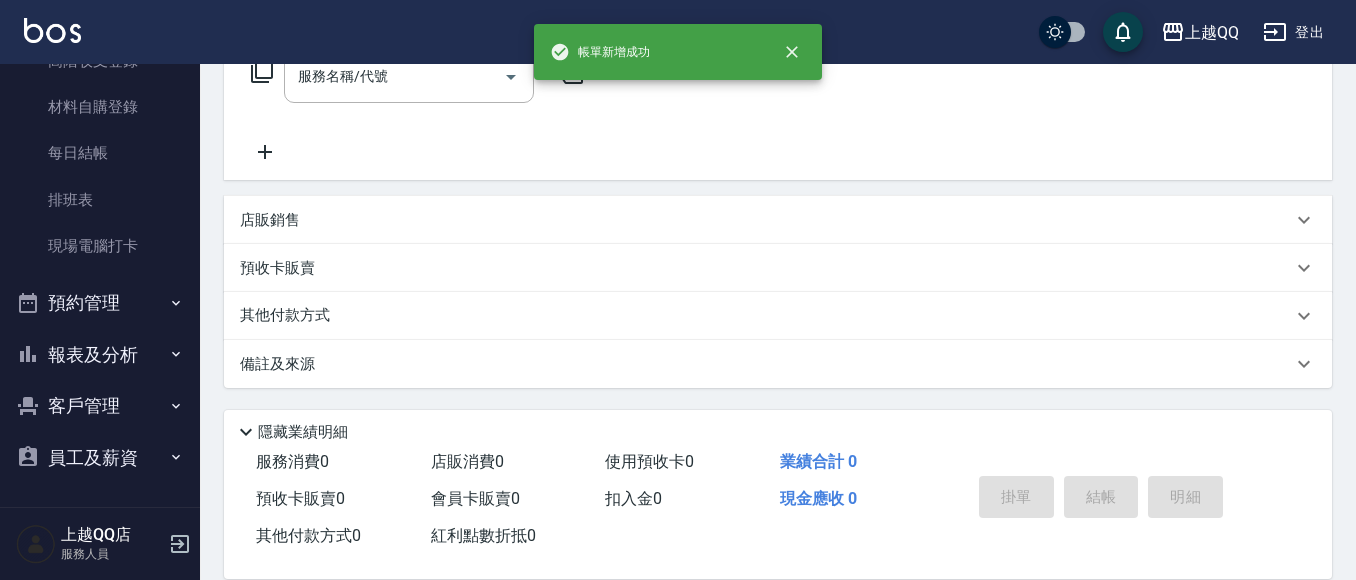 scroll, scrollTop: 0, scrollLeft: 0, axis: both 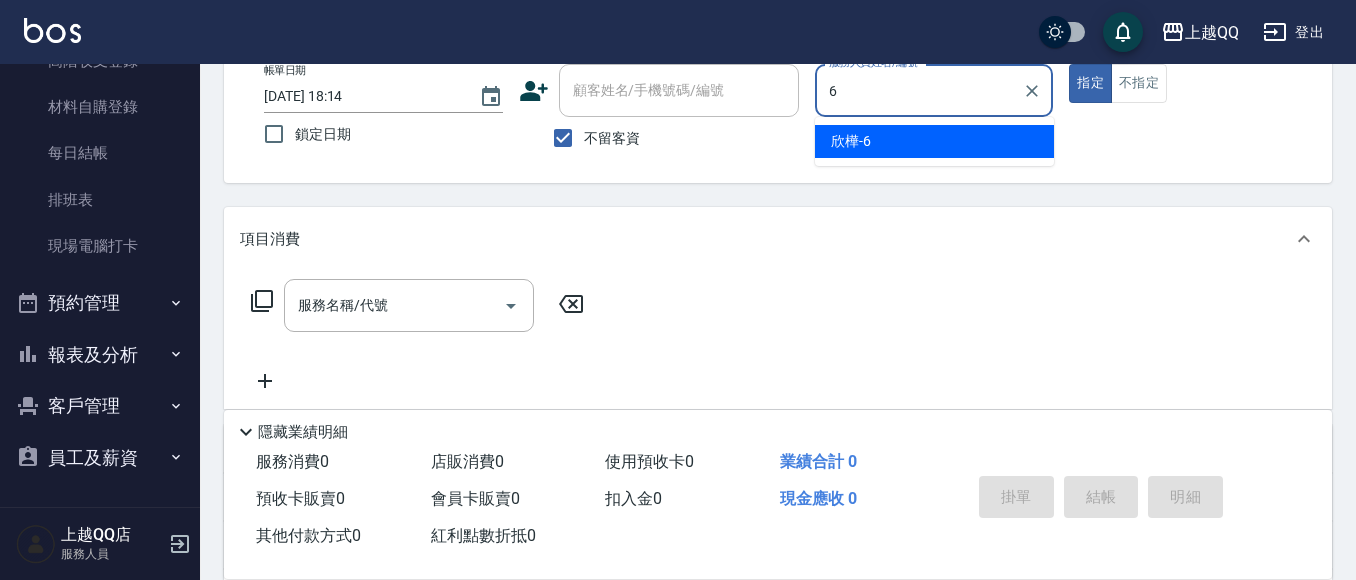 type on "欣樺-6" 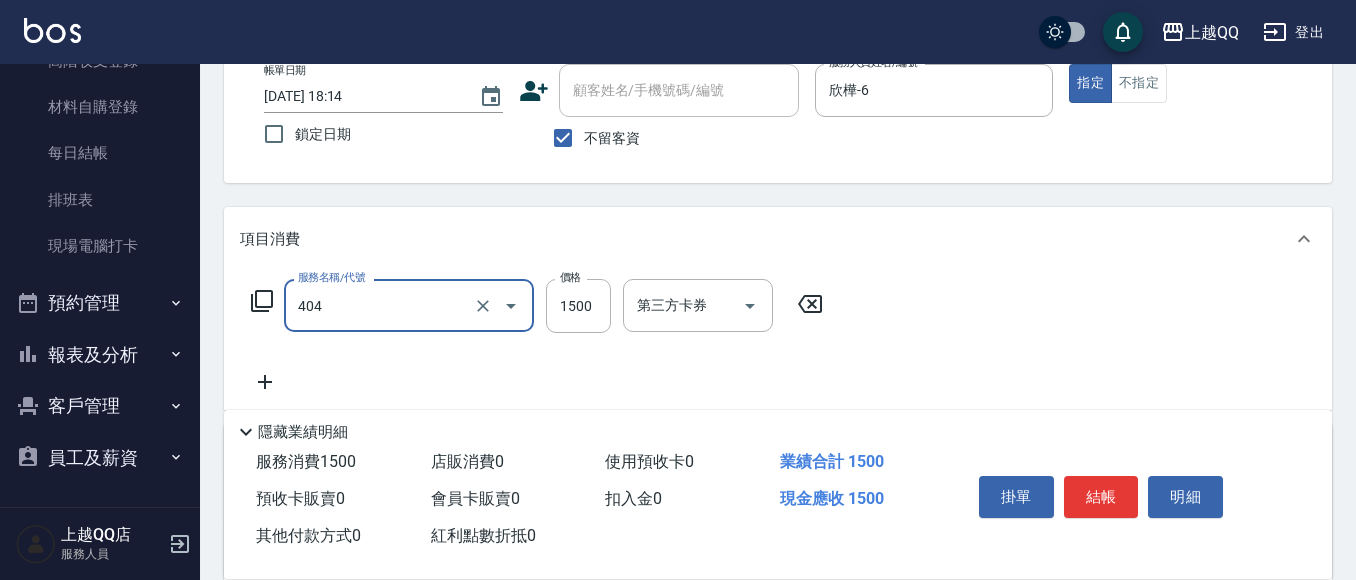 type on "設計染髮(404)" 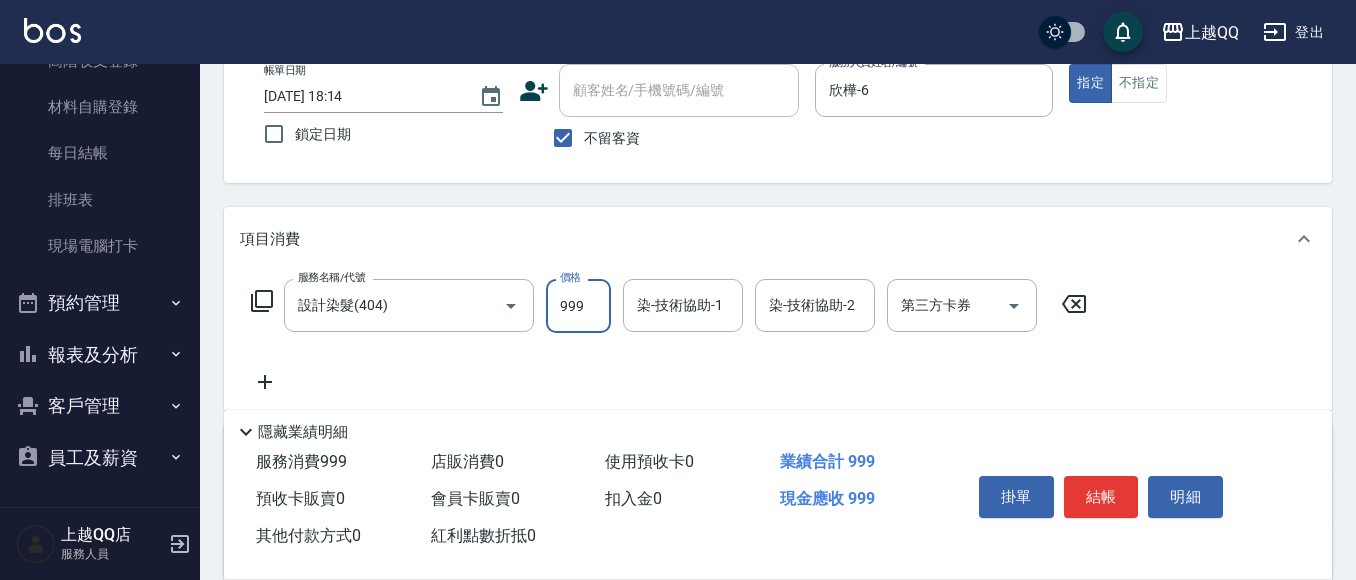 type on "999" 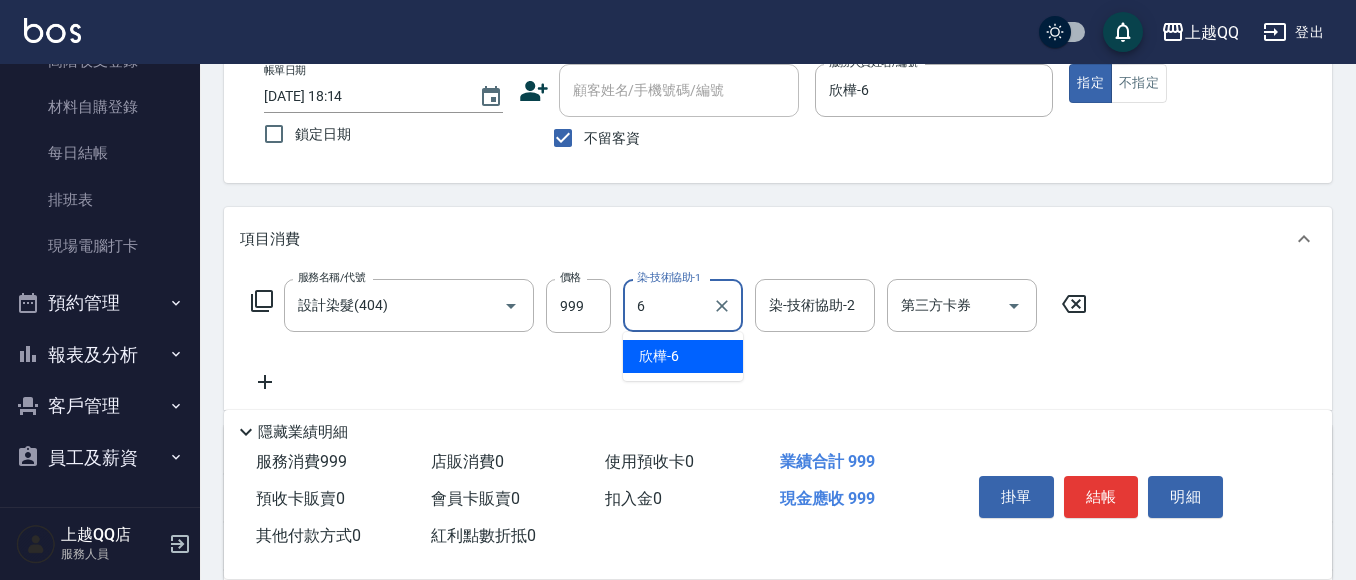 type on "欣樺-6" 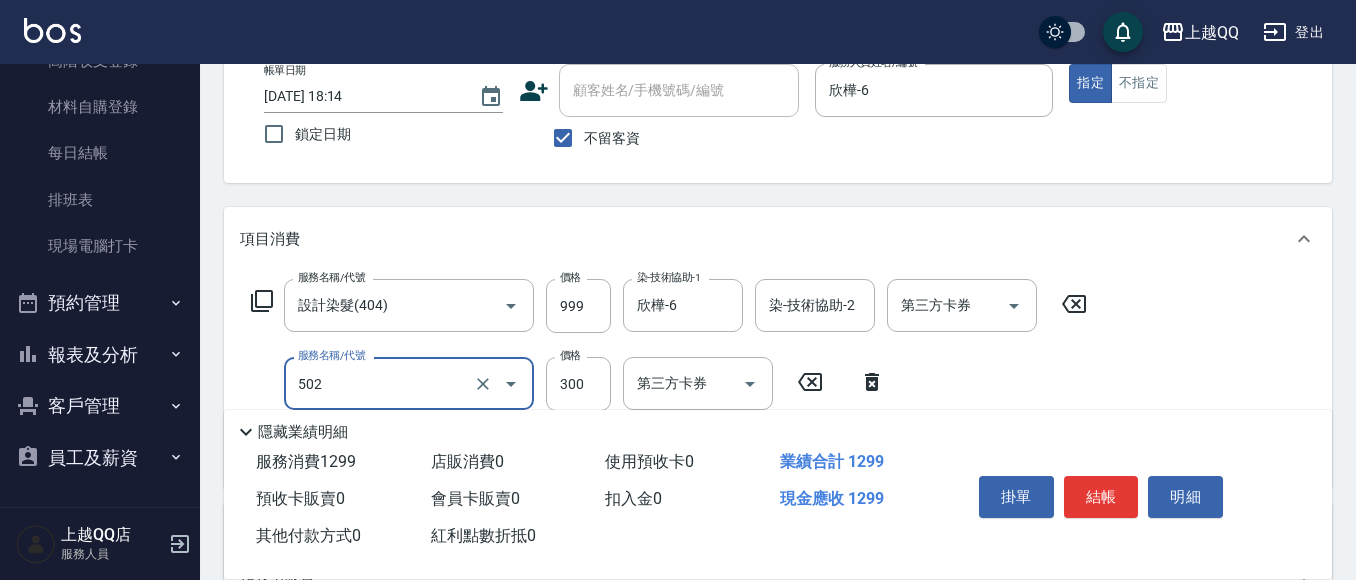 type on "自備護髮(502)" 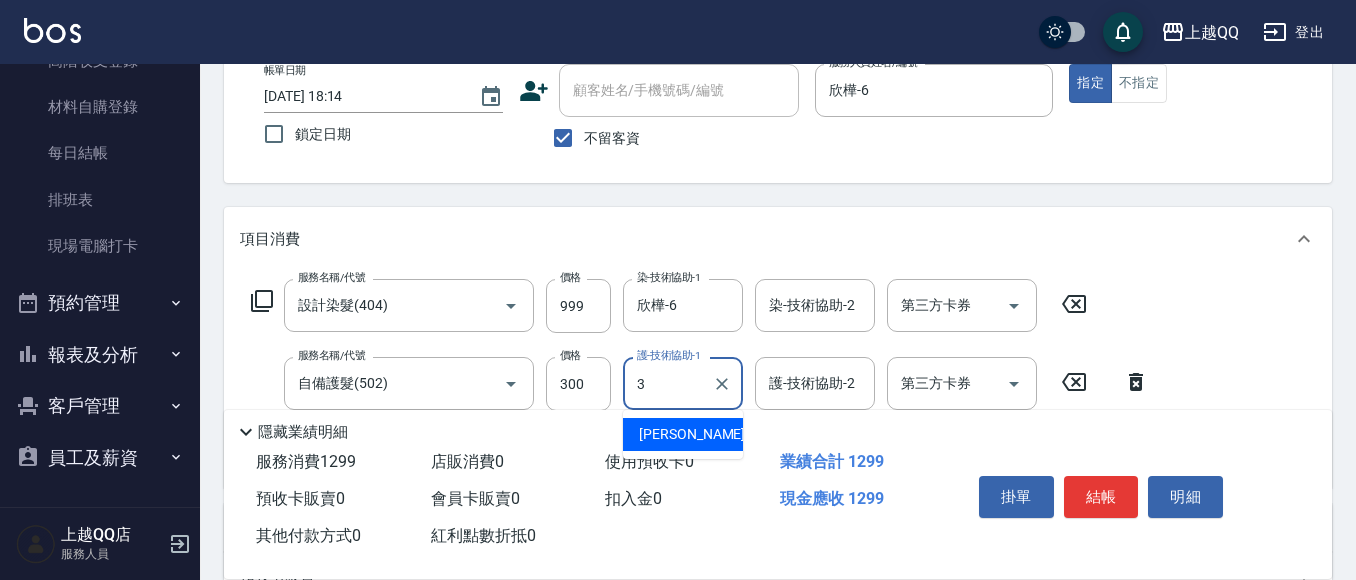 type on "佩怡-3" 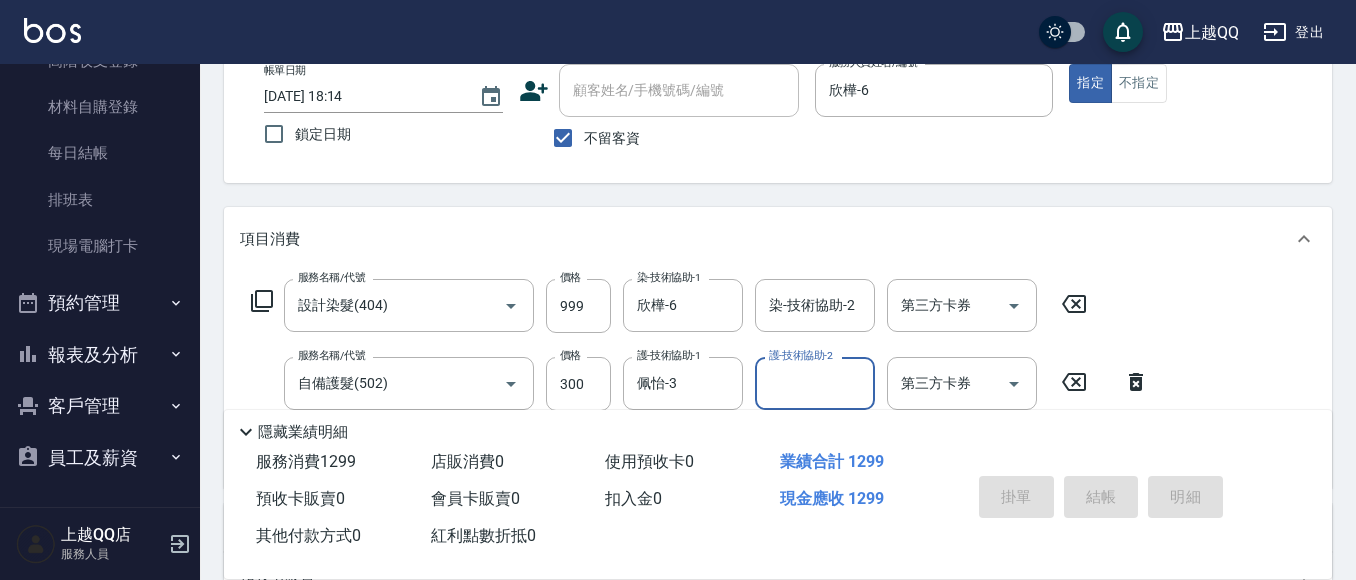 type 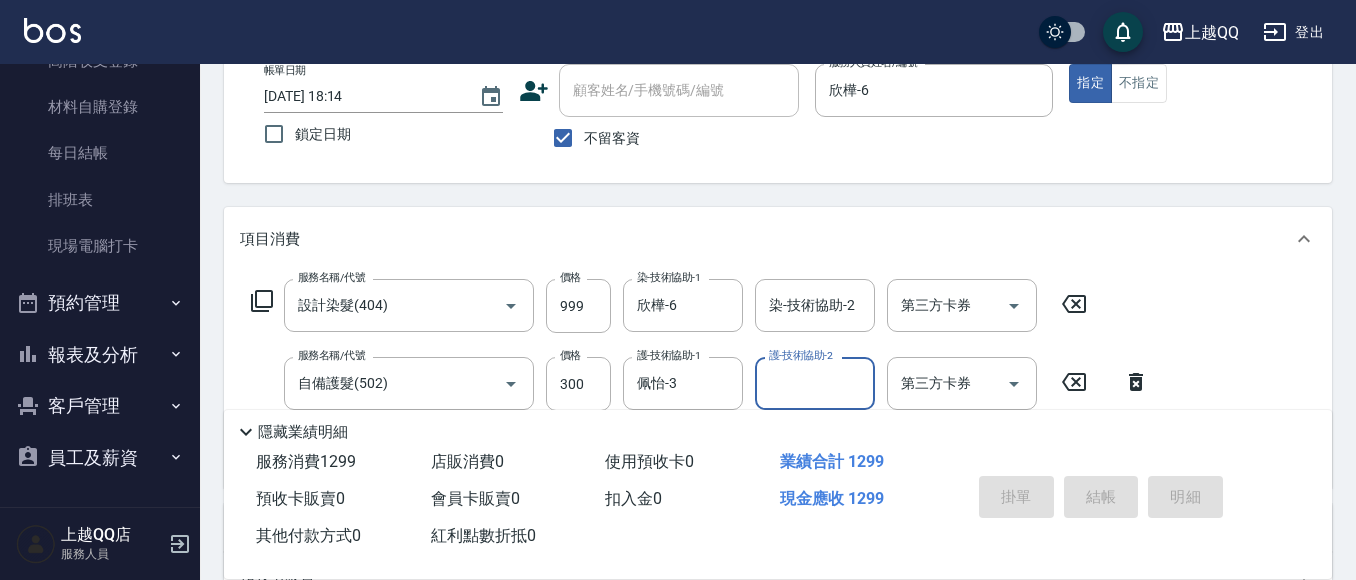 type 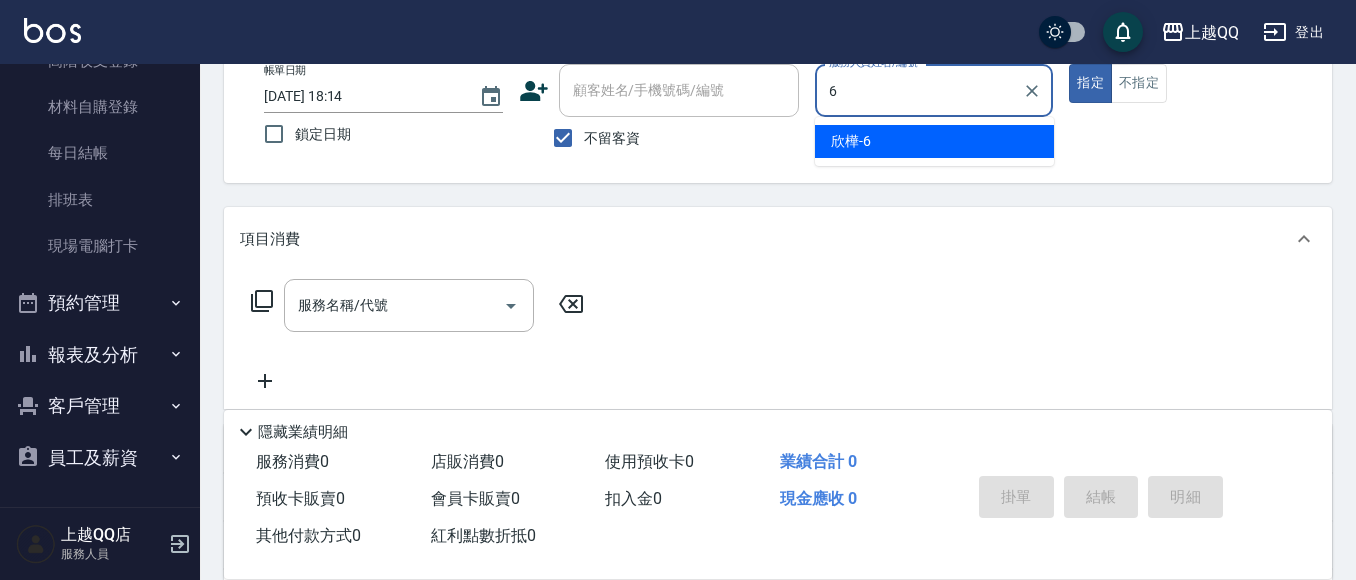 type on "欣樺-6" 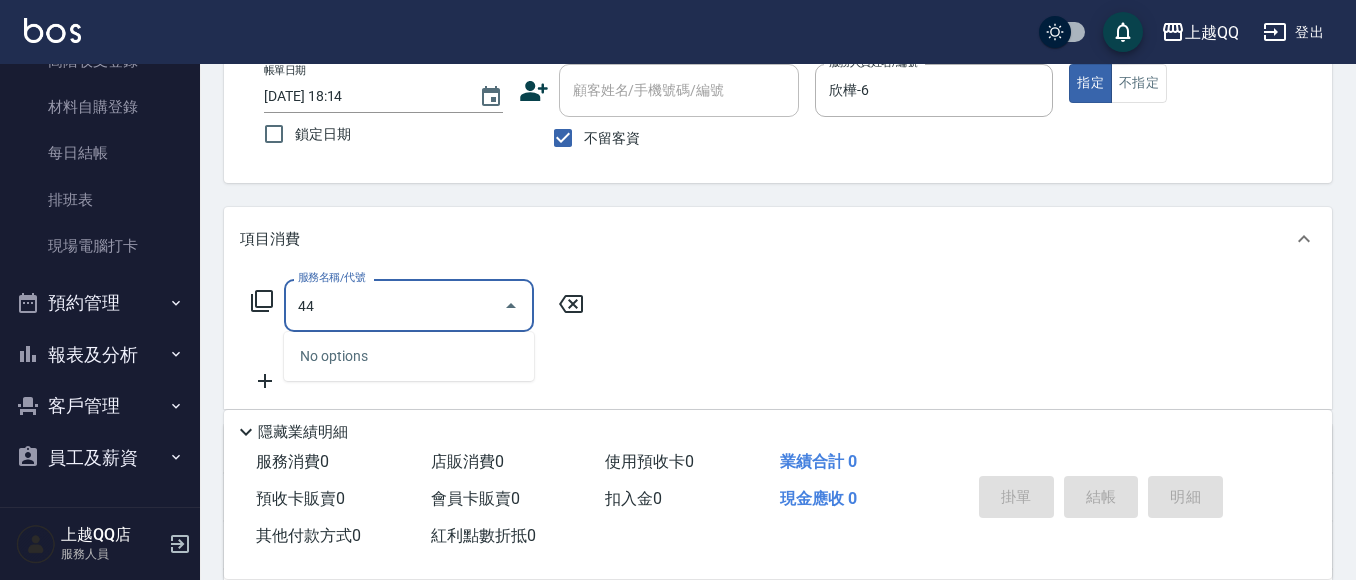 type on "4" 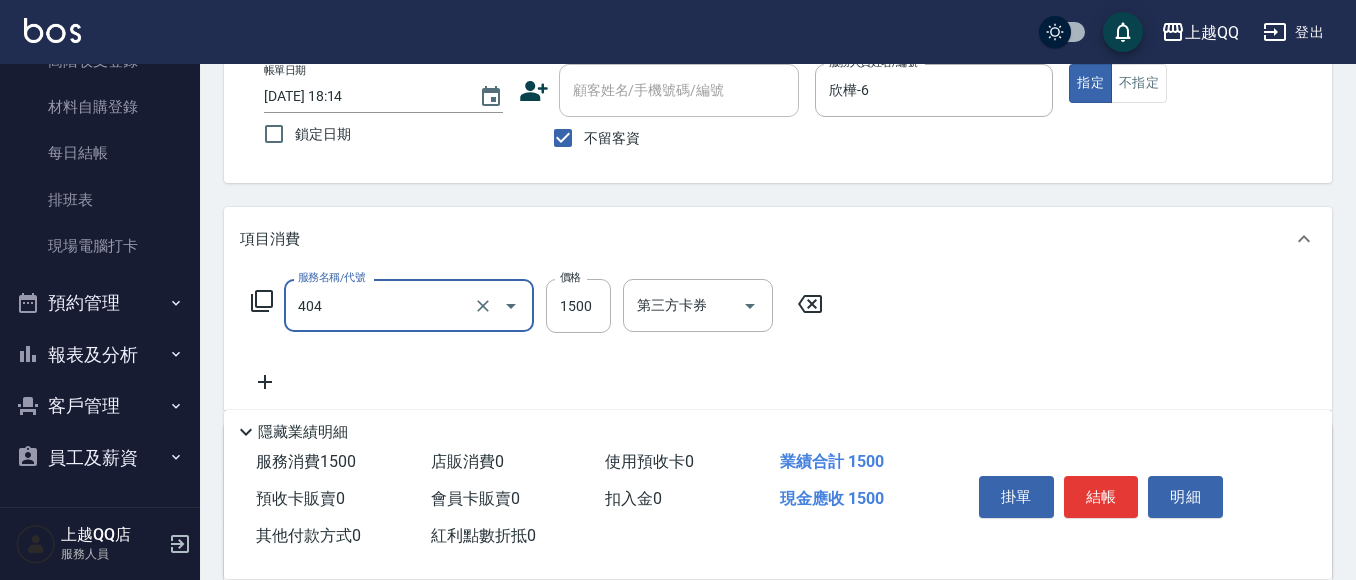 type on "設計染髮(404)" 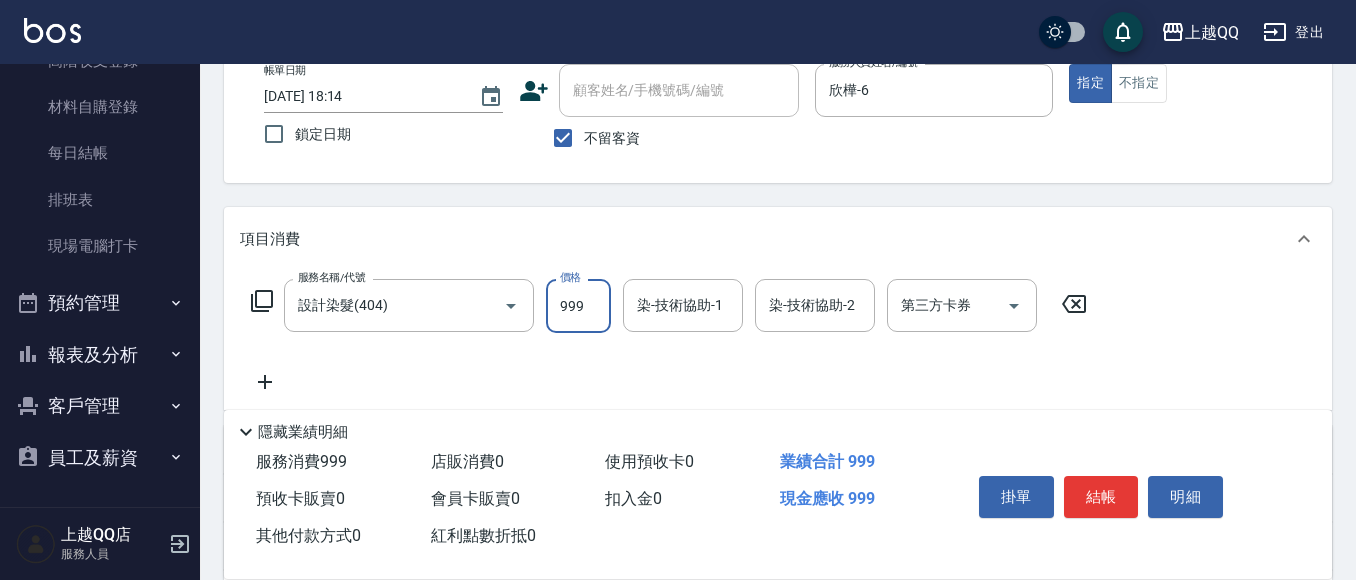 type on "999" 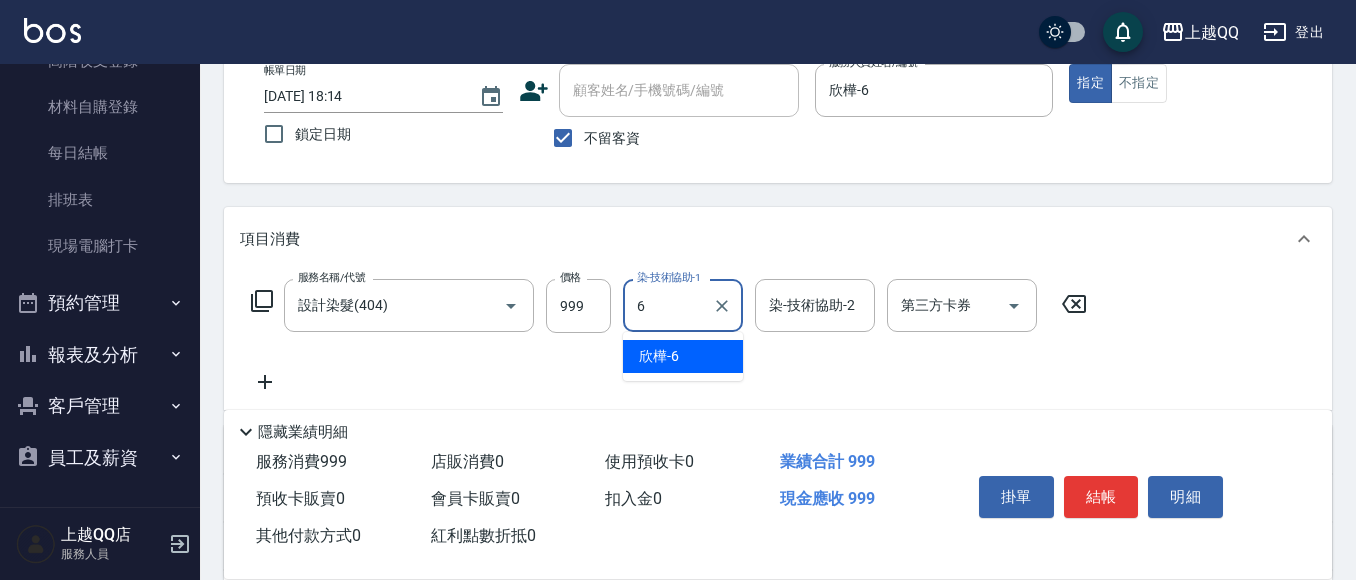 type on "欣樺-6" 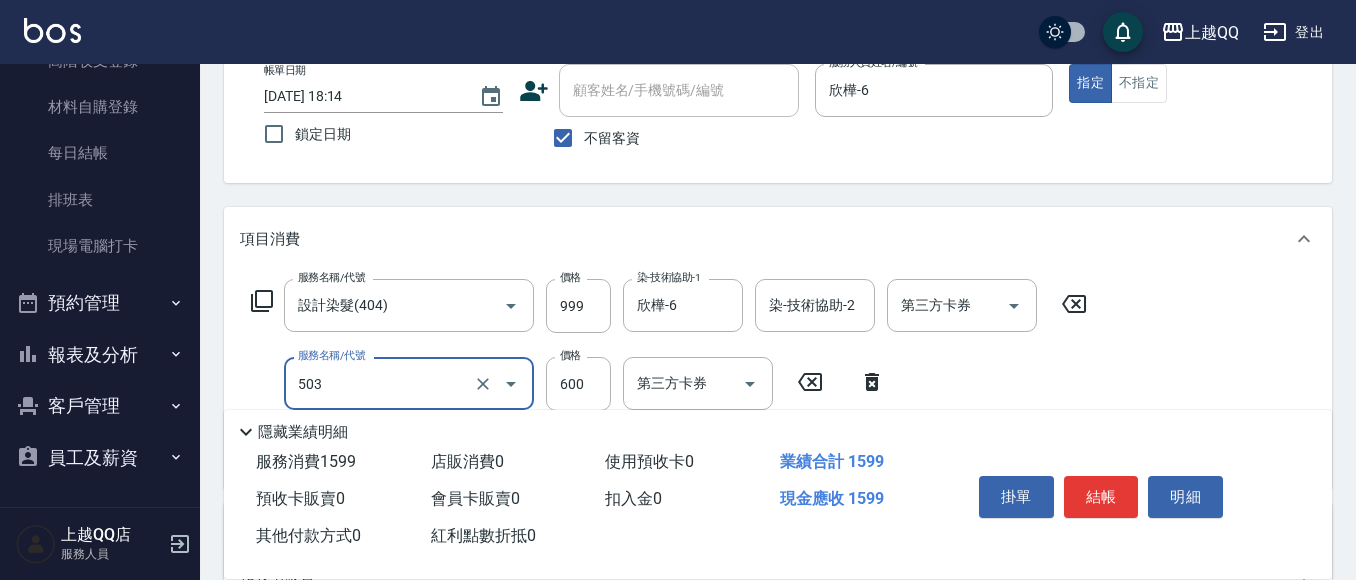 type on "小麥蛋白護髮(503)" 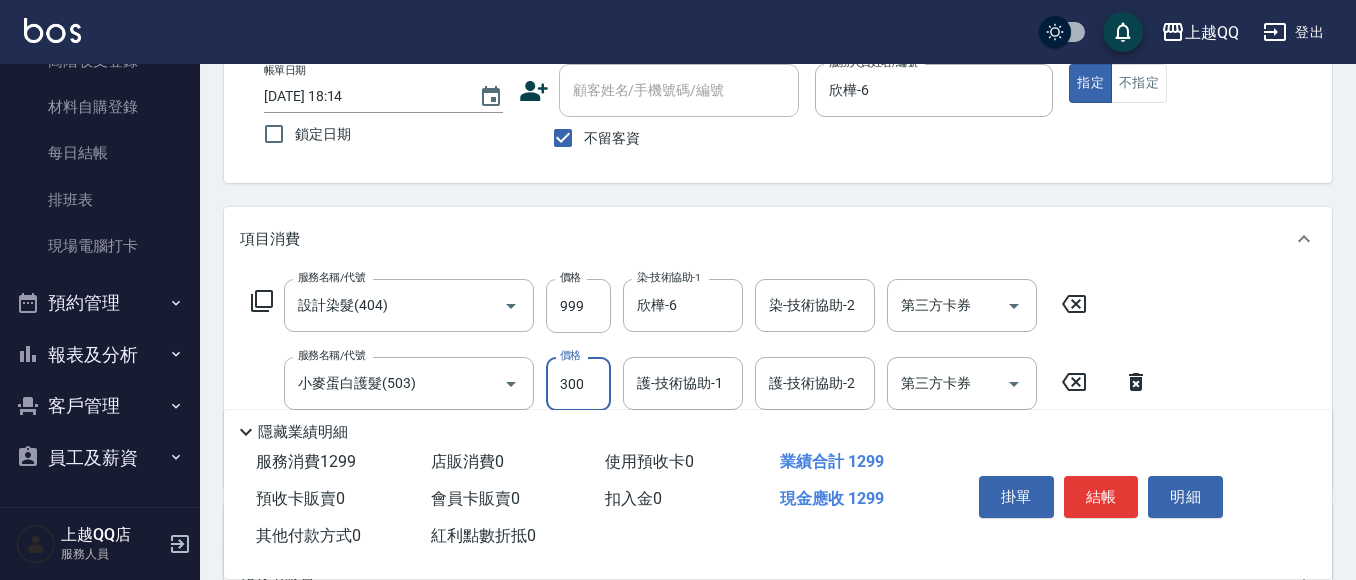 type on "300" 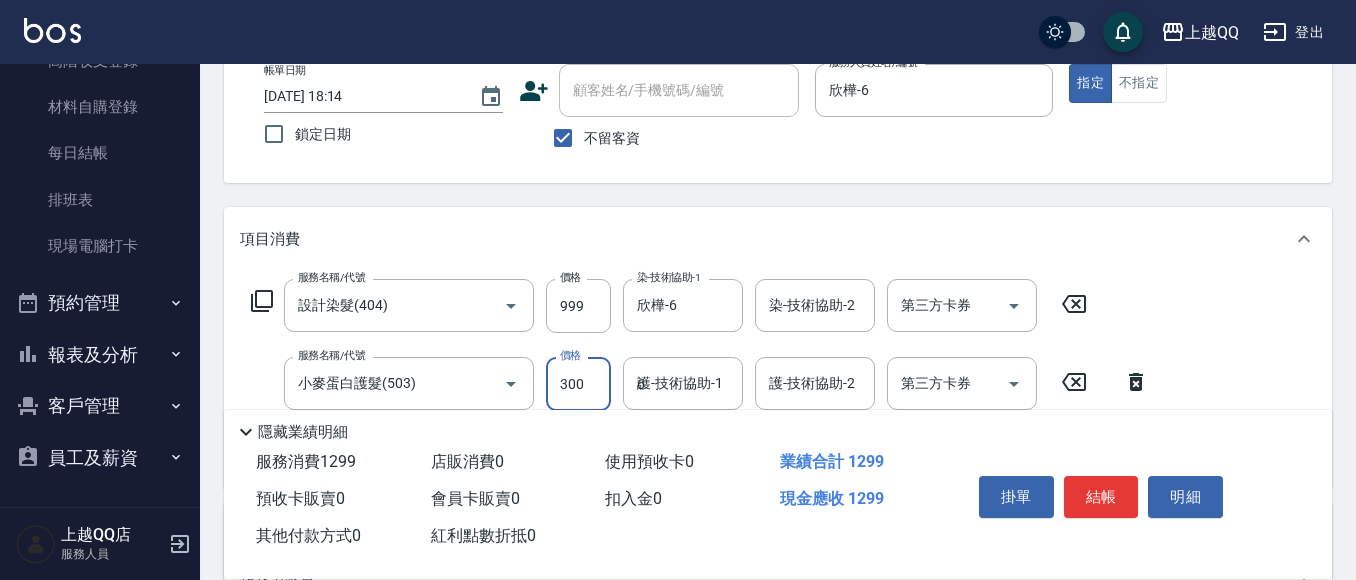 type on "欣樺-6" 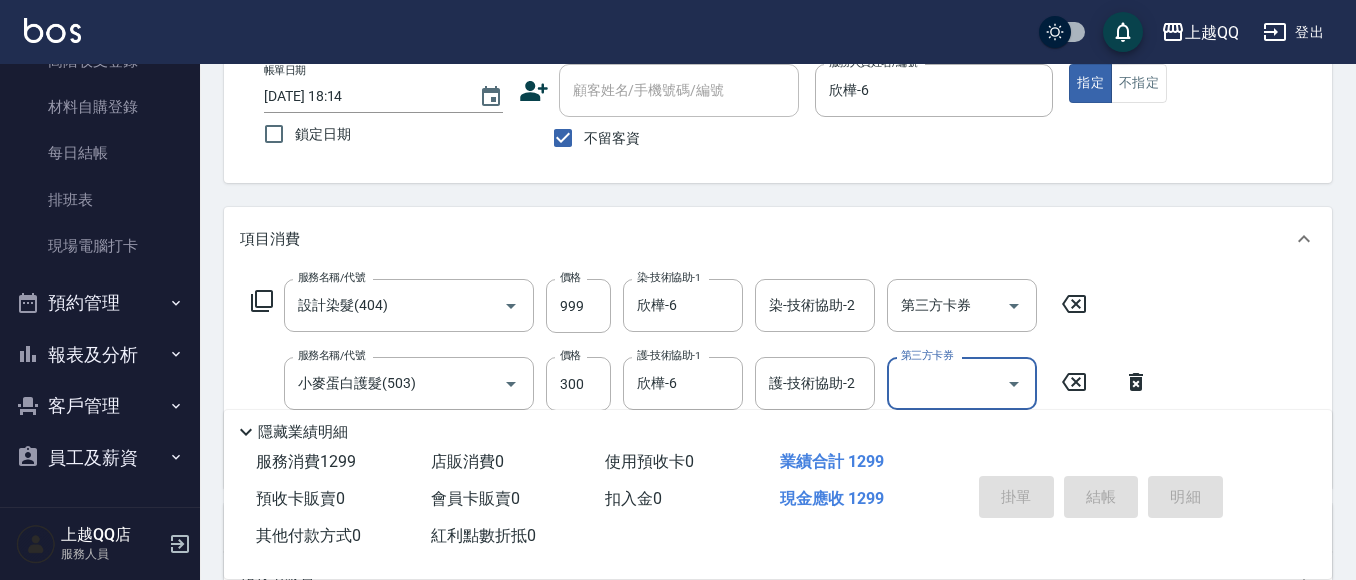 type 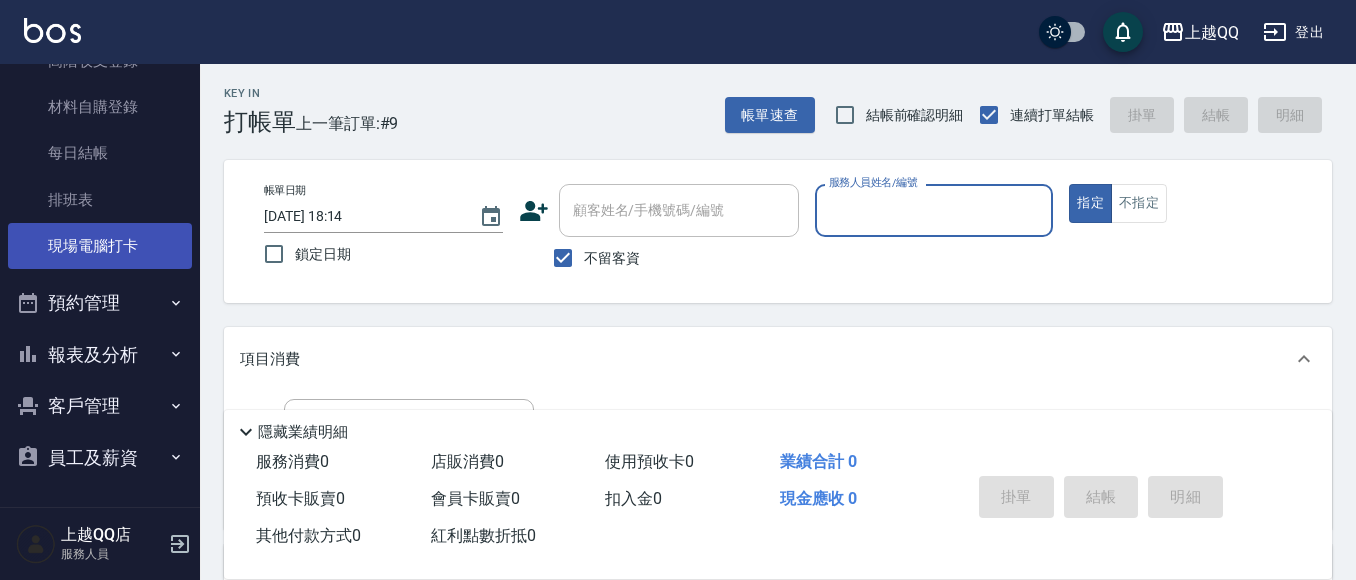 scroll, scrollTop: 0, scrollLeft: 0, axis: both 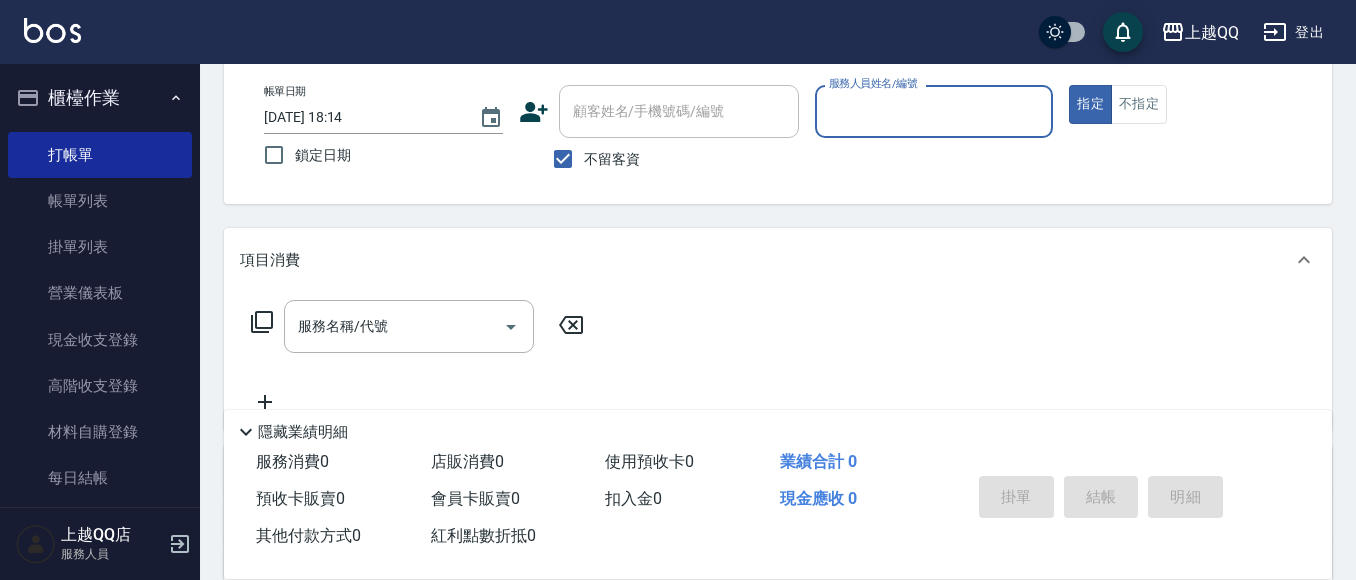drag, startPoint x: 569, startPoint y: 163, endPoint x: 614, endPoint y: 98, distance: 79.05694 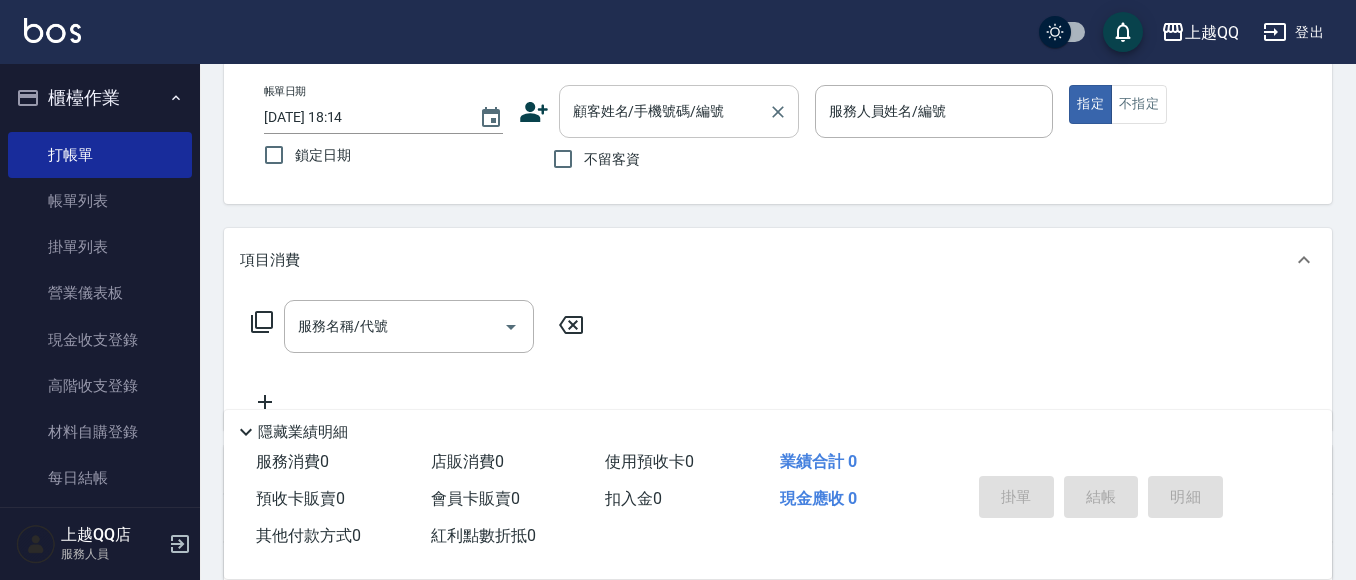 click on "顧客姓名/手機號碼/編號" at bounding box center [664, 111] 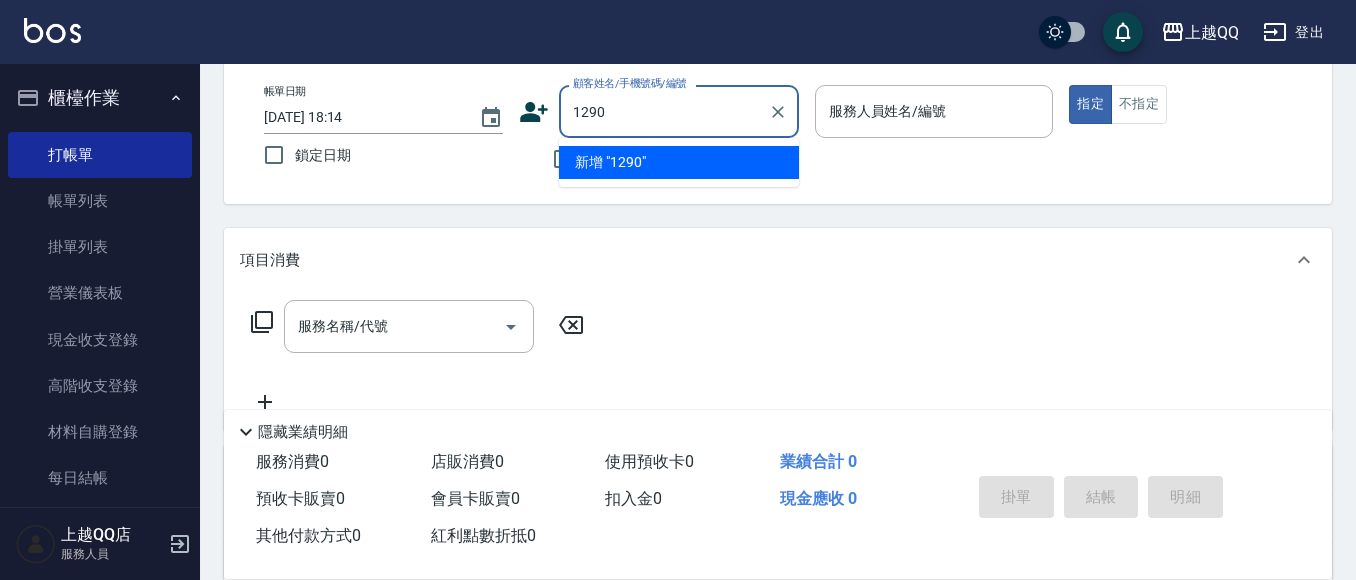 type on "1290" 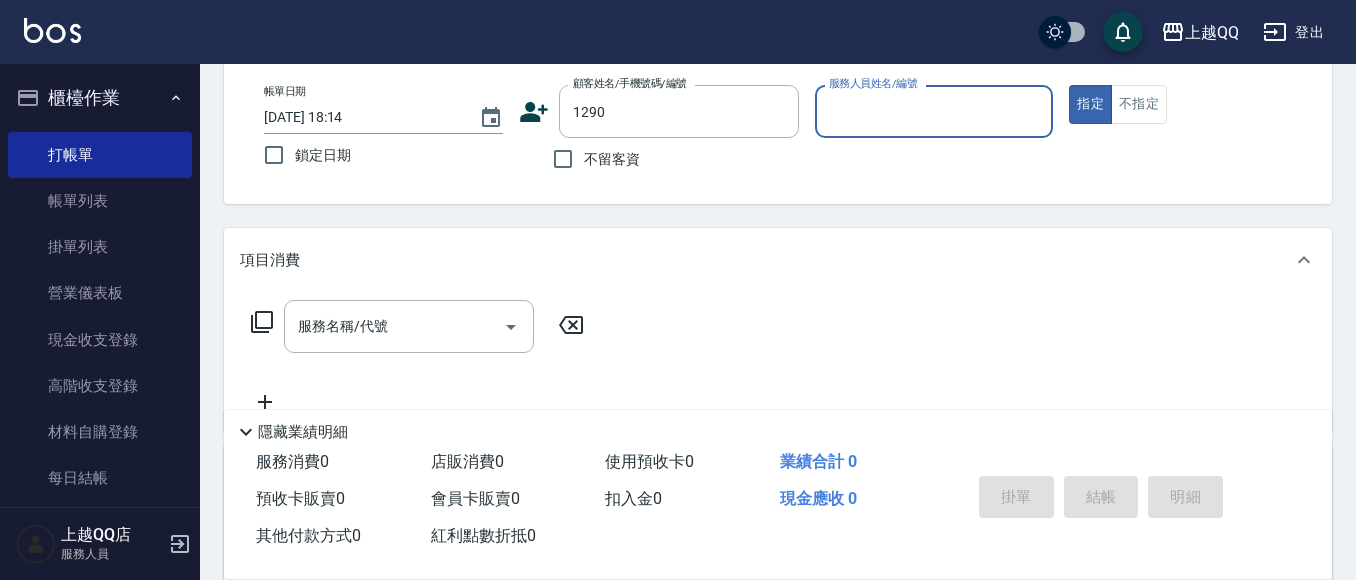 click on "指定" at bounding box center [1090, 104] 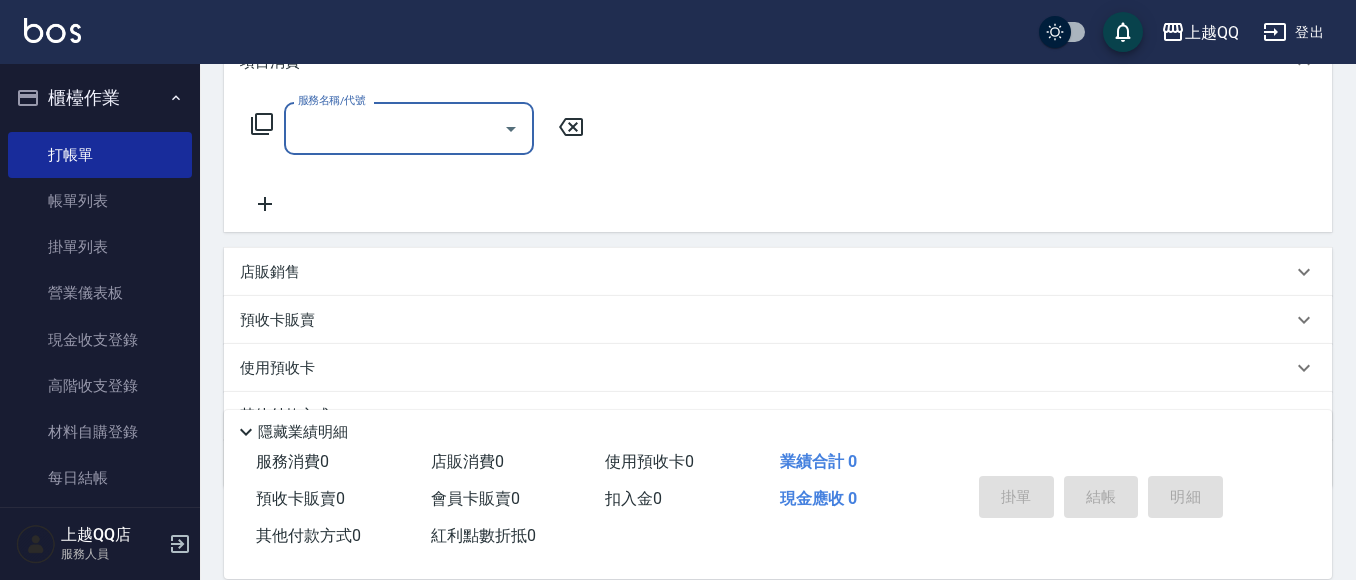 scroll, scrollTop: 300, scrollLeft: 0, axis: vertical 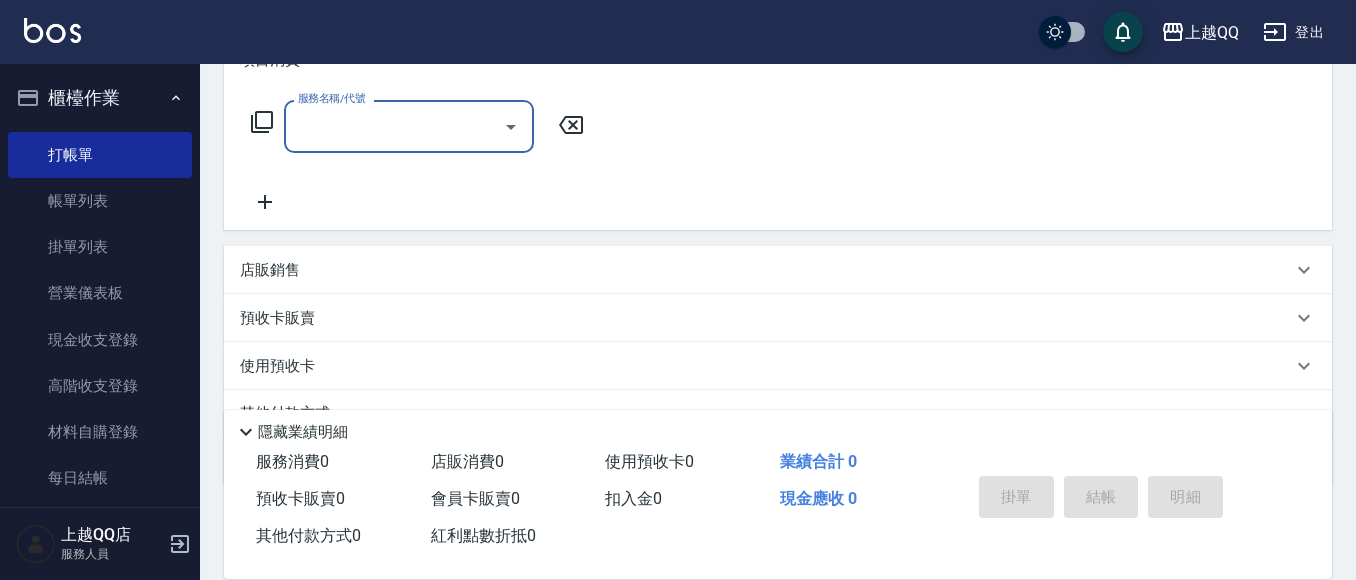 type on "5" 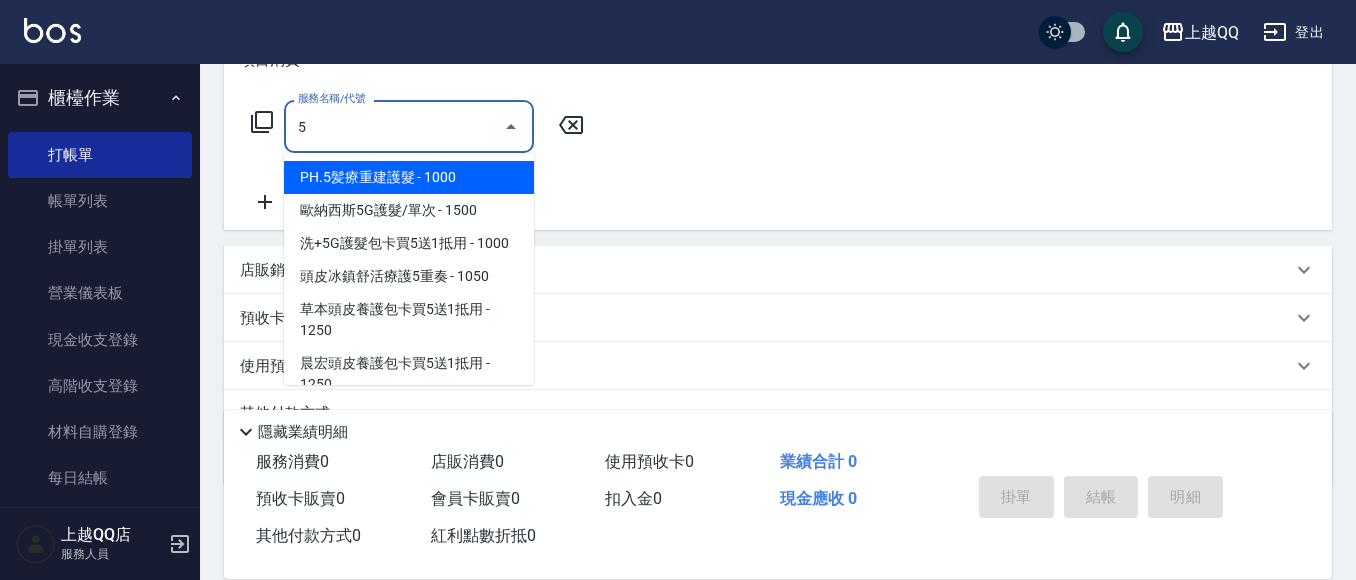 type on "欣樺-6" 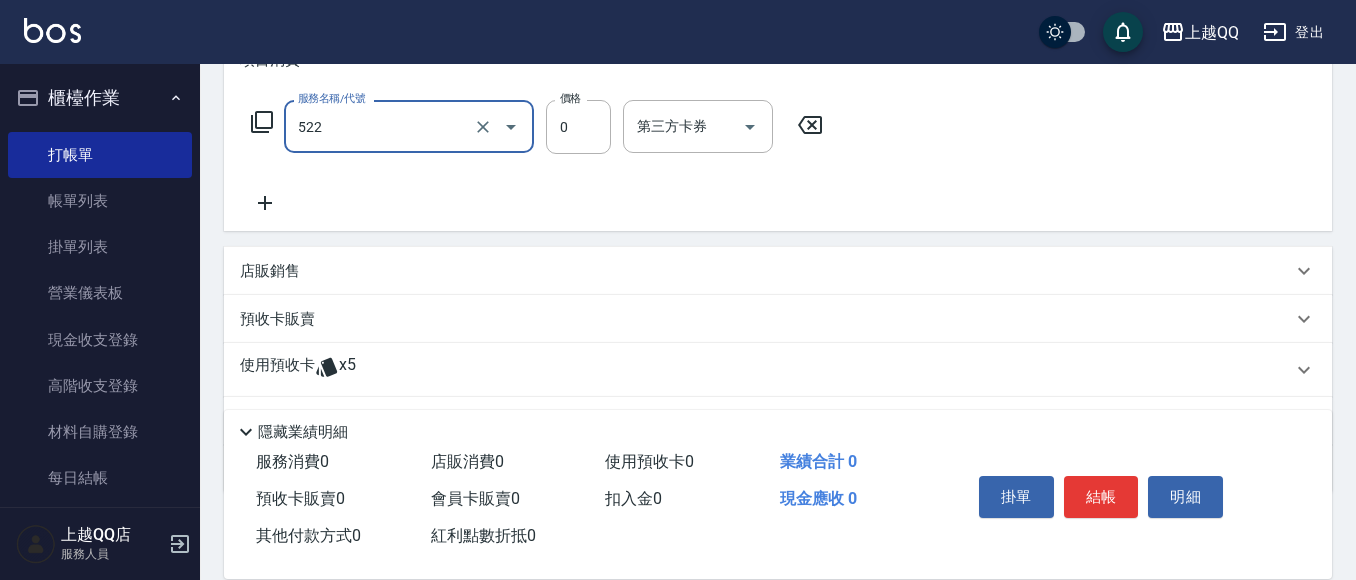 type on "免費護髮(522)" 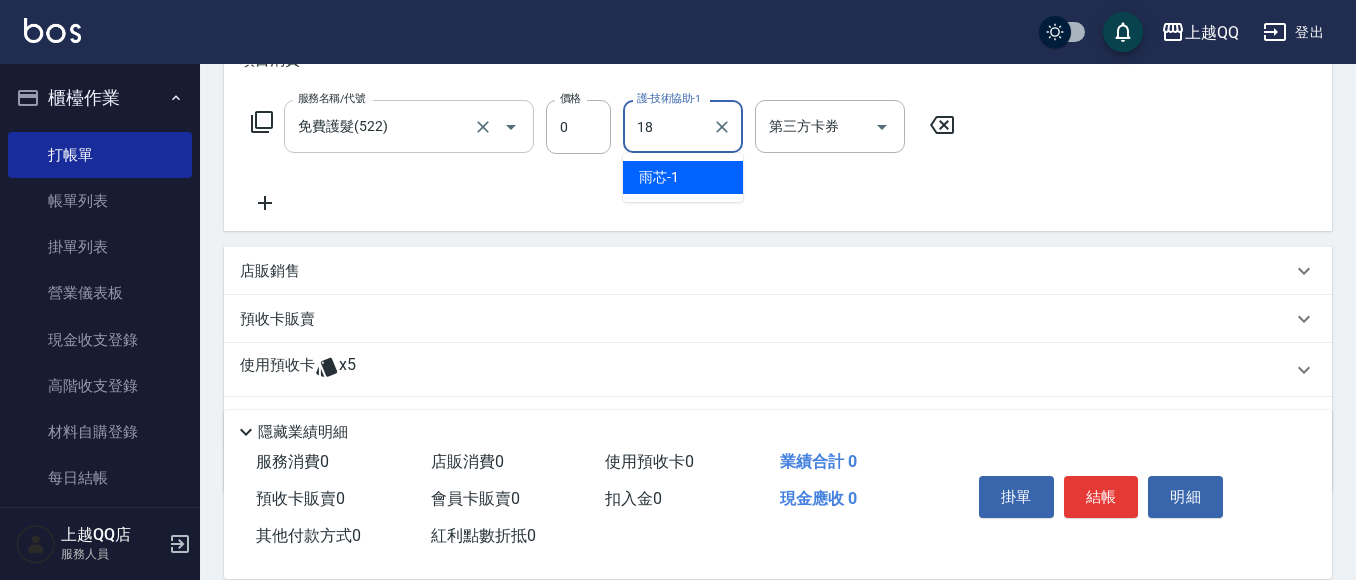 type on "[PERSON_NAME]-18" 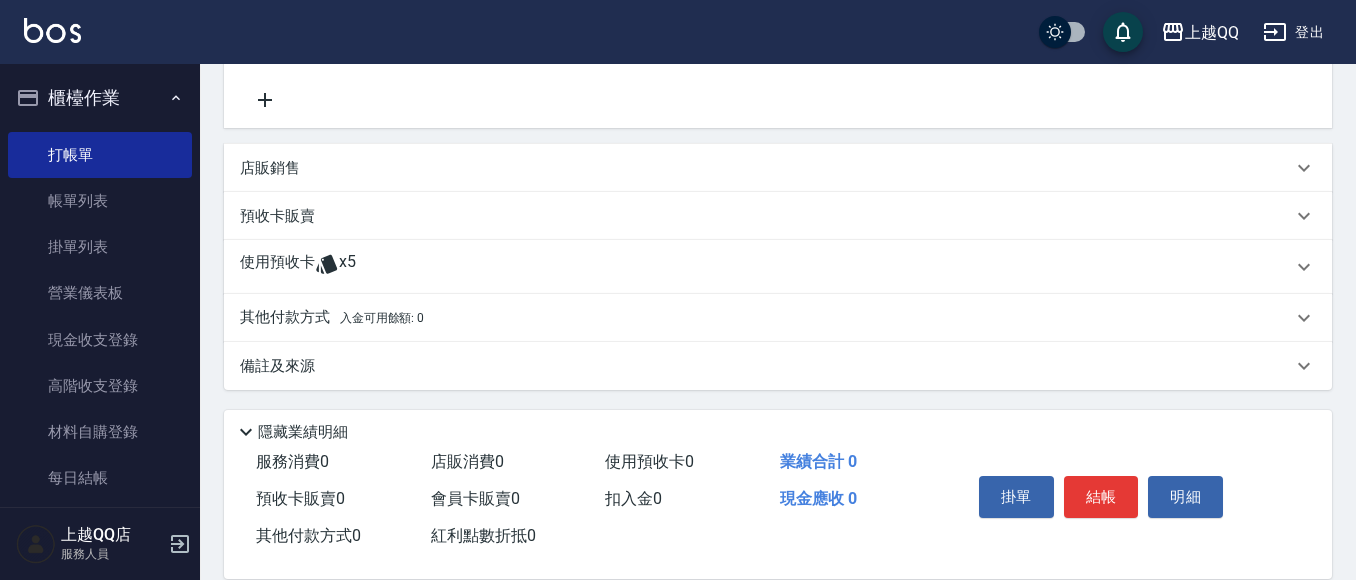 scroll, scrollTop: 482, scrollLeft: 0, axis: vertical 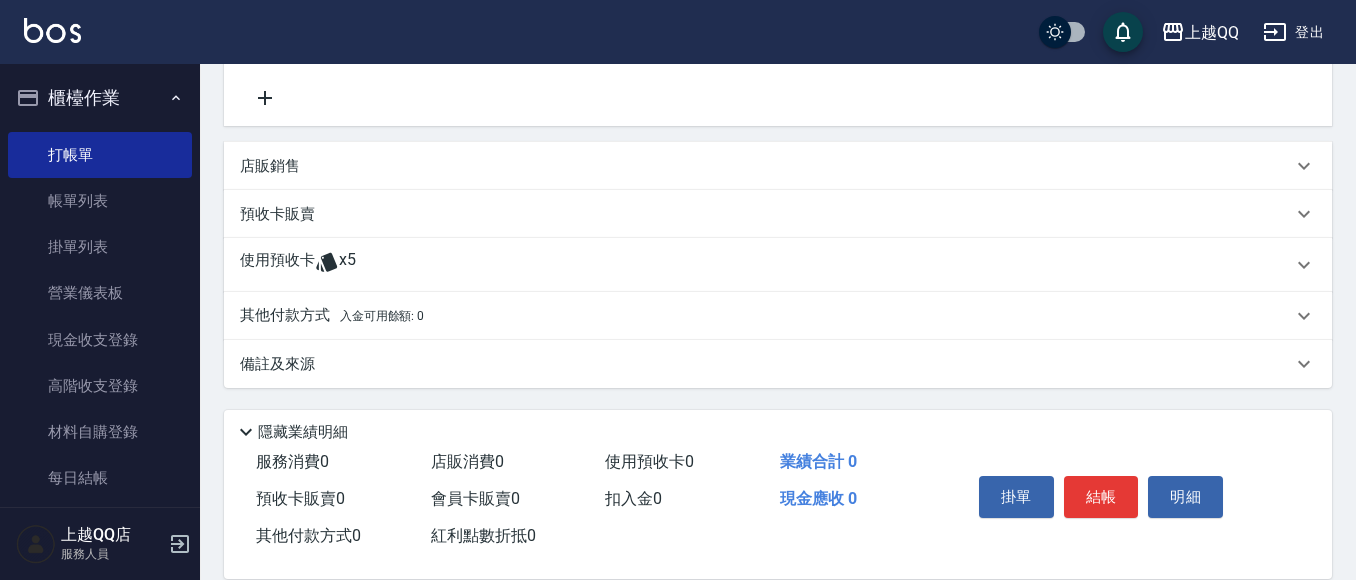 click on "使用預收卡" at bounding box center (277, 265) 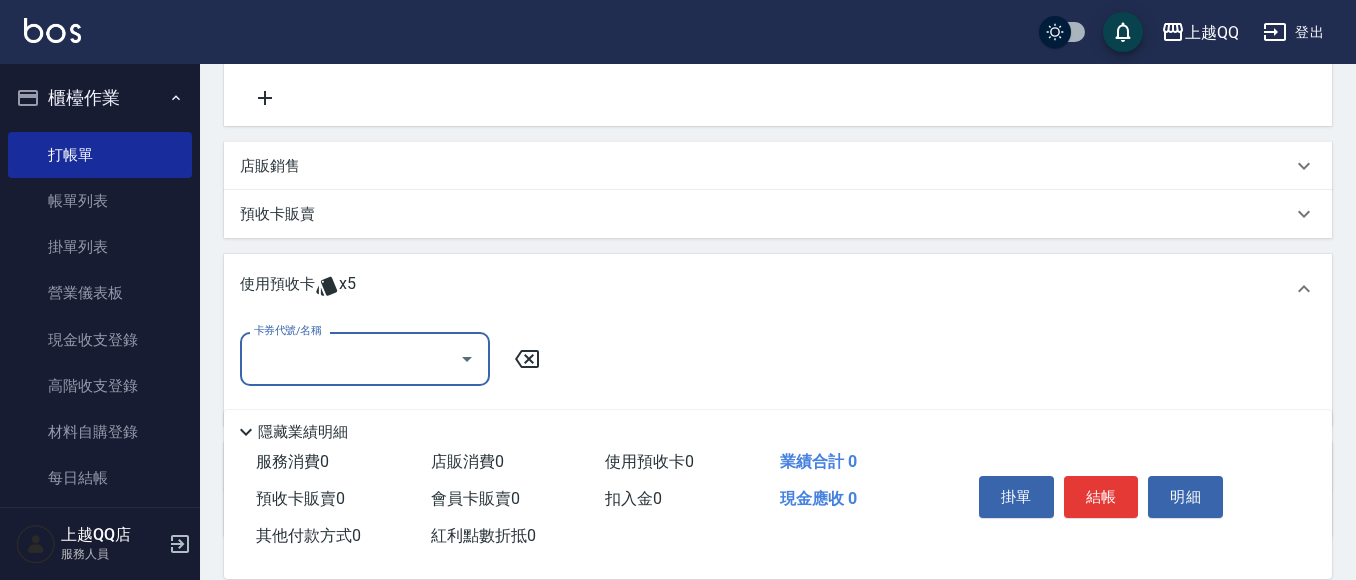 scroll, scrollTop: 0, scrollLeft: 0, axis: both 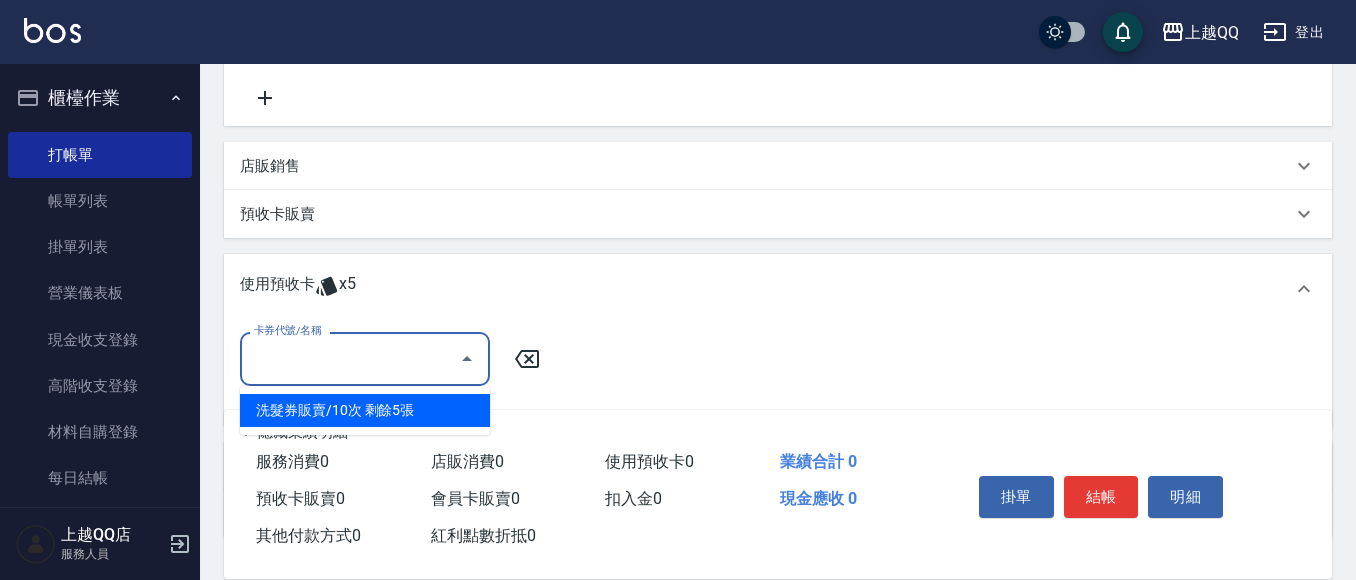 click on "服務消費  0" at bounding box center (335, 462) 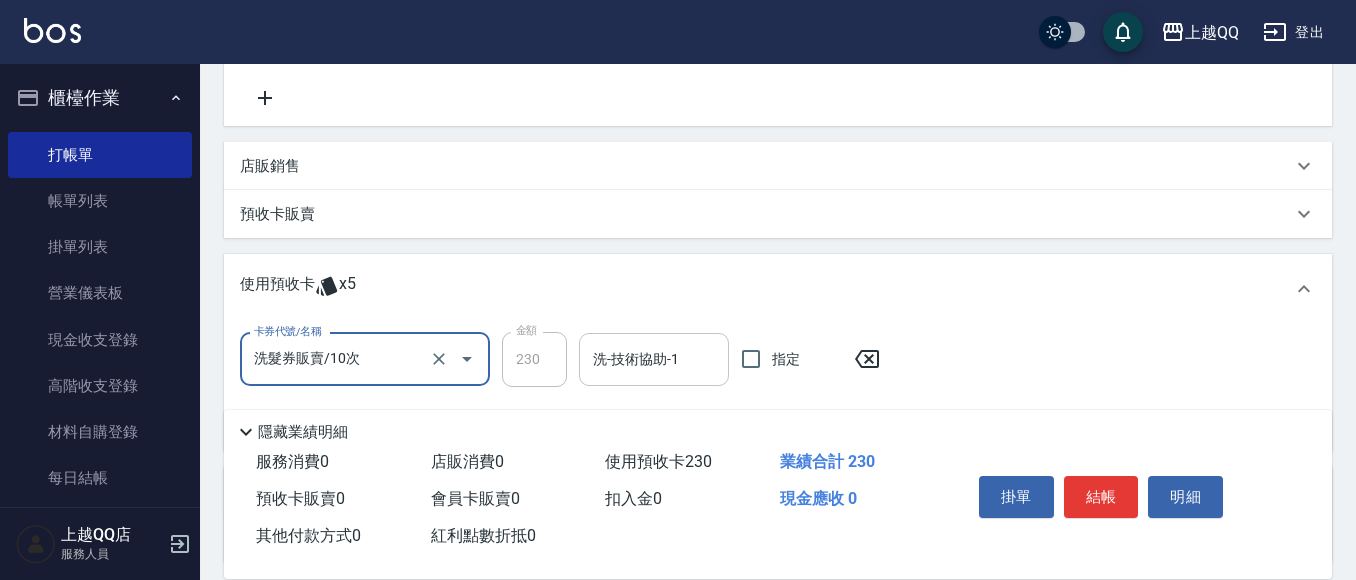 click on "洗-技術協助-1" at bounding box center [654, 359] 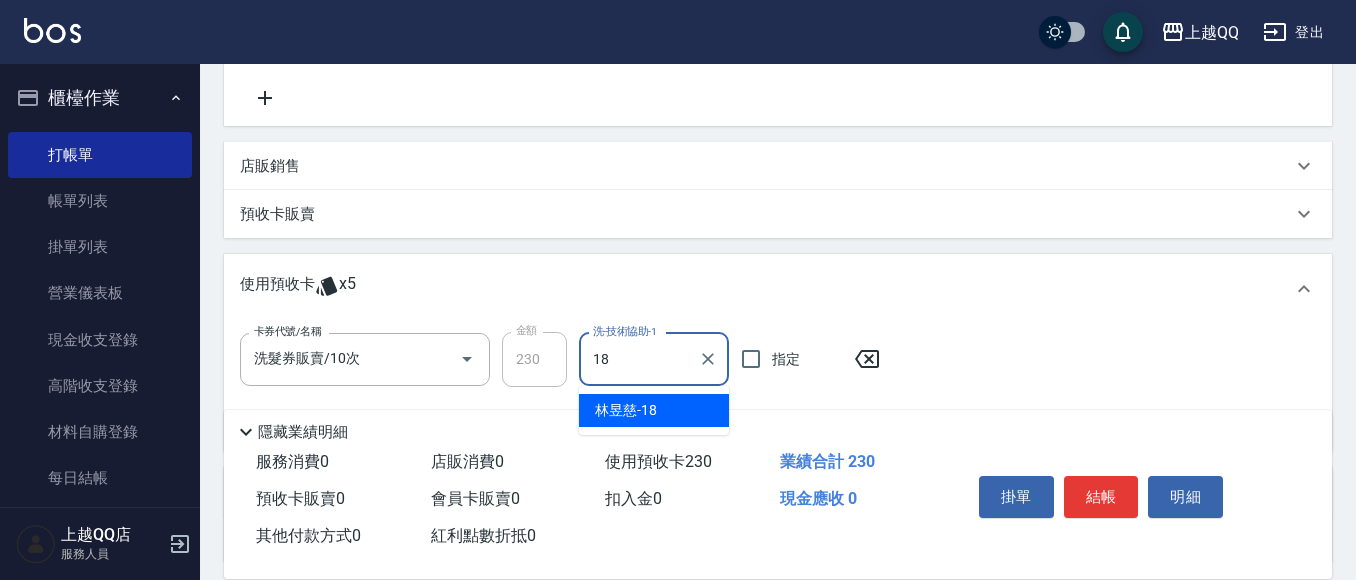 type on "[PERSON_NAME]-18" 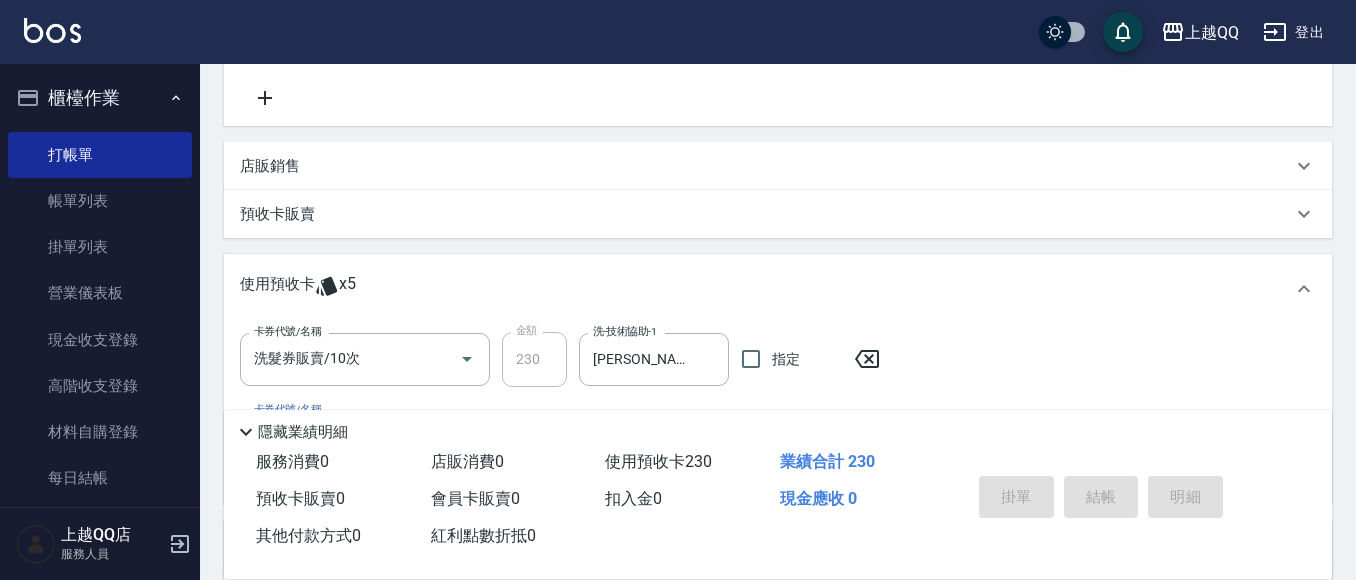 type on "[DATE] 18:15" 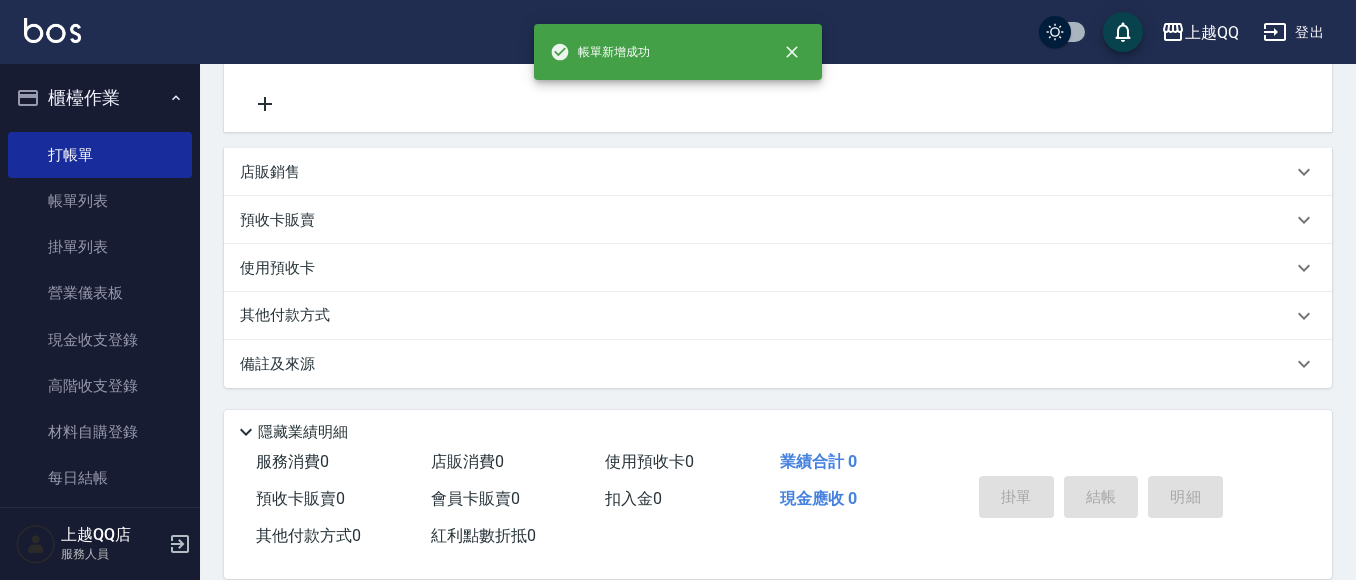 scroll, scrollTop: 0, scrollLeft: 0, axis: both 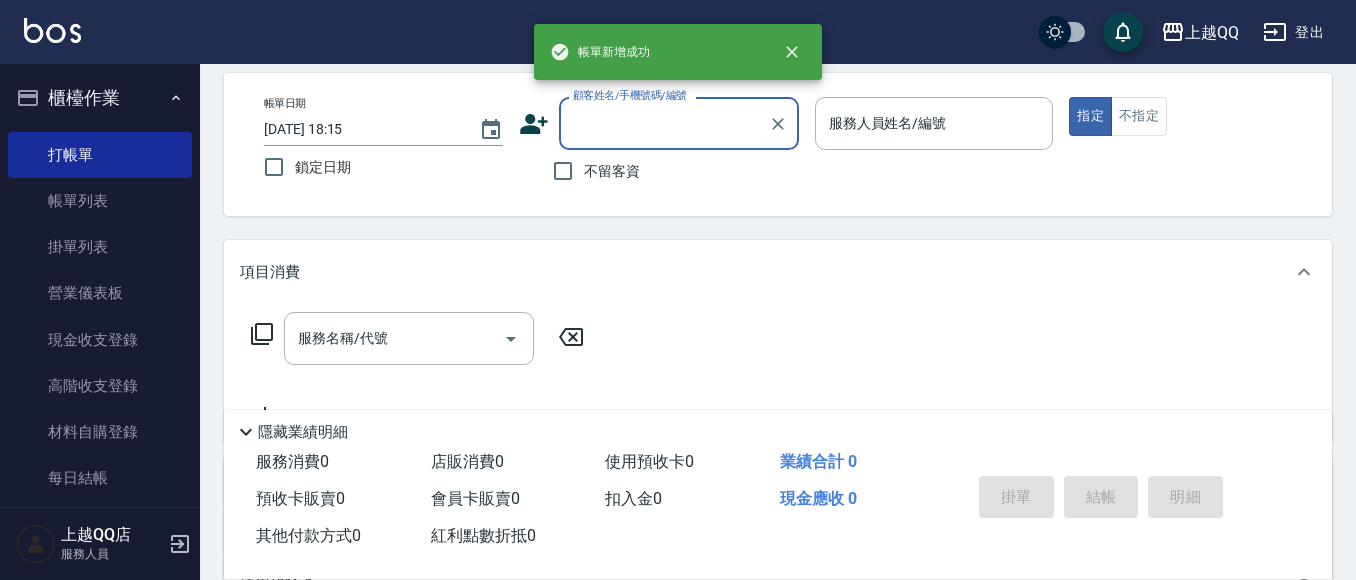 click on "不留客資" at bounding box center [612, 171] 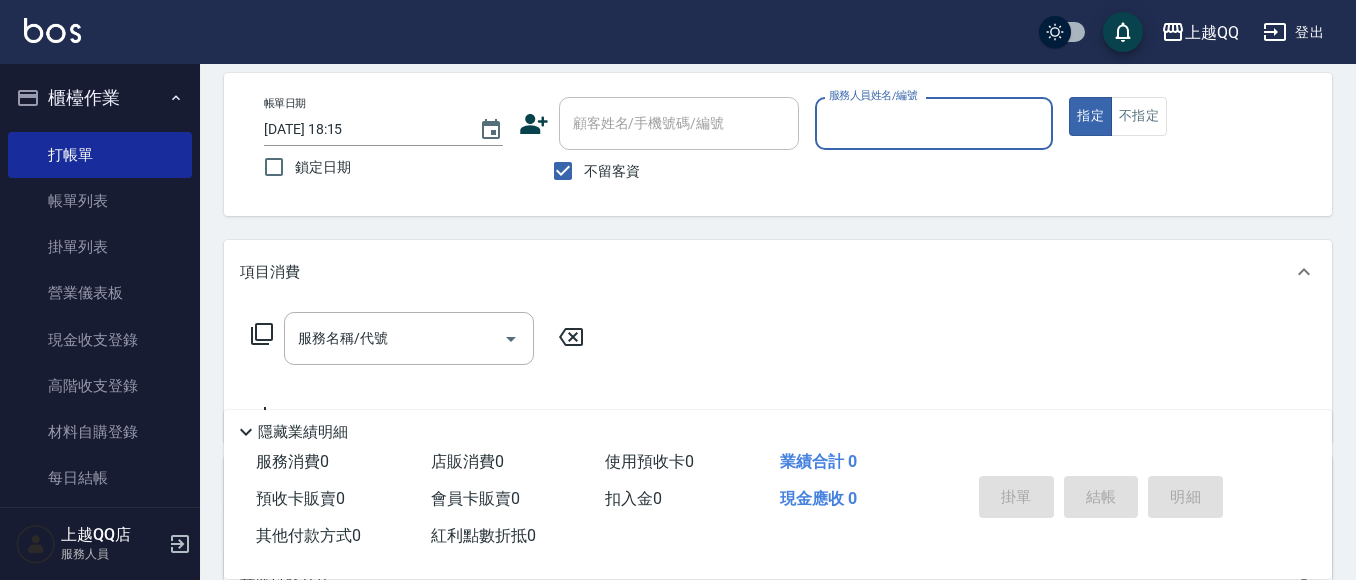 click on "服務人員姓名/編號" at bounding box center [934, 123] 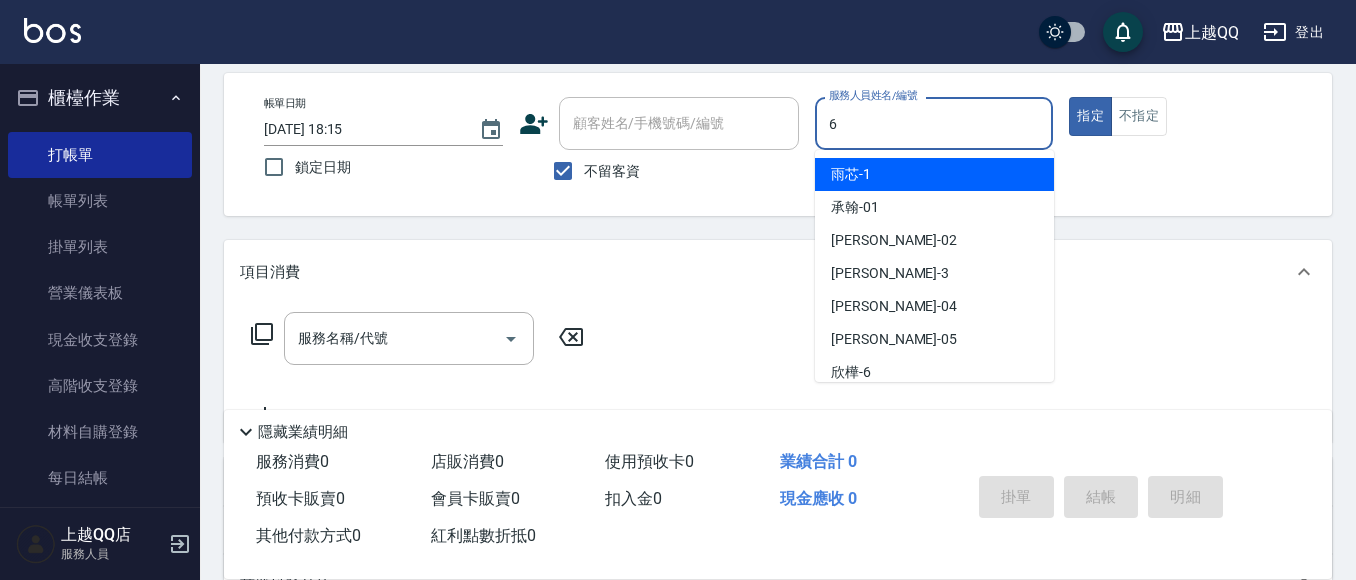 type on "欣樺-6" 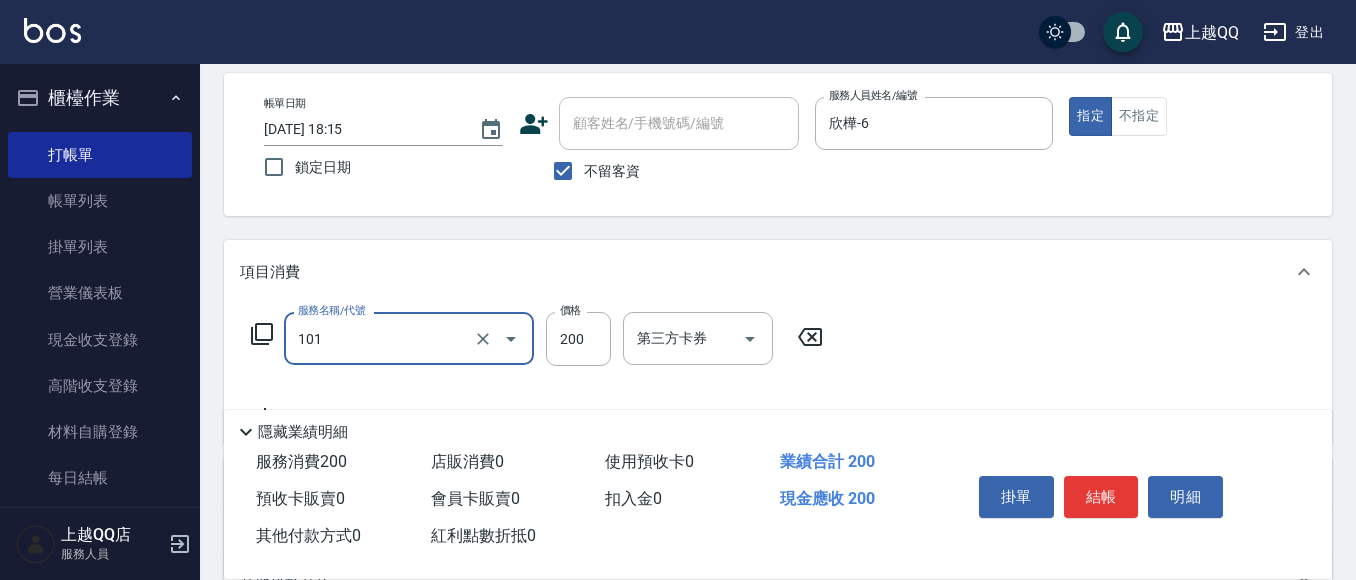 type on "洗髮(101)" 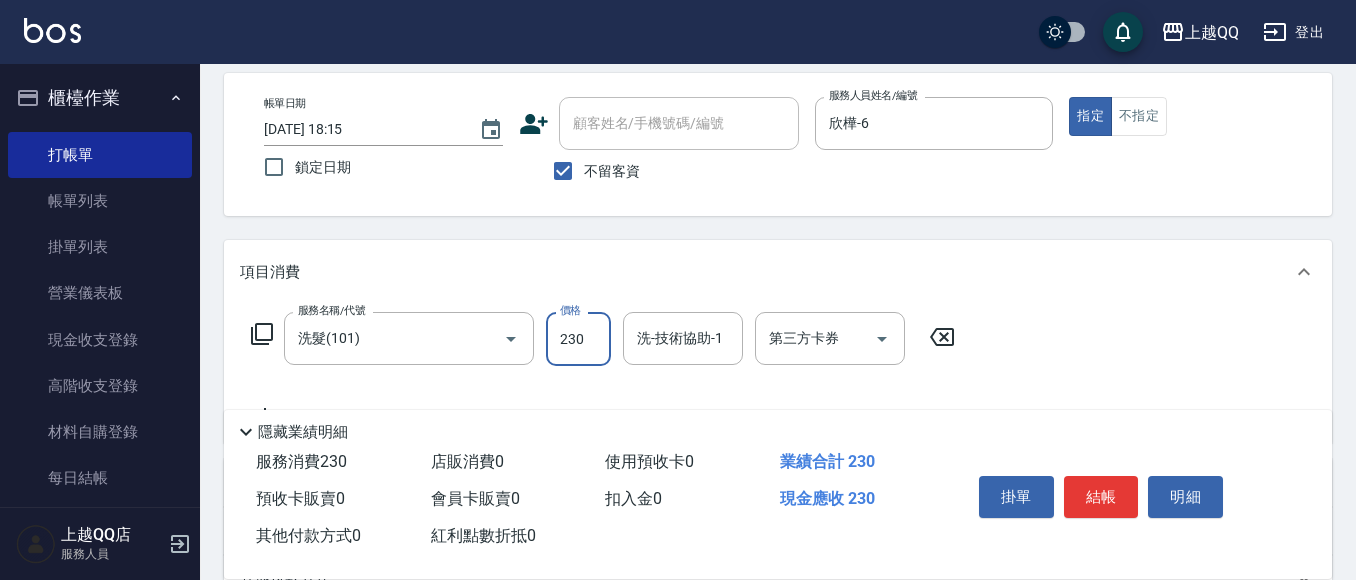 type on "230" 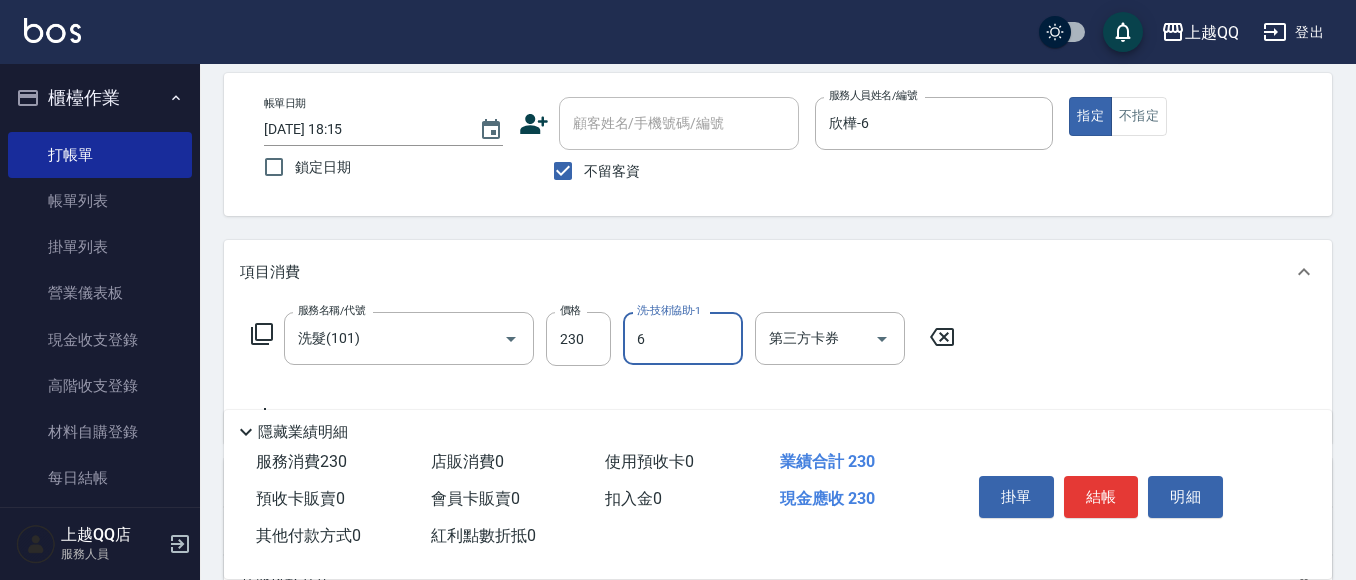 type on "欣樺-6" 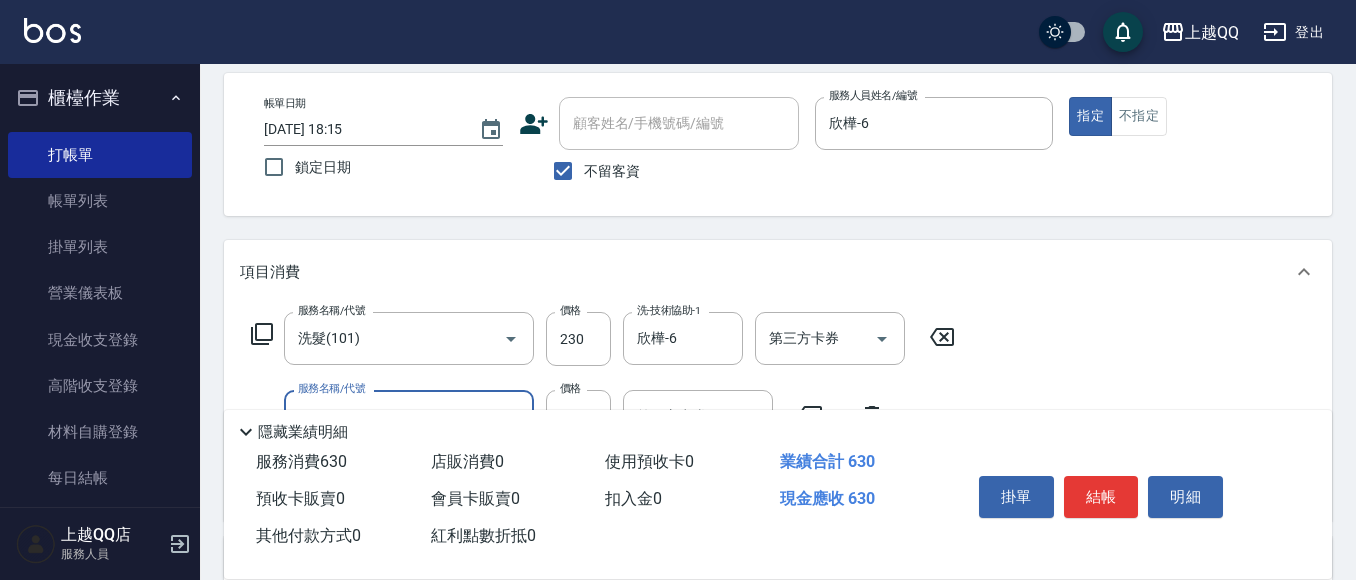 type on "指定單剪(203)" 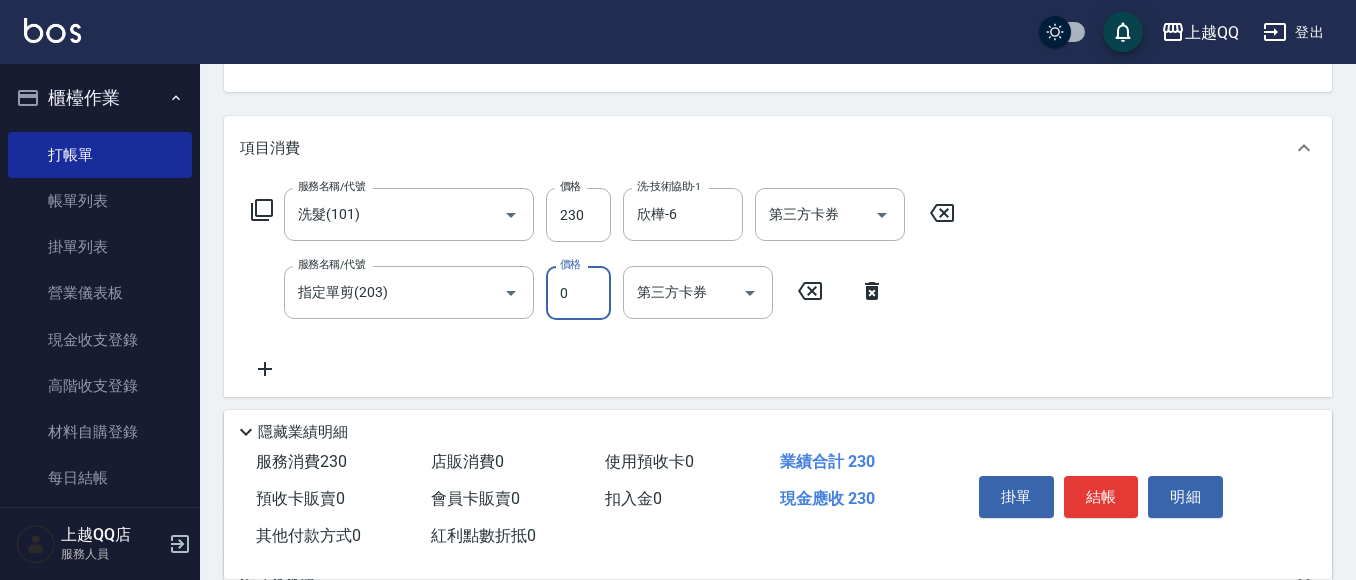 scroll, scrollTop: 388, scrollLeft: 0, axis: vertical 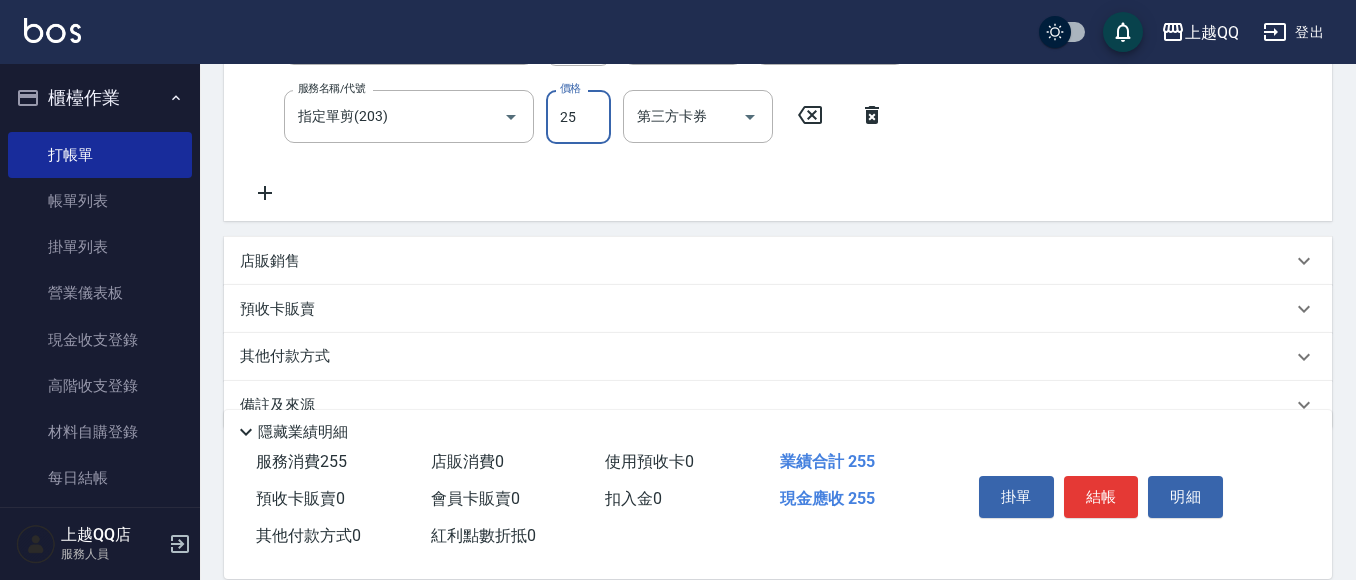 type on "250" 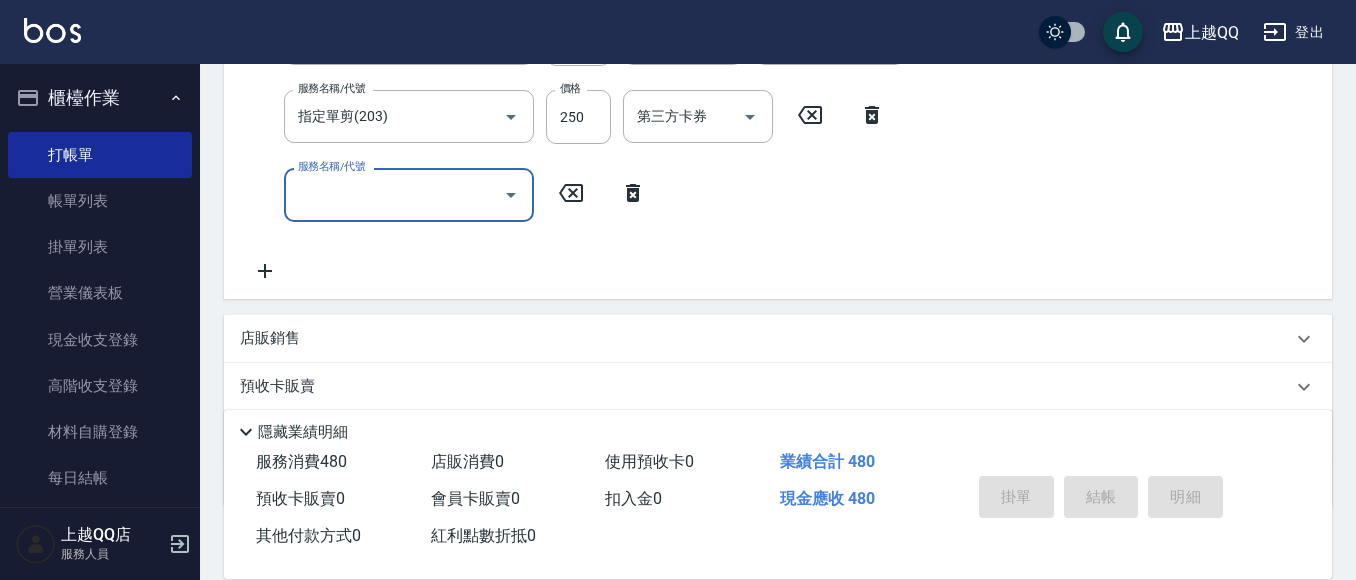 type 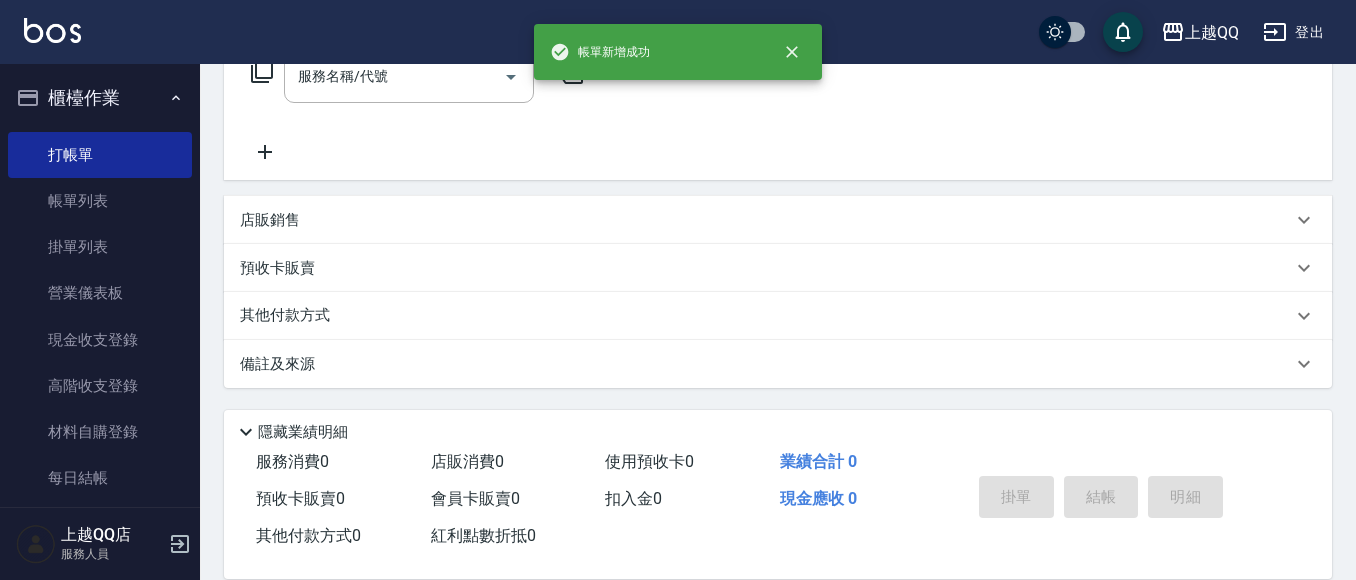 scroll, scrollTop: 0, scrollLeft: 0, axis: both 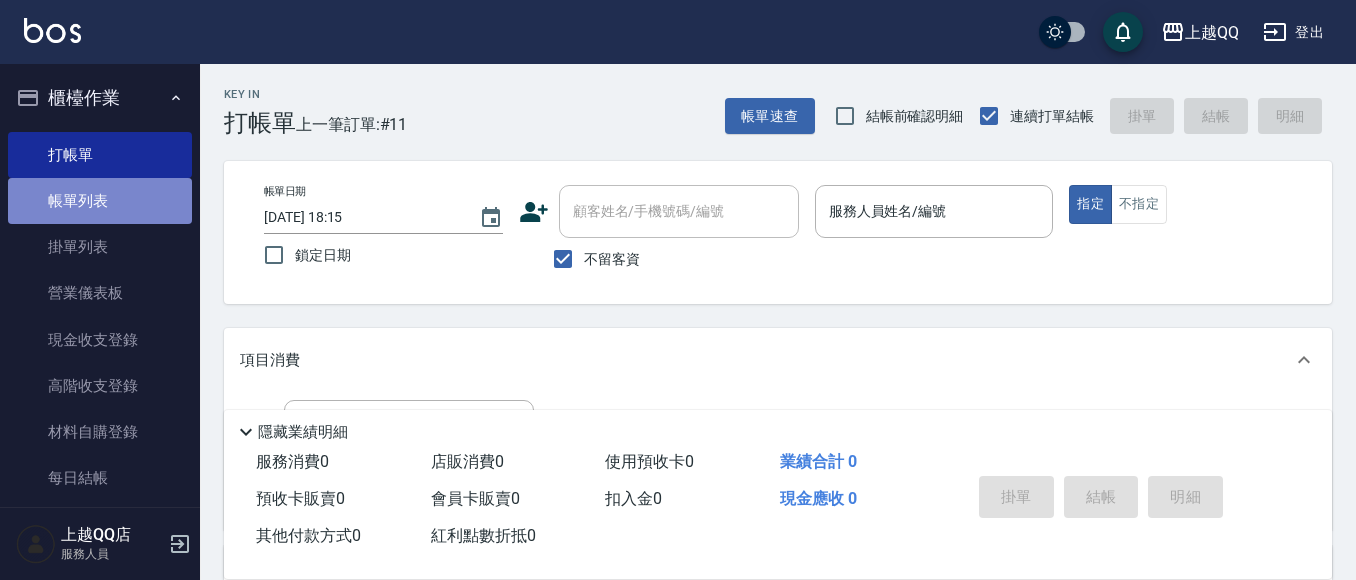 click on "帳單列表" at bounding box center (100, 201) 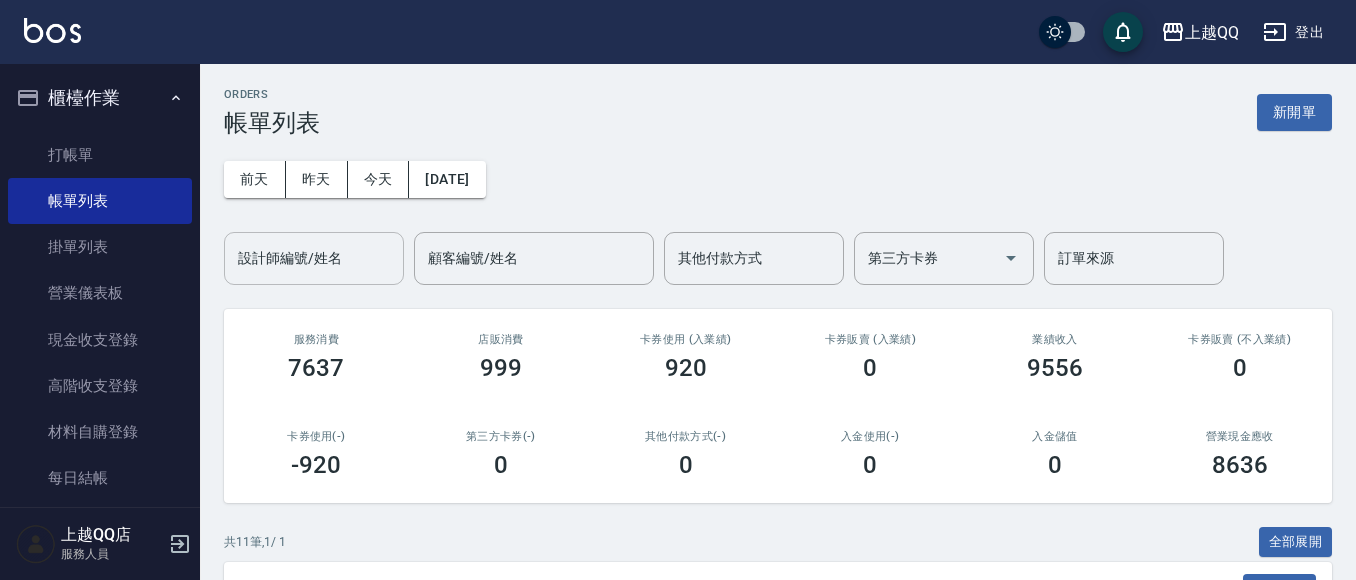 click on "設計師編號/姓名" at bounding box center [314, 258] 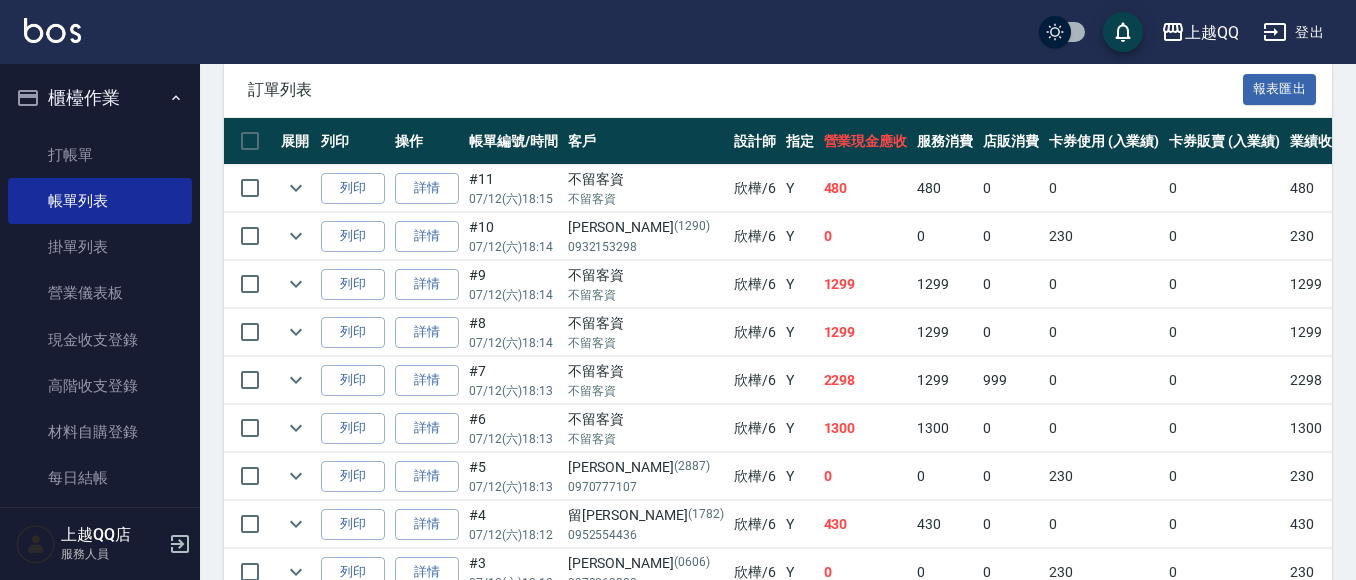 scroll, scrollTop: 600, scrollLeft: 0, axis: vertical 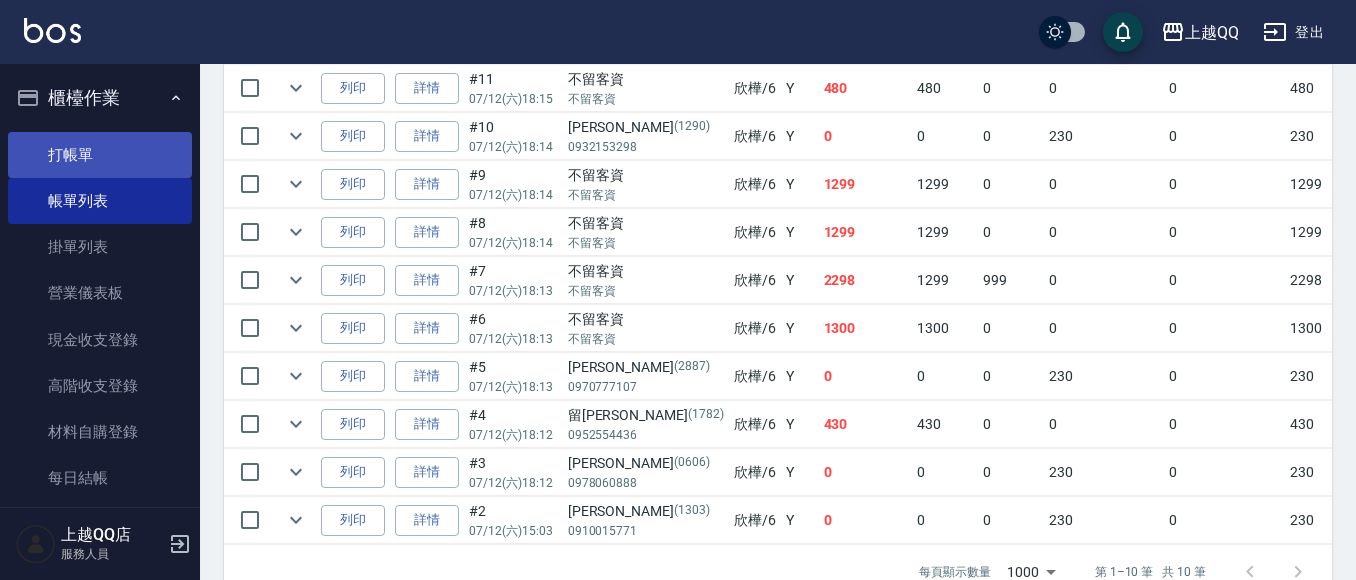 type on "欣樺-6" 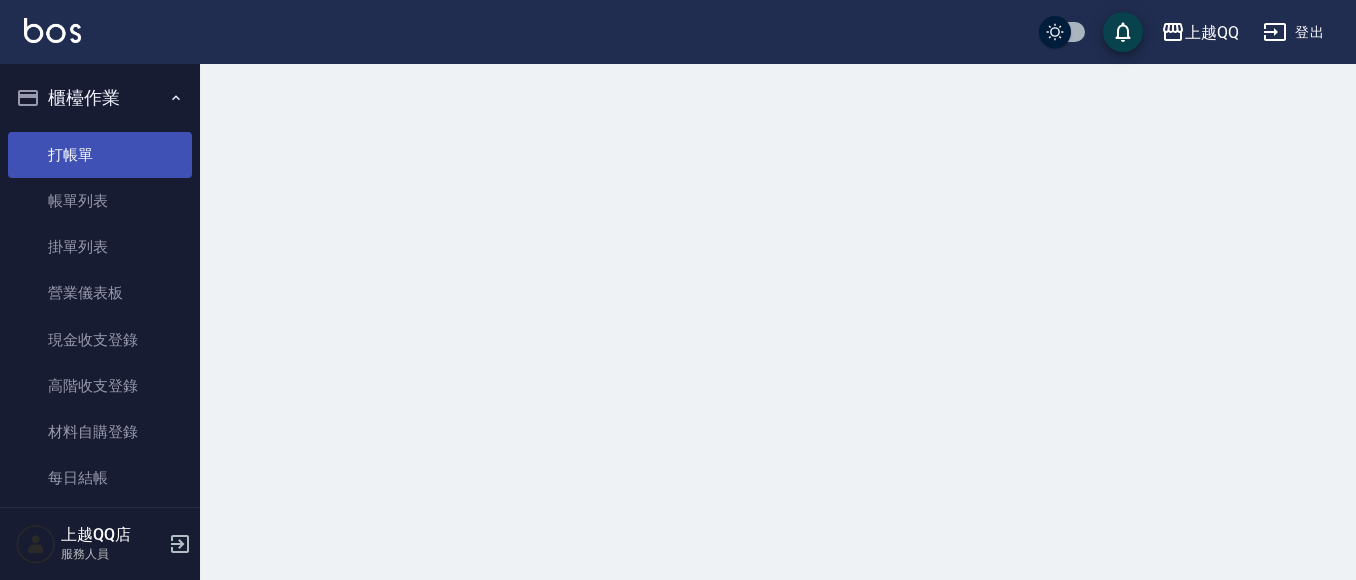 scroll, scrollTop: 0, scrollLeft: 0, axis: both 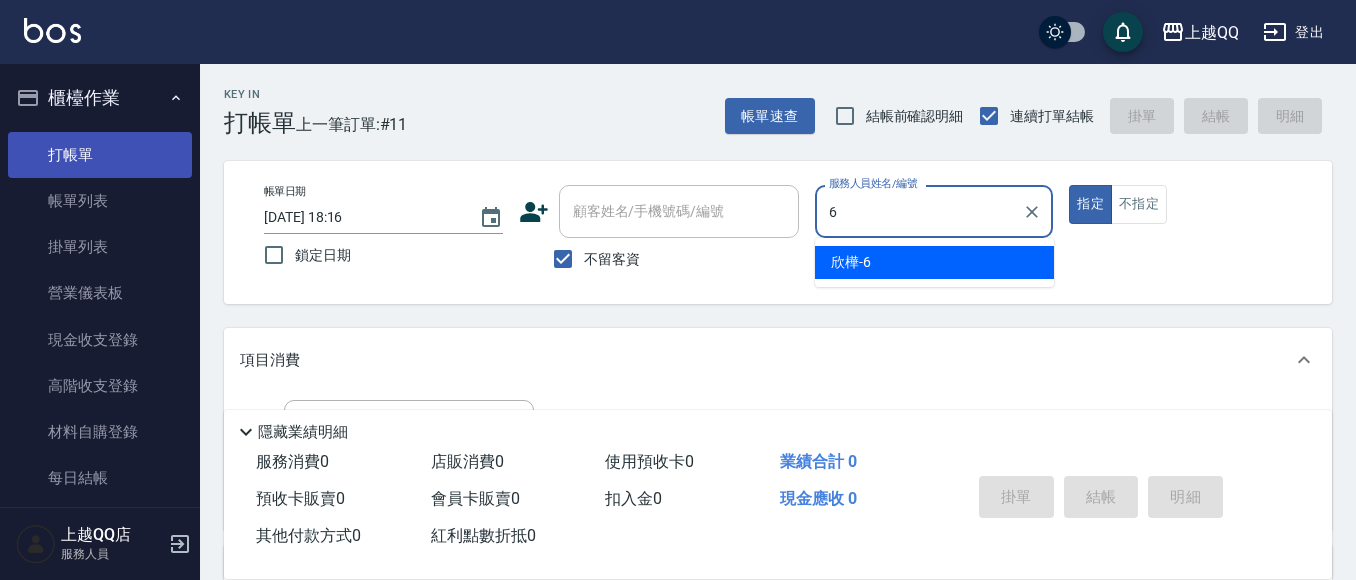 type on "6" 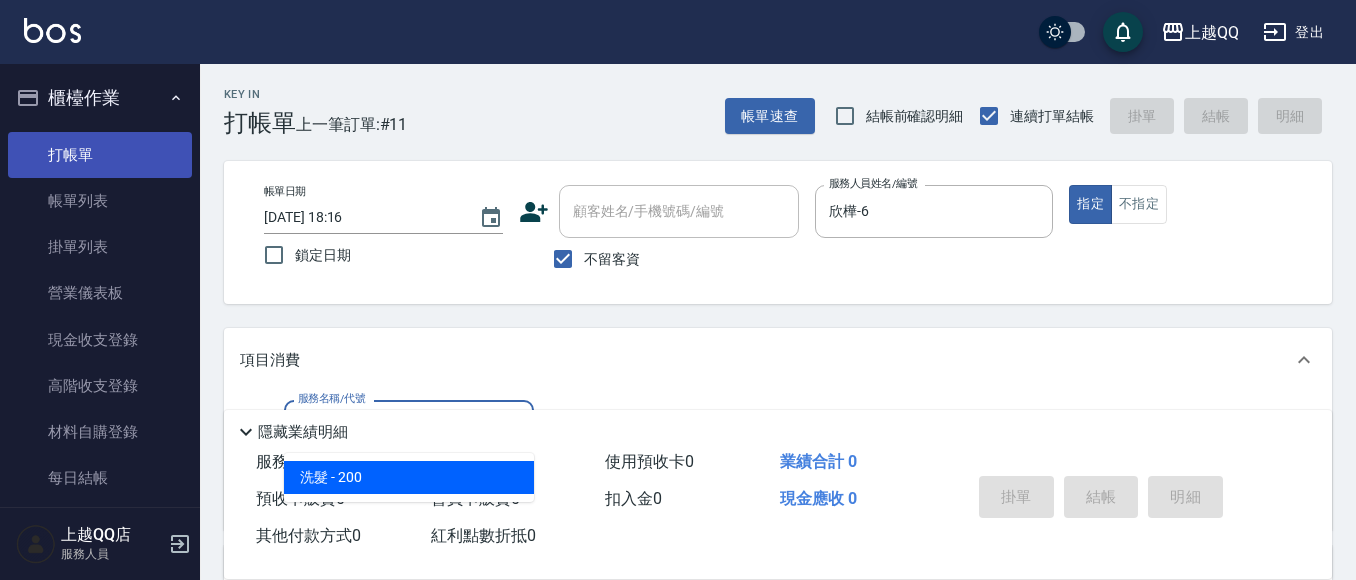 type on "洗髮(101)" 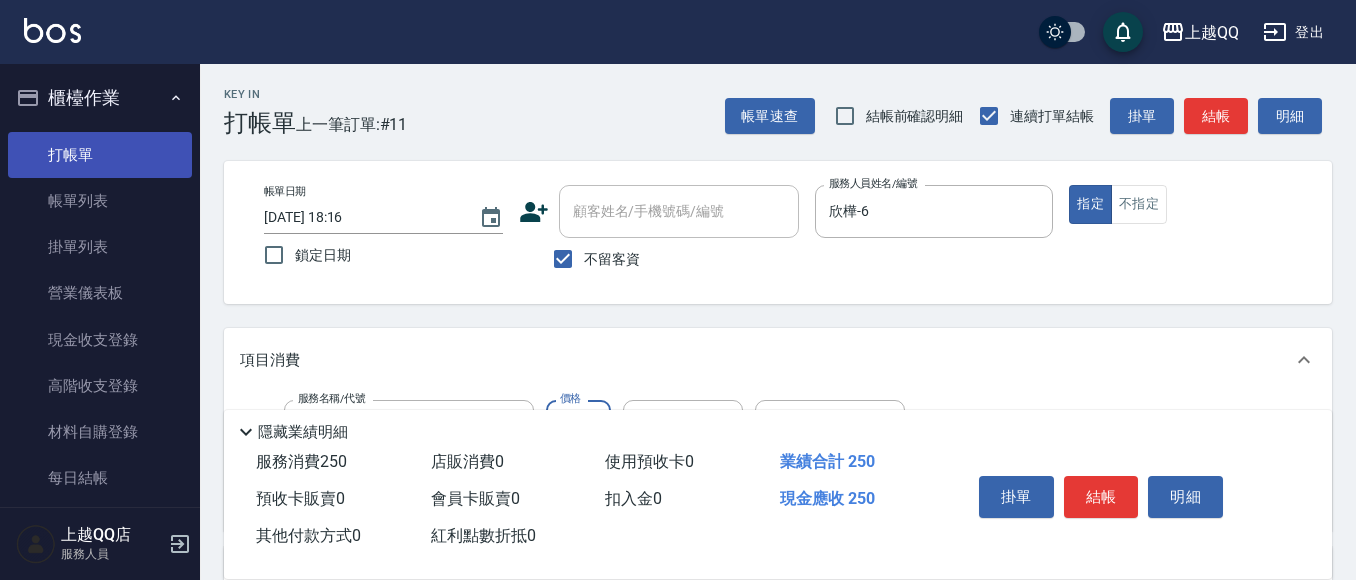 type on "250" 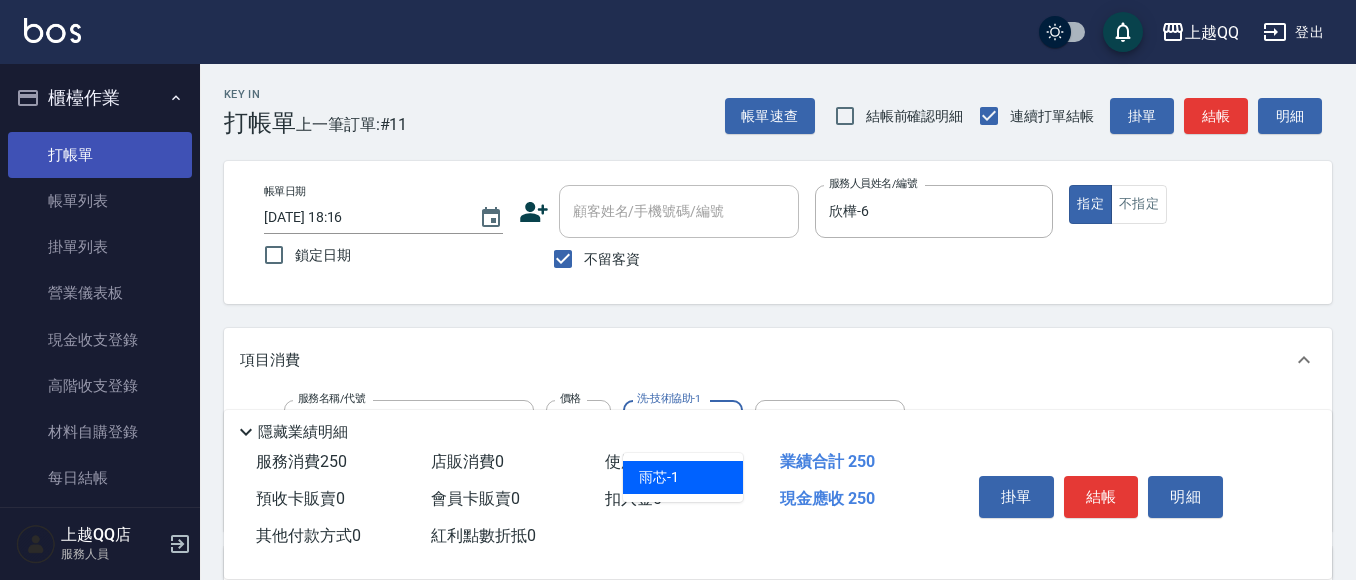 type on "雨芯-1" 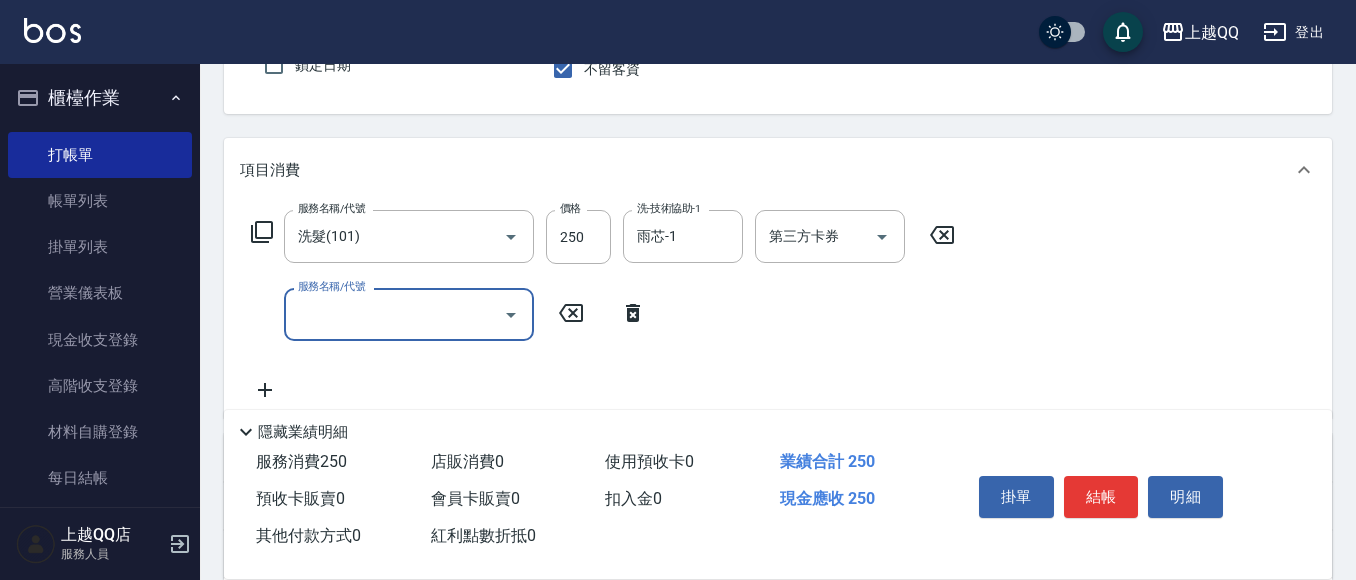 scroll, scrollTop: 200, scrollLeft: 0, axis: vertical 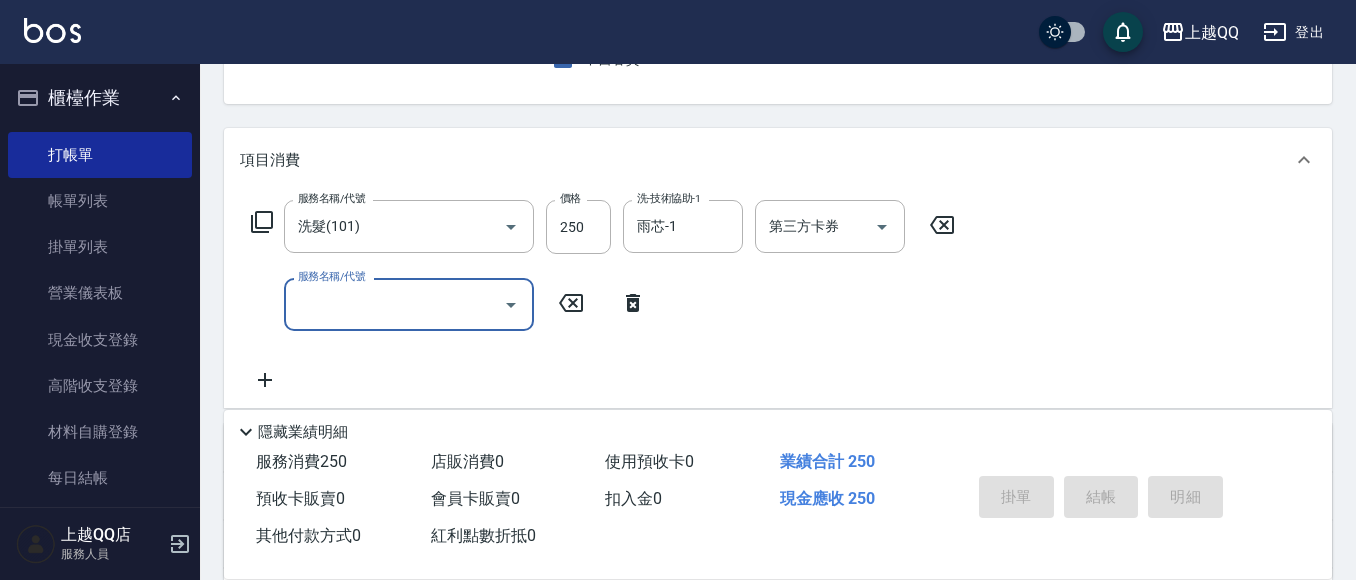 type on "[DATE] 18:17" 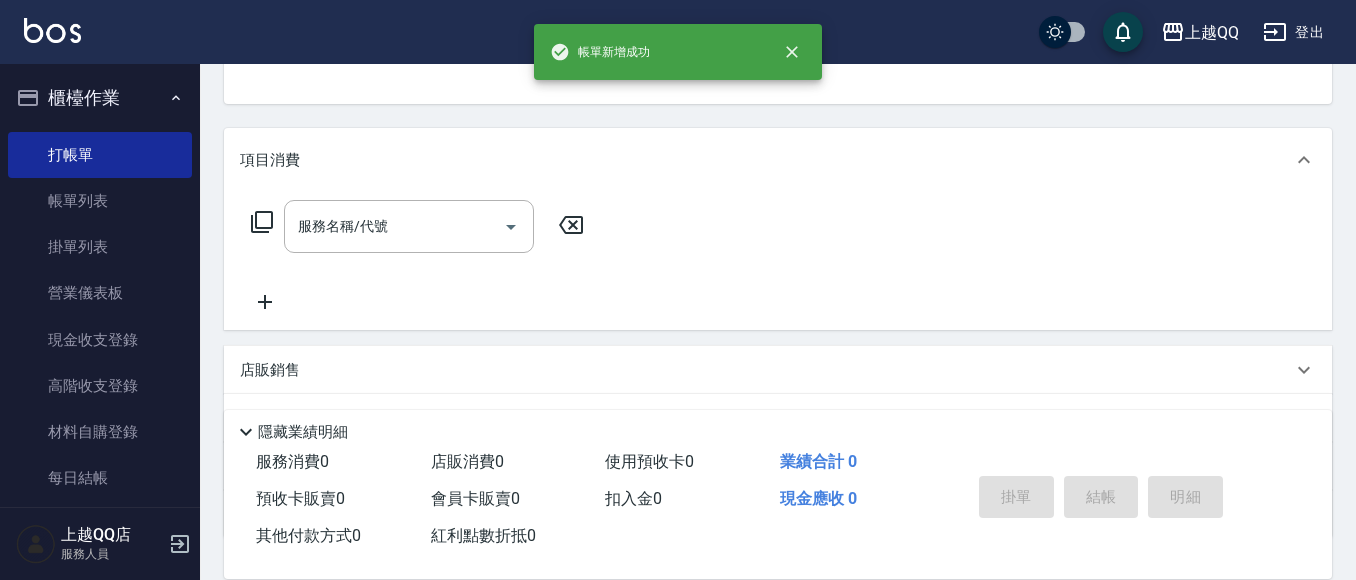 scroll, scrollTop: 194, scrollLeft: 0, axis: vertical 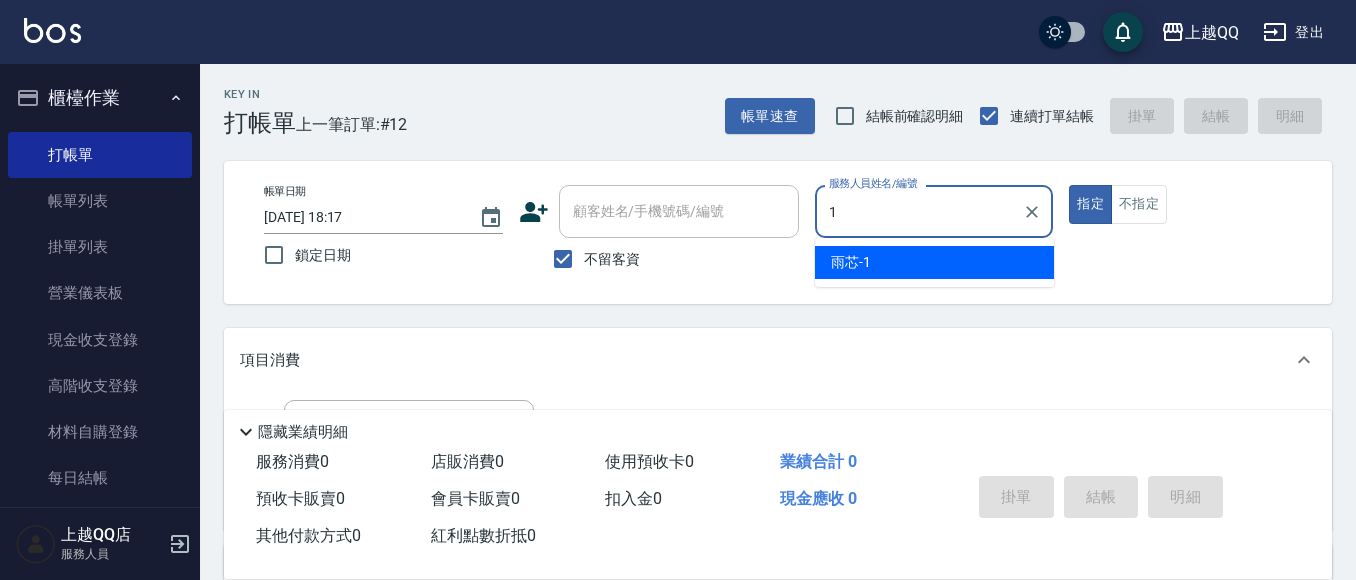 type on "雨芯-1" 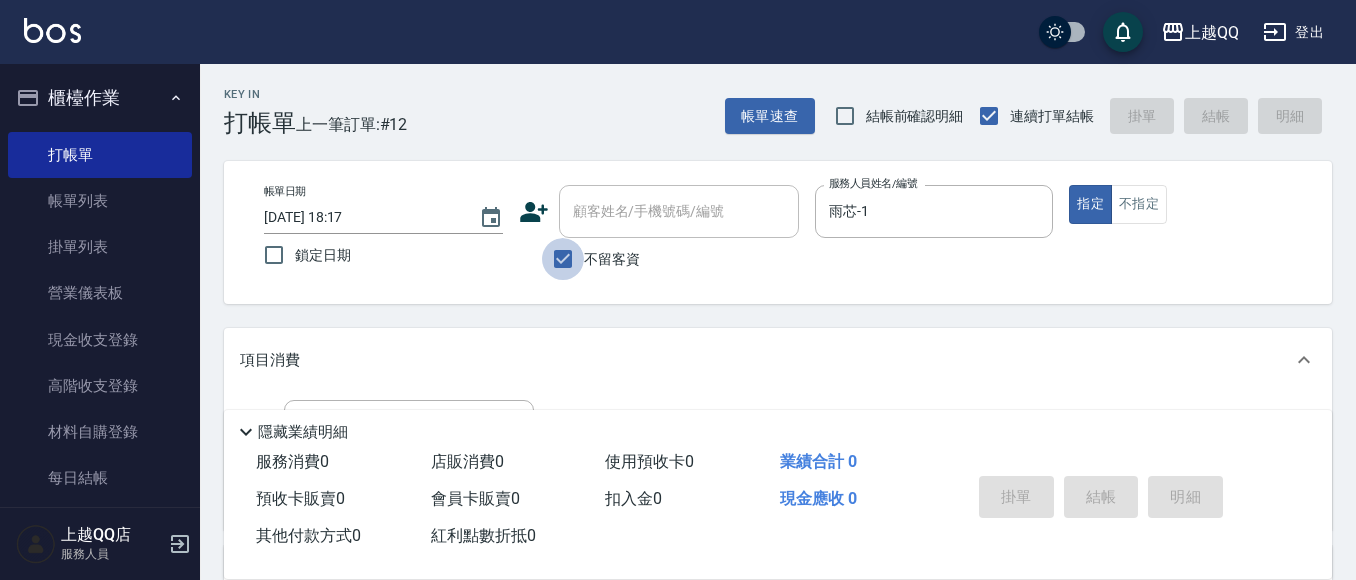 drag, startPoint x: 569, startPoint y: 263, endPoint x: 700, endPoint y: 200, distance: 145.36162 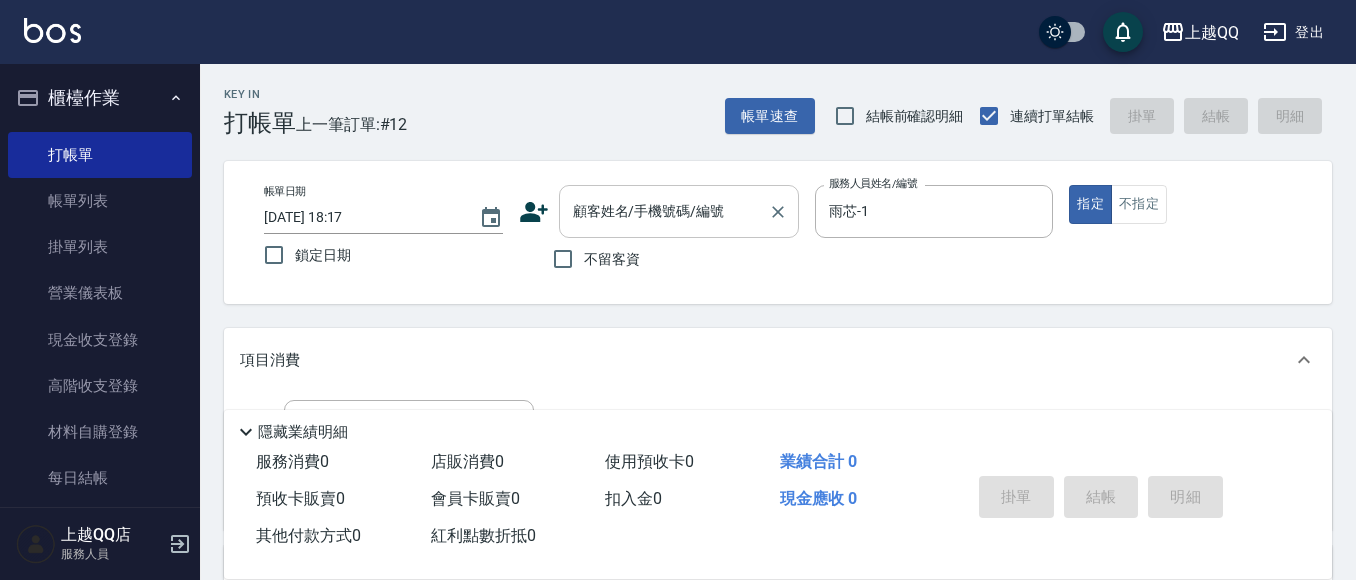 click on "顧客姓名/手機號碼/編號" at bounding box center (679, 211) 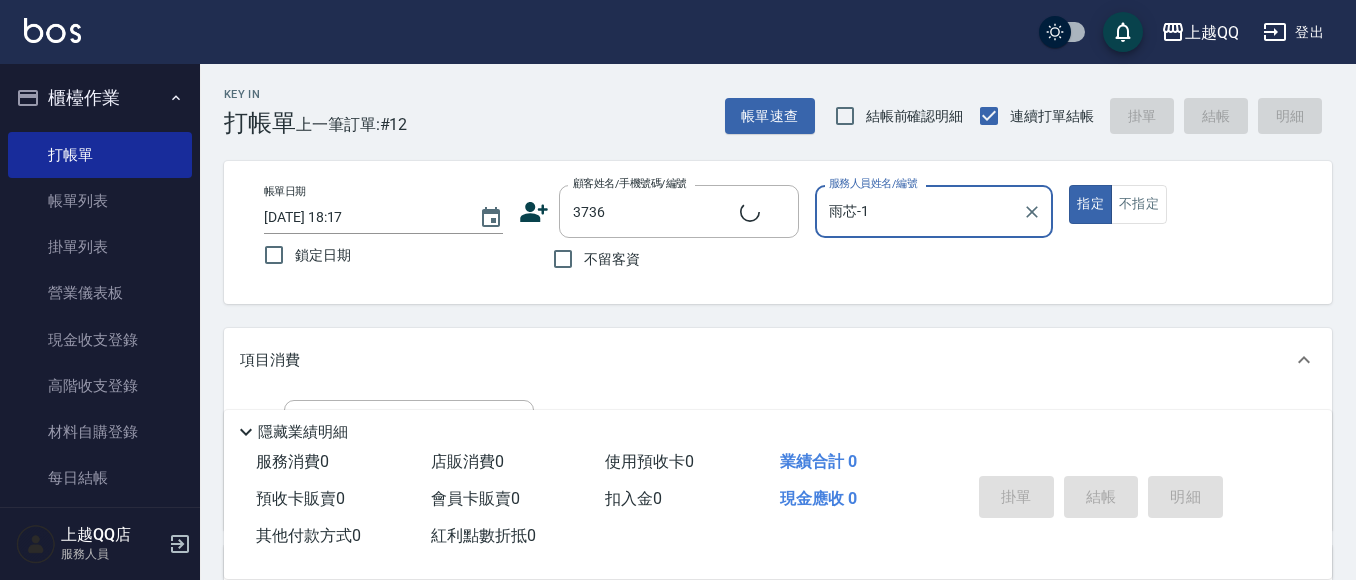 type on "[PERSON_NAME]/0916339743/3736" 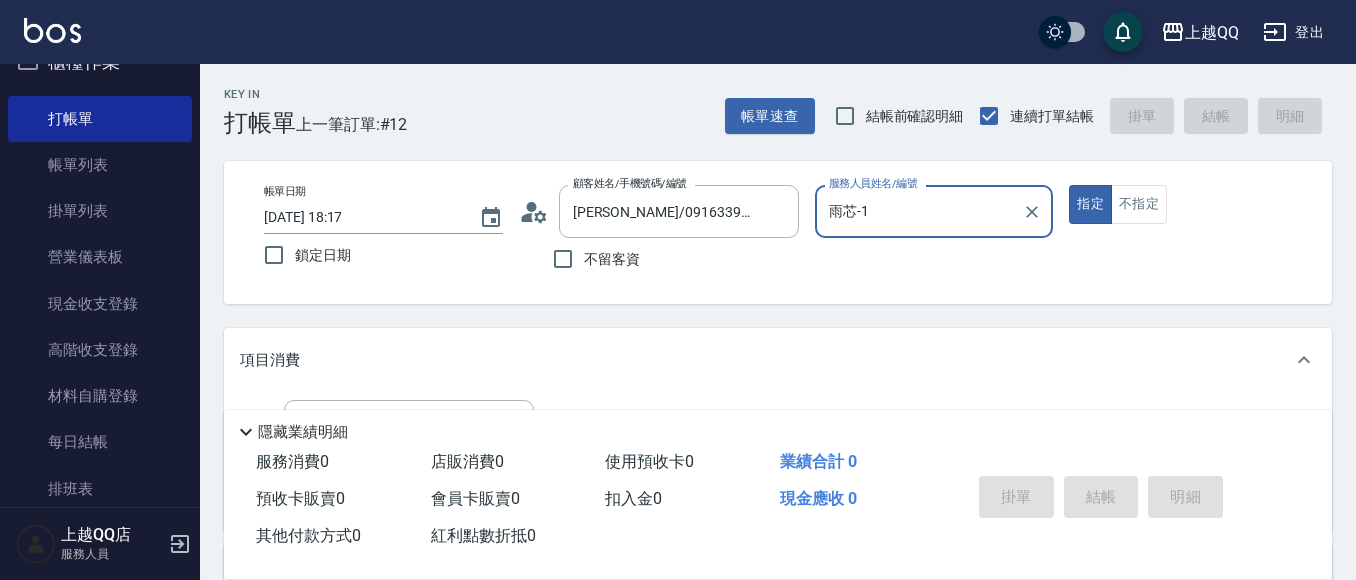 scroll, scrollTop: 100, scrollLeft: 0, axis: vertical 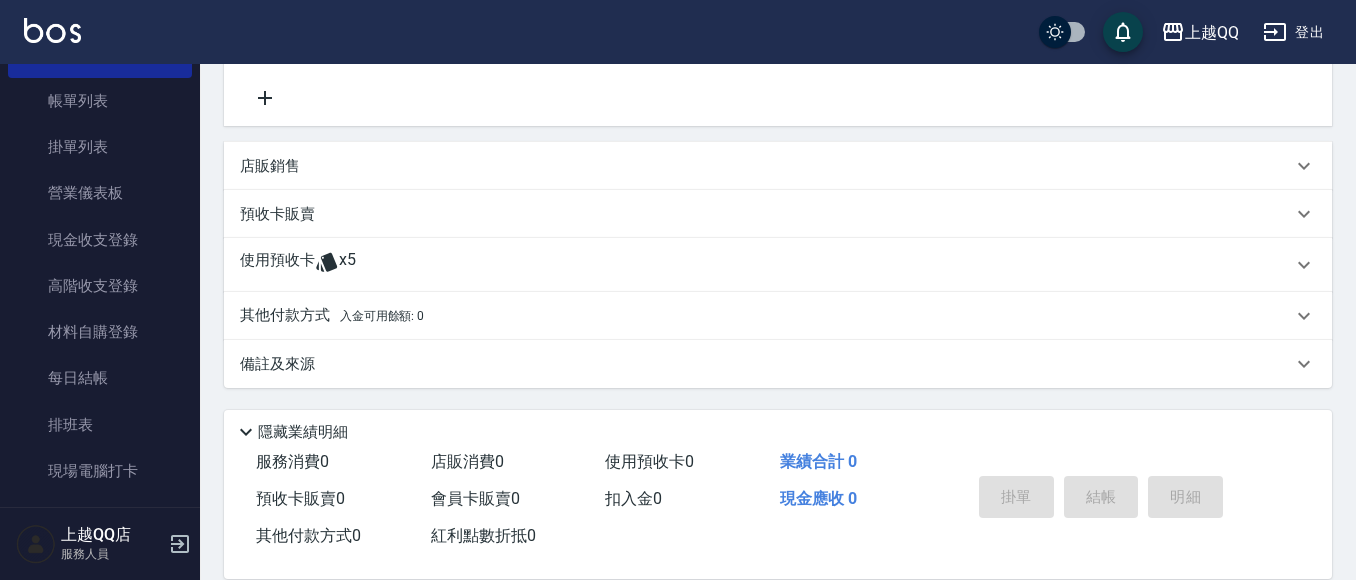 click on "使用預收卡 x5" at bounding box center (766, 265) 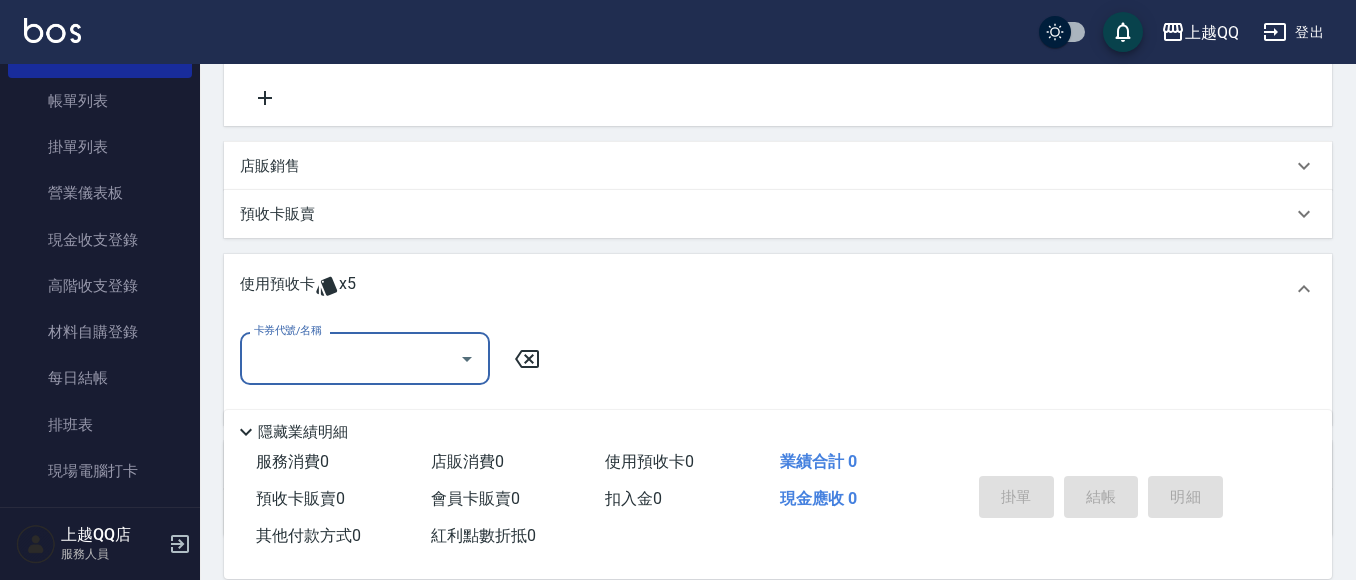 scroll, scrollTop: 0, scrollLeft: 0, axis: both 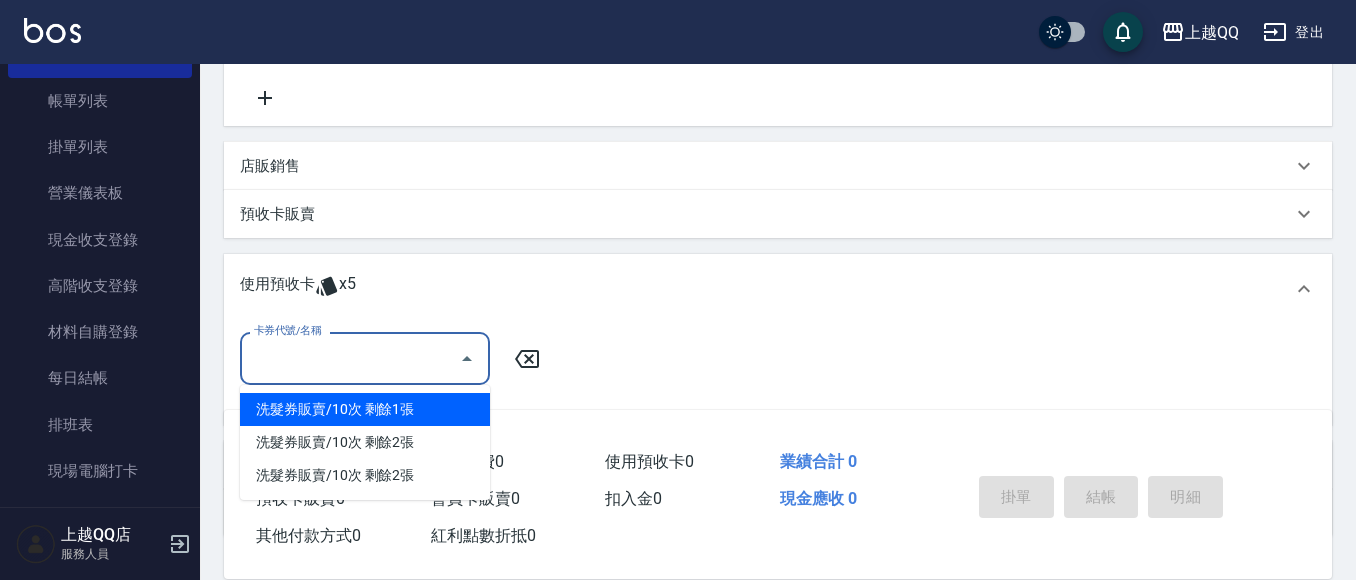 click on "洗髮券販賣/10次 剩餘1張" at bounding box center [365, 409] 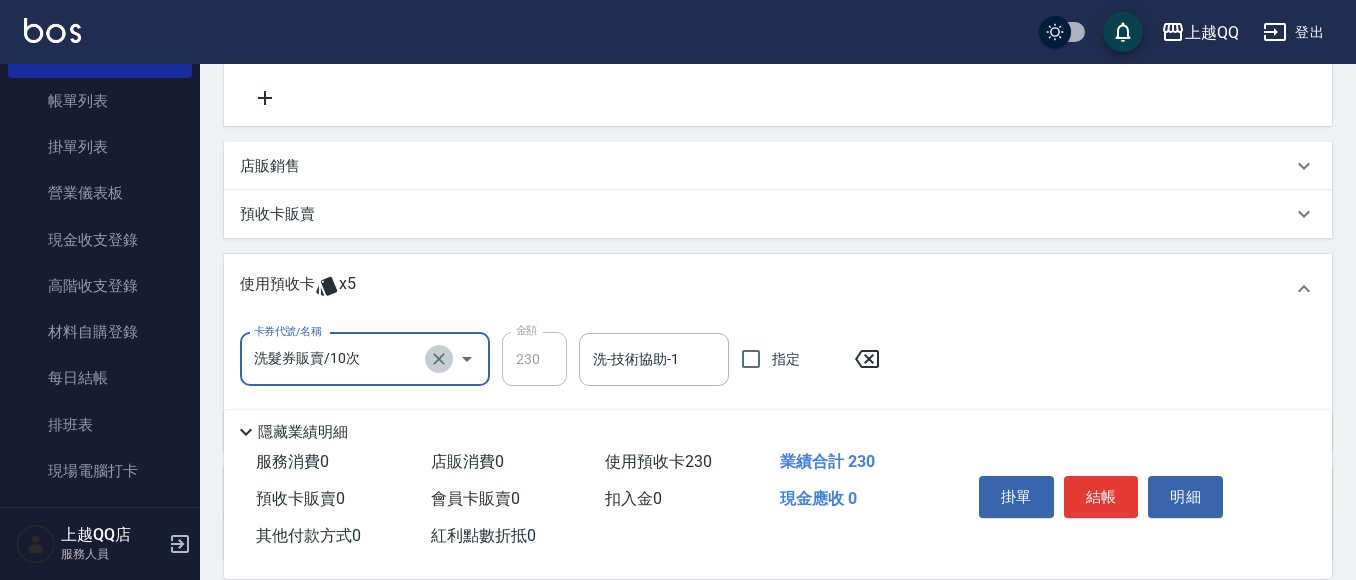 click 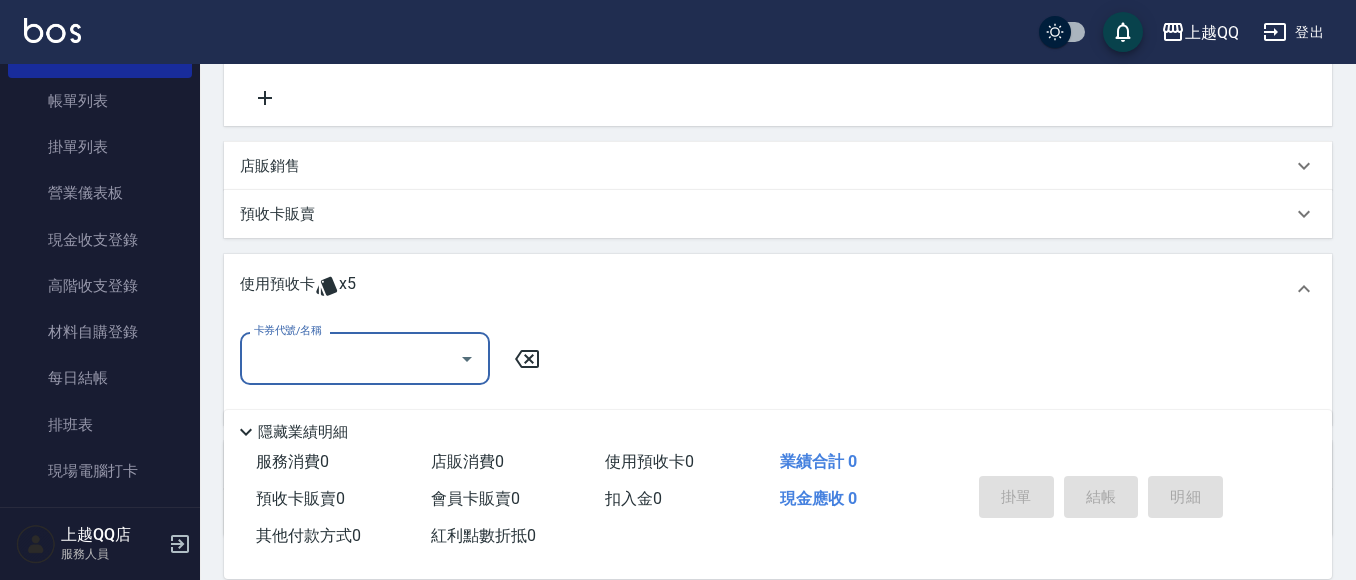 click 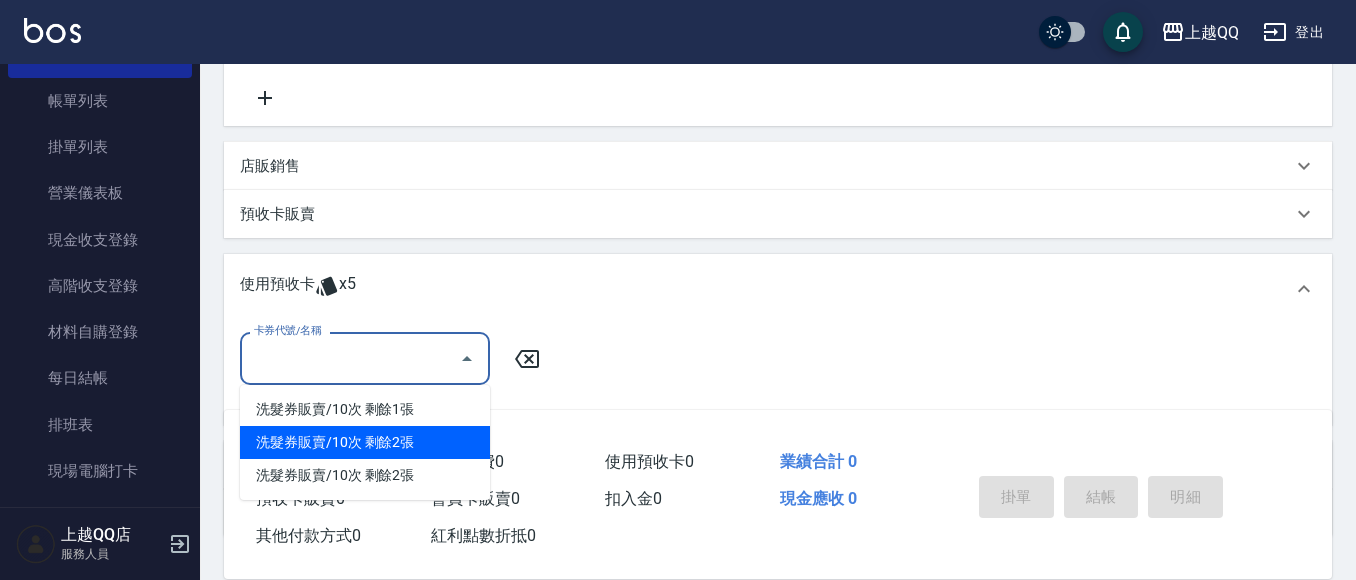 click on "洗髮券販賣/10次 剩餘2張" at bounding box center (365, 442) 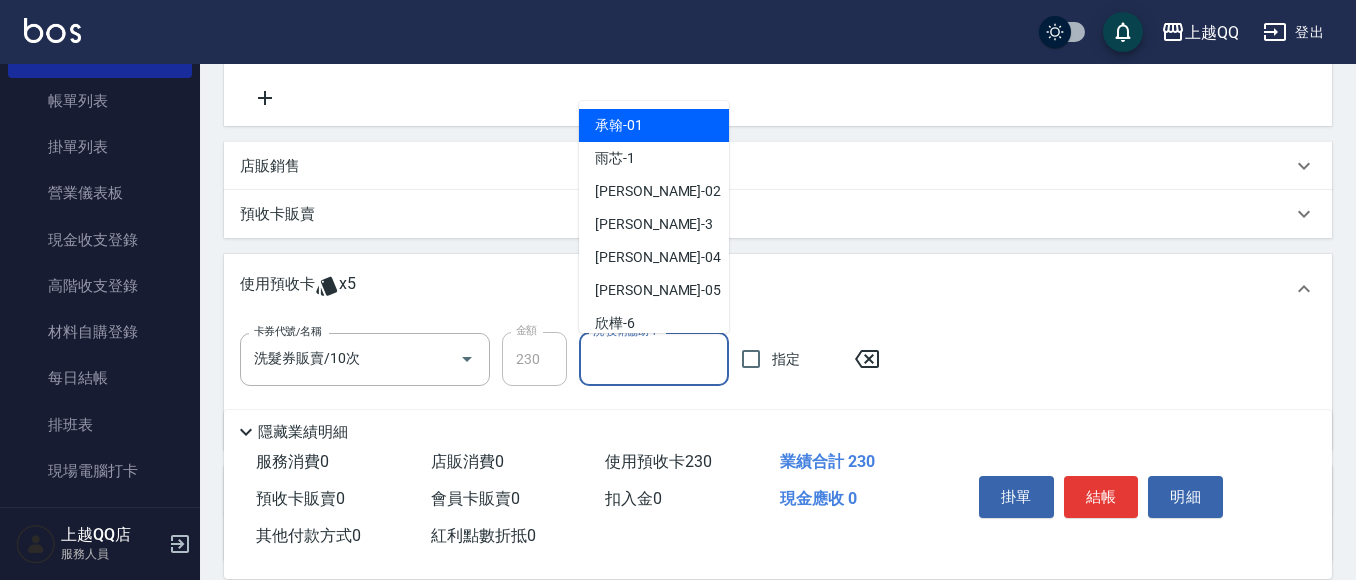 click on "洗-技術協助-1" at bounding box center [654, 359] 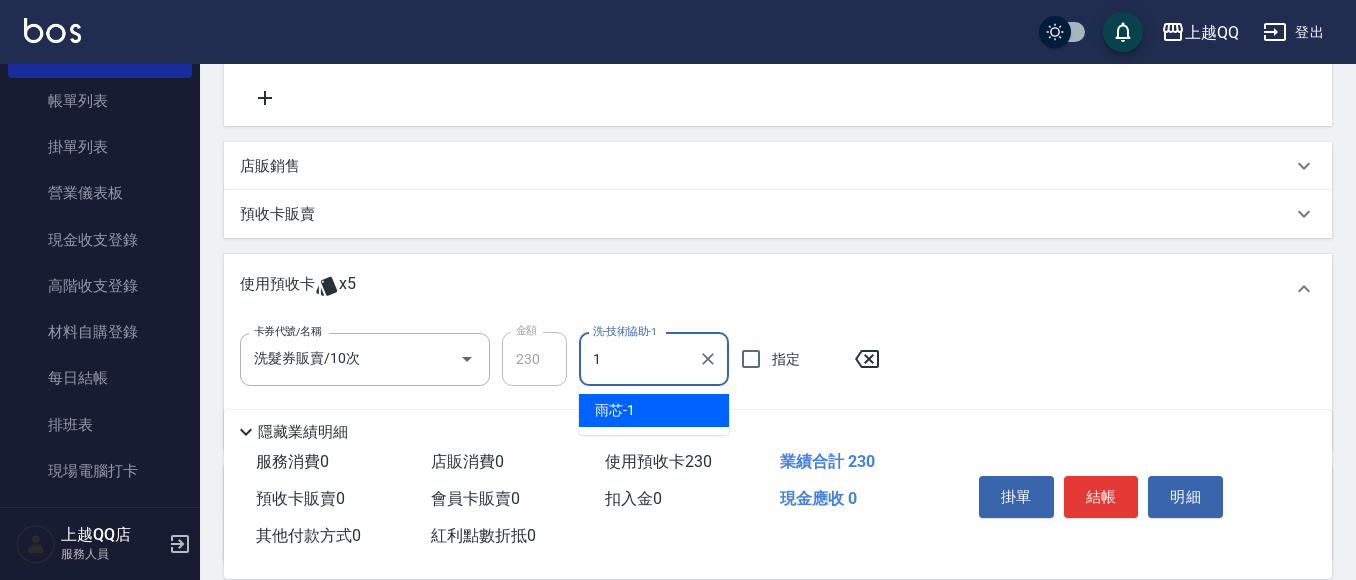 type on "雨芯-1" 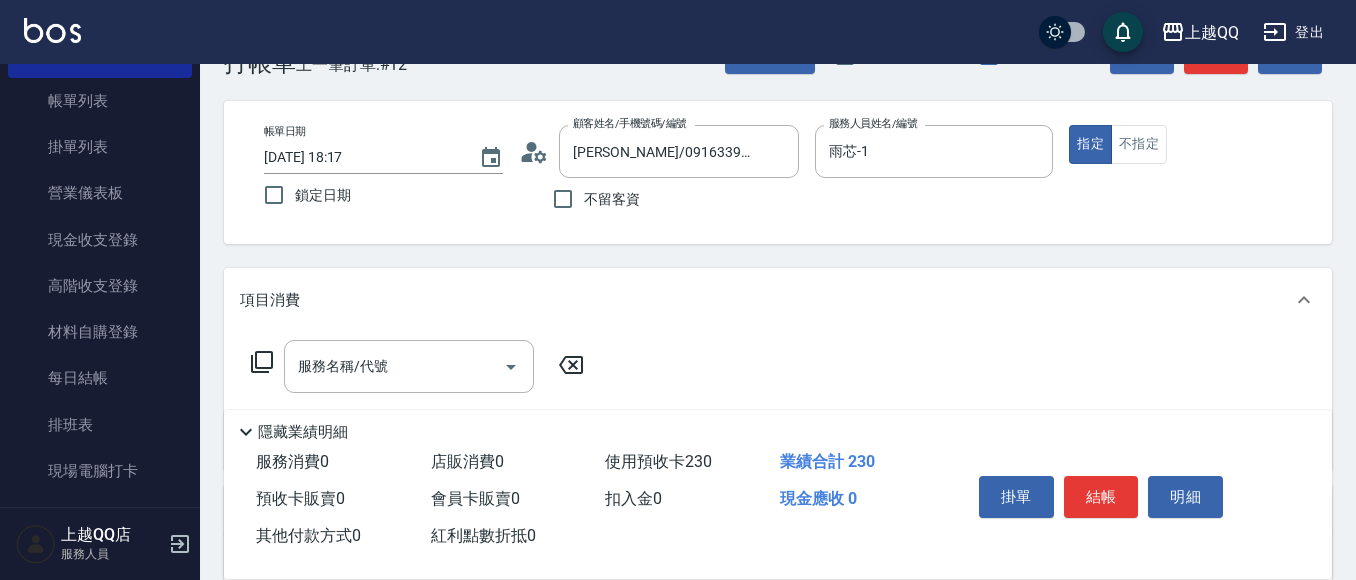 scroll, scrollTop: 0, scrollLeft: 0, axis: both 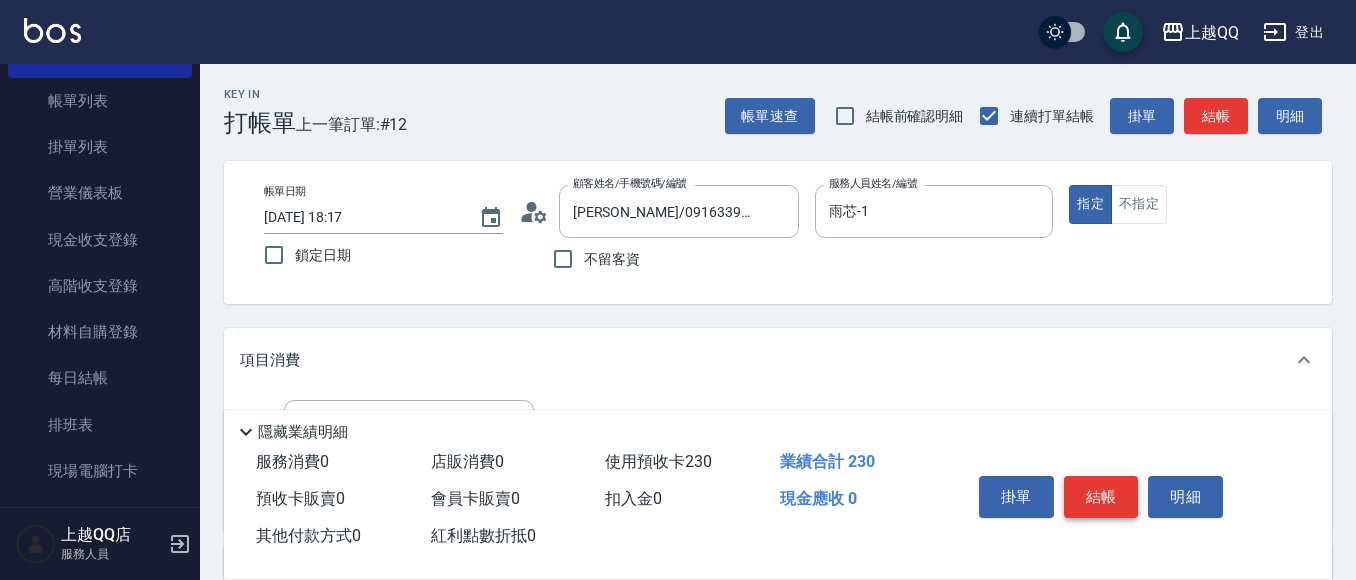 click on "結帳" at bounding box center (1101, 497) 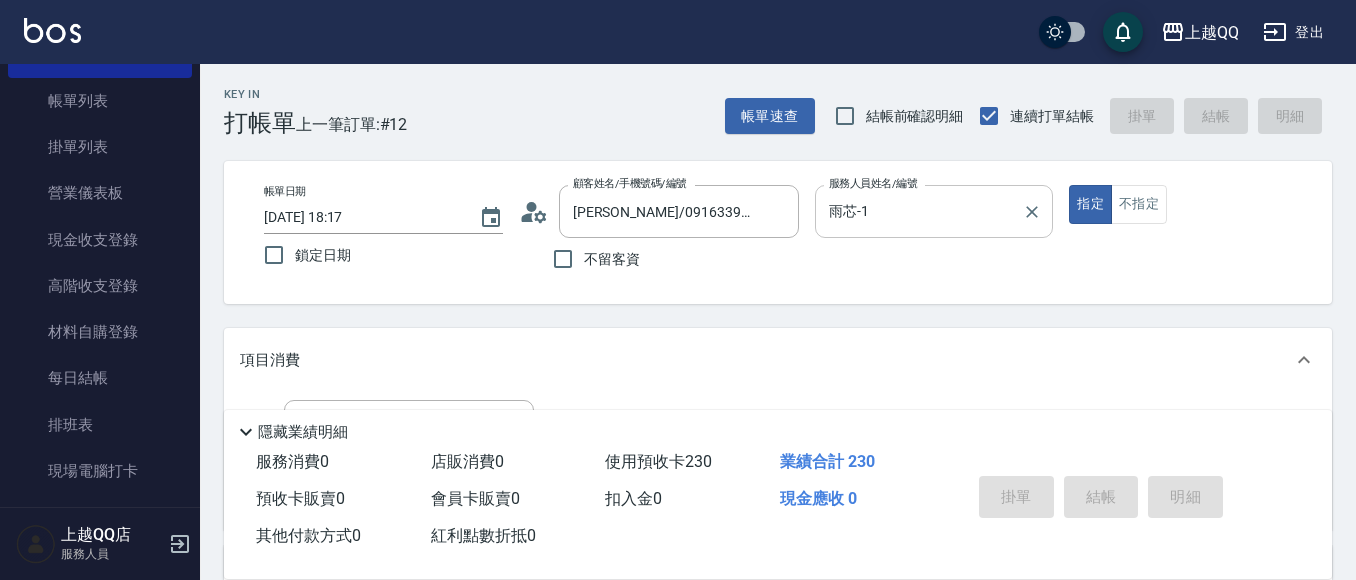 type on "[DATE] 18:50" 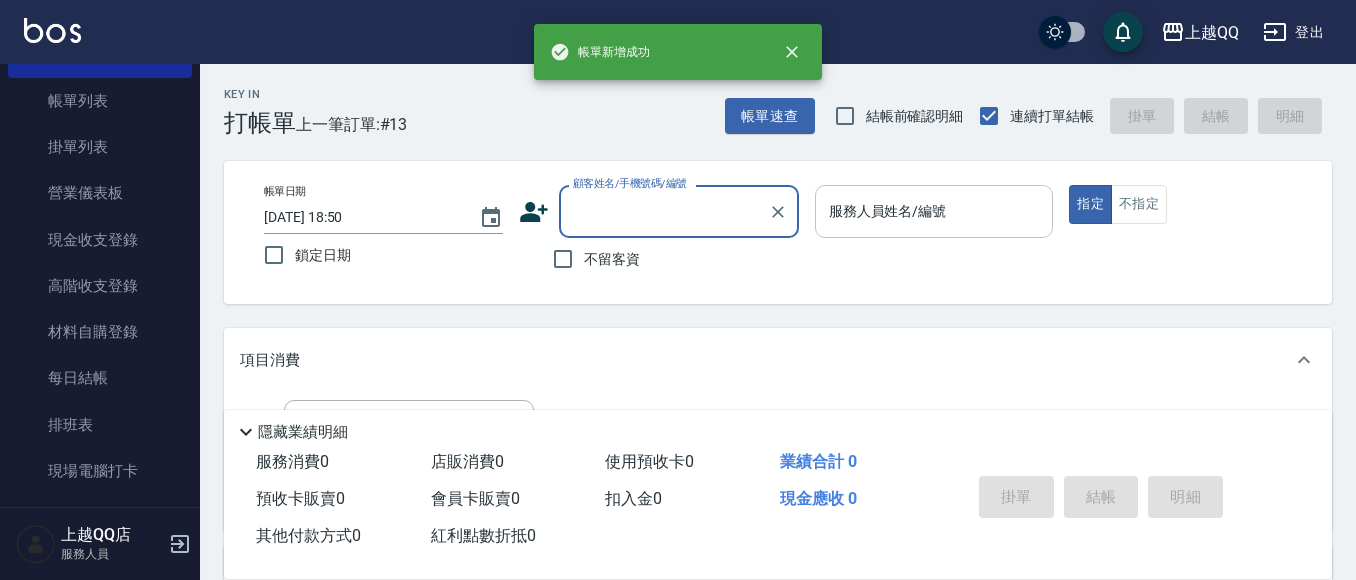 click on "服務人員姓名/編號" at bounding box center (934, 211) 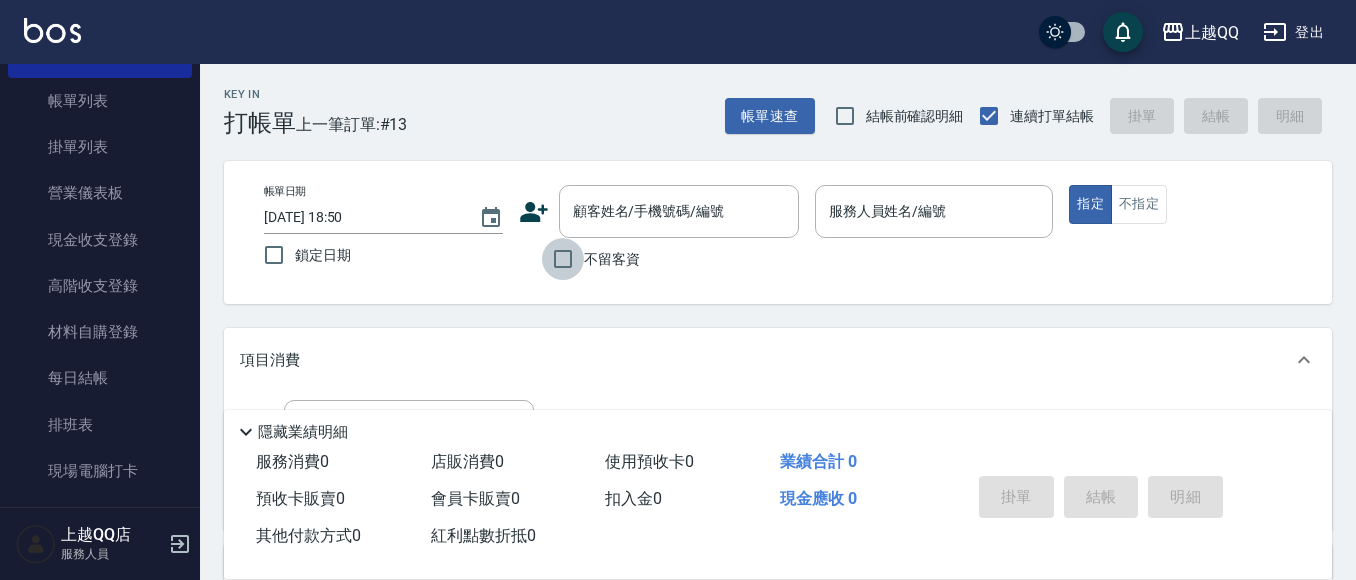 click on "不留客資" at bounding box center (563, 259) 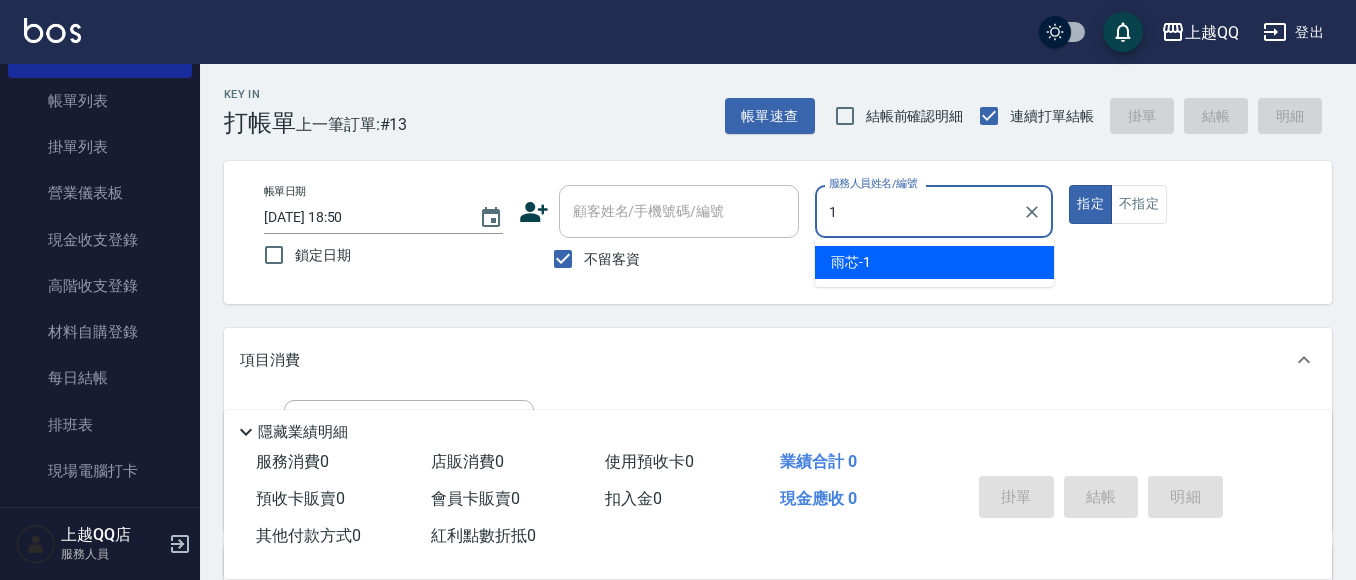 type on "雨芯-1" 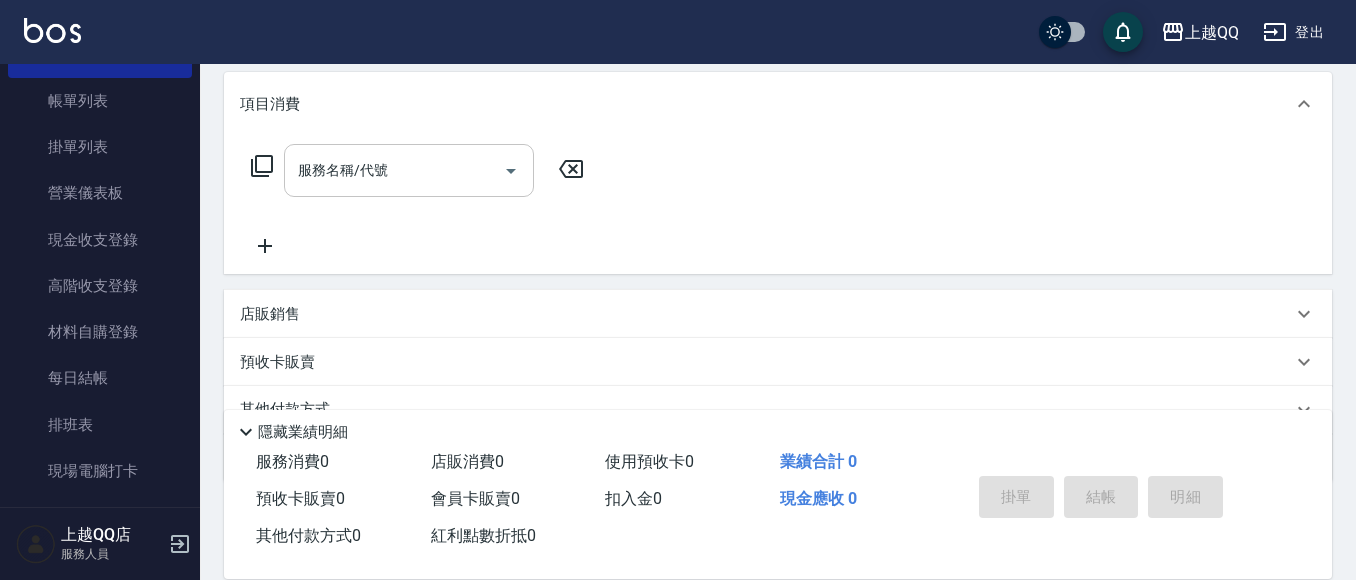 scroll, scrollTop: 300, scrollLeft: 0, axis: vertical 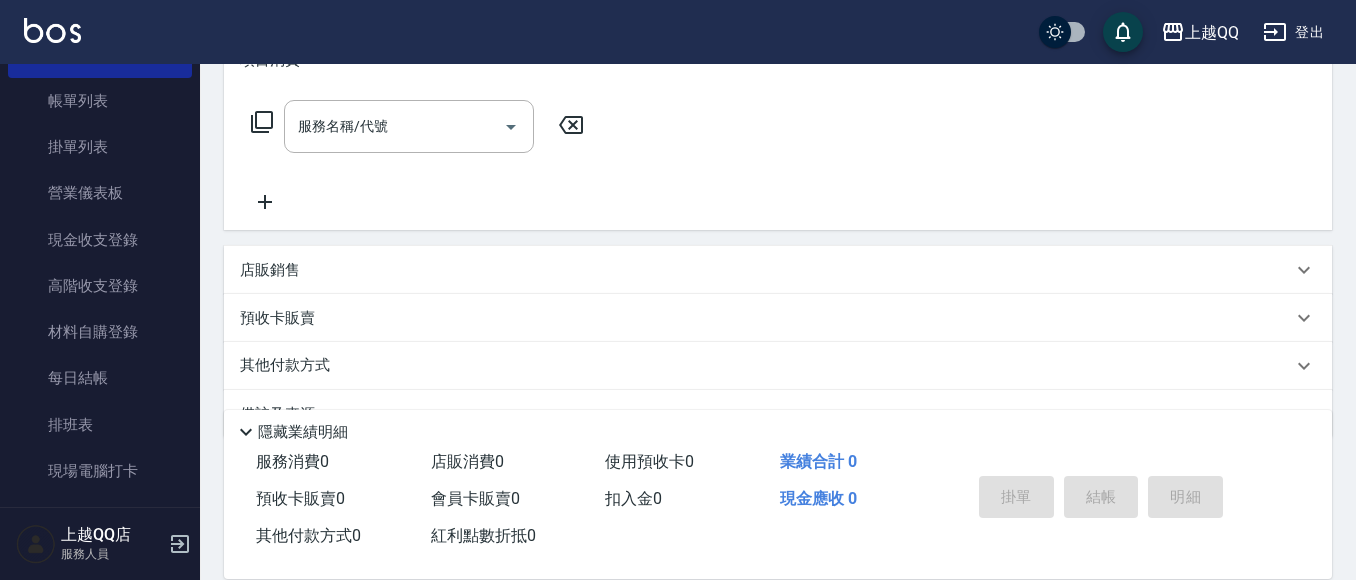 click 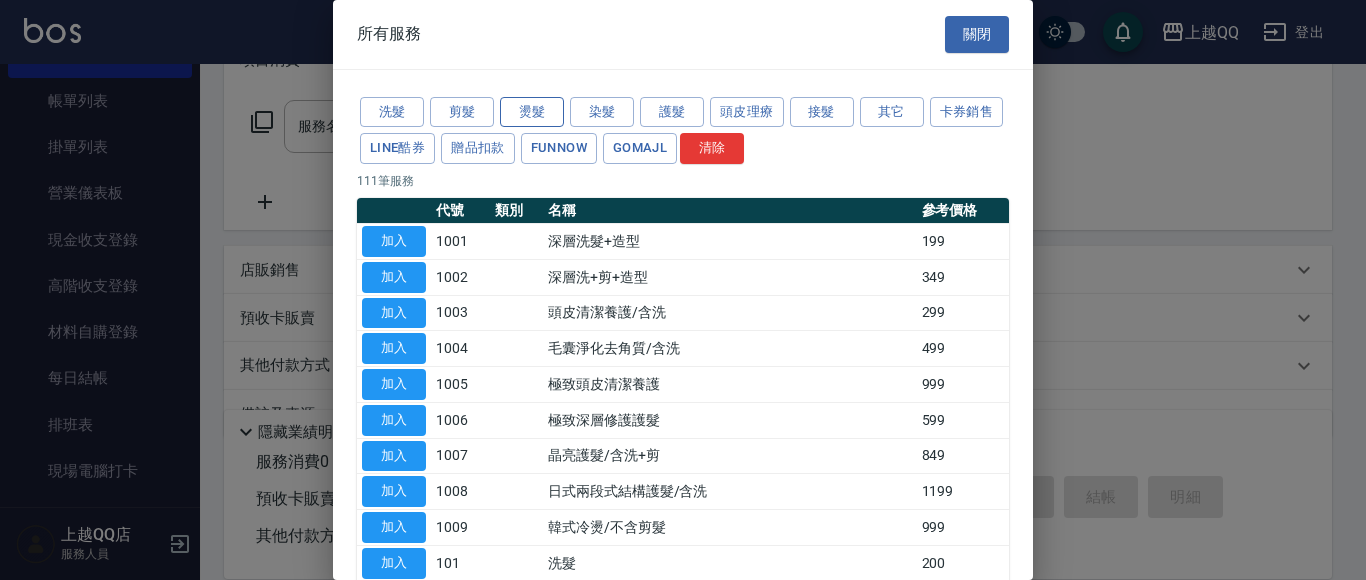 click on "燙髮" at bounding box center (532, 112) 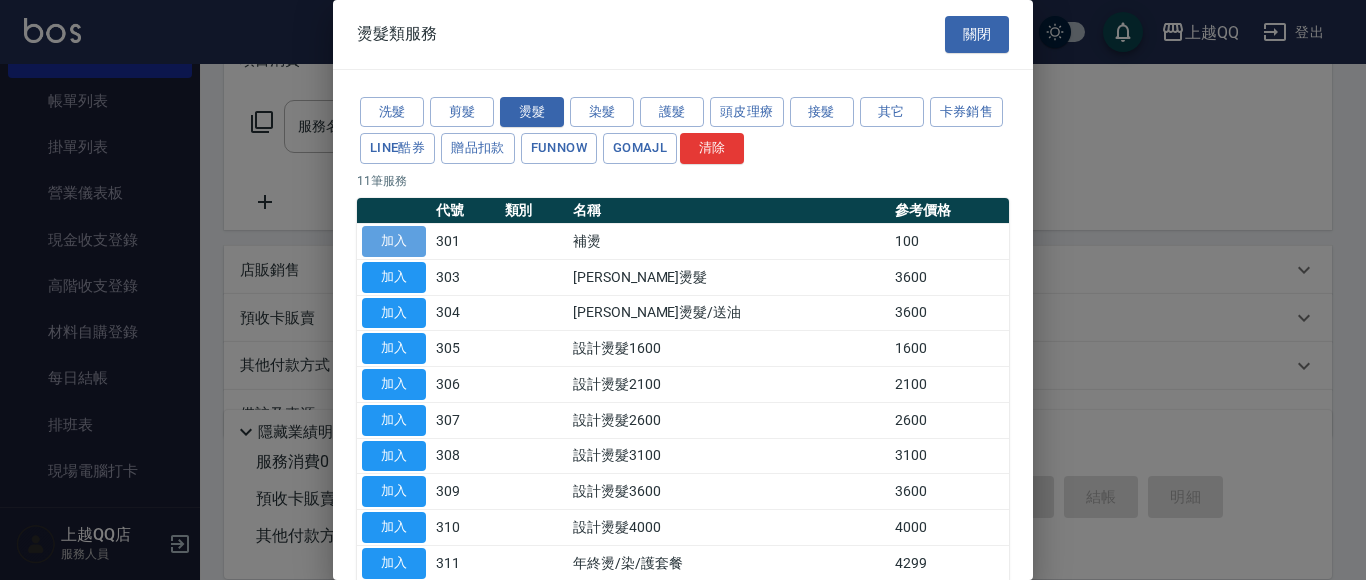 click on "加入" at bounding box center [394, 241] 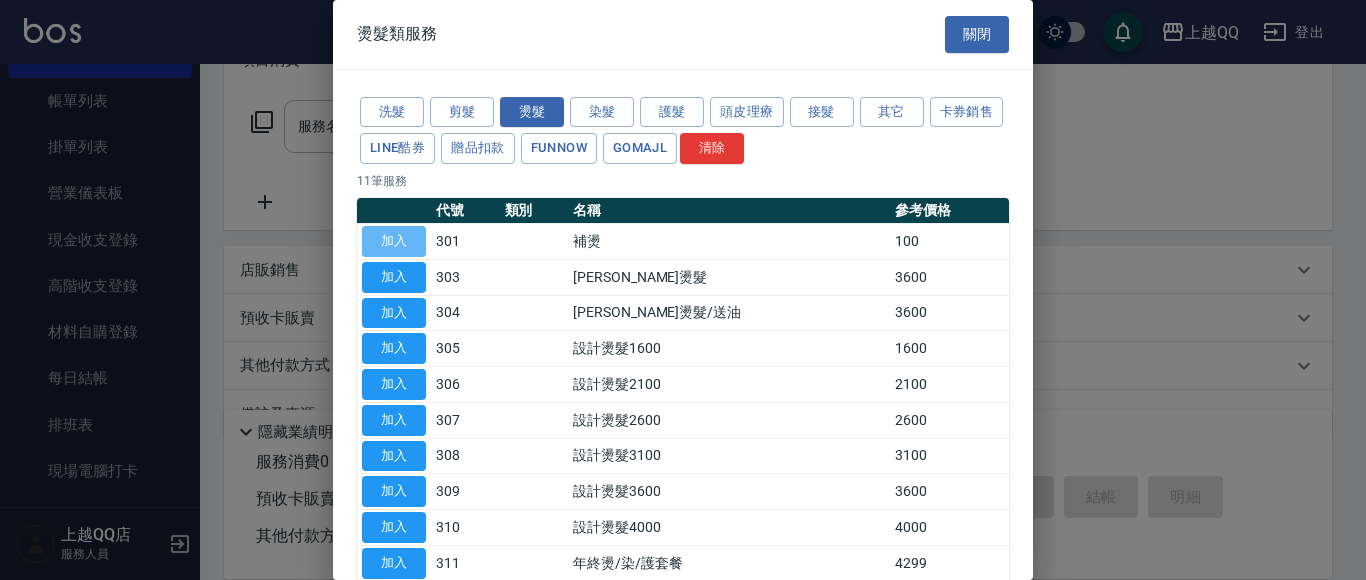 type on "補燙(301)" 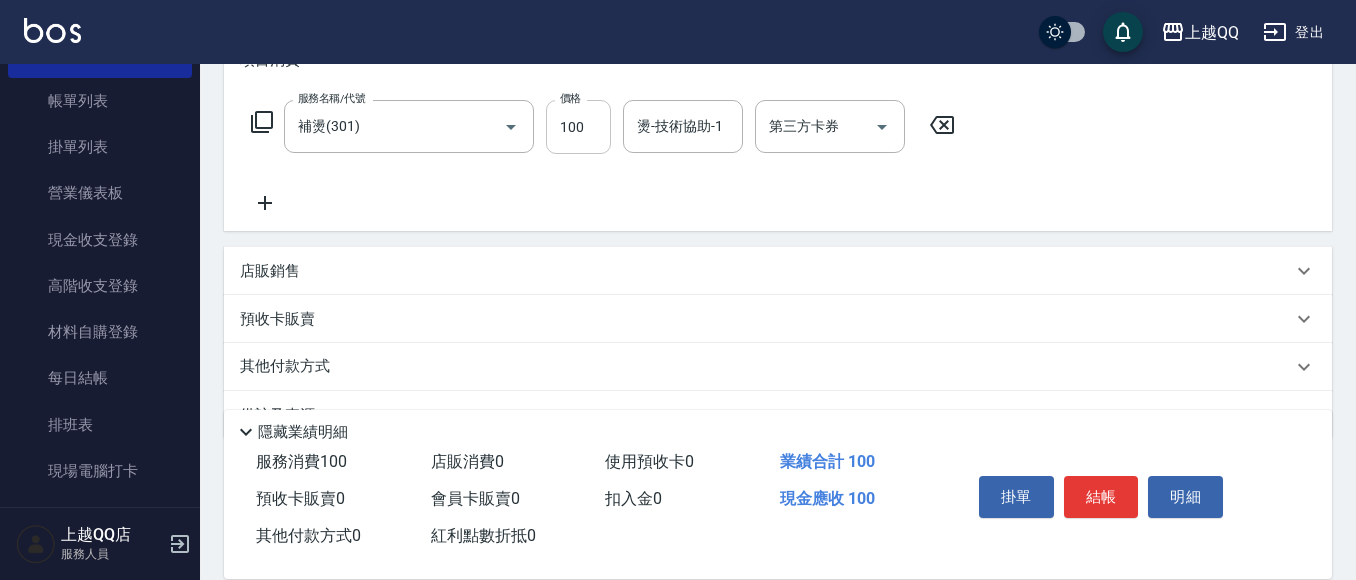 click on "100" at bounding box center (578, 127) 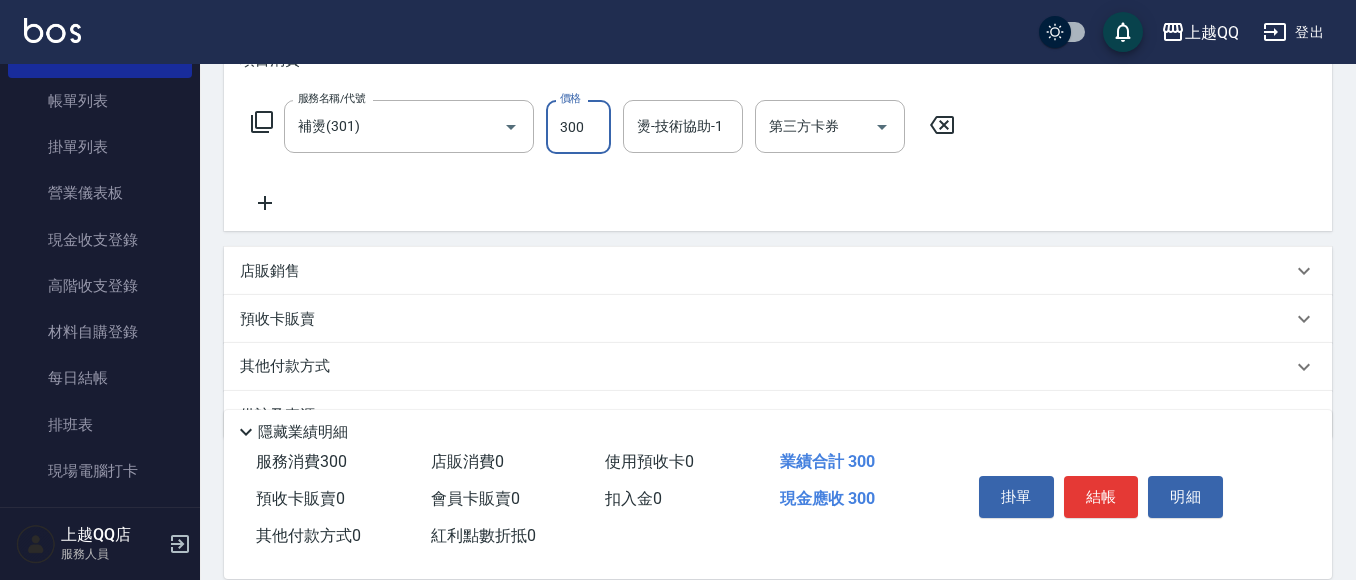 type on "300" 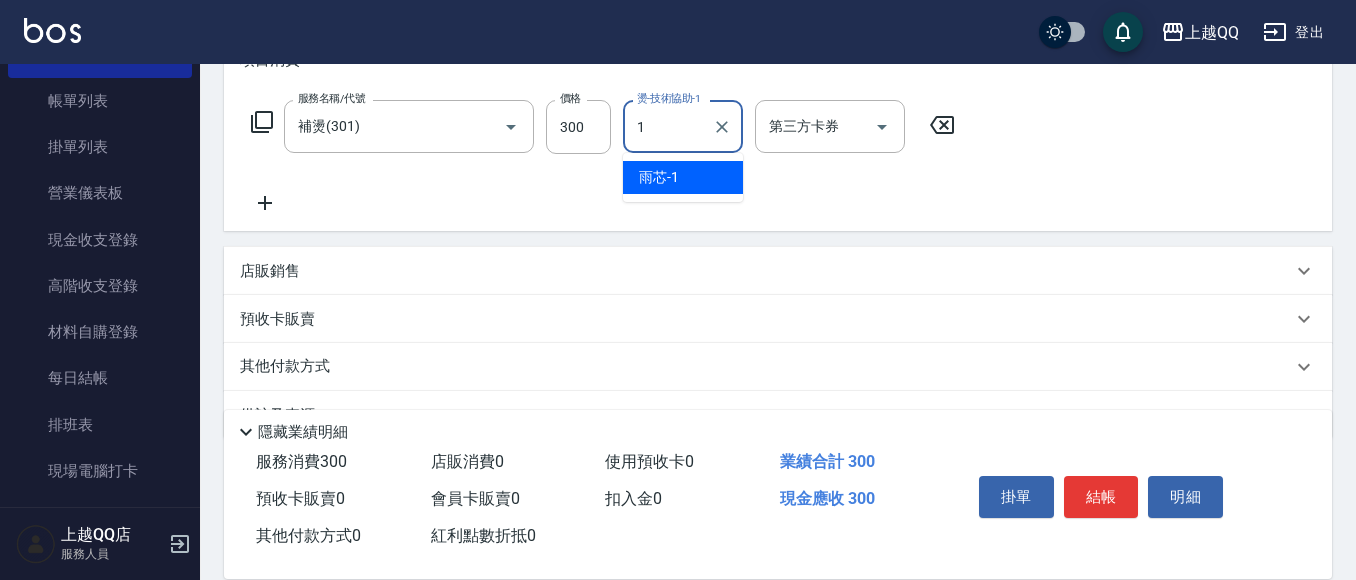 type on "雨芯-1" 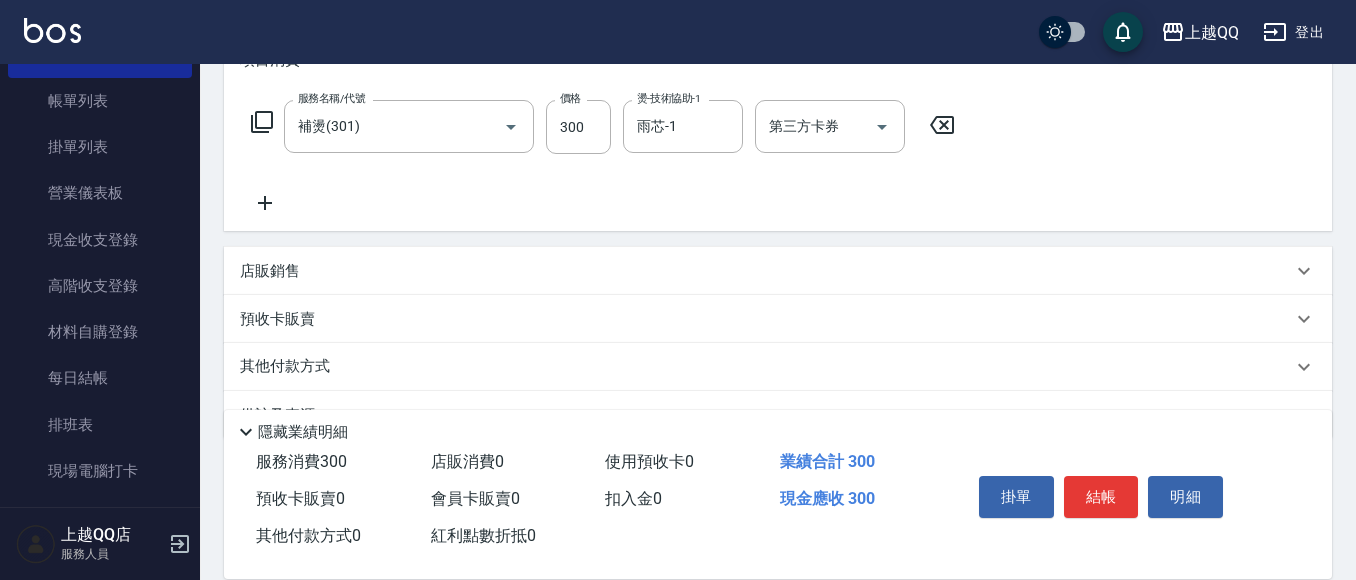 click on "服務名稱/代號 補燙(301) 服務名稱/代號 價格 300 價格 燙-技術協助-1 雨芯-1 燙-技術協助-1 第三方卡券 第三方卡券" at bounding box center [603, 127] 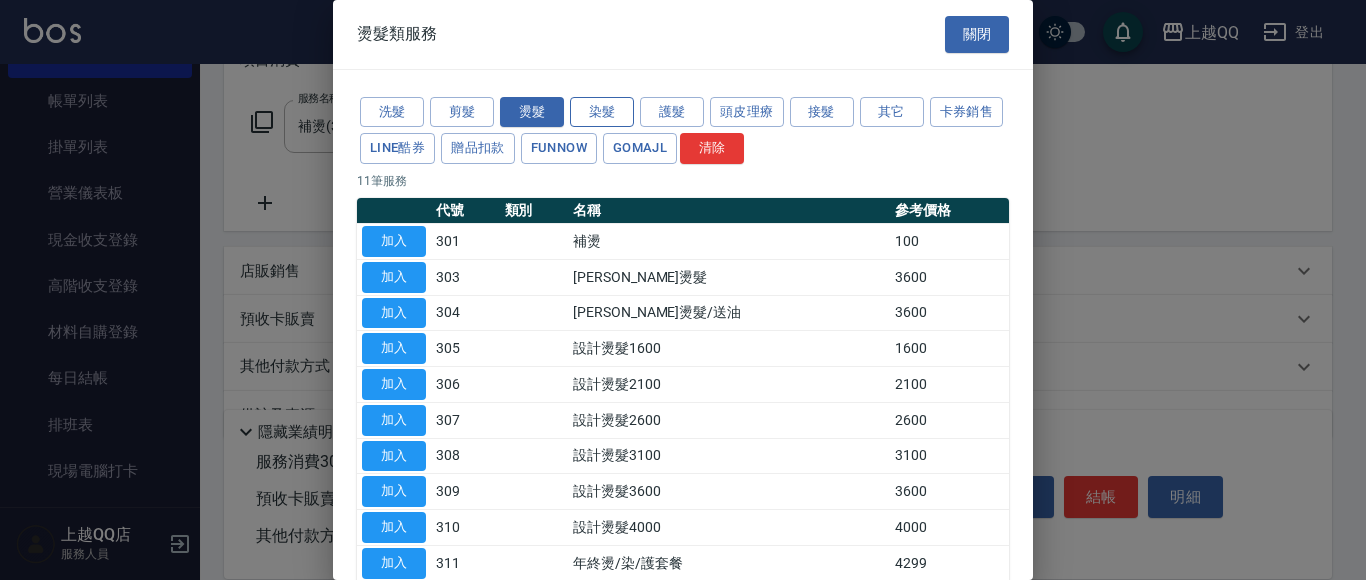 click on "染髮" at bounding box center (602, 112) 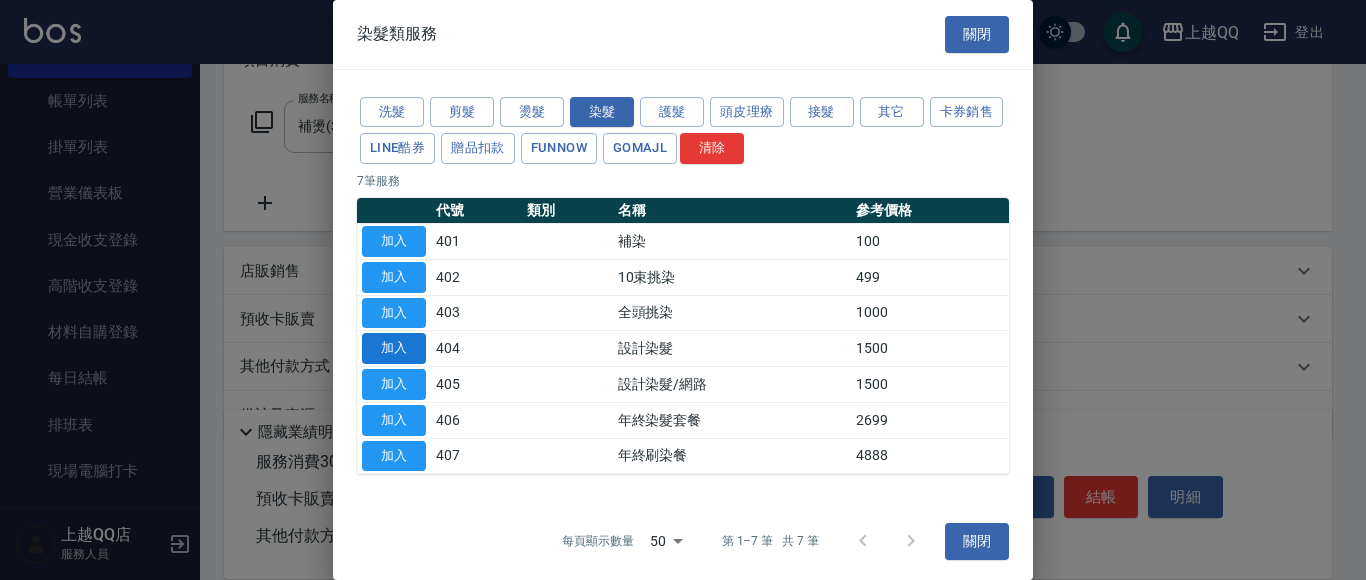 click on "加入" at bounding box center [394, 348] 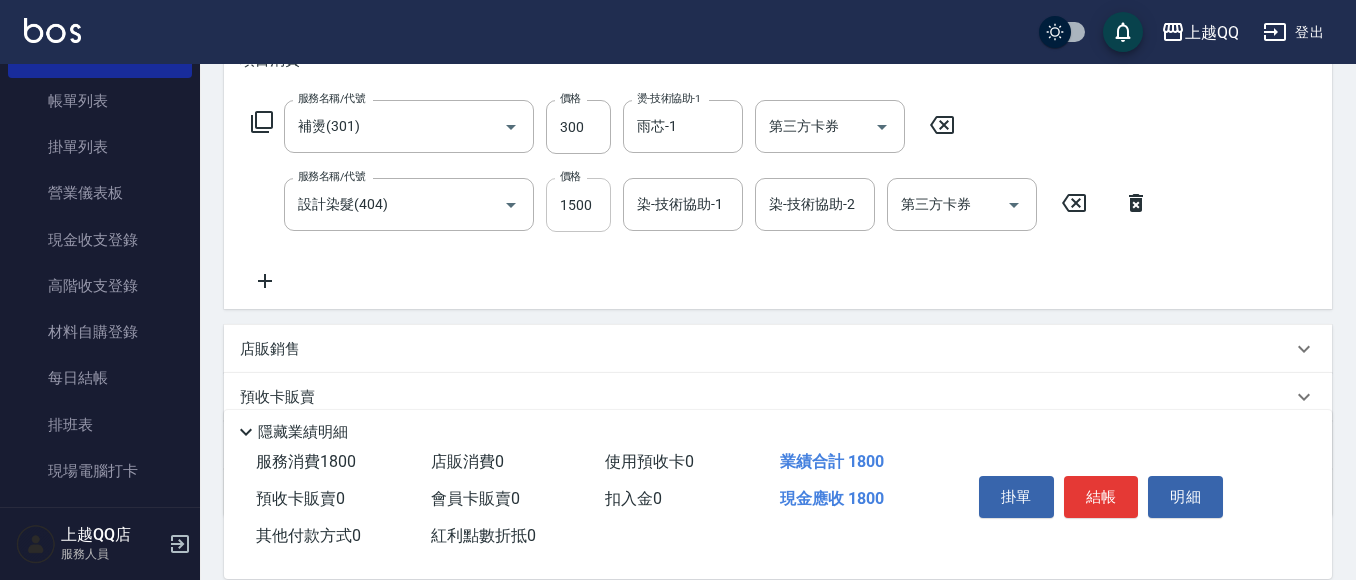 click on "1500" at bounding box center [578, 205] 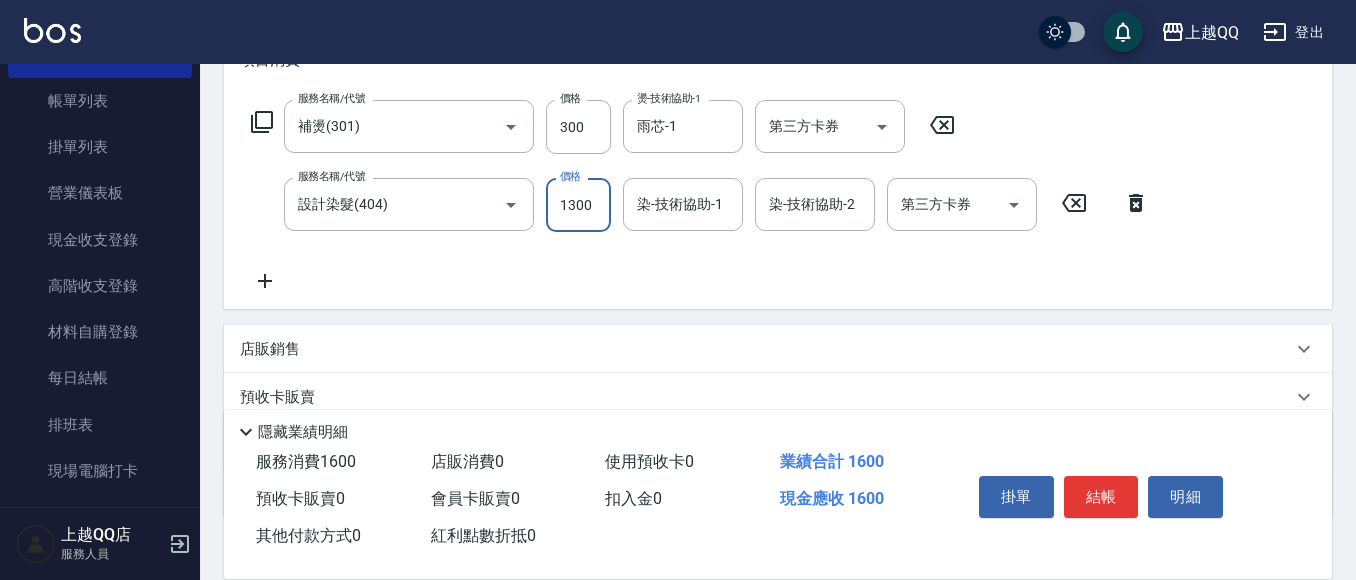 type on "1300" 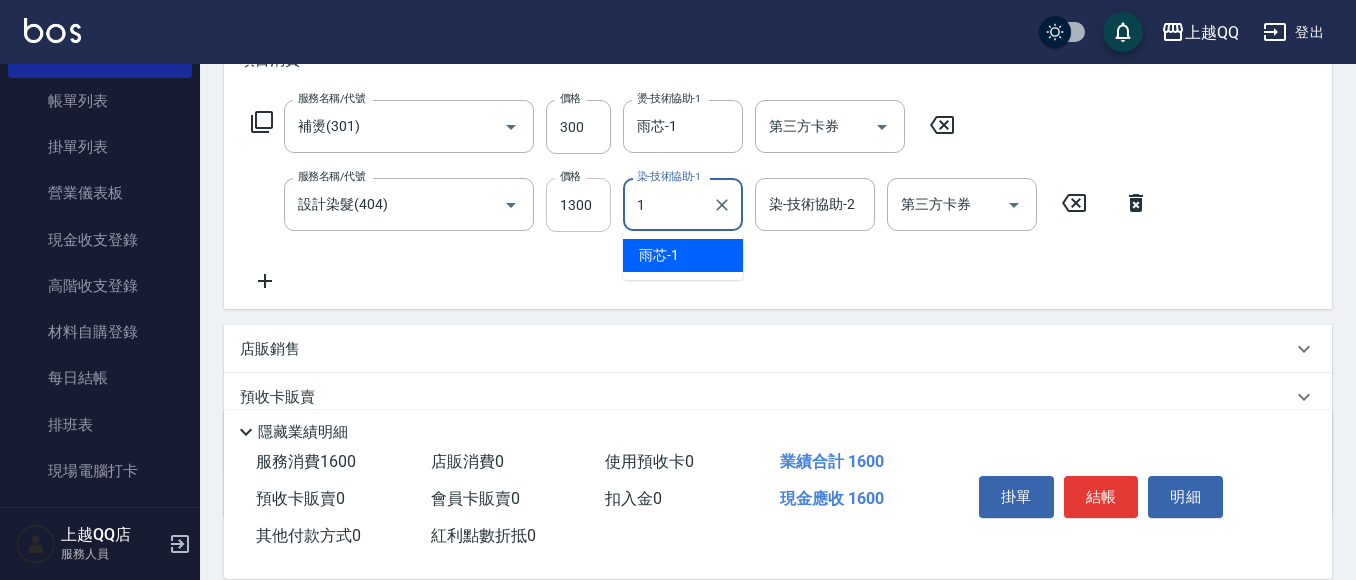 type on "雨芯-1" 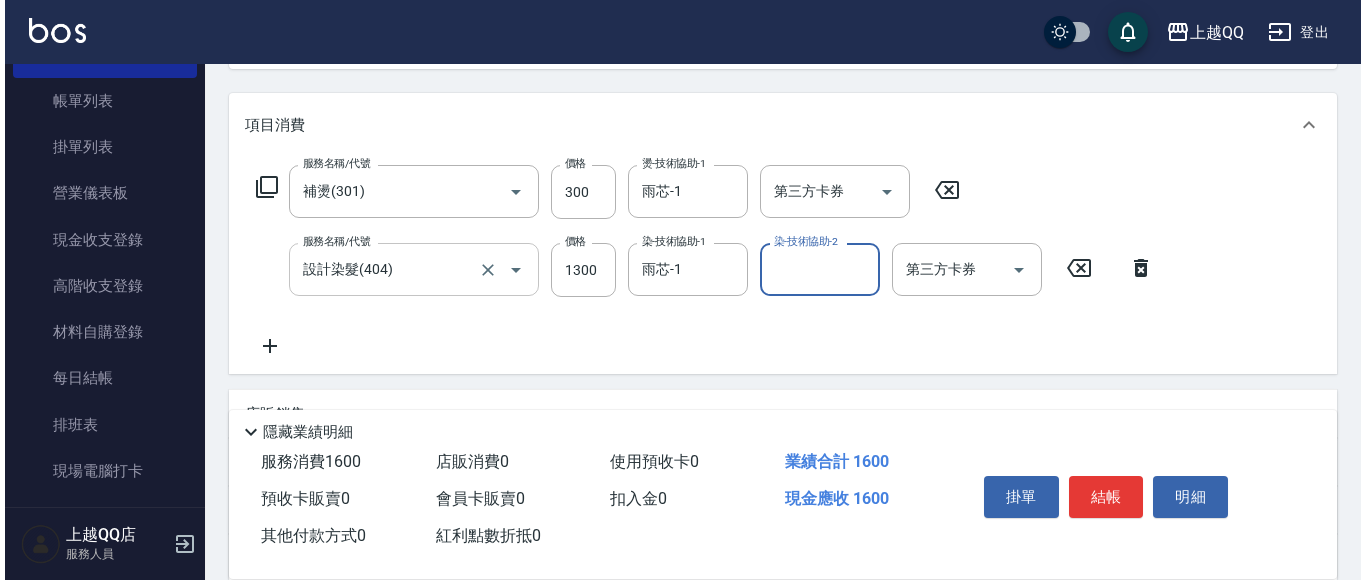 scroll, scrollTop: 200, scrollLeft: 0, axis: vertical 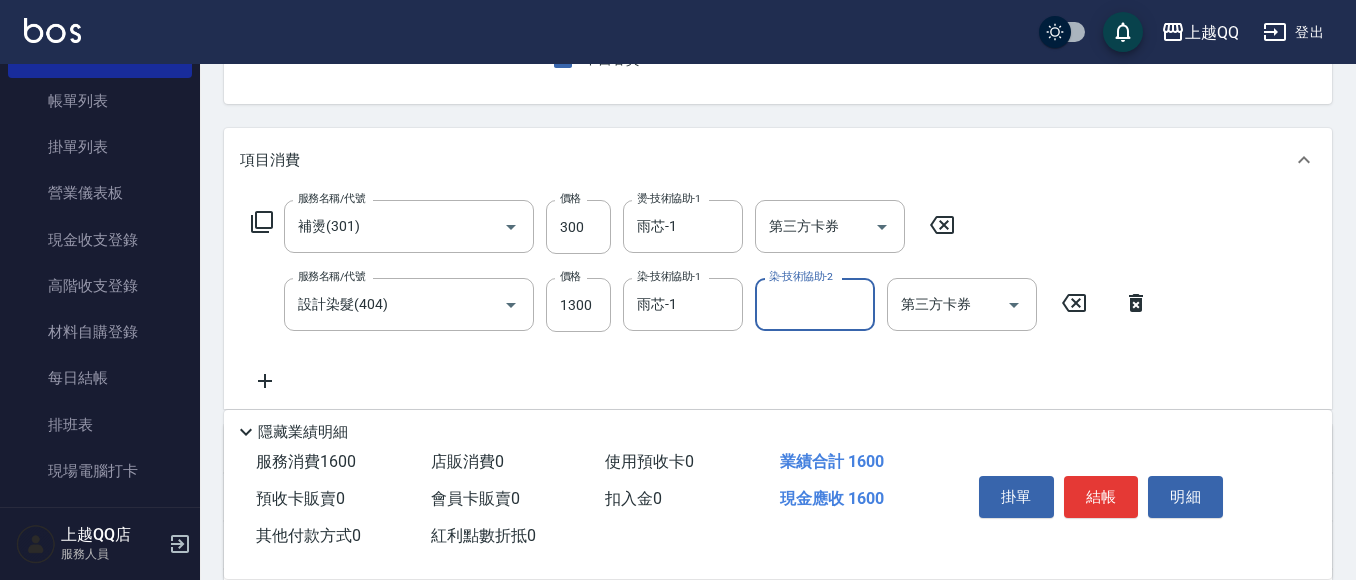 click 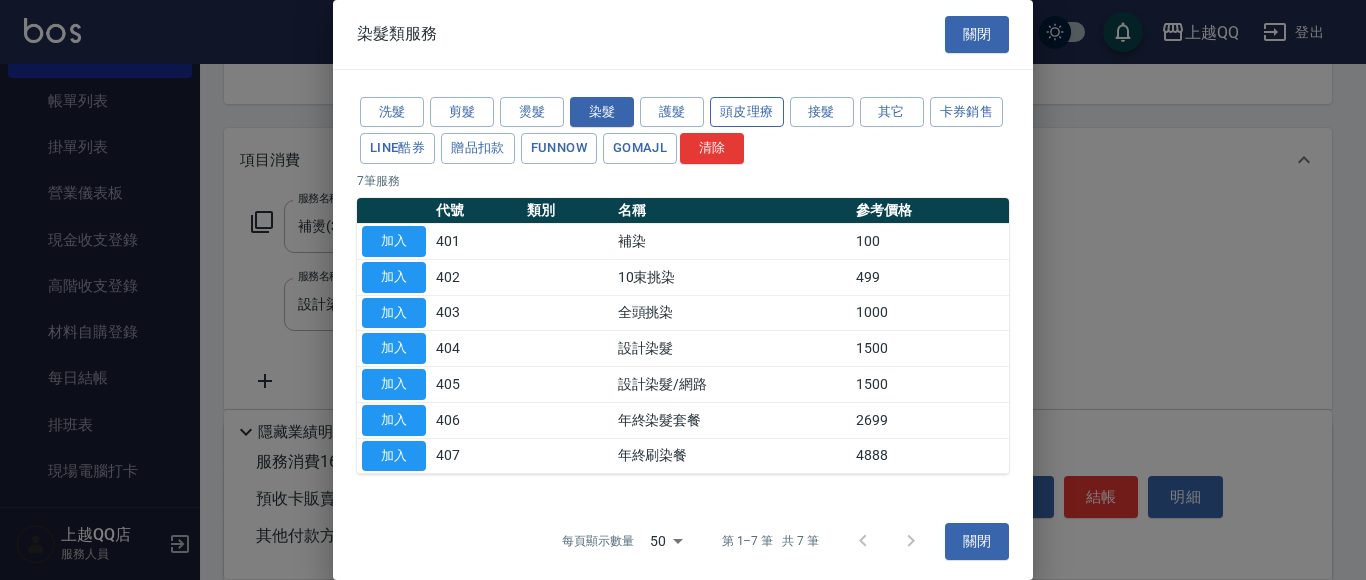 click on "頭皮理療" at bounding box center (747, 112) 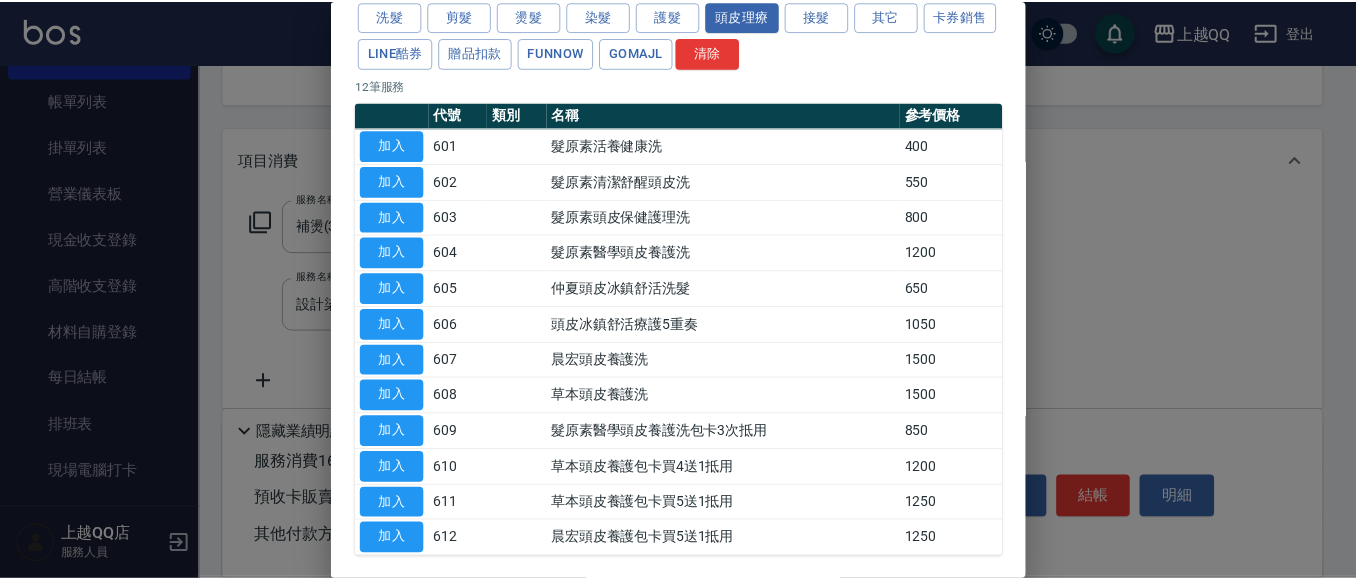 scroll, scrollTop: 183, scrollLeft: 0, axis: vertical 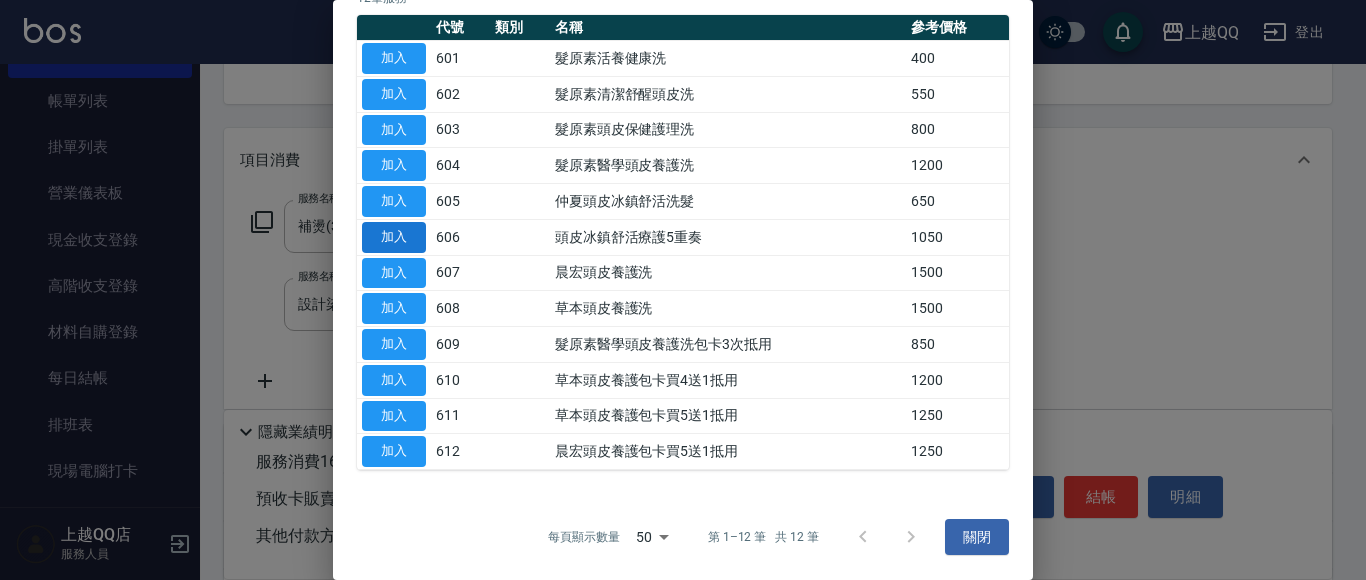 click on "加入" at bounding box center [394, 237] 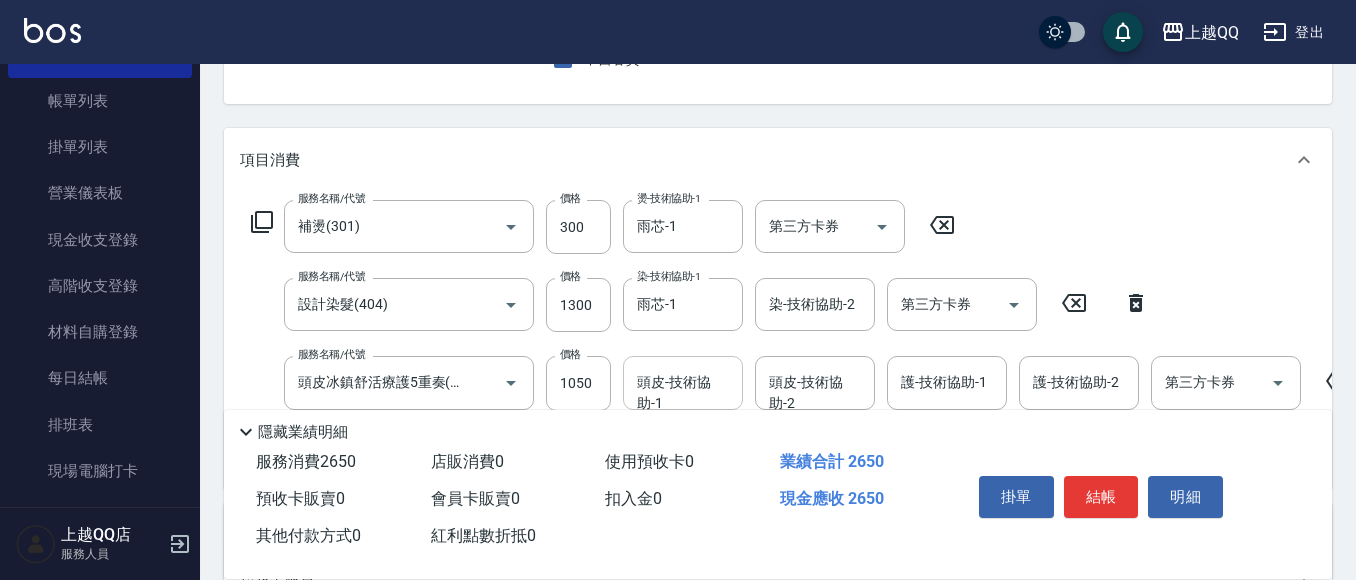 click on "頭皮-技術協助-1 頭皮-技術協助-1" at bounding box center [683, 382] 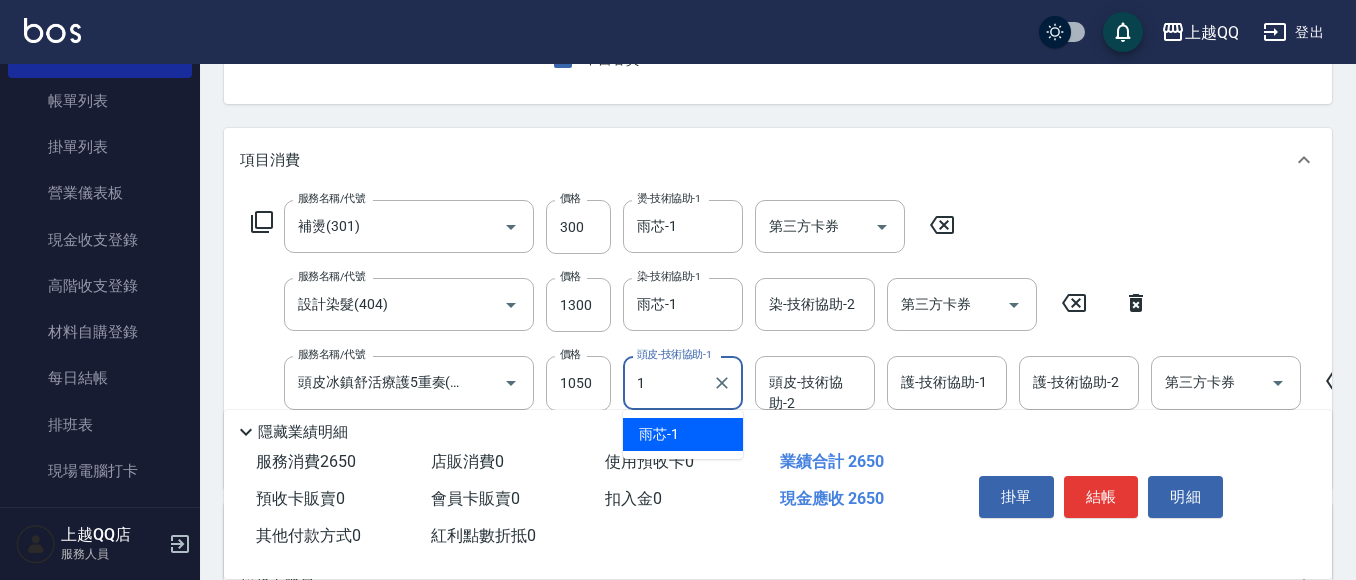 type on "雨芯-1" 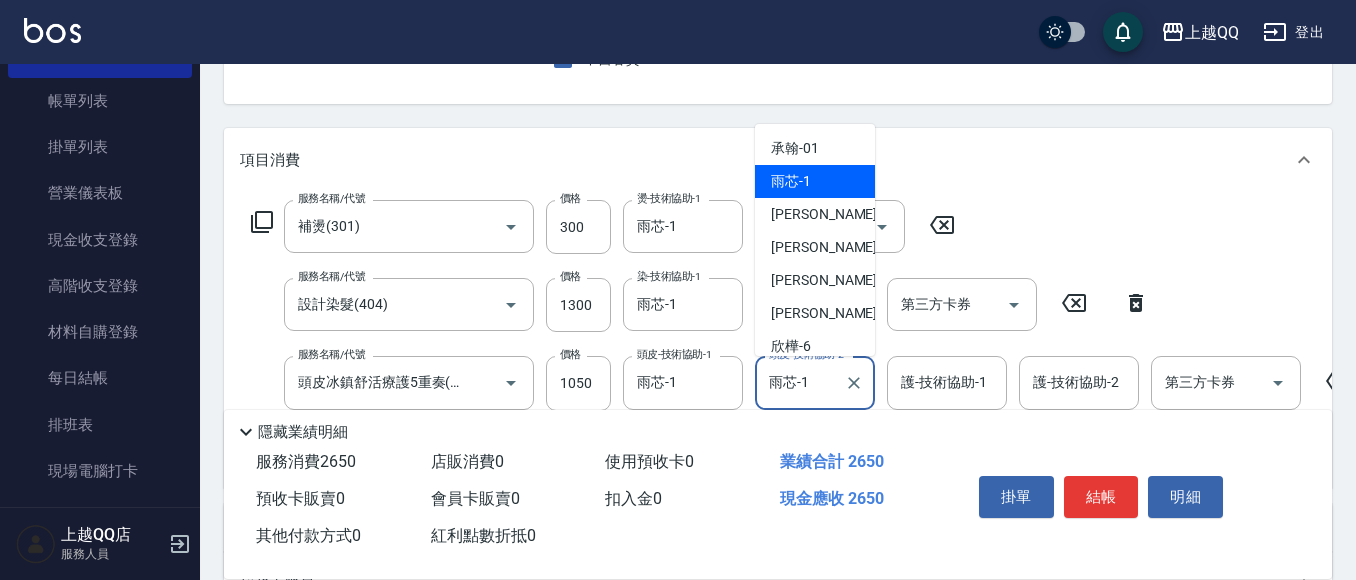 click on "雨芯-1" at bounding box center (800, 382) 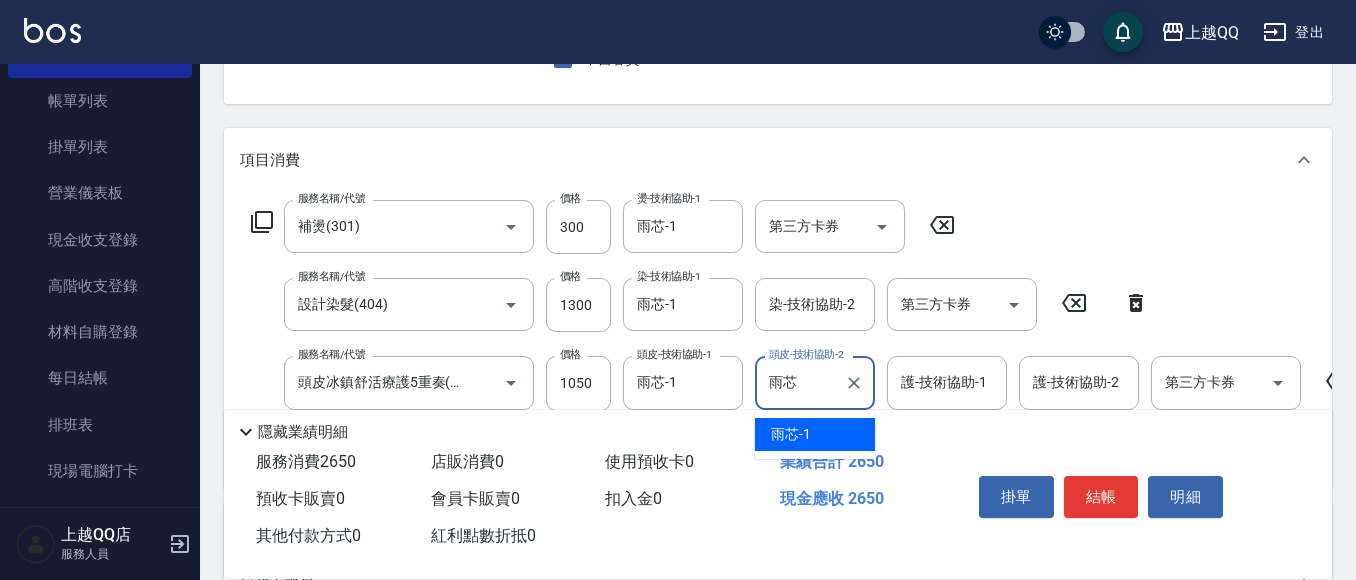 type on "雨" 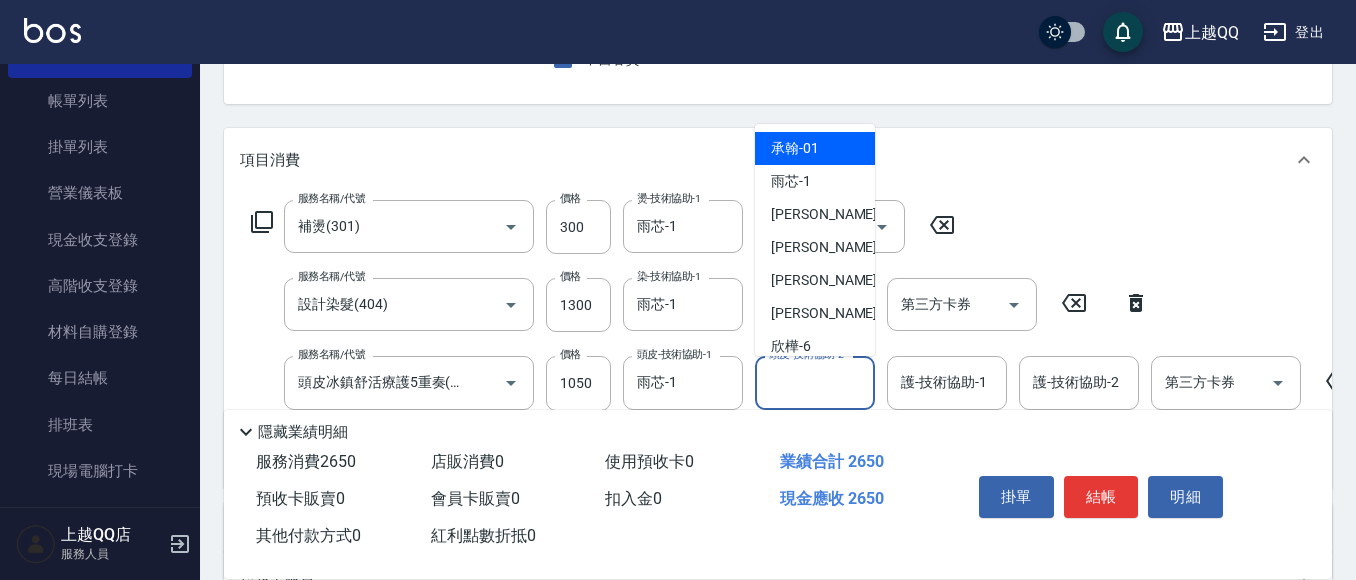 type on "承翰-01" 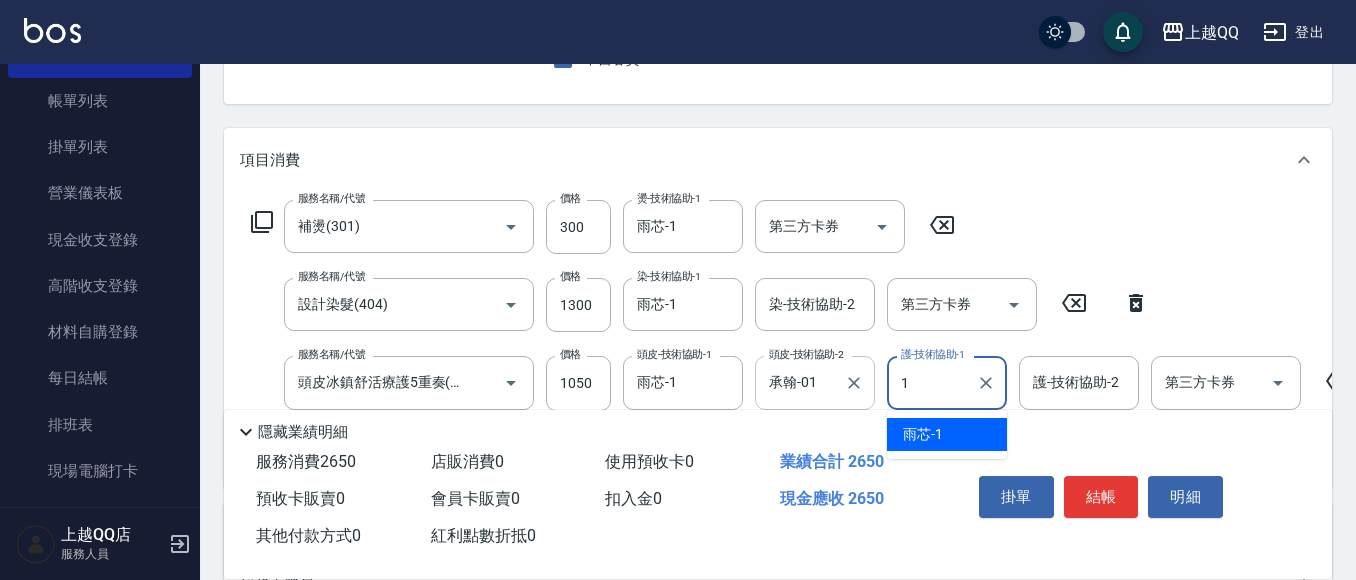 type on "雨芯-1" 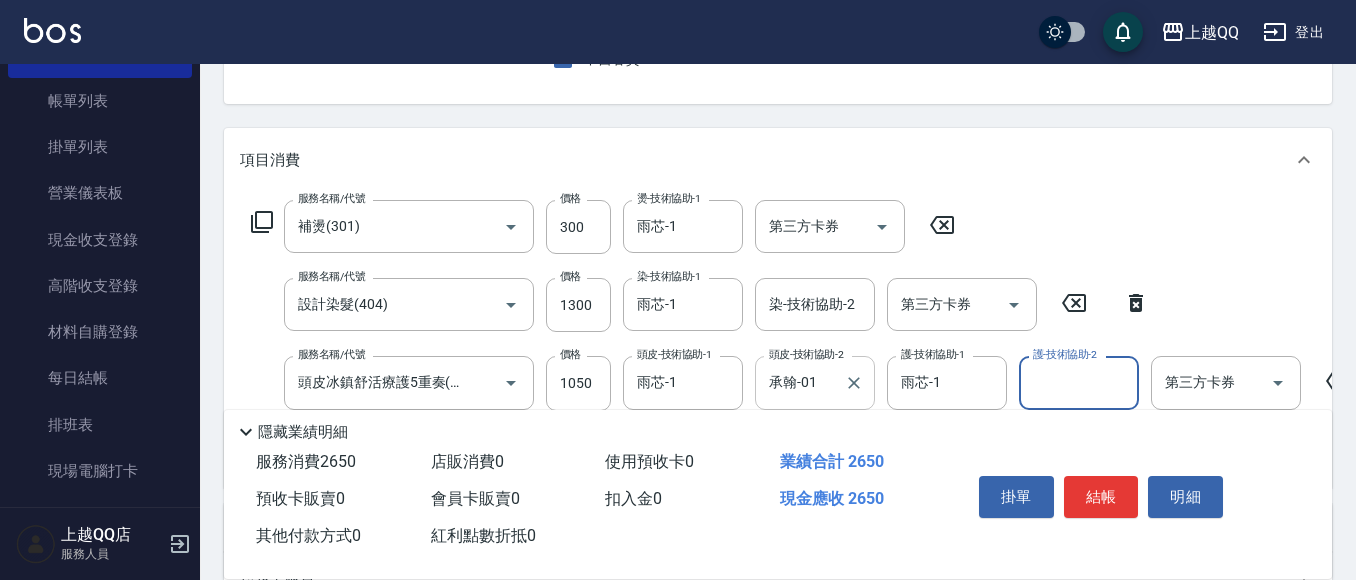 click on "承翰-01 頭皮-技術協助-2" at bounding box center (815, 382) 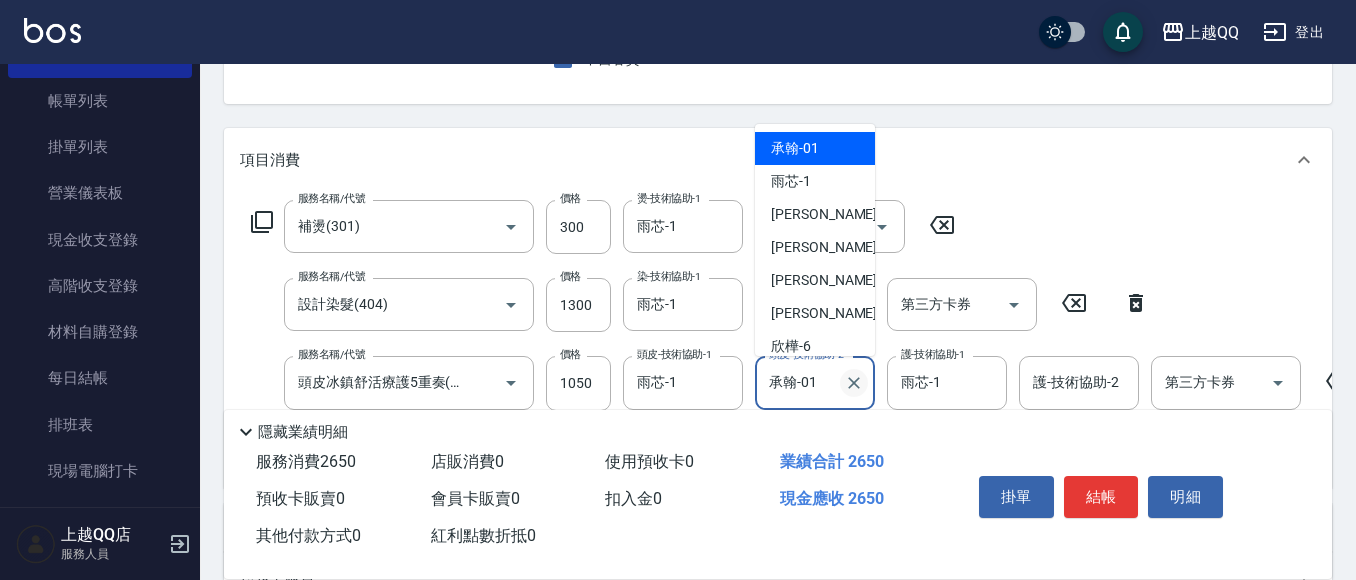 click 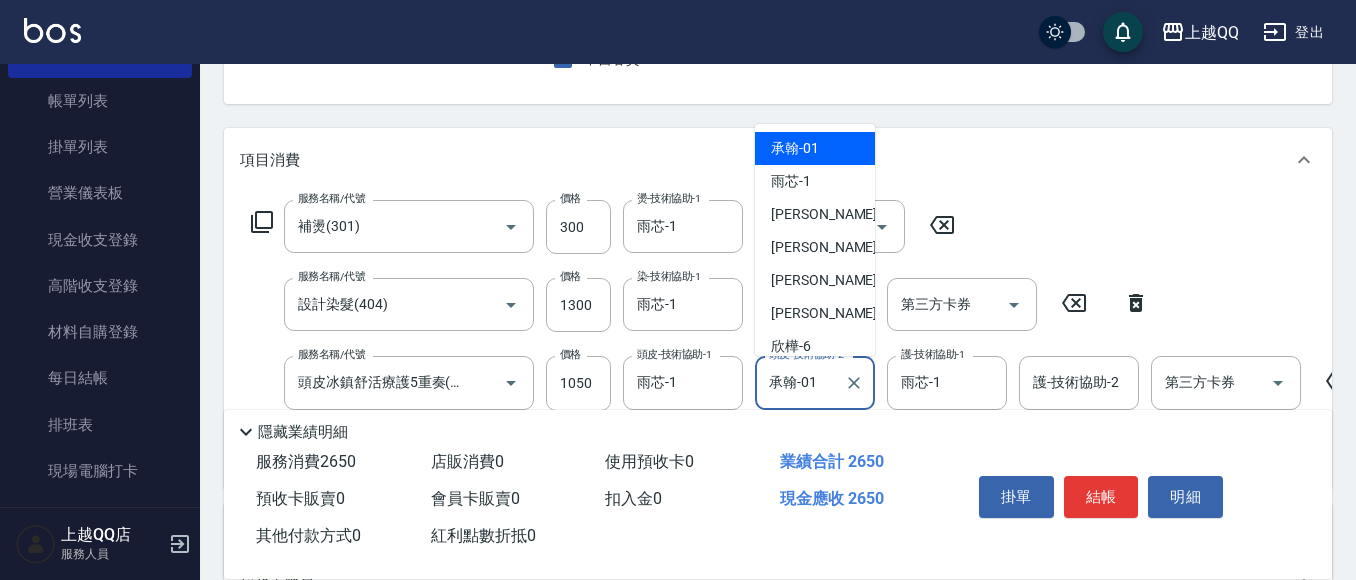 type 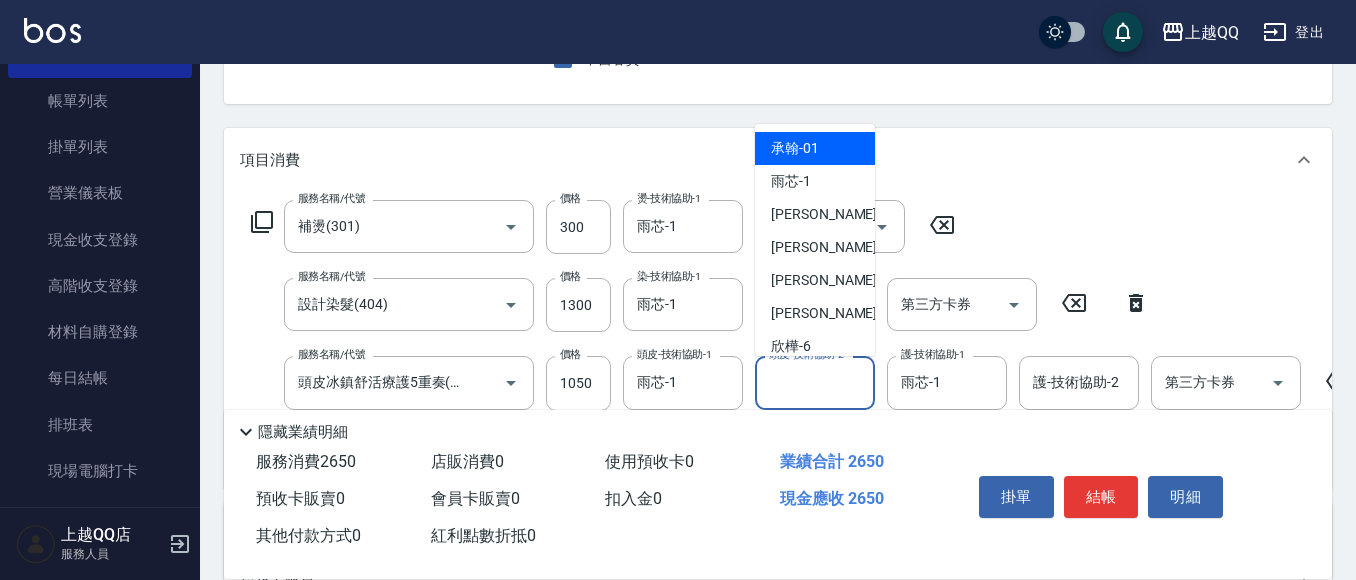 click on "Key In 打帳單 上一筆訂單:#13 帳單速查 結帳前確認明細 連續打單結帳 掛單 結帳 明細 帳單日期 [DATE] 18:50 鎖定日期 顧客姓名/手機號碼/編號 顧客姓名/手機號碼/編號 不留客資 服務人員姓名/編號 雨芯-1 服務人員姓名/編號 指定 不指定 項目消費 服務名稱/代號 補燙(301) 服務名稱/代號 價格 300 價格 燙-技術協助-1 雨芯-1 燙-技術協助-1 第三方卡券 第三方卡券 服務名稱/代號 設計染髮(404) 服務名稱/代號 價格 1300 價格 染-技術協助-1 雨芯-1 染-技術協助-1 染-技術協助-2 染-技術協助-2 第三方卡券 第三方卡券 服務名稱/代號 頭皮冰鎮舒活療護5重奏(606) 服務名稱/代號 價格 1050 價格 頭皮-技術協助-1 雨芯-1 頭皮-技術協助-1 頭皮-技術協助-2 頭皮-技術協助-2 護-技術協助-1 雨芯-1 護-技術協助-1 護-技術協助-2 護-技術協助-2 第三方卡券 第三方卡券 店販銷售 服務人員姓名/編號 備註" at bounding box center (778, 376) 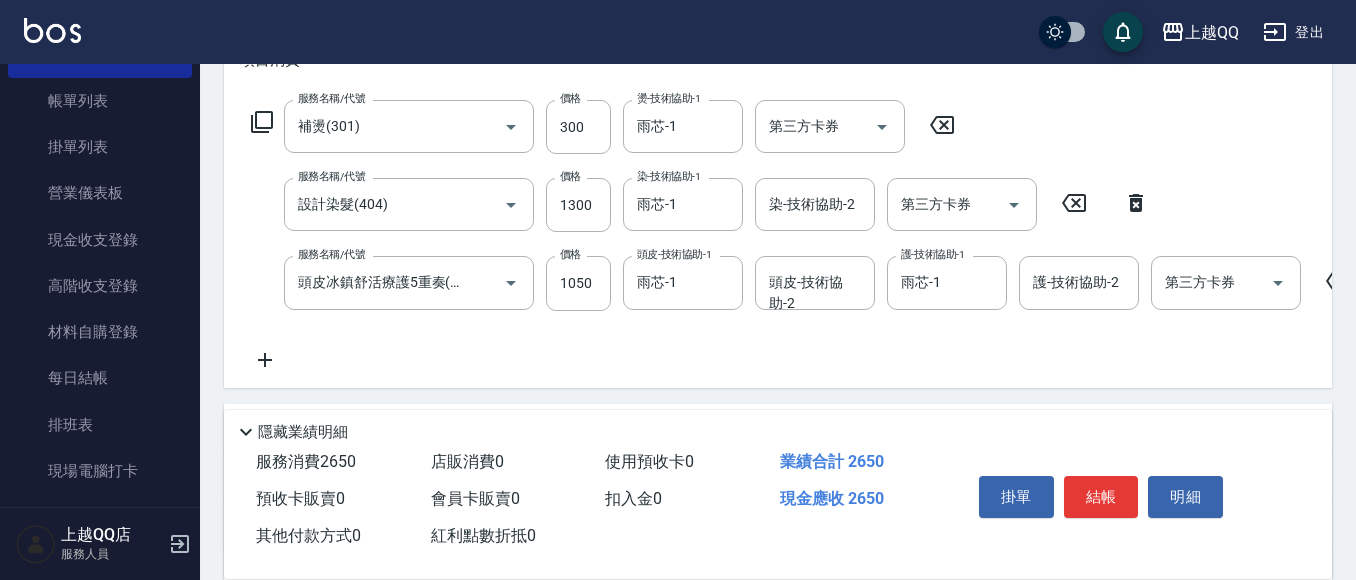 scroll, scrollTop: 0, scrollLeft: 0, axis: both 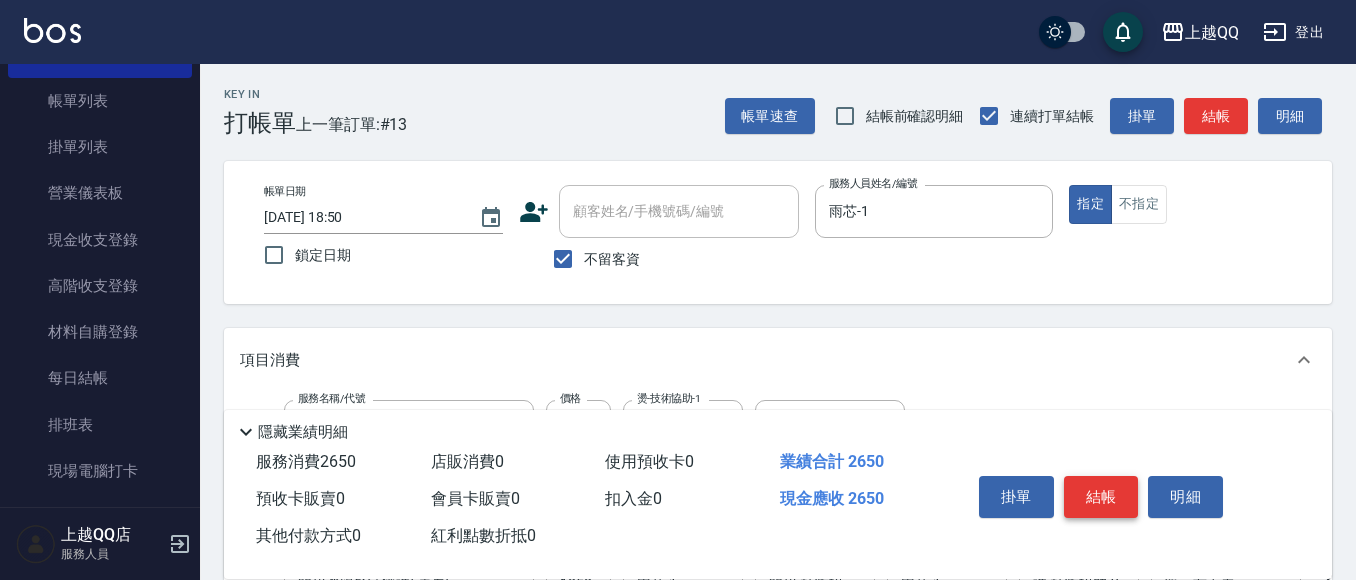 click on "結帳" at bounding box center (1101, 497) 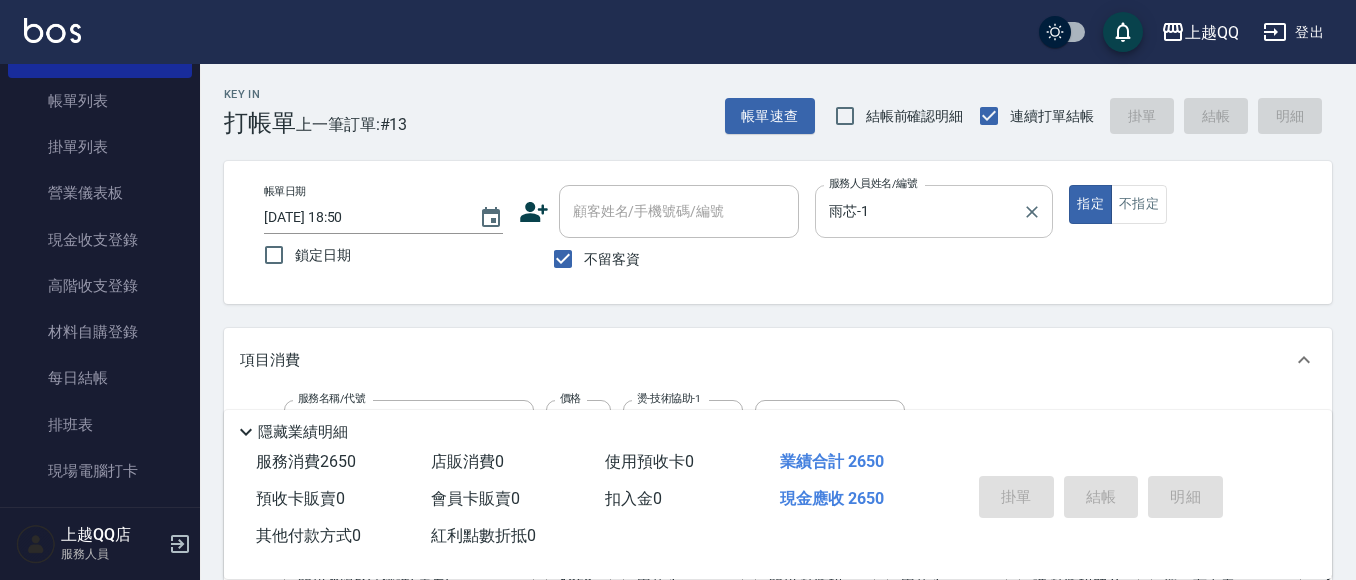 type on "[DATE] 18:51" 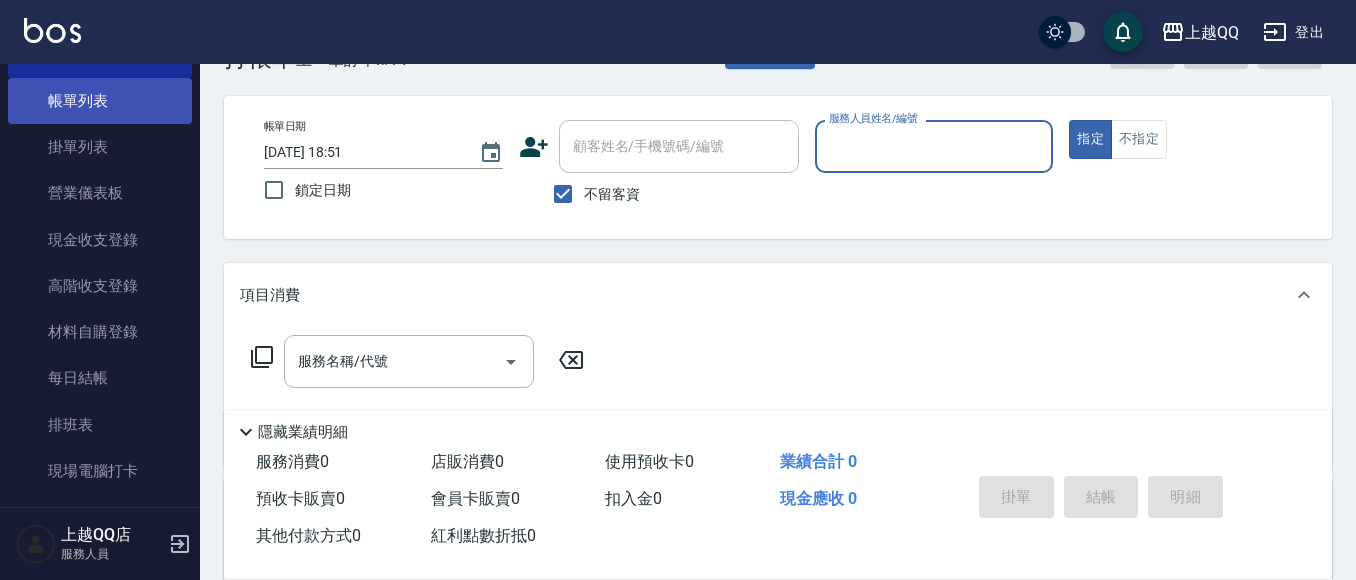 scroll, scrollTop: 100, scrollLeft: 0, axis: vertical 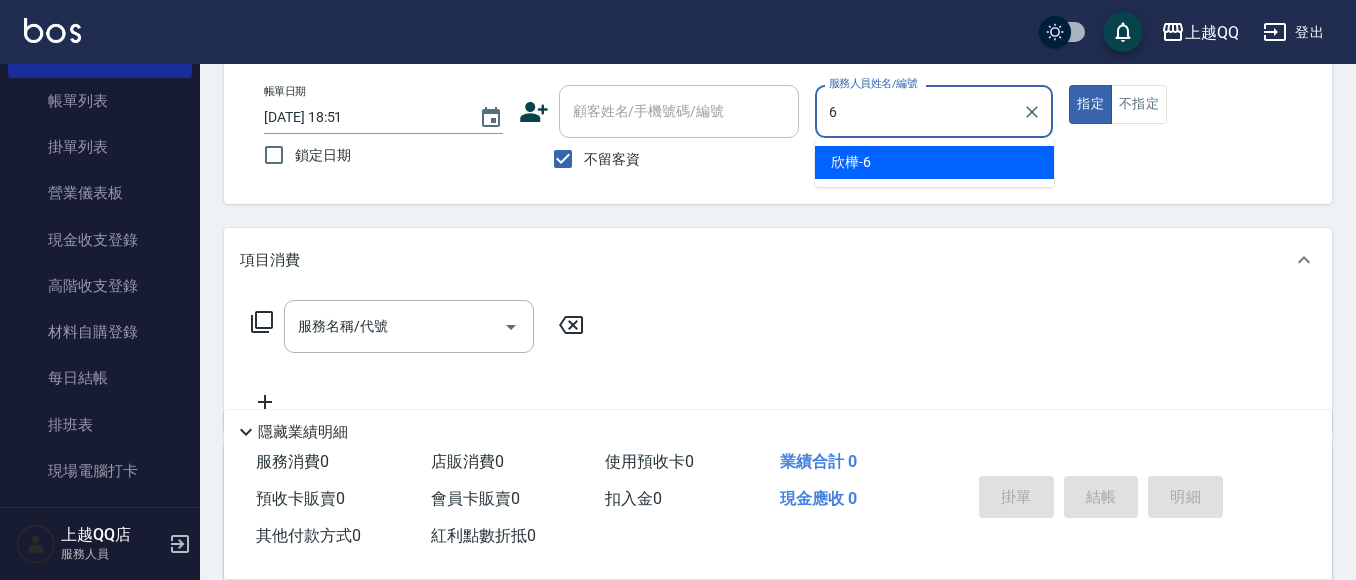 type on "欣樺-6" 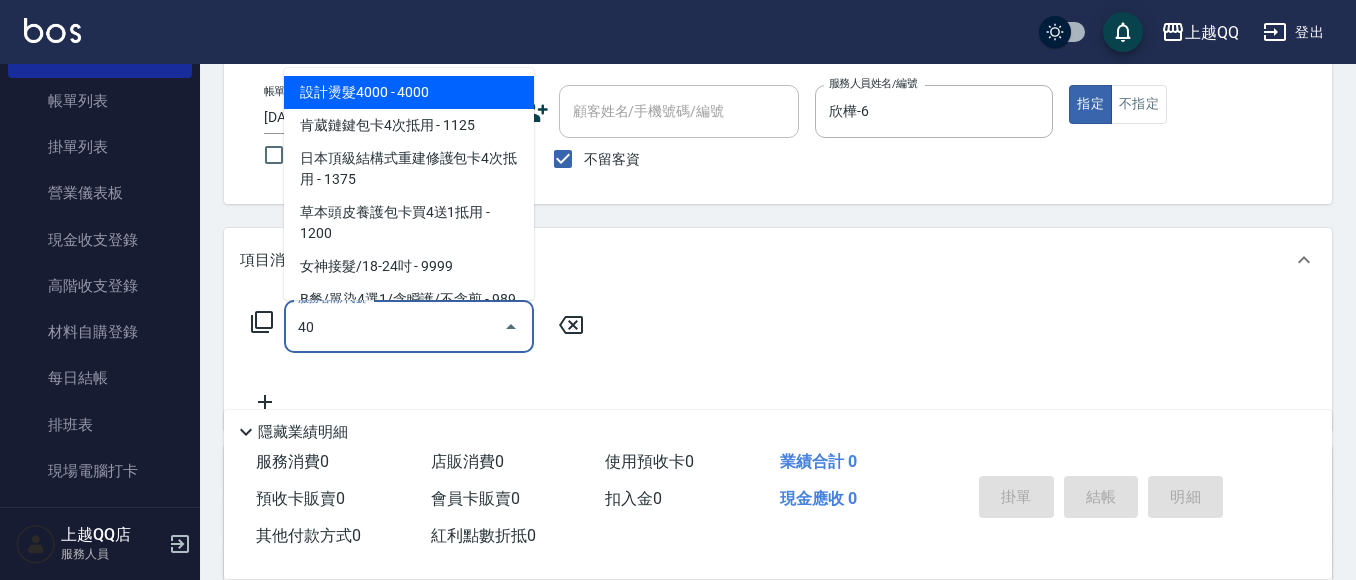 type on "4" 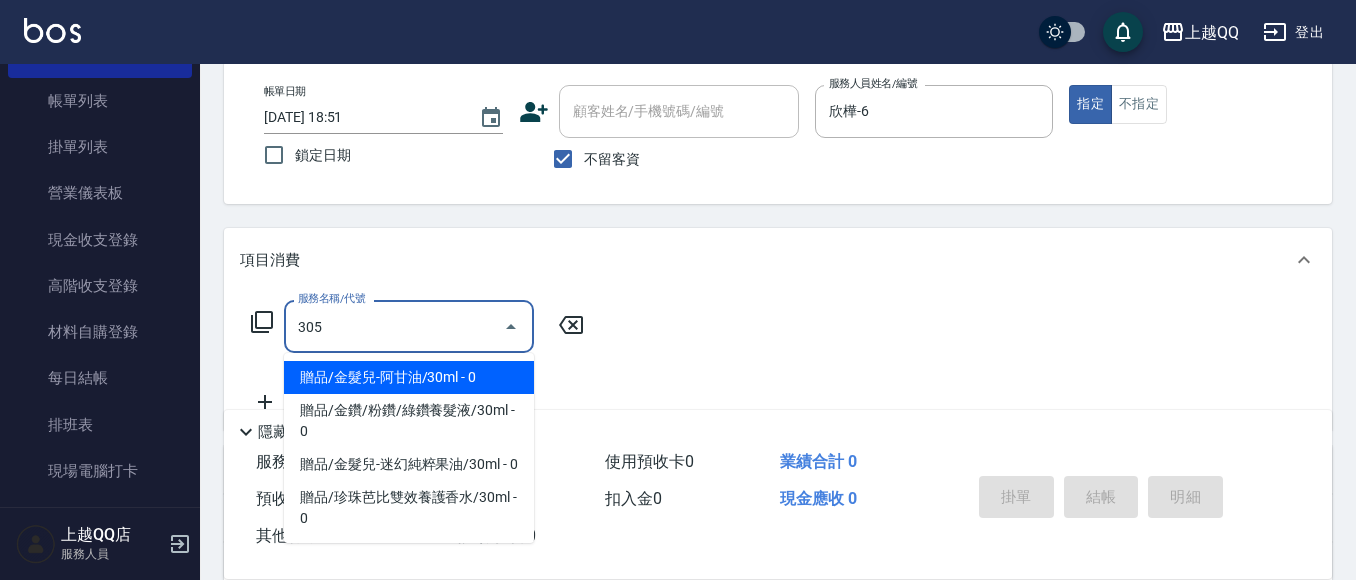 type on "設計燙髮1600(305)" 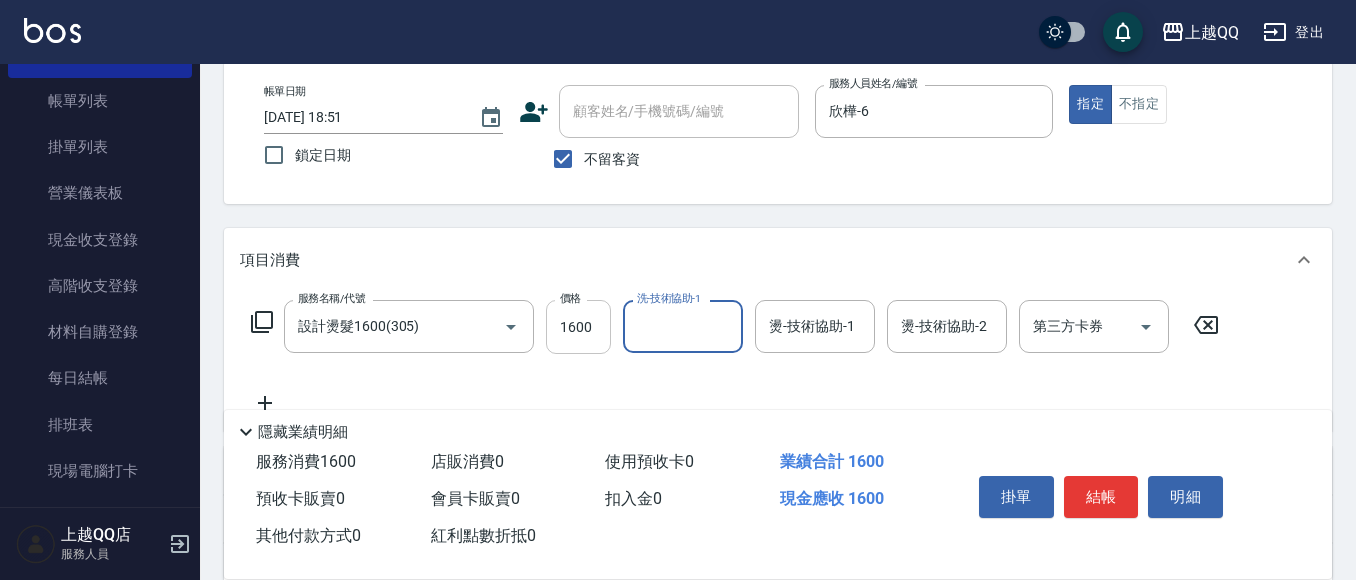 click on "1600" at bounding box center [578, 327] 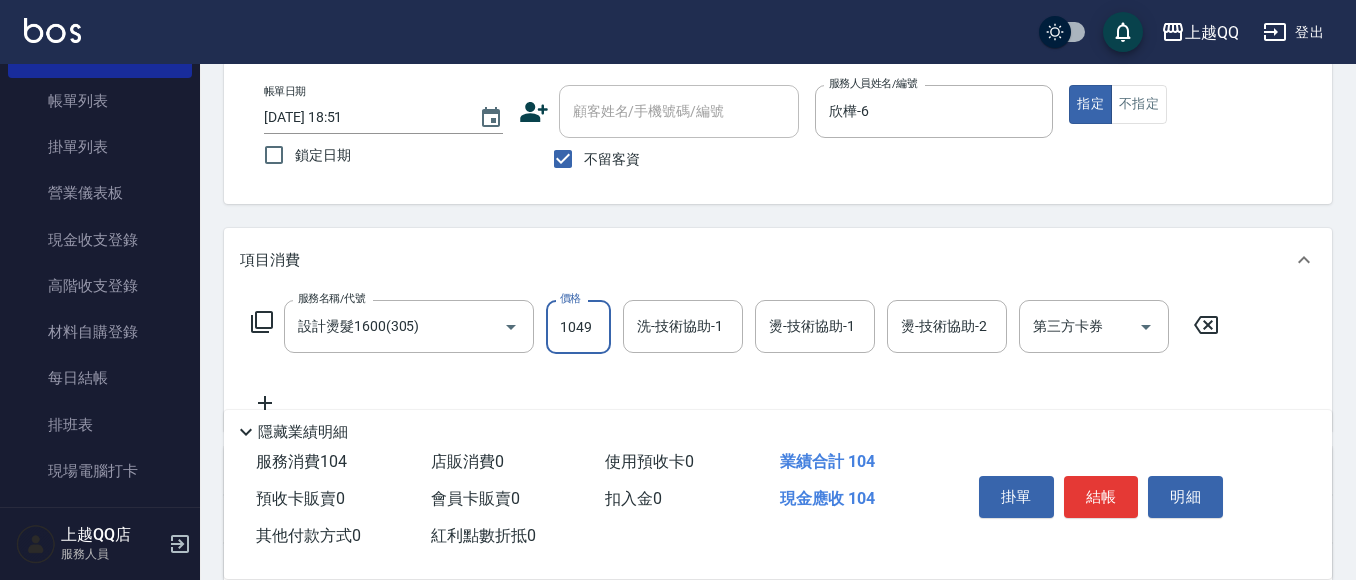 type on "1049" 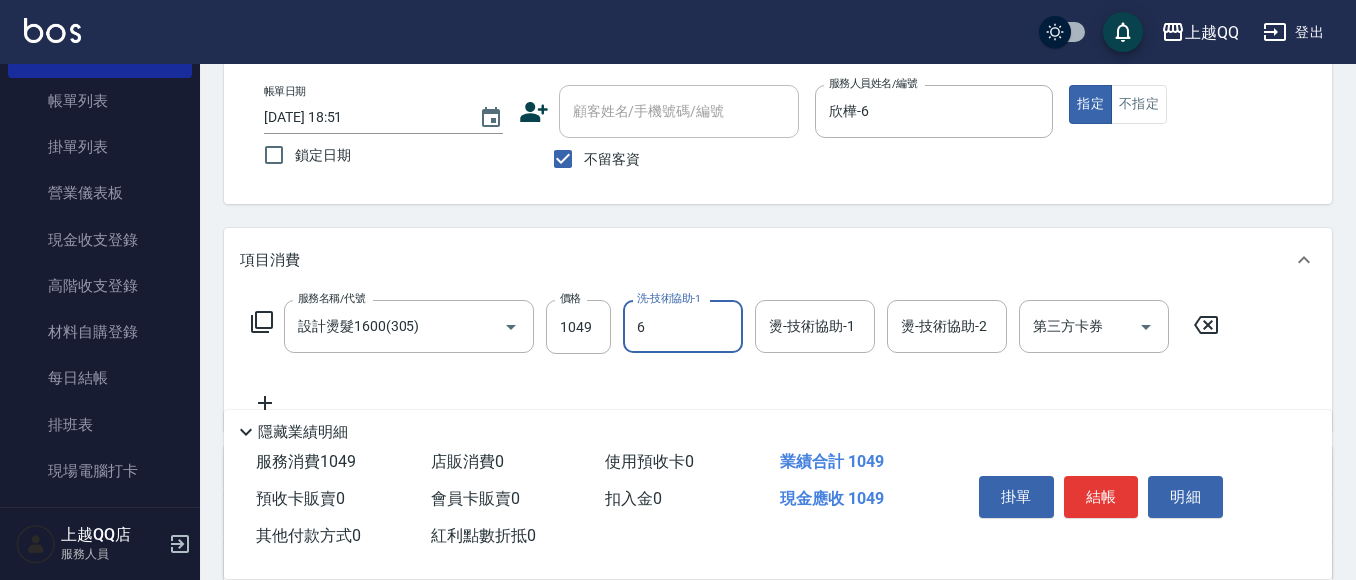type on "欣樺-6" 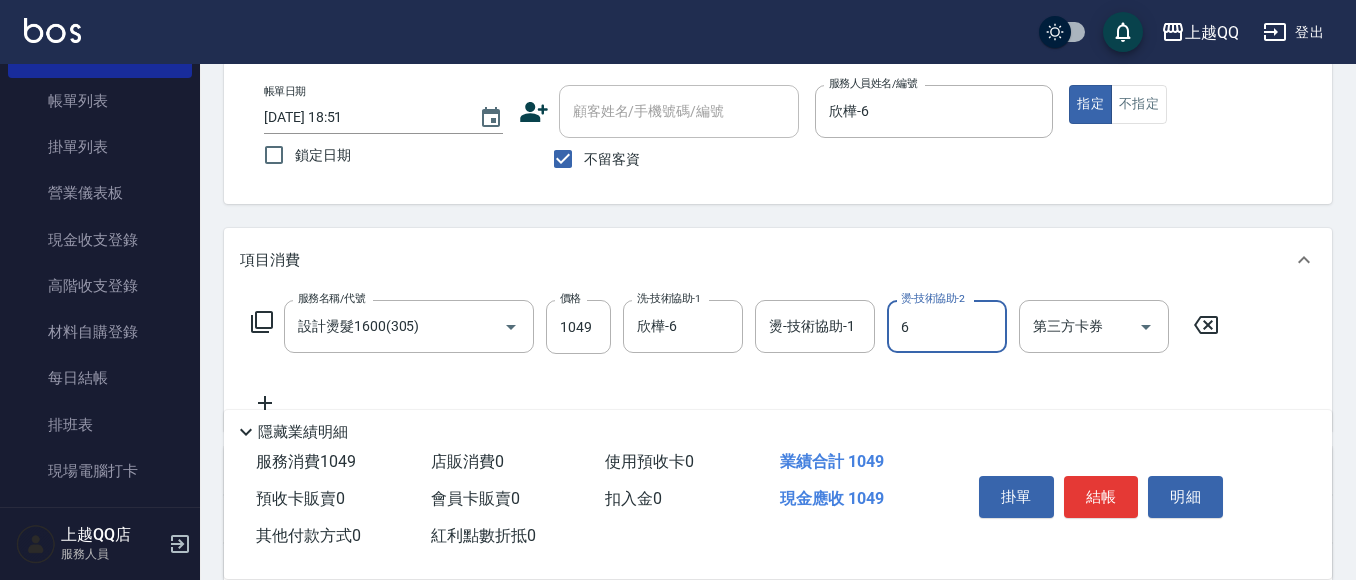 type on "欣樺-6" 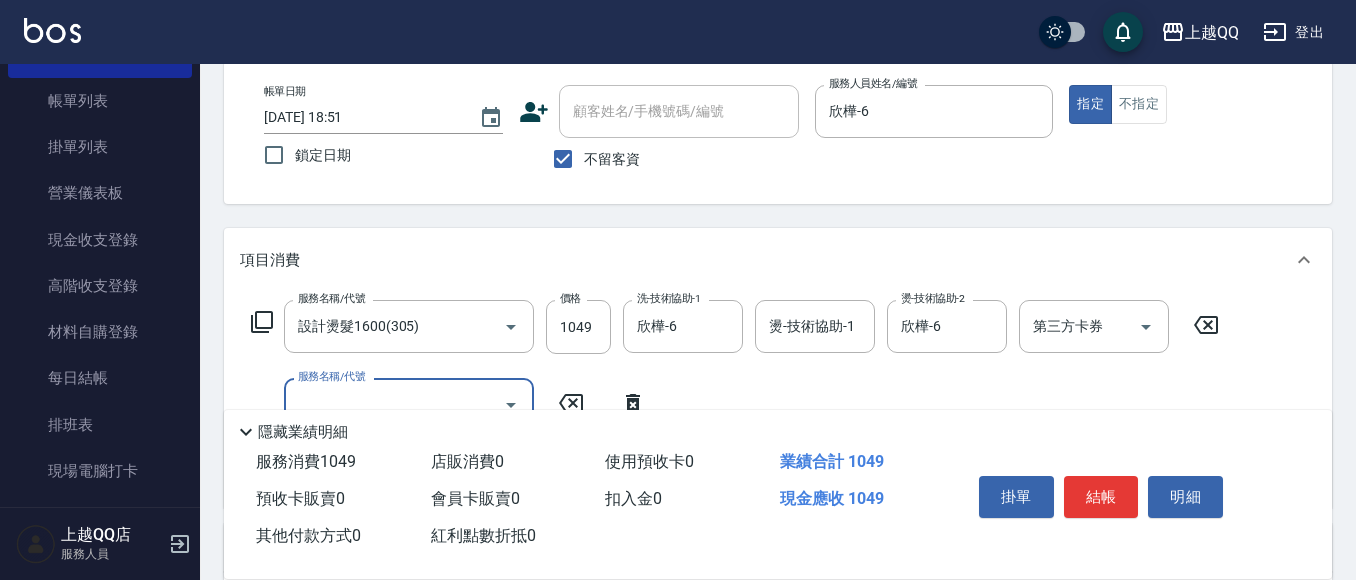 type on "5" 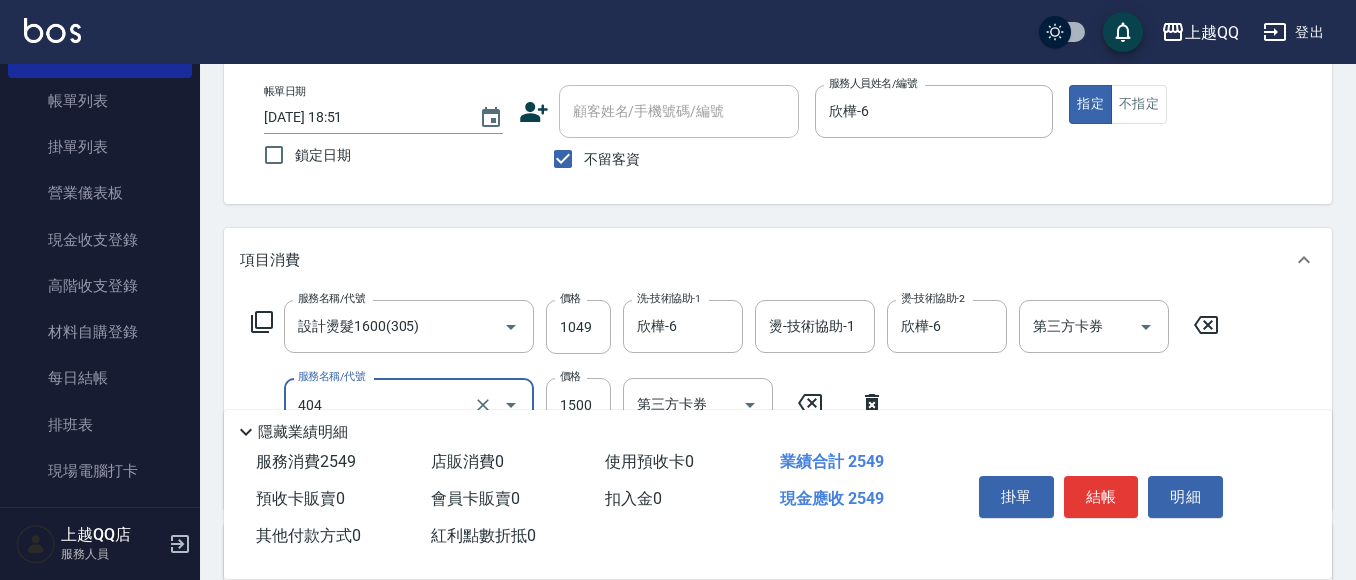 type on "設計染髮(404)" 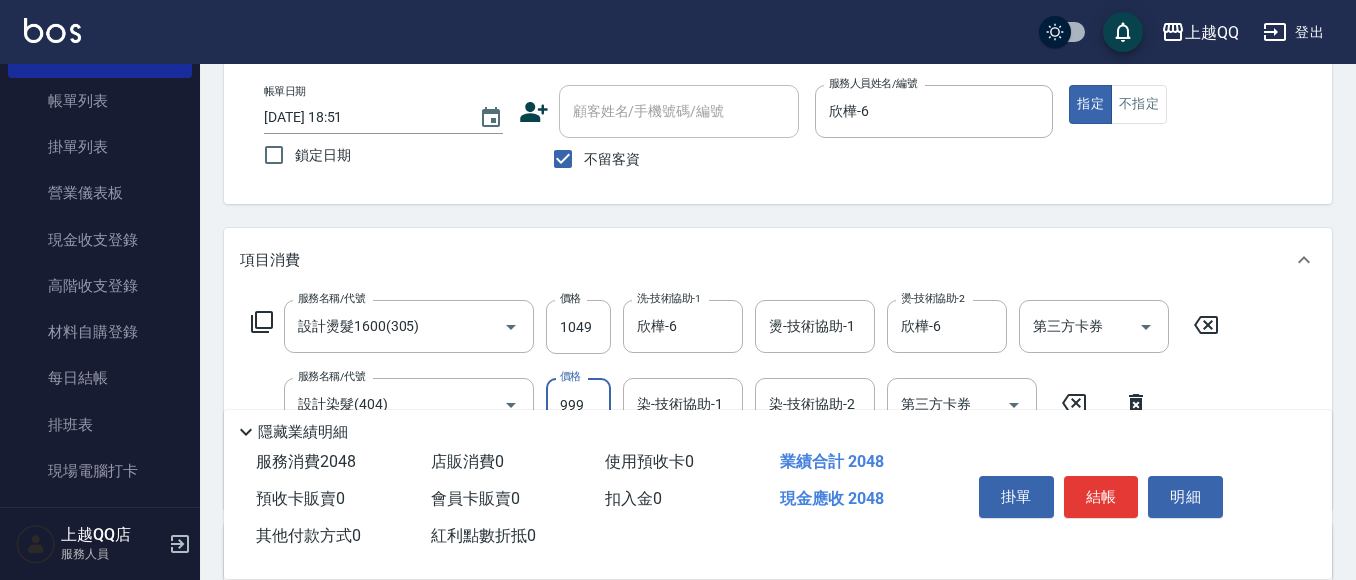 type on "999" 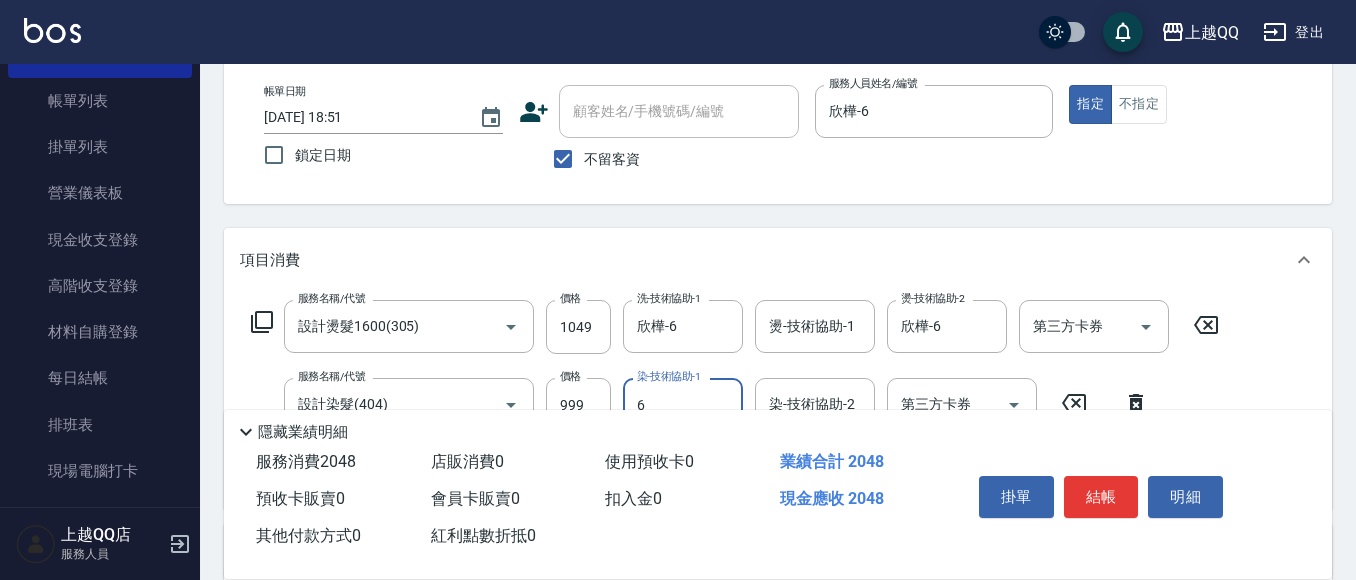 type on "欣樺-6" 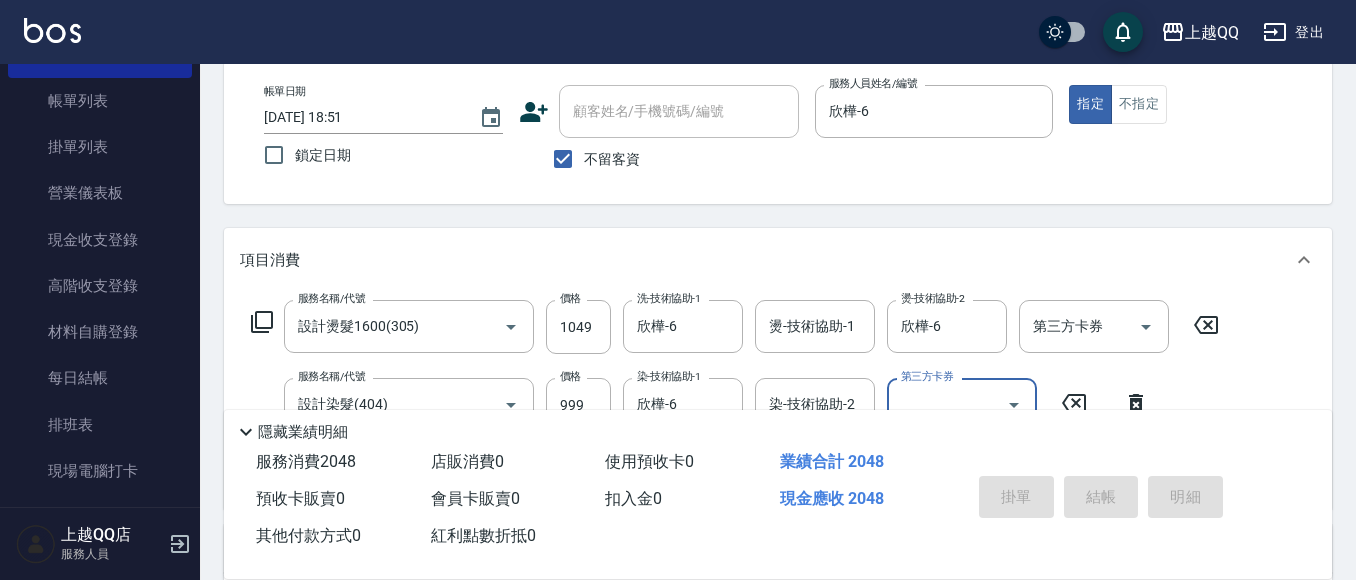 type on "[DATE] 19:08" 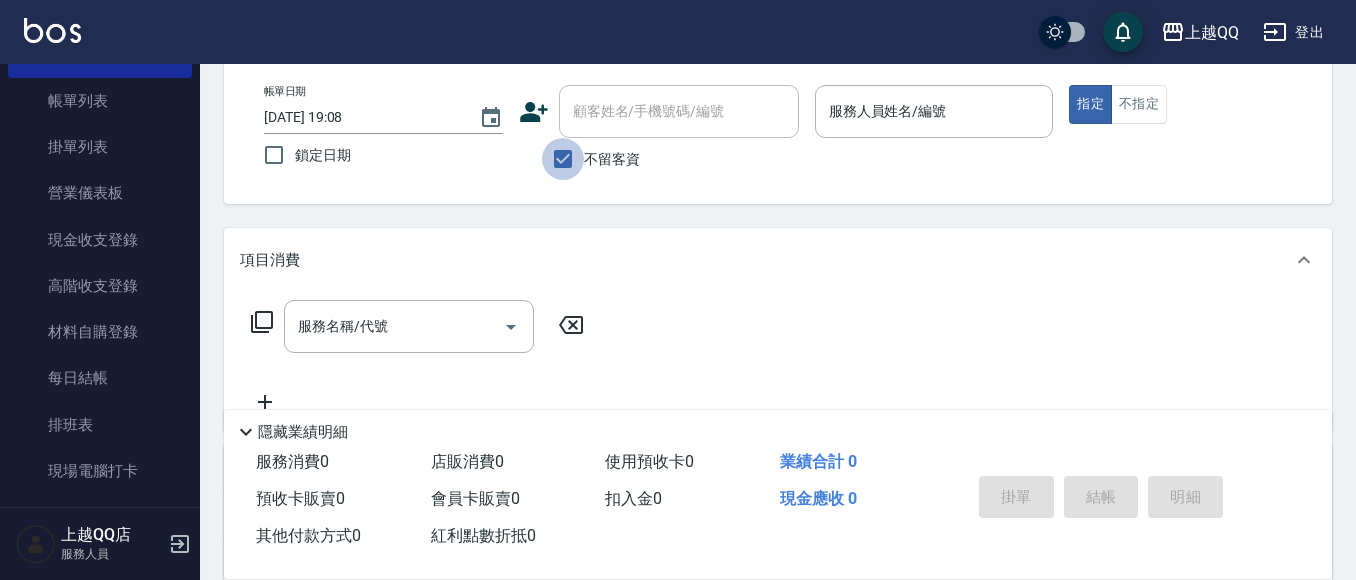 click on "不留客資" at bounding box center (563, 159) 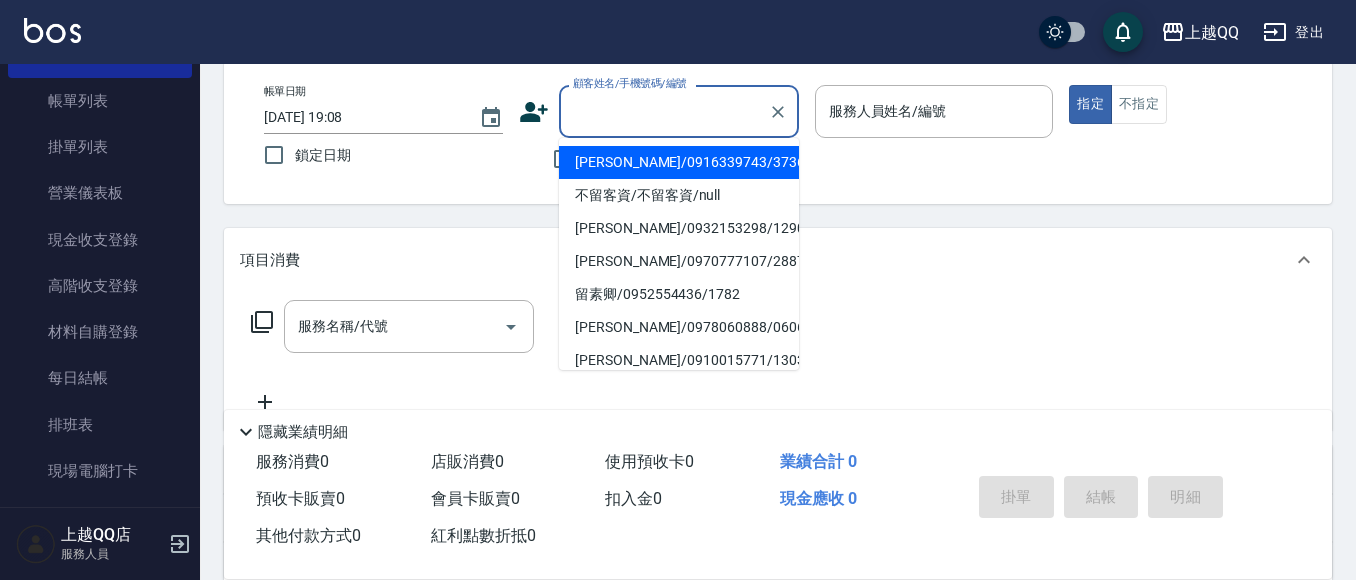 drag, startPoint x: 607, startPoint y: 119, endPoint x: 622, endPoint y: 26, distance: 94.20191 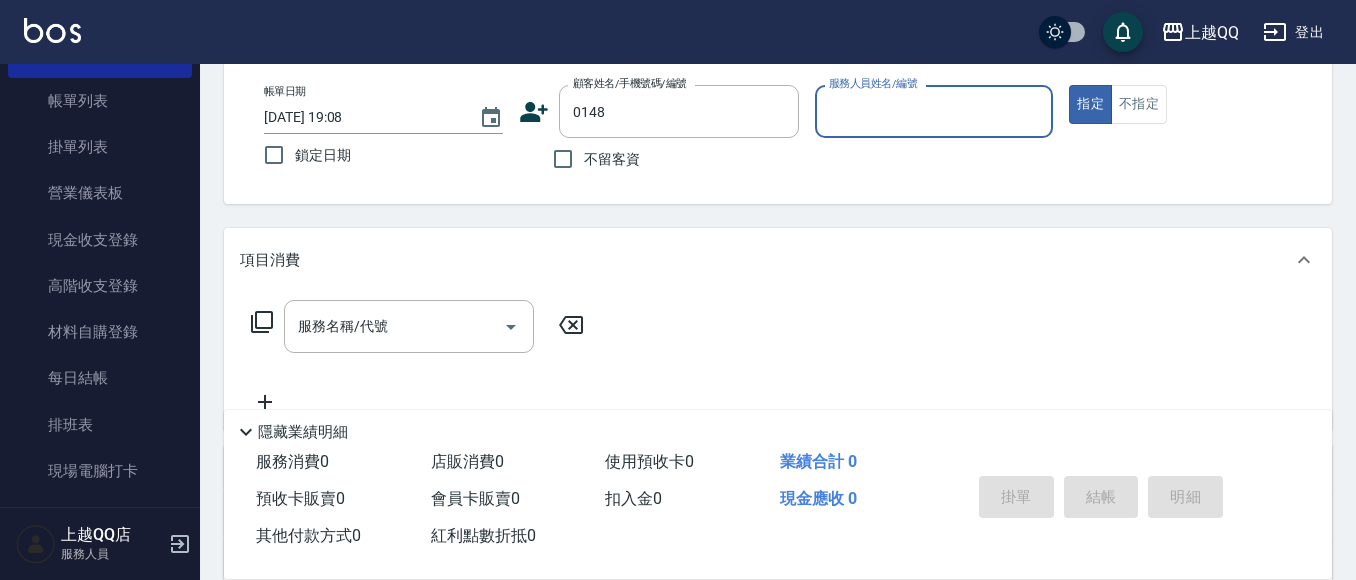 click on "指定" at bounding box center [1090, 104] 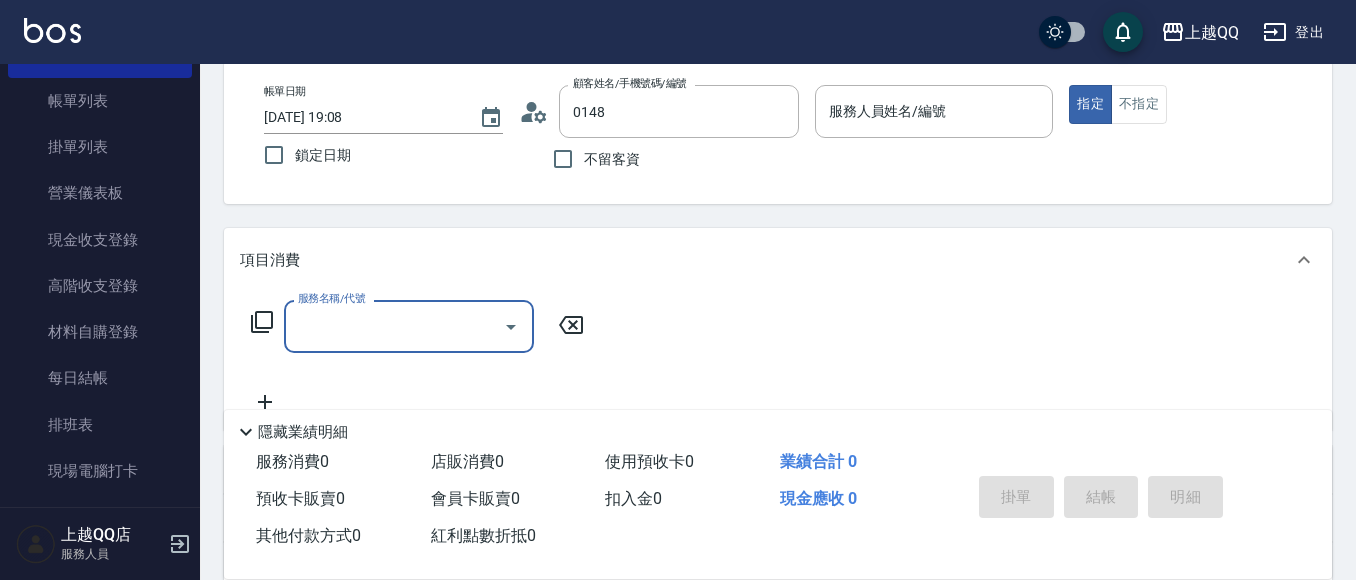 type on "[PERSON_NAME]/0939891348/0148" 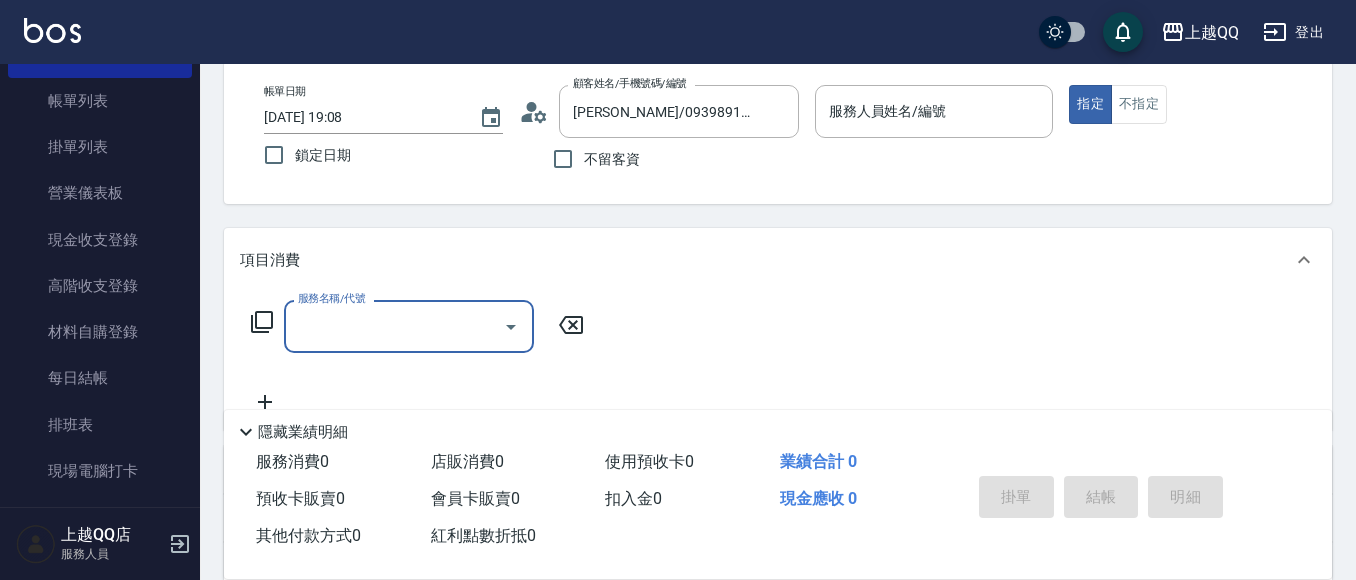 type on "佩怡-3" 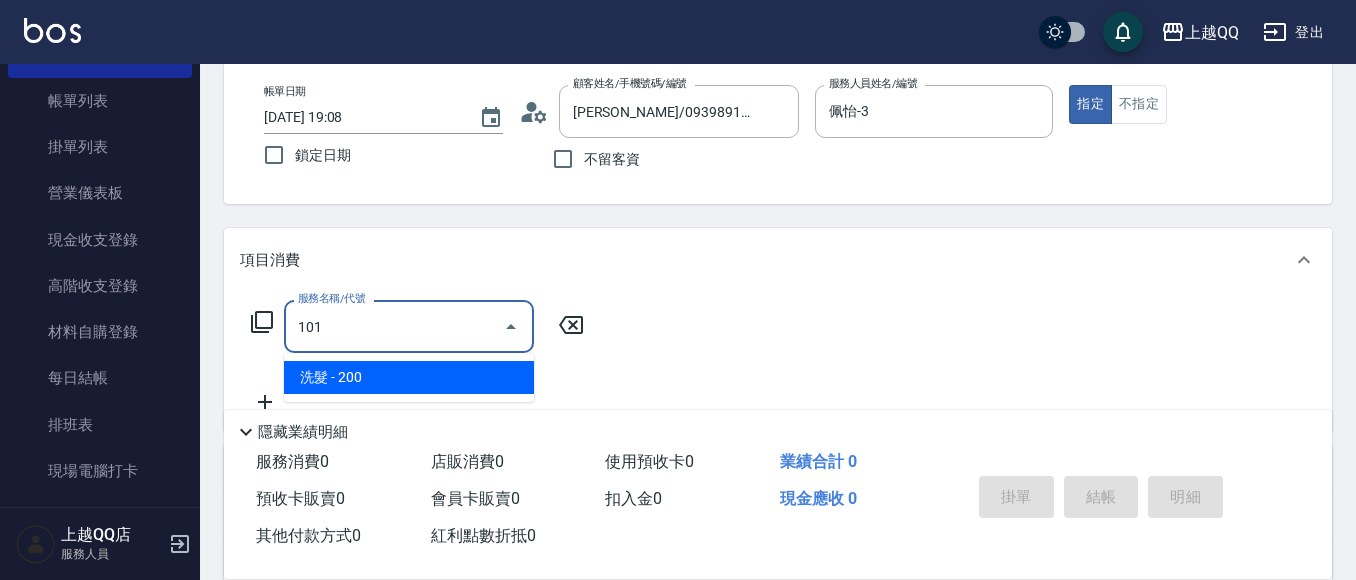 type on "洗髮(101)" 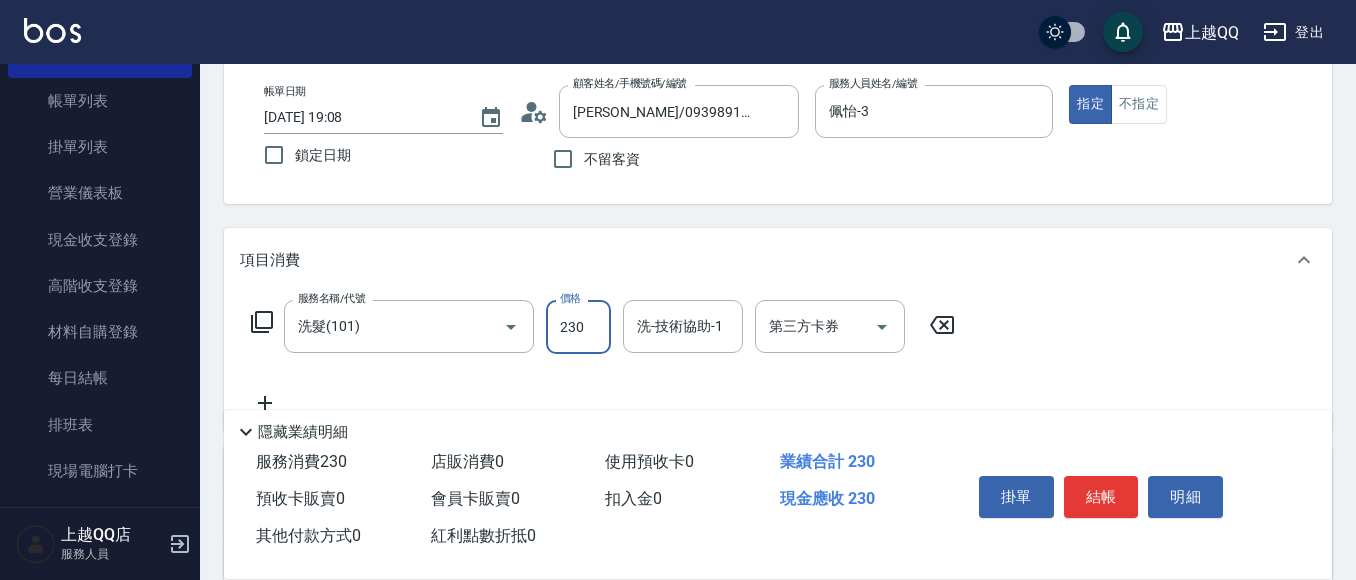 type on "230" 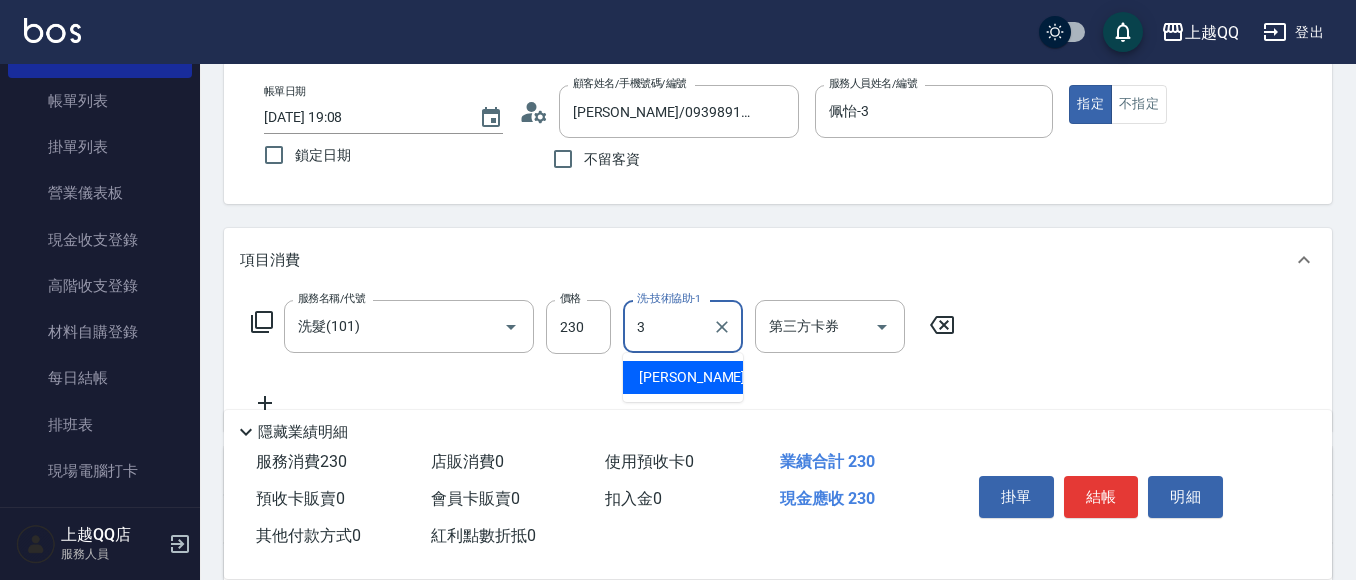 type on "佩怡-3" 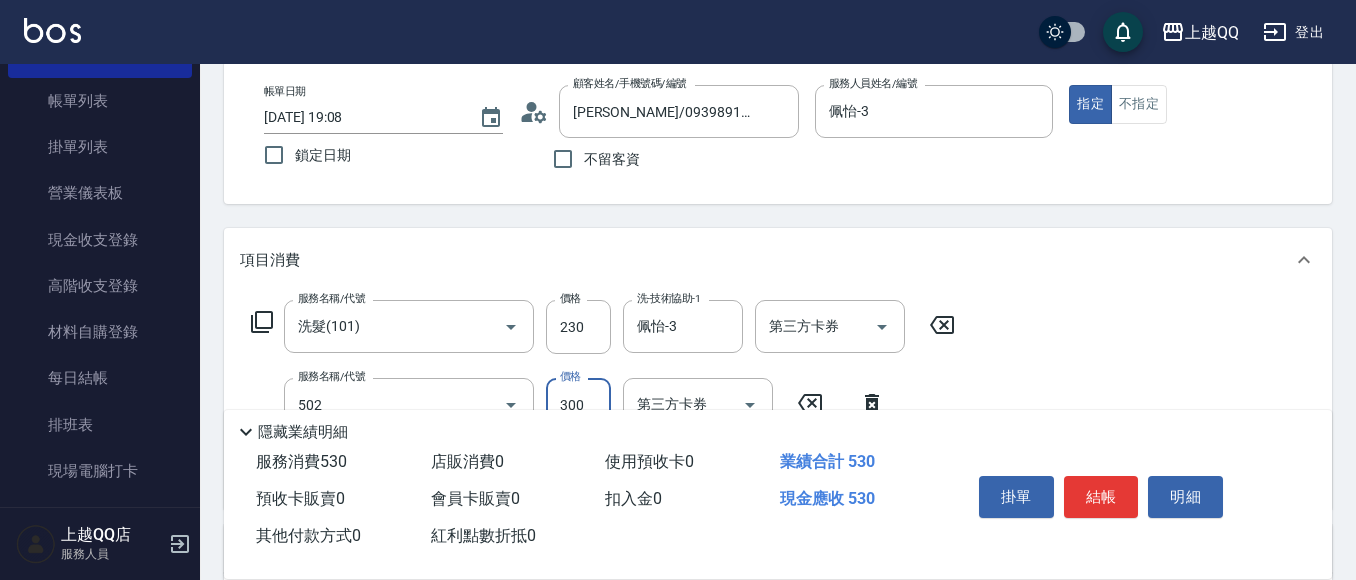 type on "自備護髮(502)" 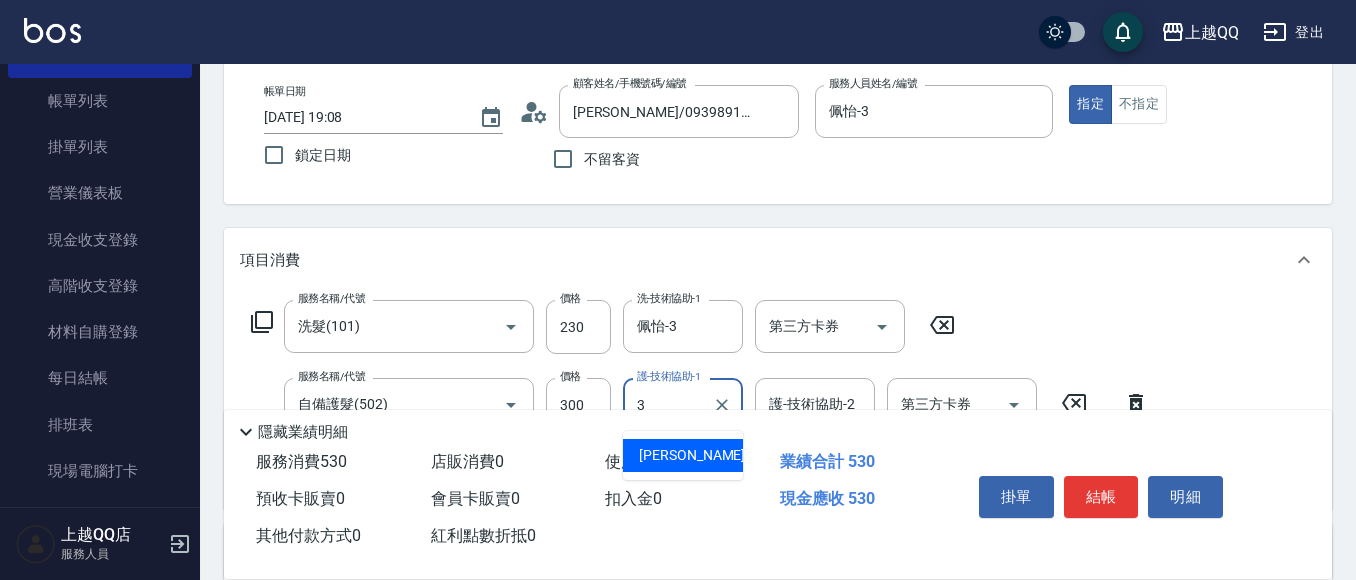 type on "佩怡-3" 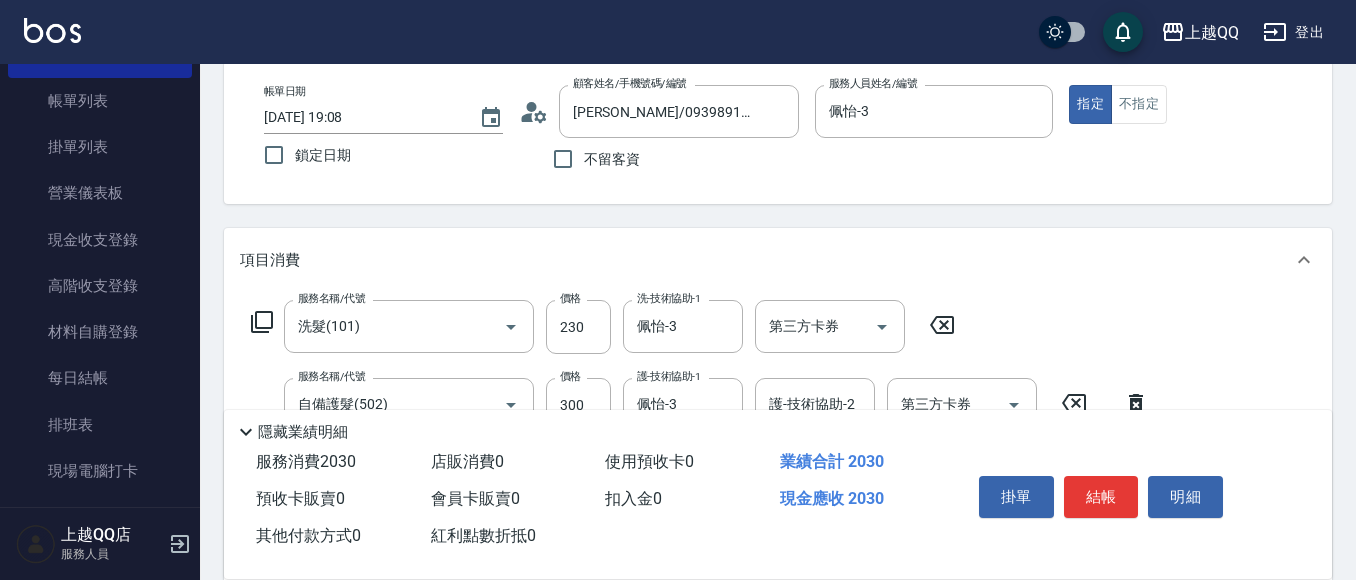 type on "設計染髮(404)" 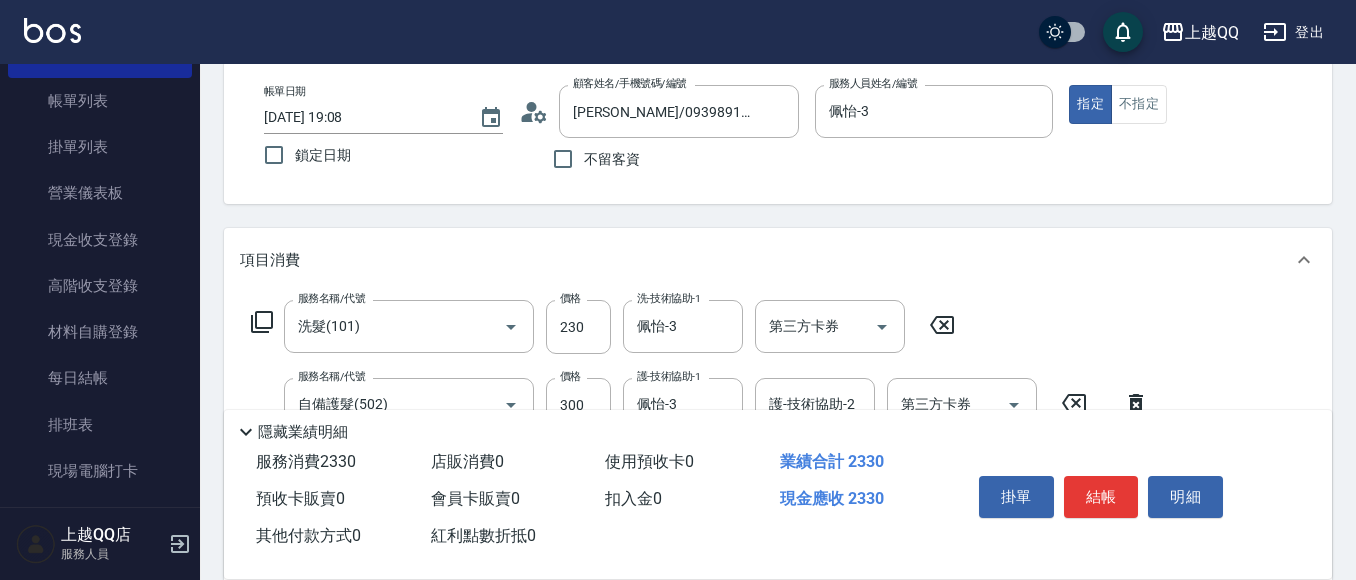 type on "1800" 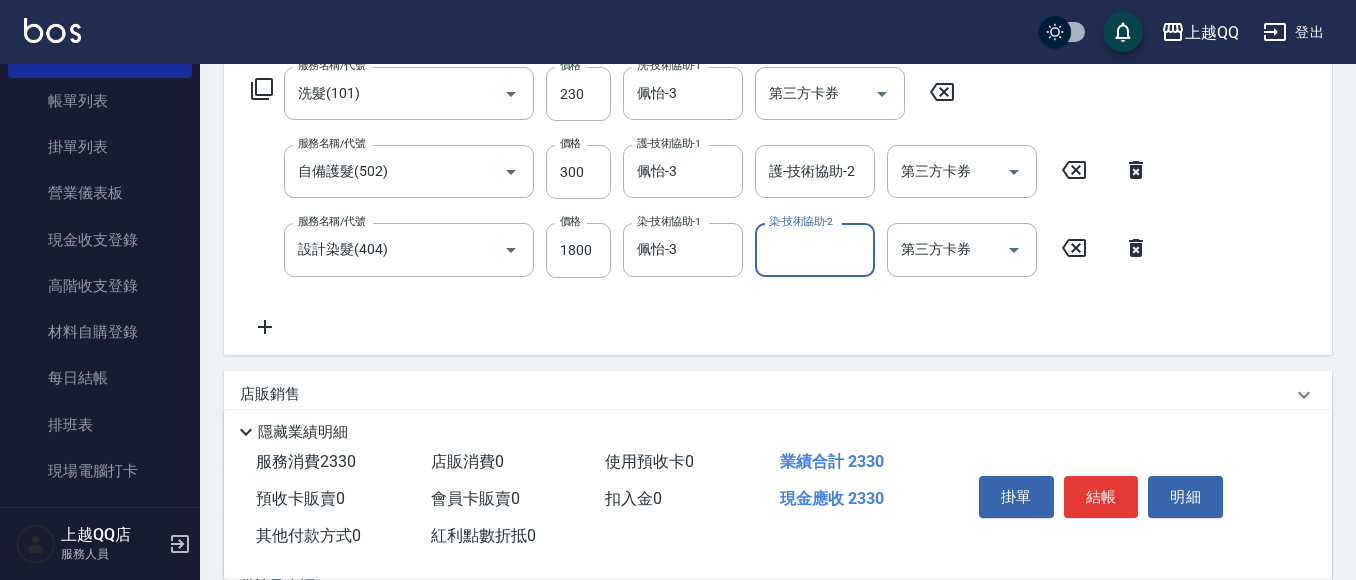 scroll, scrollTop: 362, scrollLeft: 0, axis: vertical 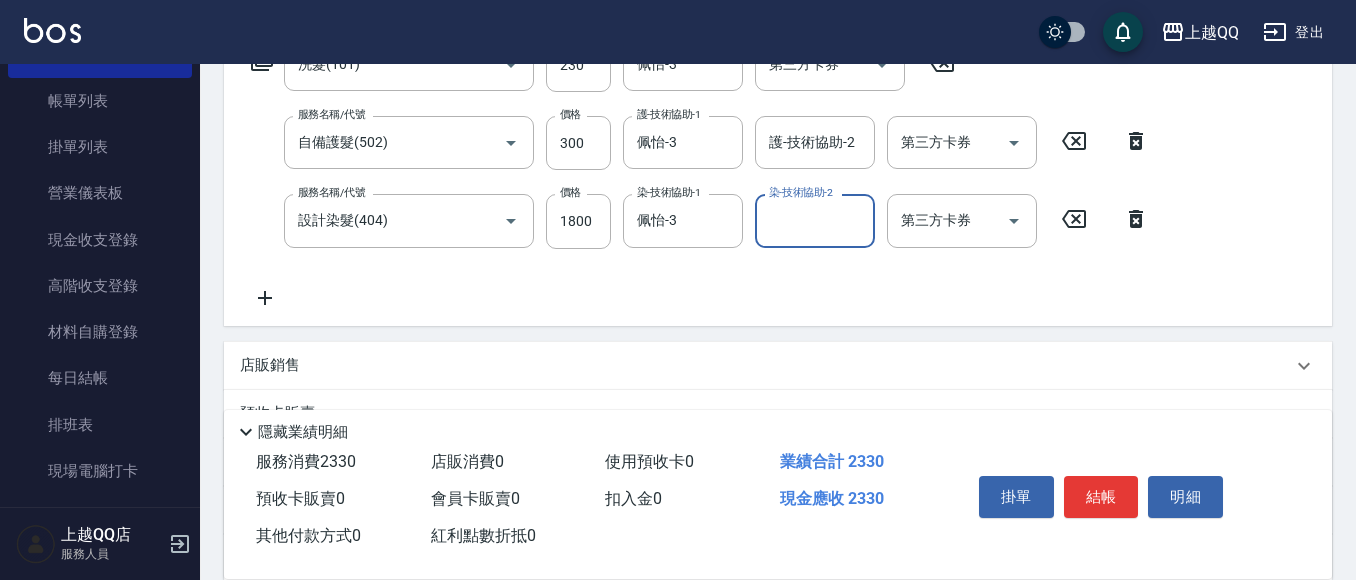 click on "店販銷售" at bounding box center (270, 365) 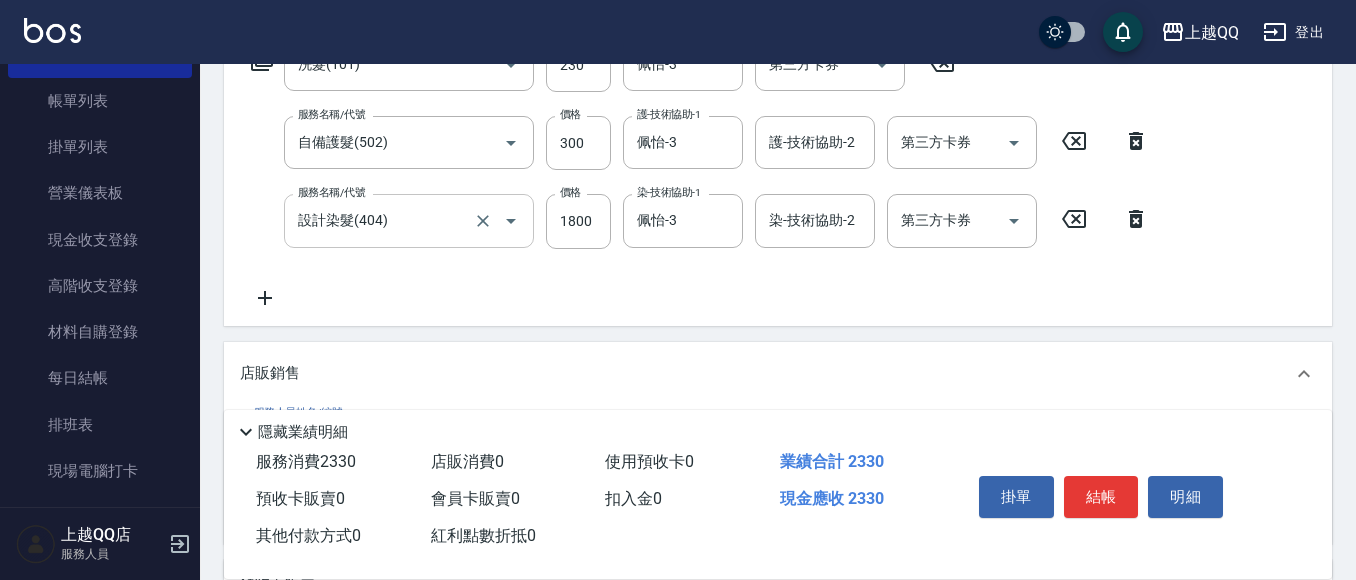 scroll, scrollTop: 0, scrollLeft: 0, axis: both 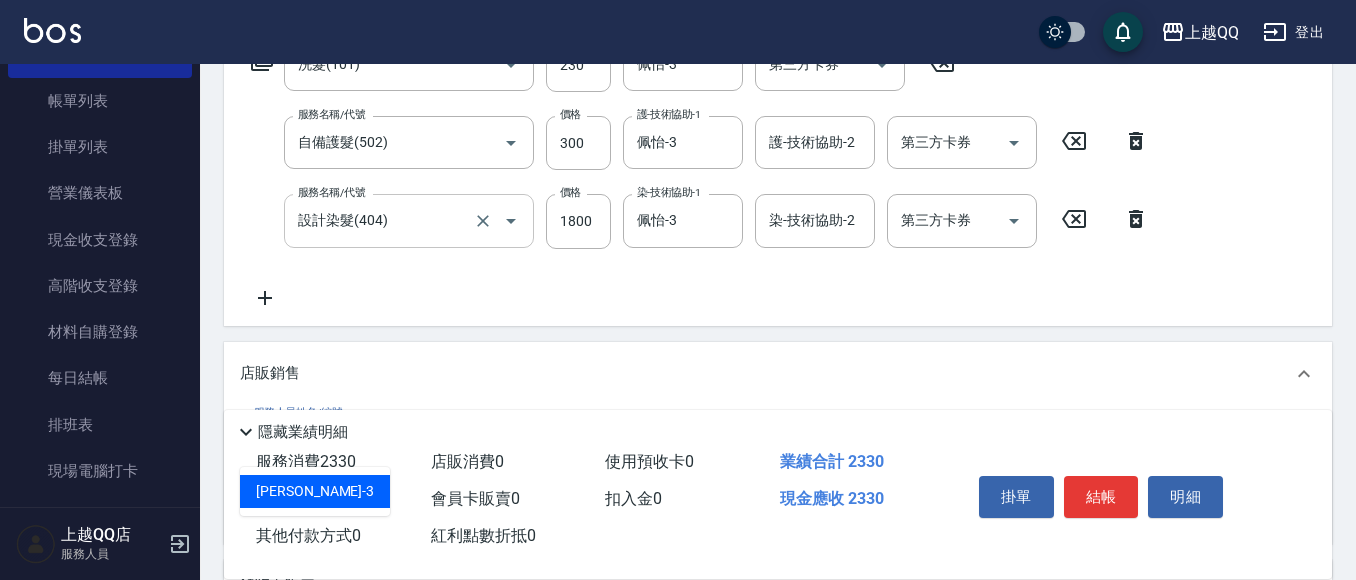 type on "佩怡-3" 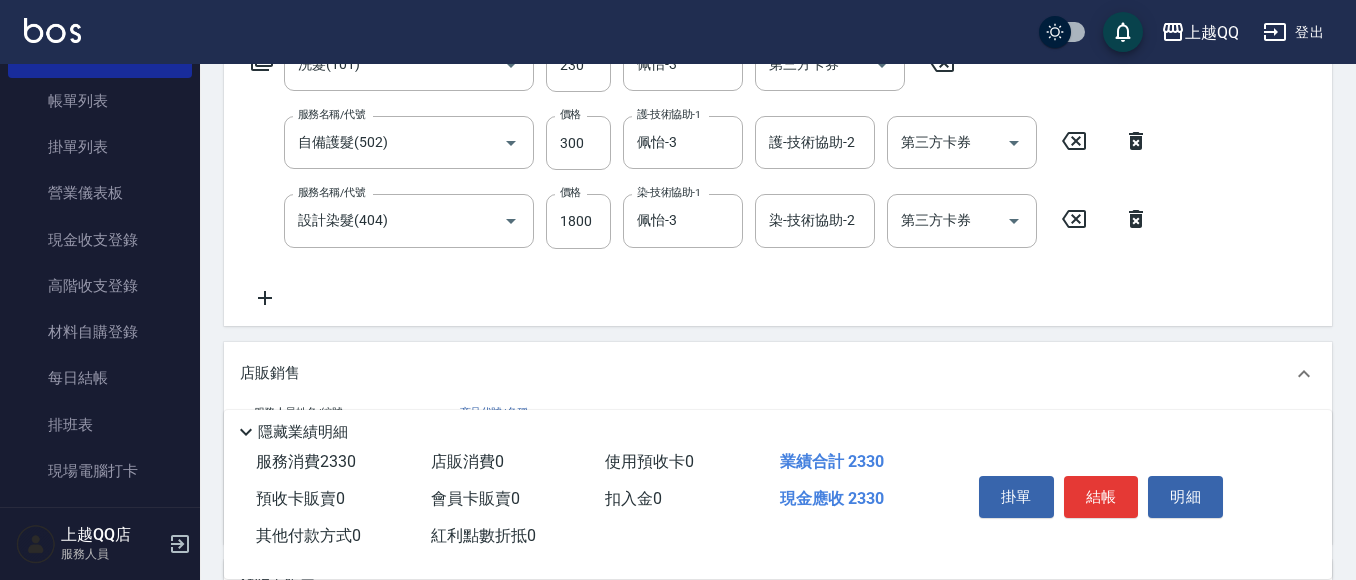 scroll, scrollTop: 683, scrollLeft: 0, axis: vertical 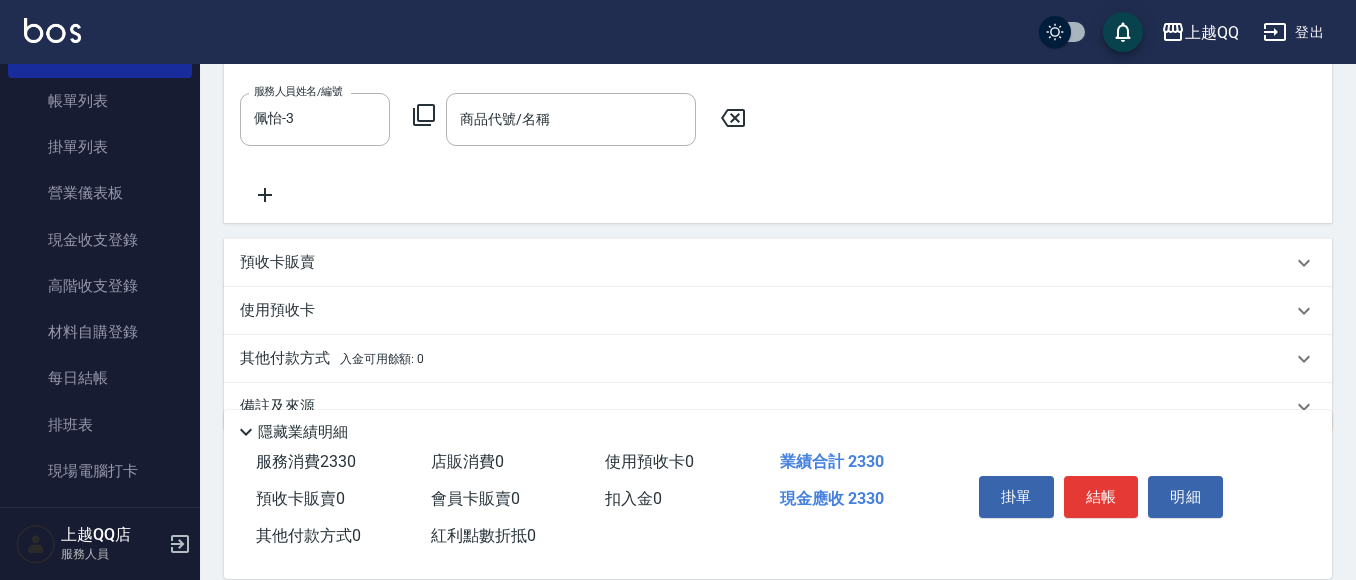 click 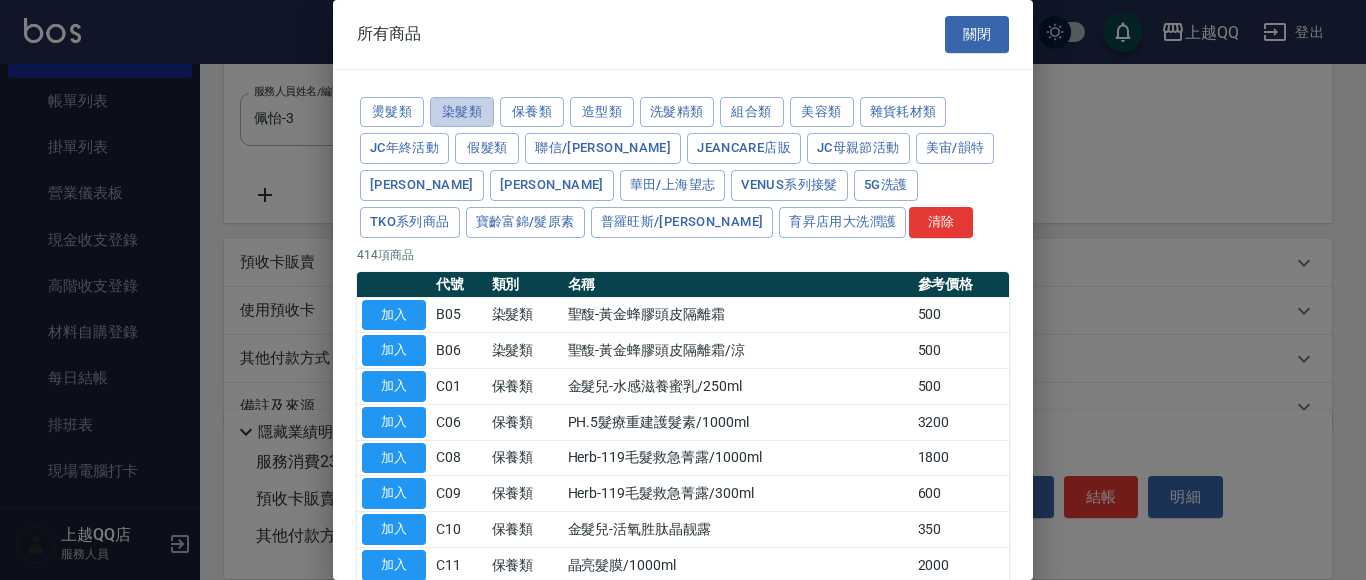drag, startPoint x: 447, startPoint y: 108, endPoint x: 521, endPoint y: 144, distance: 82.29216 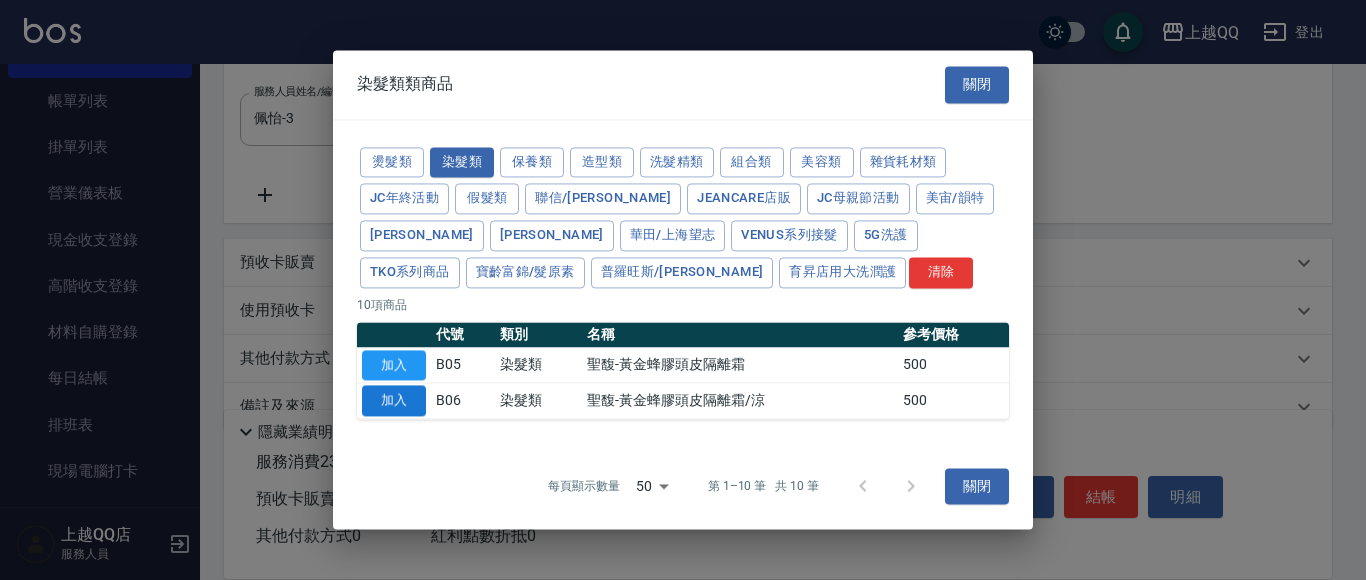 click on "加入" at bounding box center [394, 401] 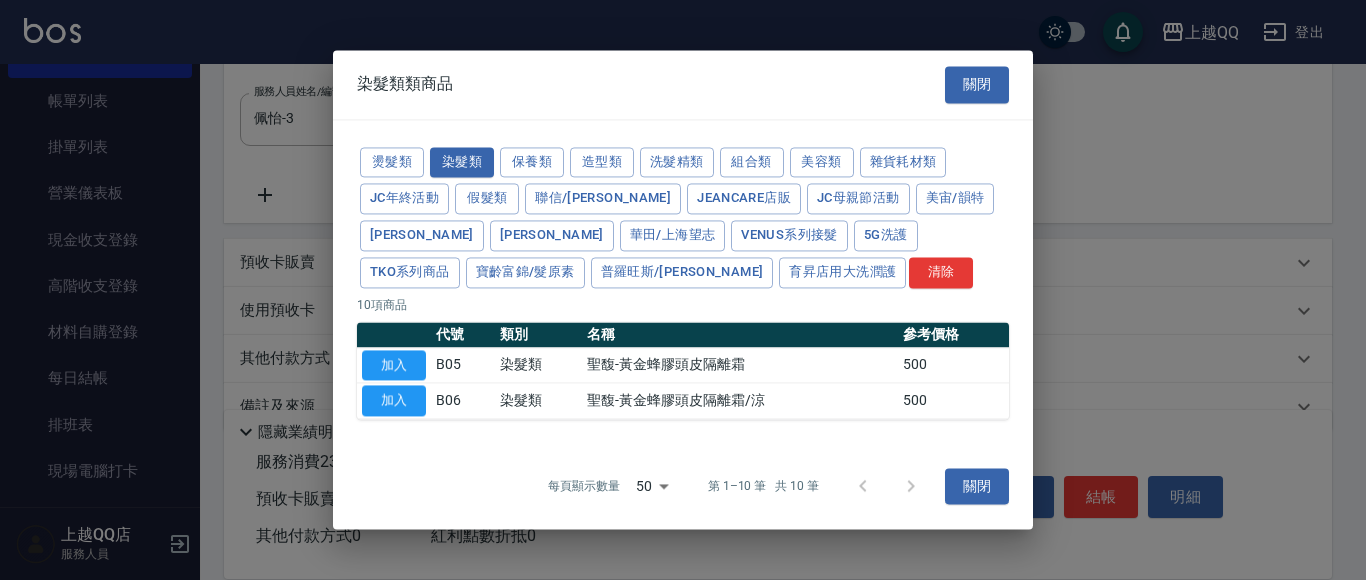 type on "聖馥-黃金蜂膠頭皮隔離霜/涼" 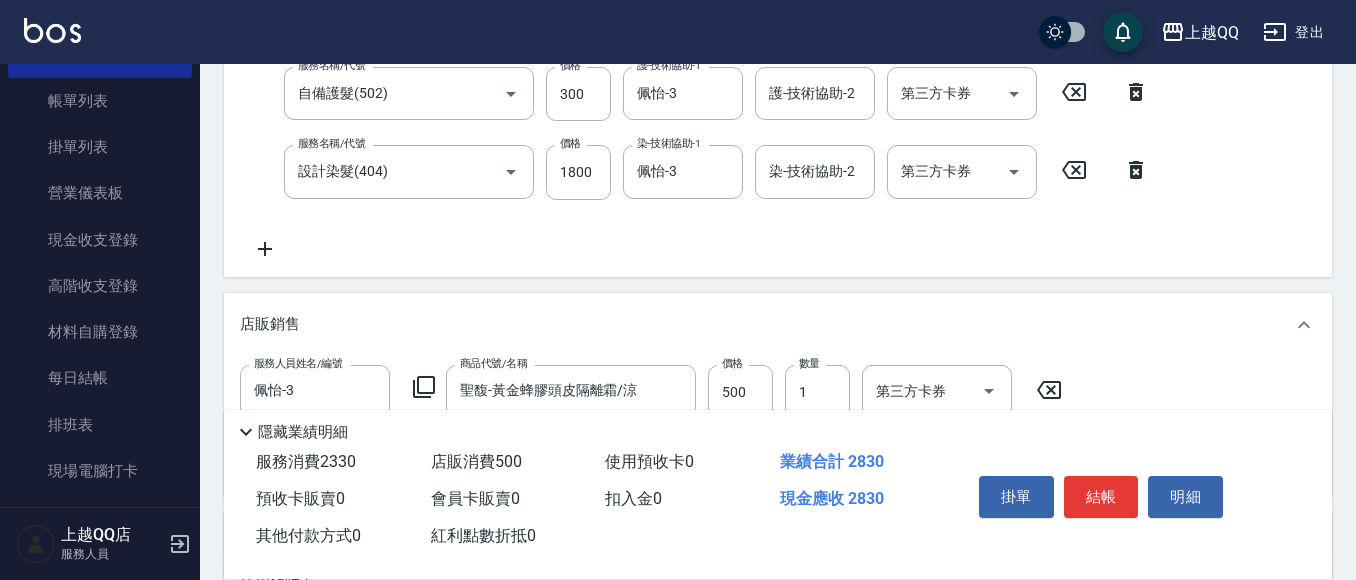 scroll, scrollTop: 415, scrollLeft: 0, axis: vertical 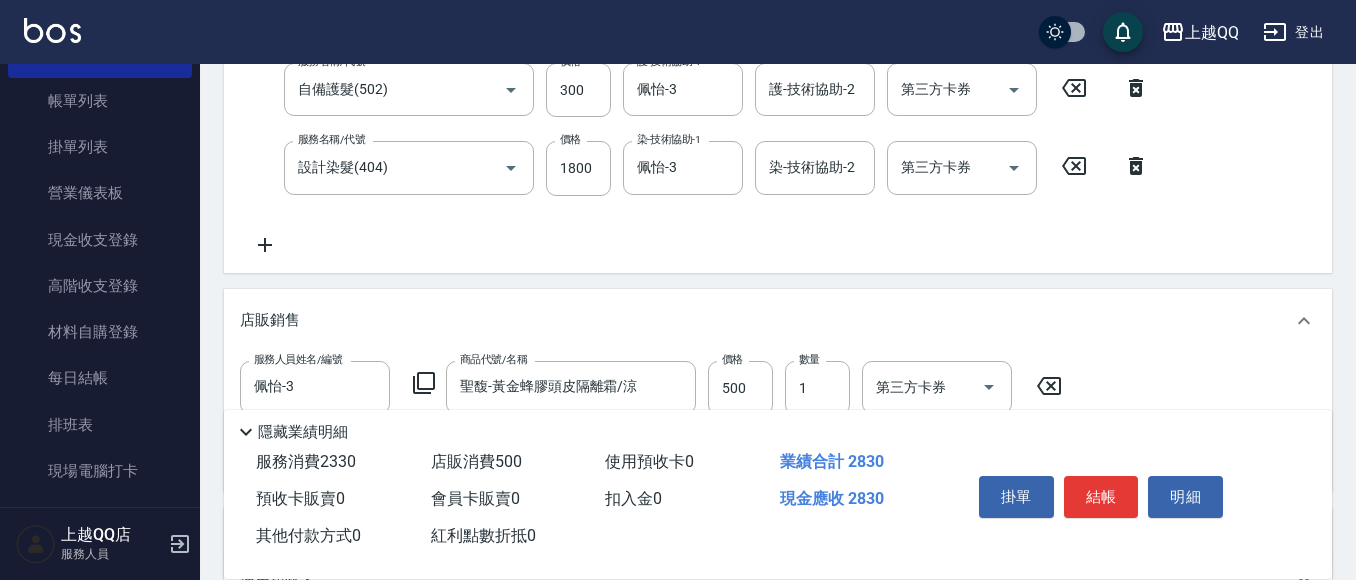 drag, startPoint x: 1114, startPoint y: 486, endPoint x: 1002, endPoint y: 477, distance: 112.36102 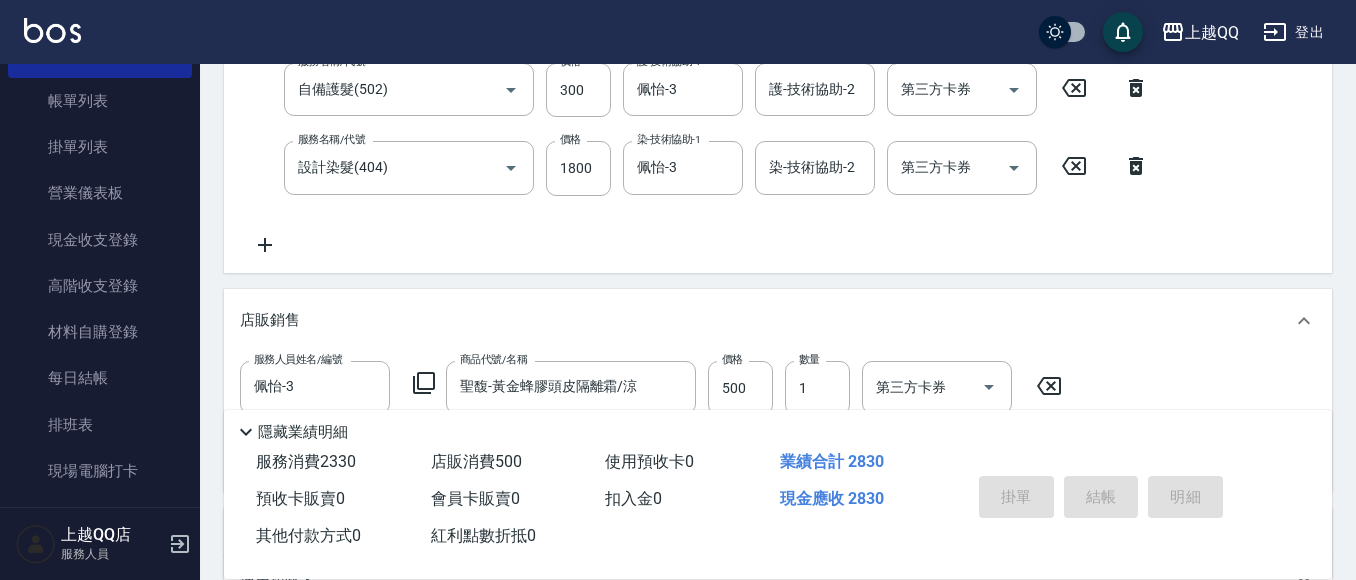 type on "[DATE] 19:30" 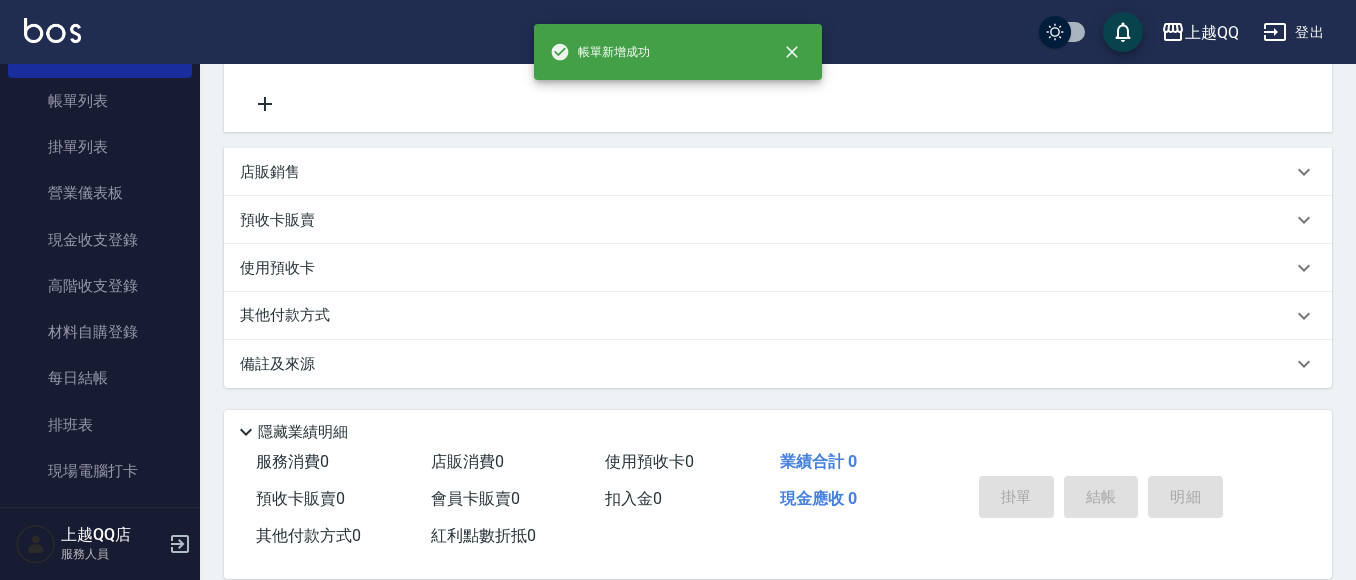 scroll, scrollTop: 0, scrollLeft: 0, axis: both 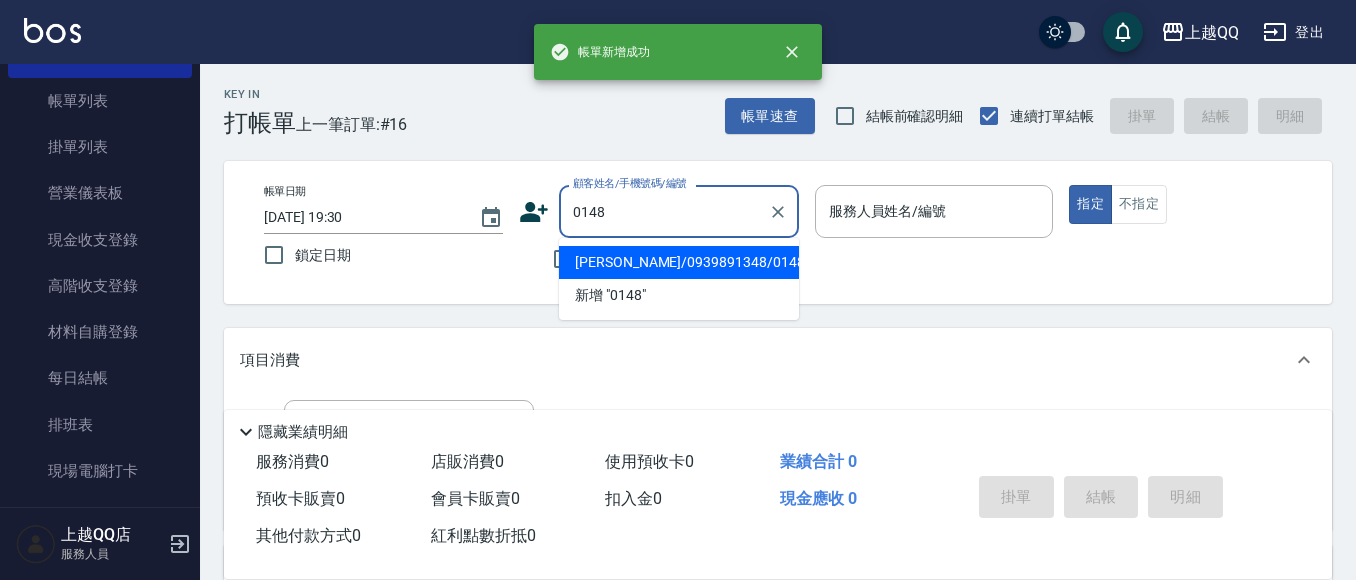 click on "指定" at bounding box center (1090, 204) 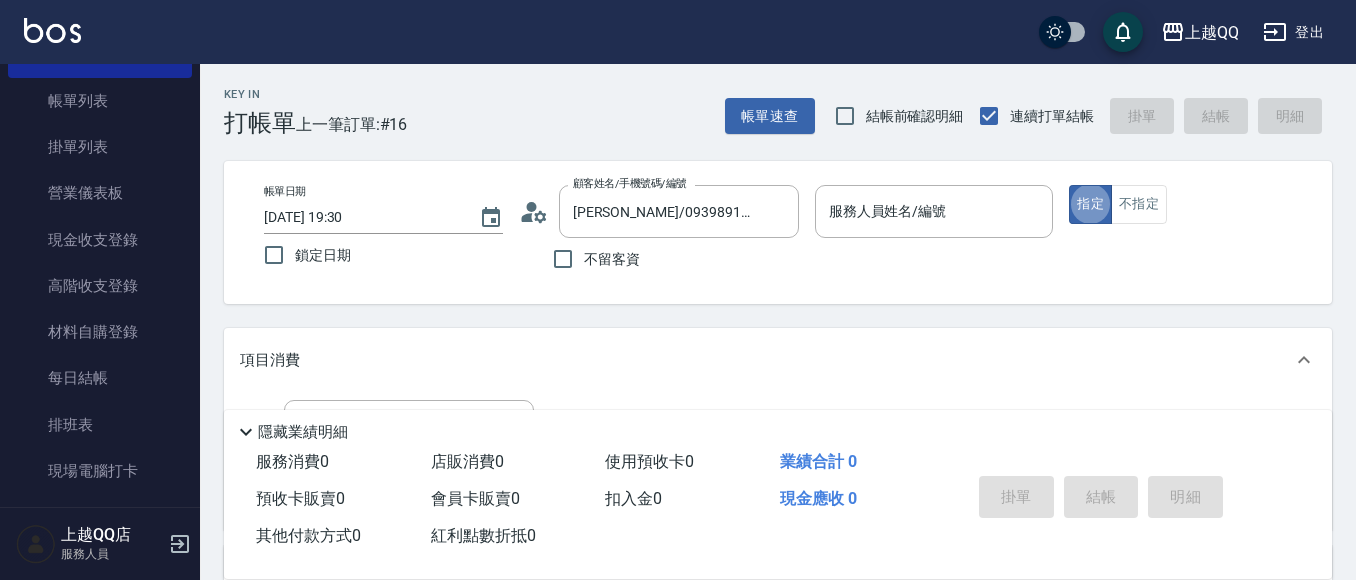 type on "佩怡-3" 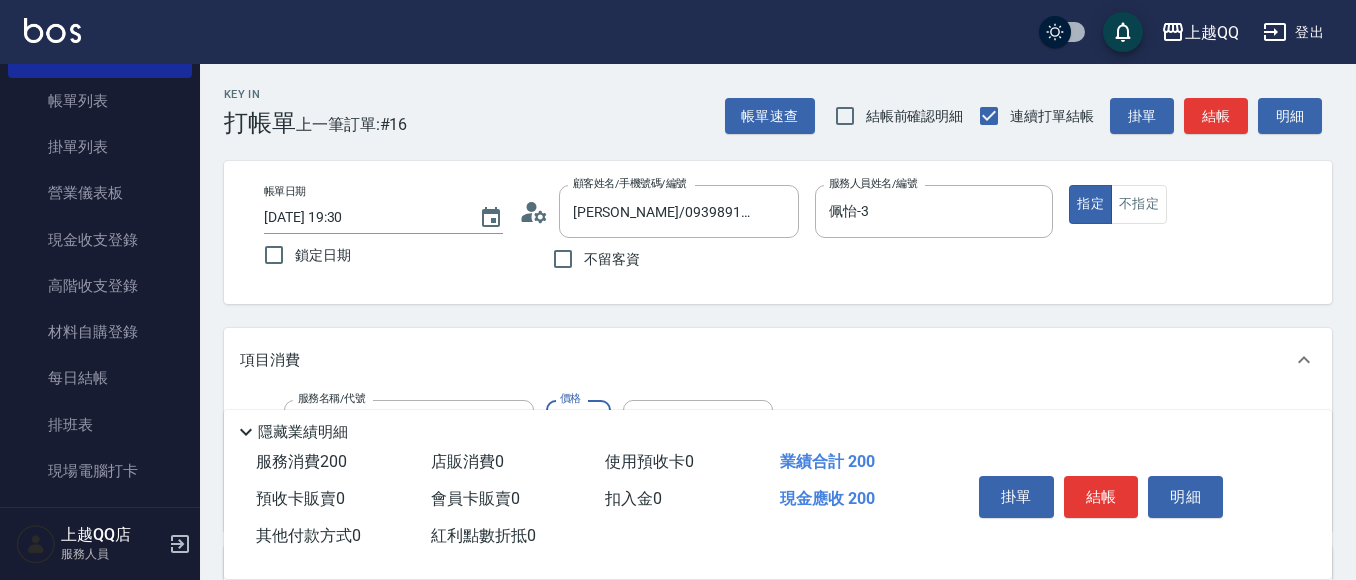 type on "洗髮(101)" 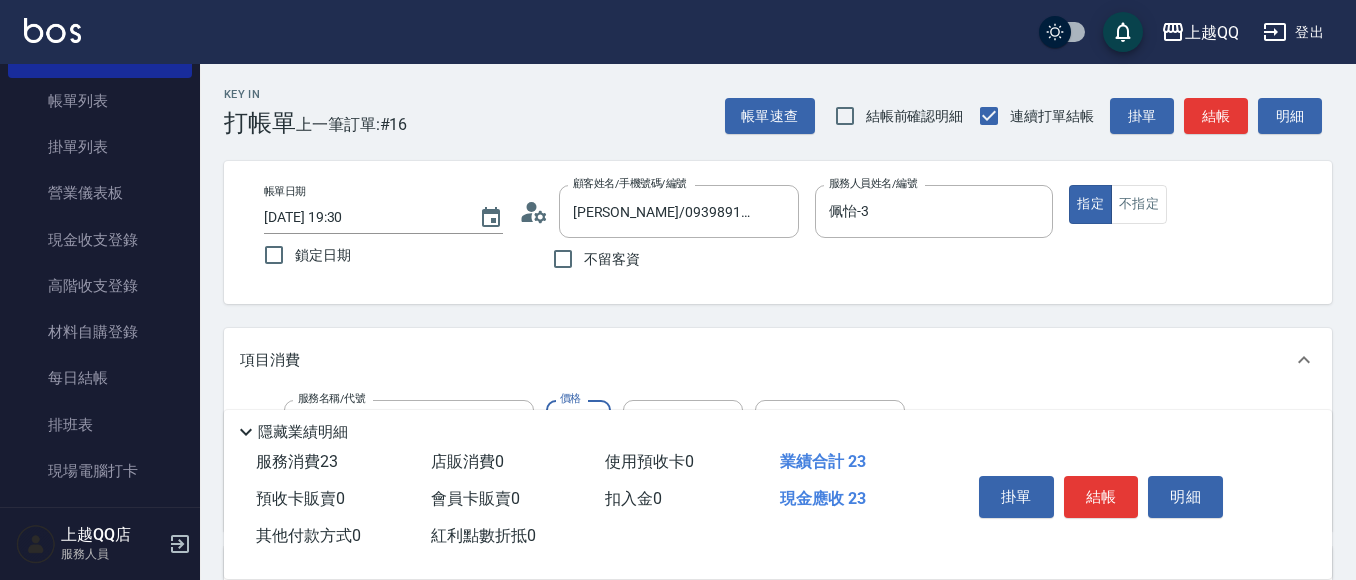 type on "230" 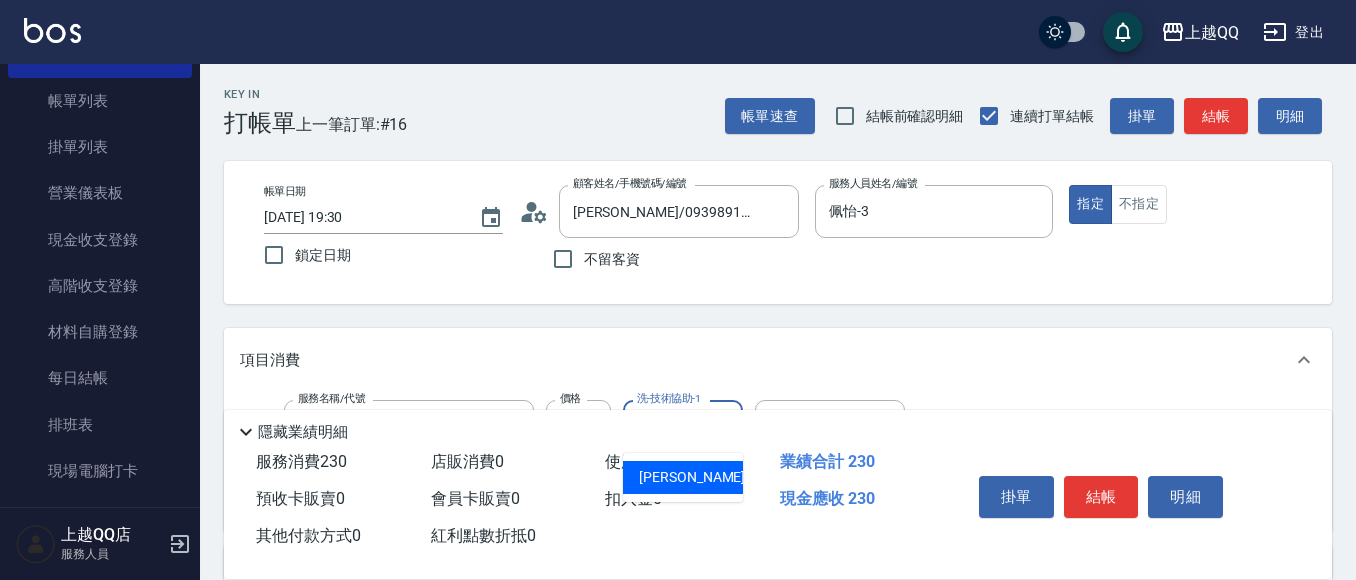 type on "佩怡-3" 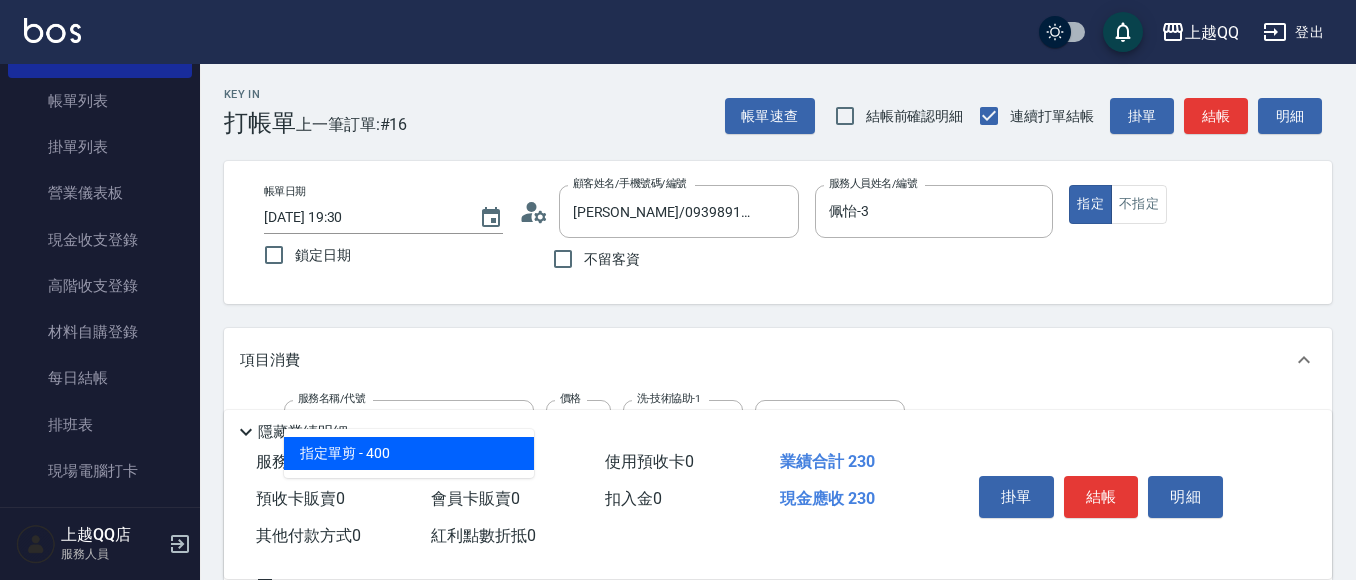 type on "指定單剪(203)" 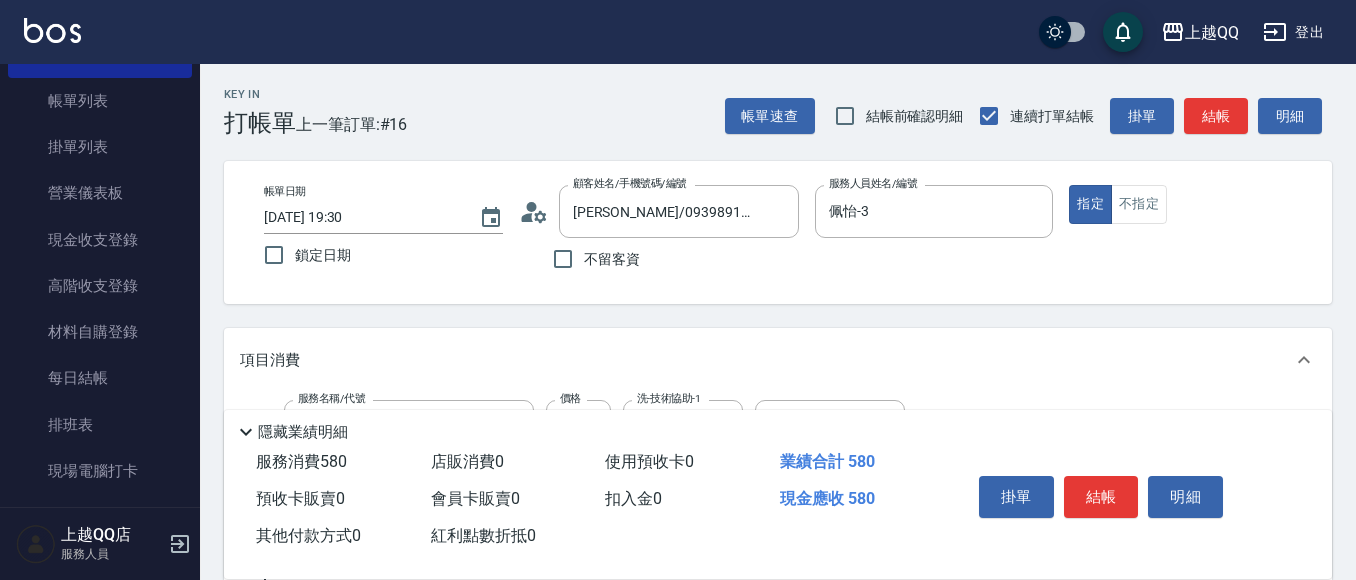 type on "350" 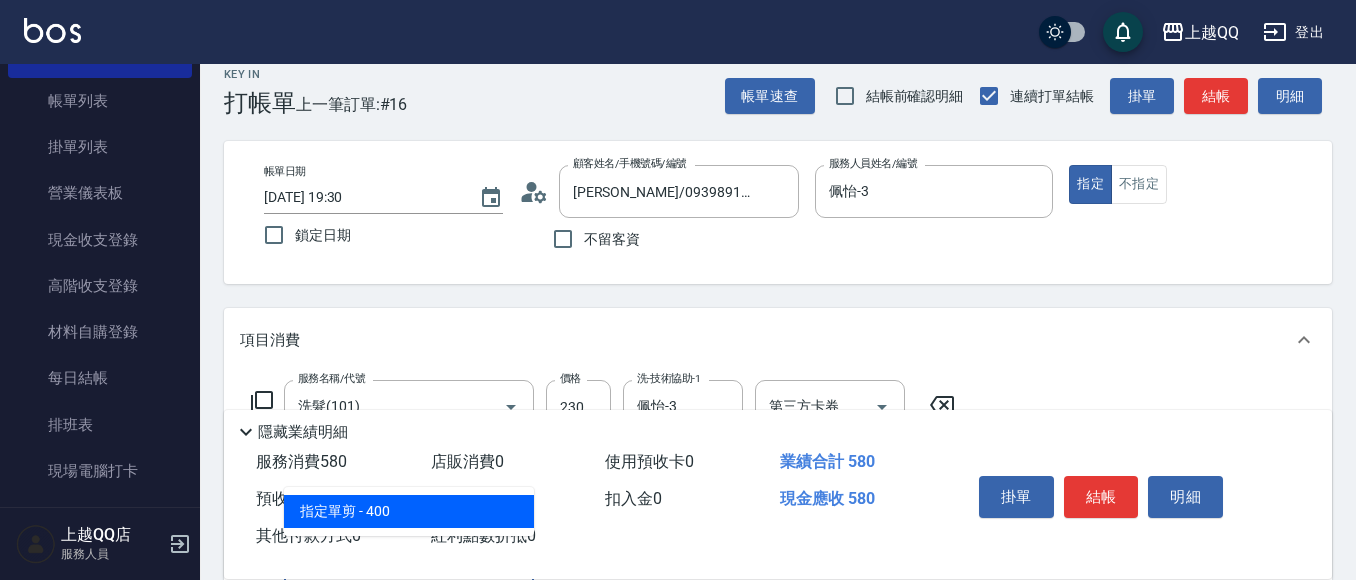 type on "指定單剪(203)" 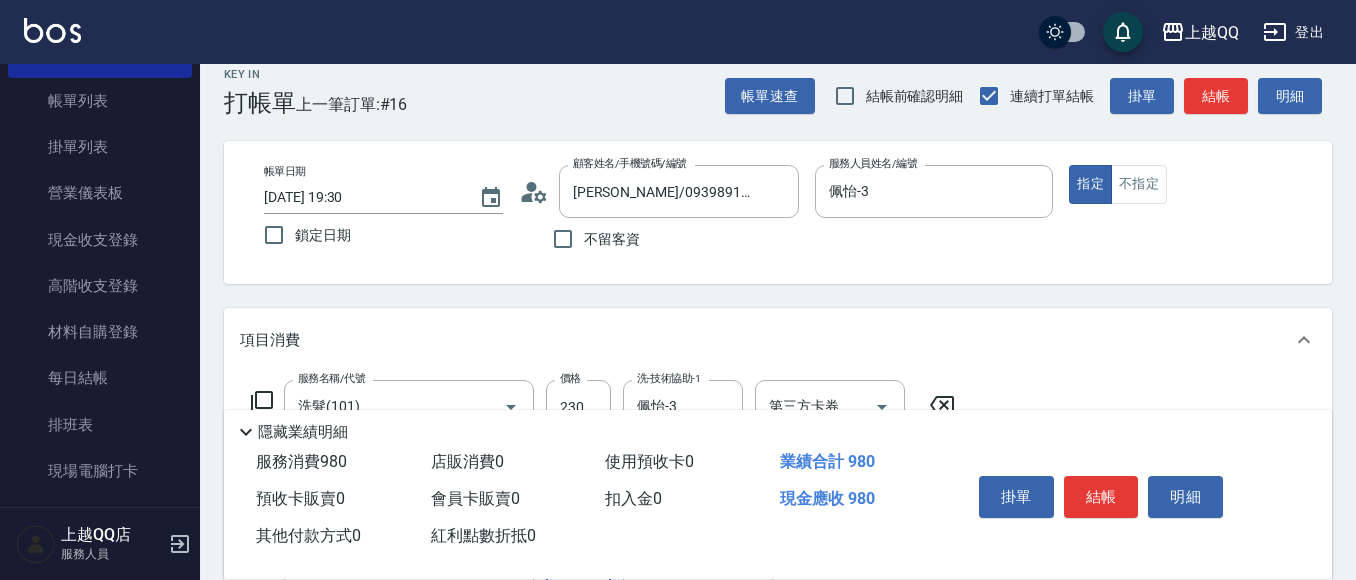 scroll, scrollTop: 30, scrollLeft: 0, axis: vertical 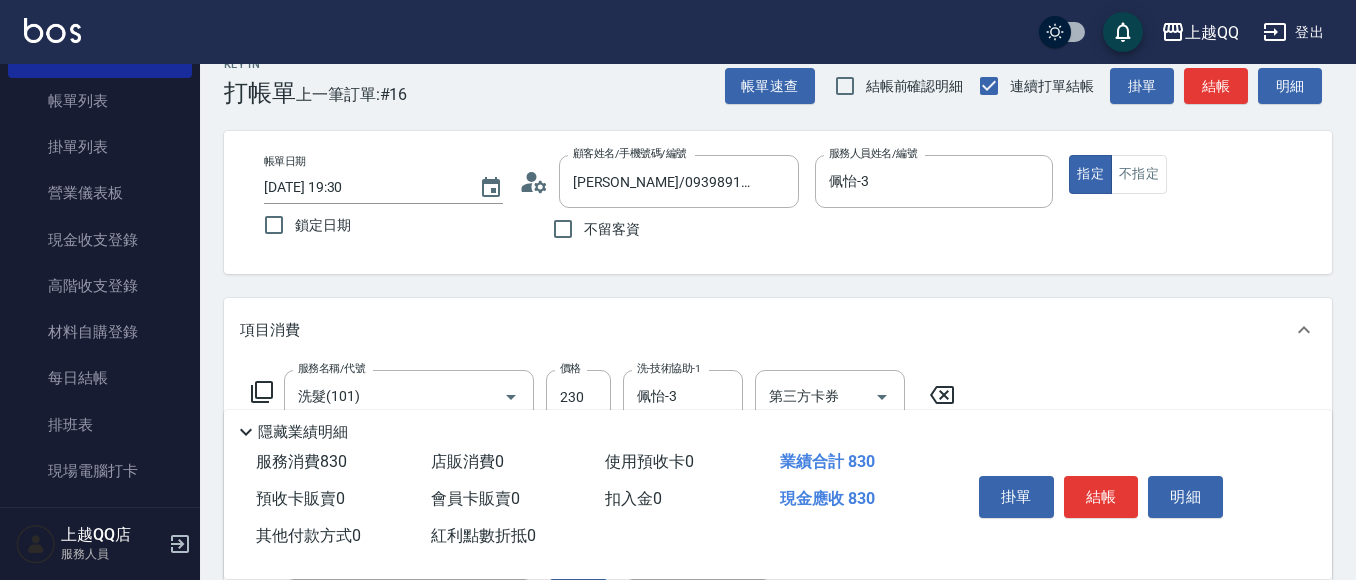 type on "250" 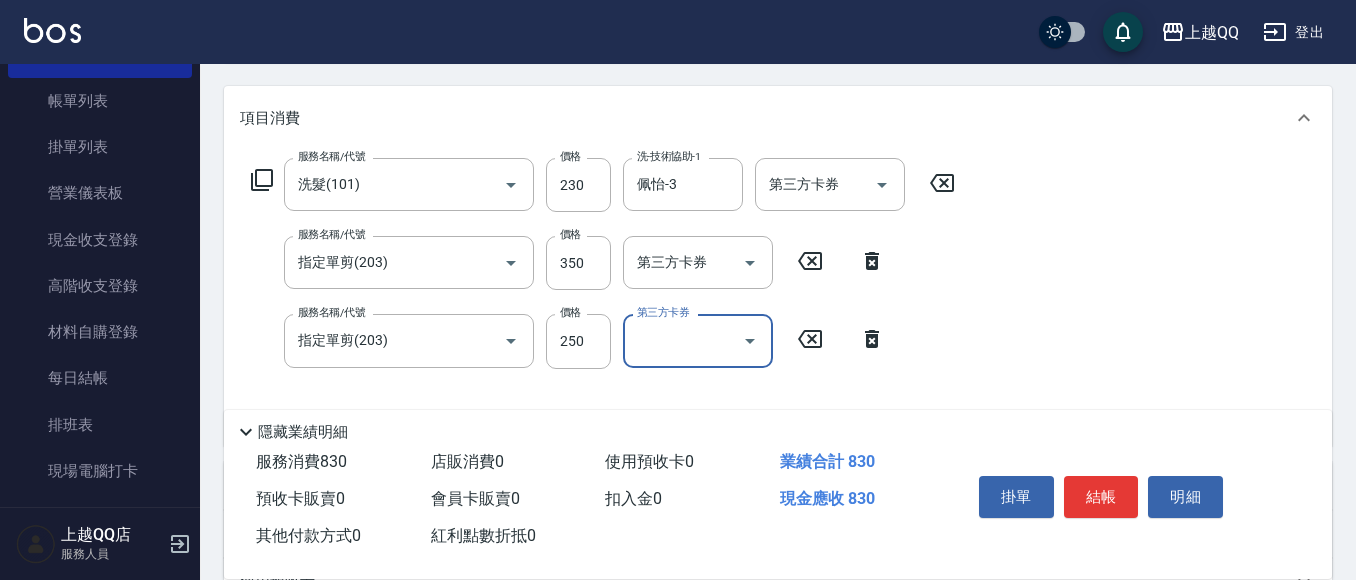 scroll, scrollTop: 245, scrollLeft: 0, axis: vertical 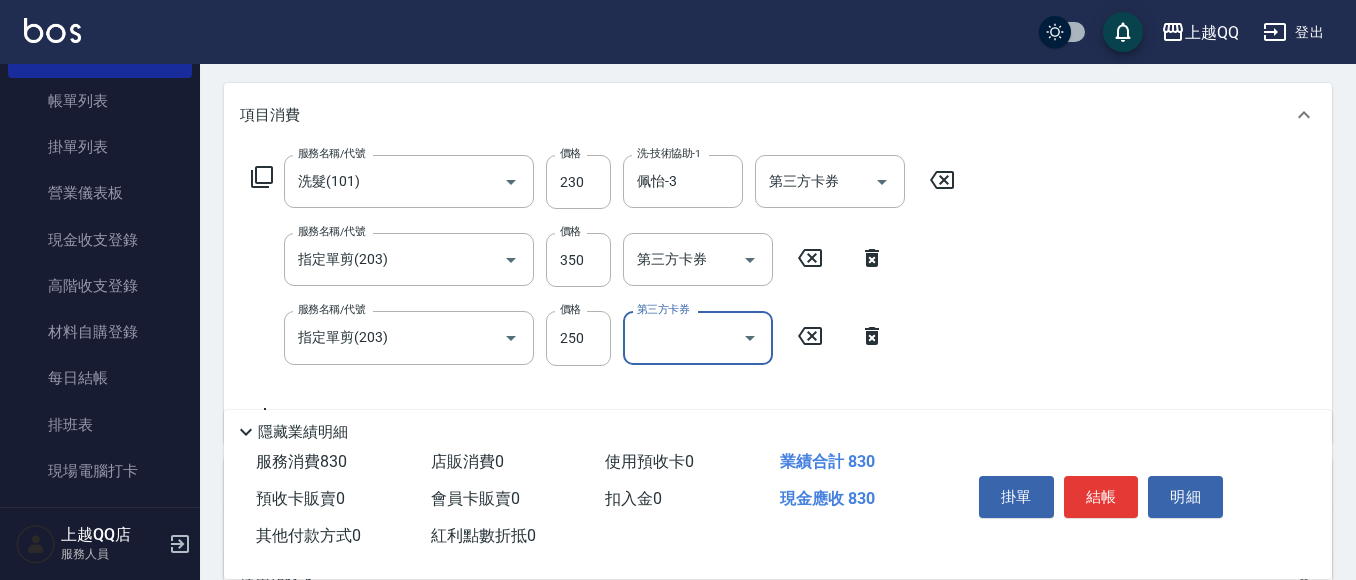 click on "掛單 結帳 明細" at bounding box center [1101, 499] 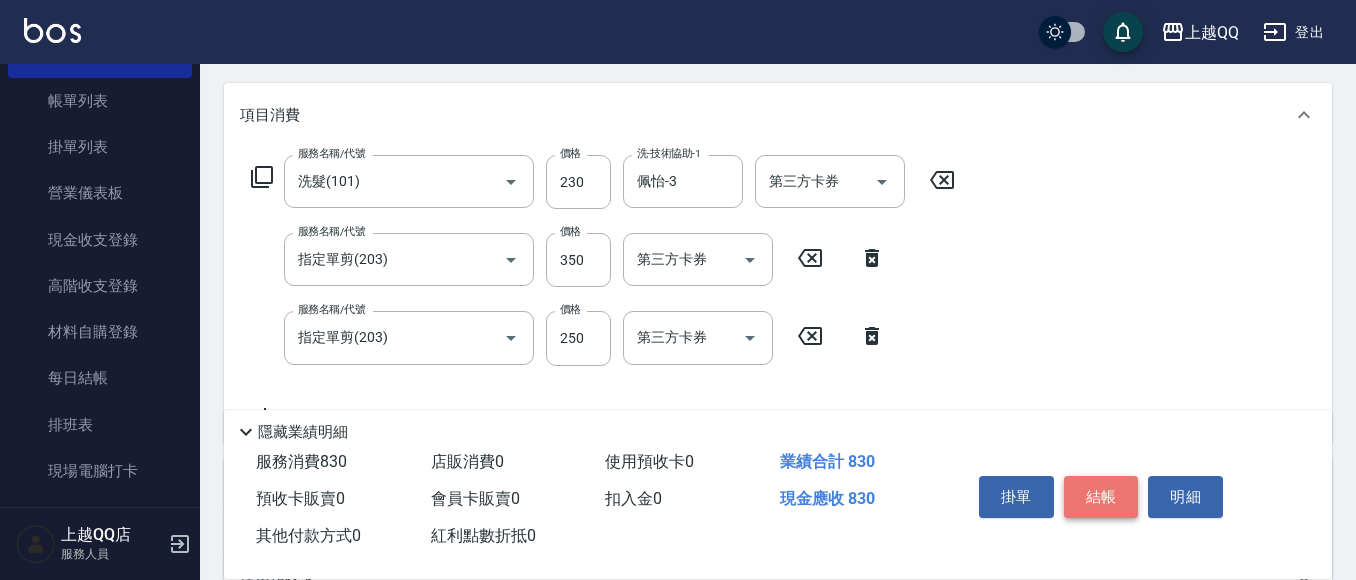 click on "結帳" at bounding box center [1101, 497] 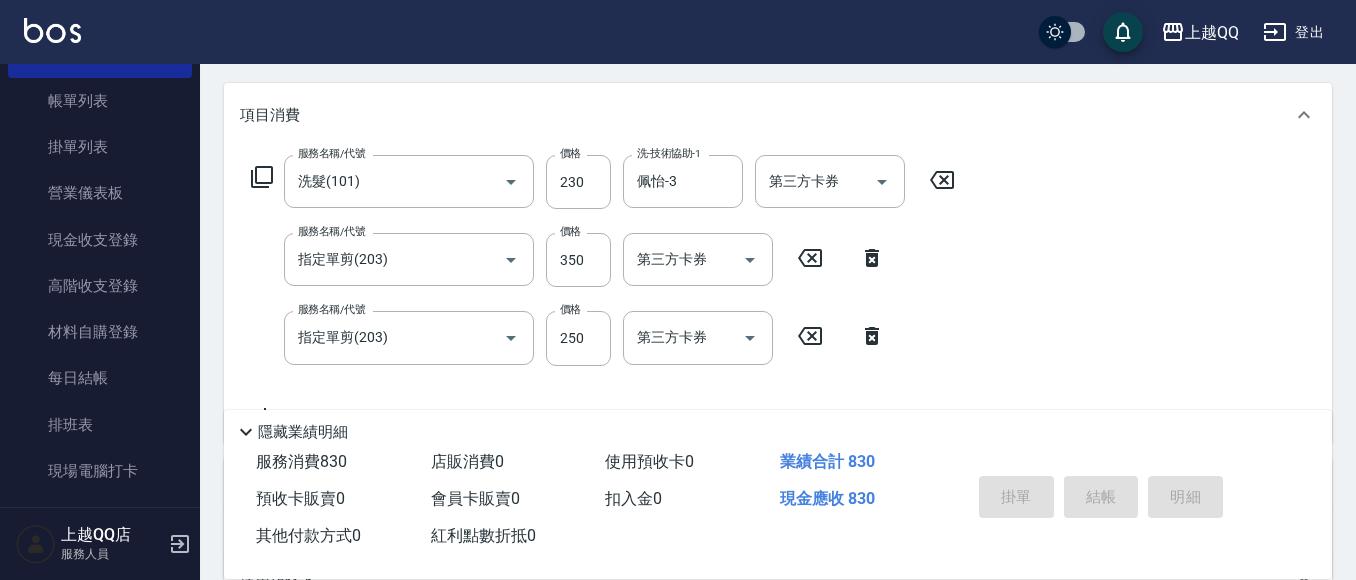 type on "[DATE] 19:31" 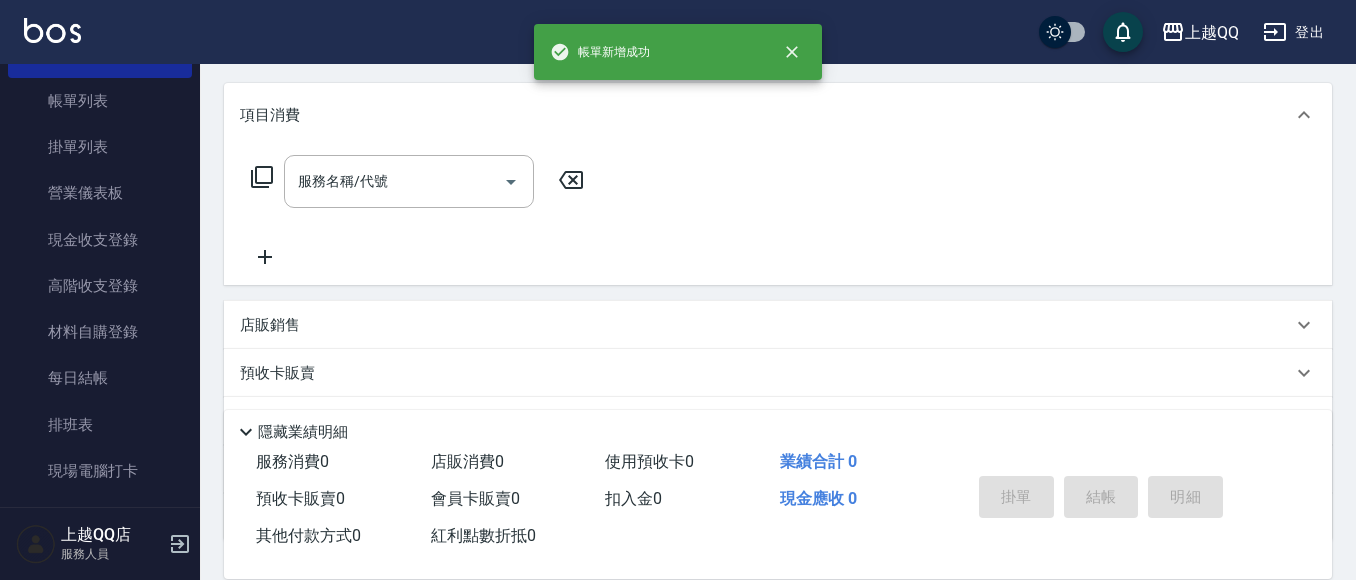 scroll, scrollTop: 0, scrollLeft: 0, axis: both 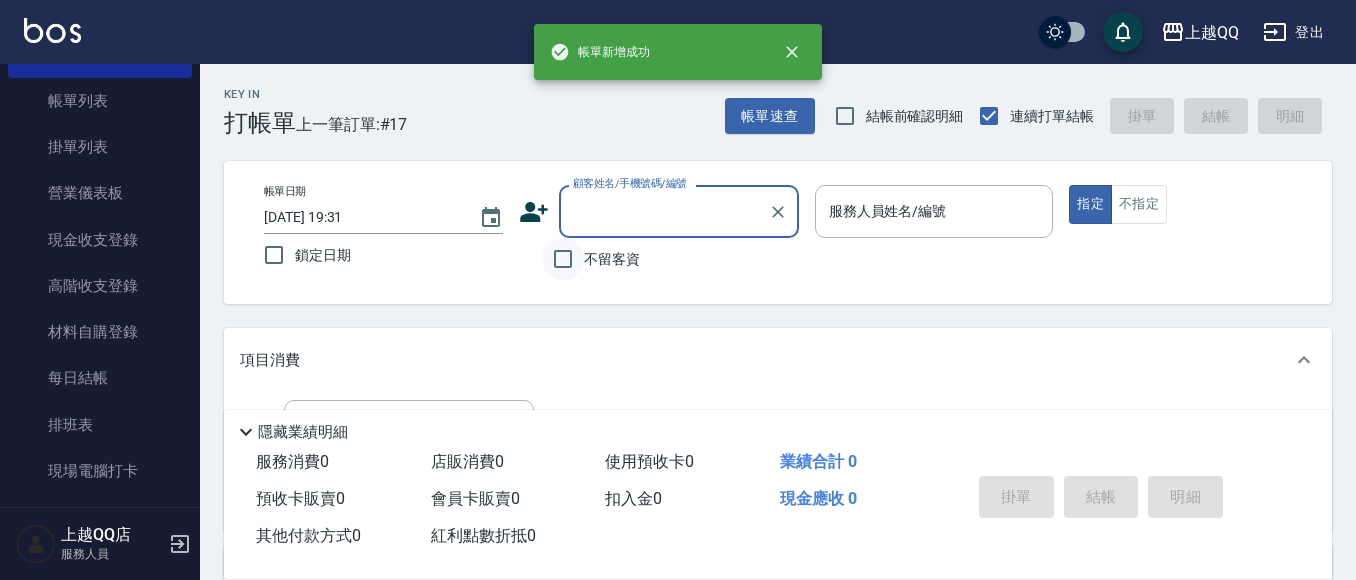 click on "不留客資" at bounding box center [563, 259] 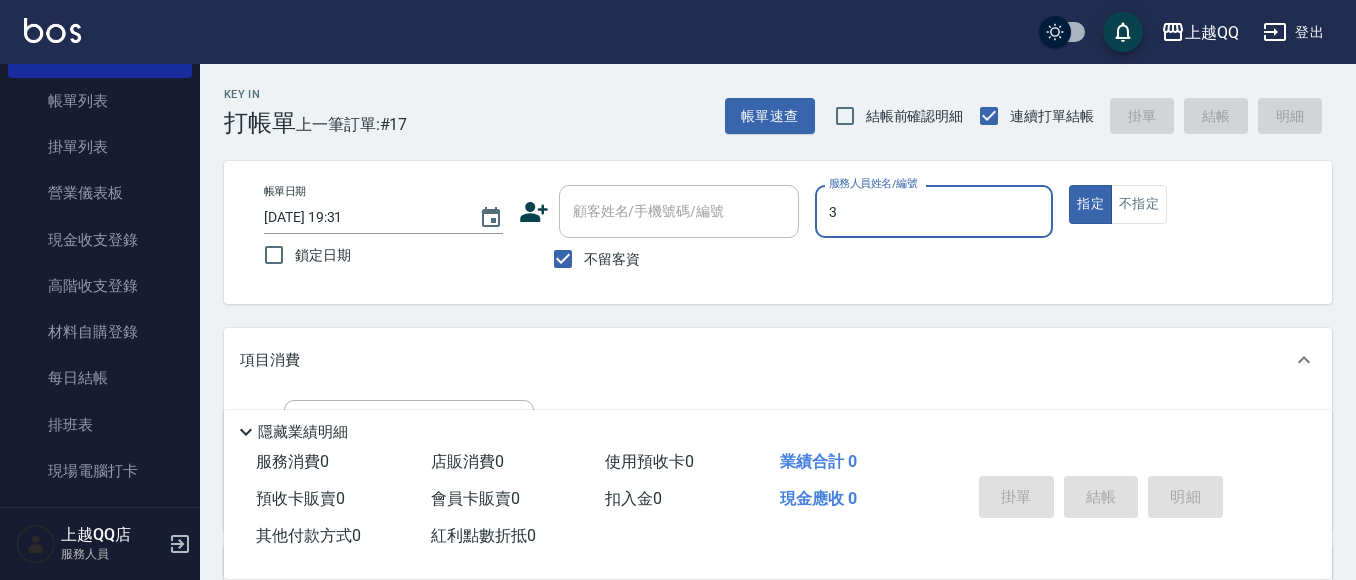 type on "佩怡-3" 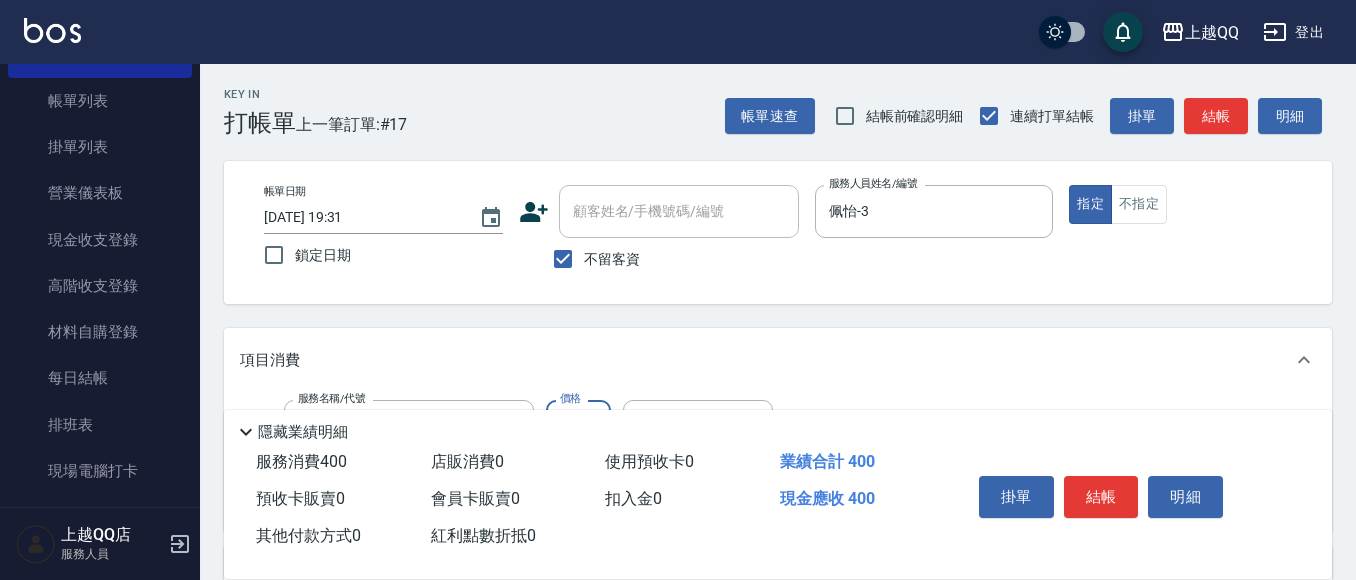type on "指定單剪(203)" 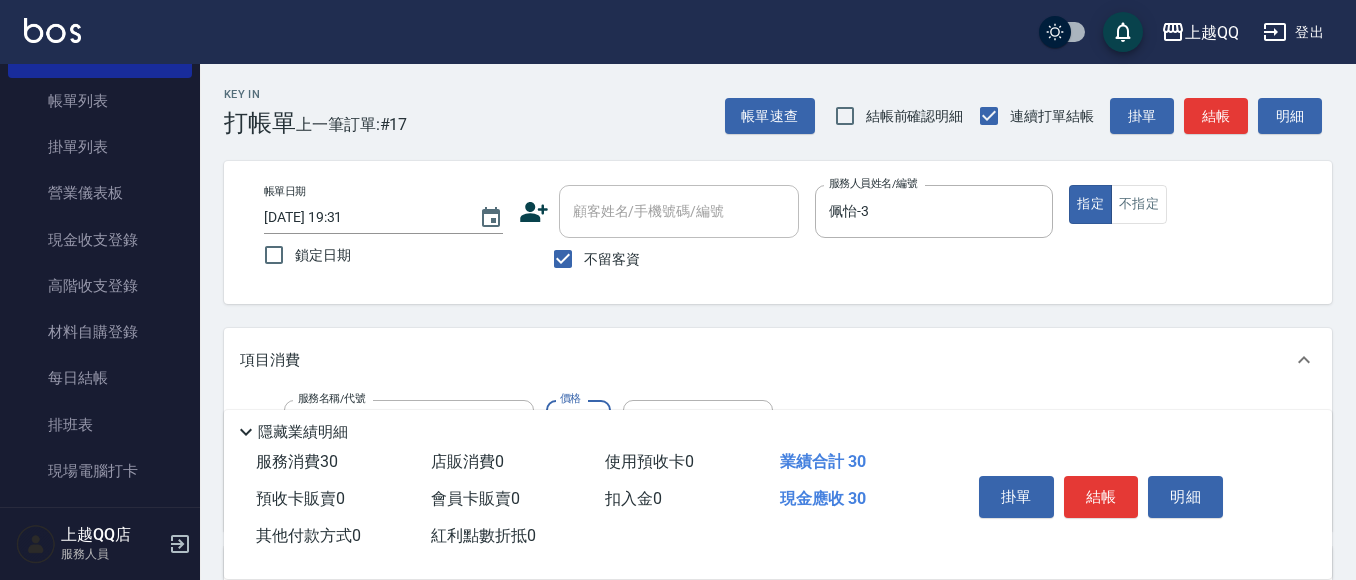 type on "300" 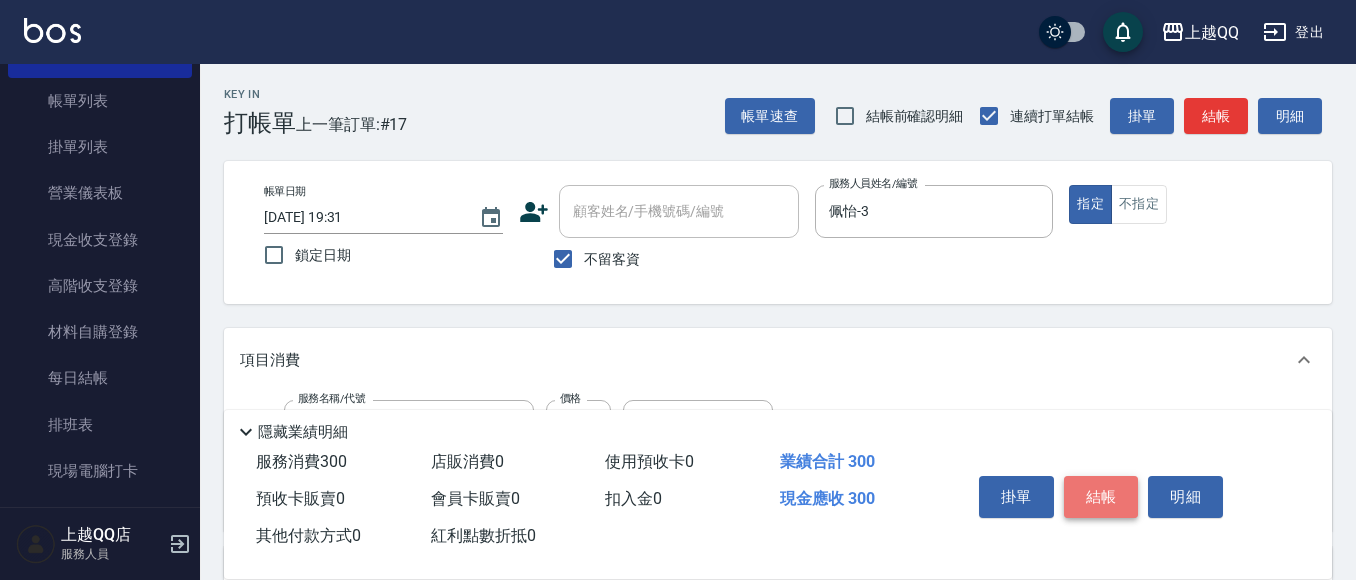 click on "結帳" at bounding box center [1101, 497] 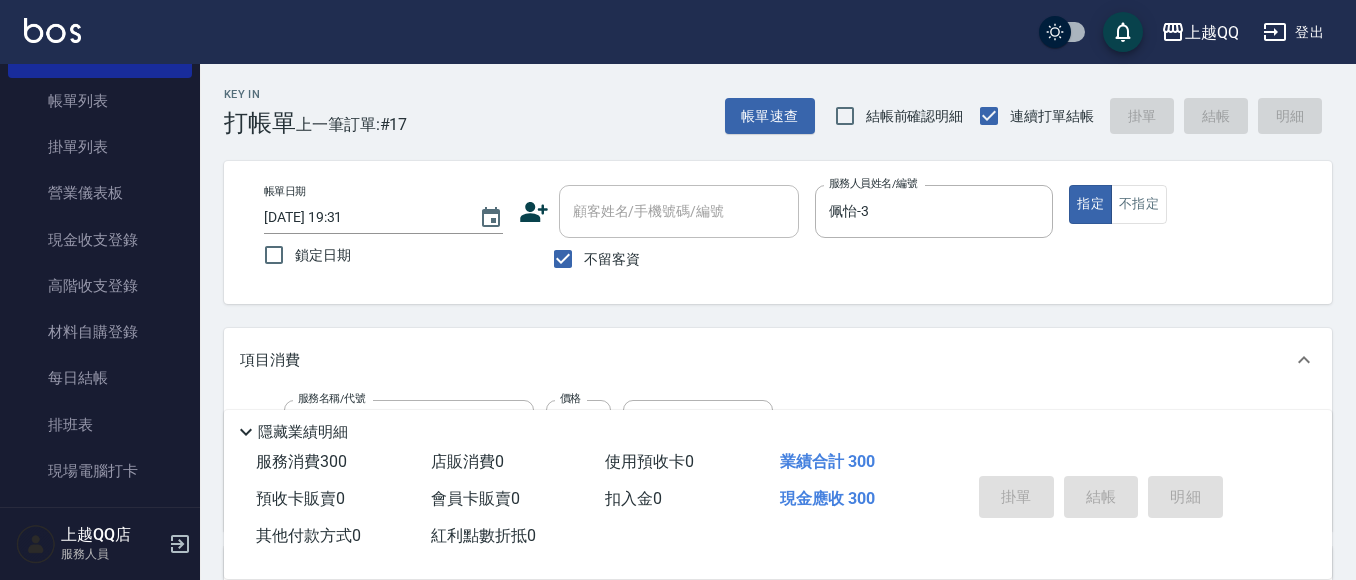 type 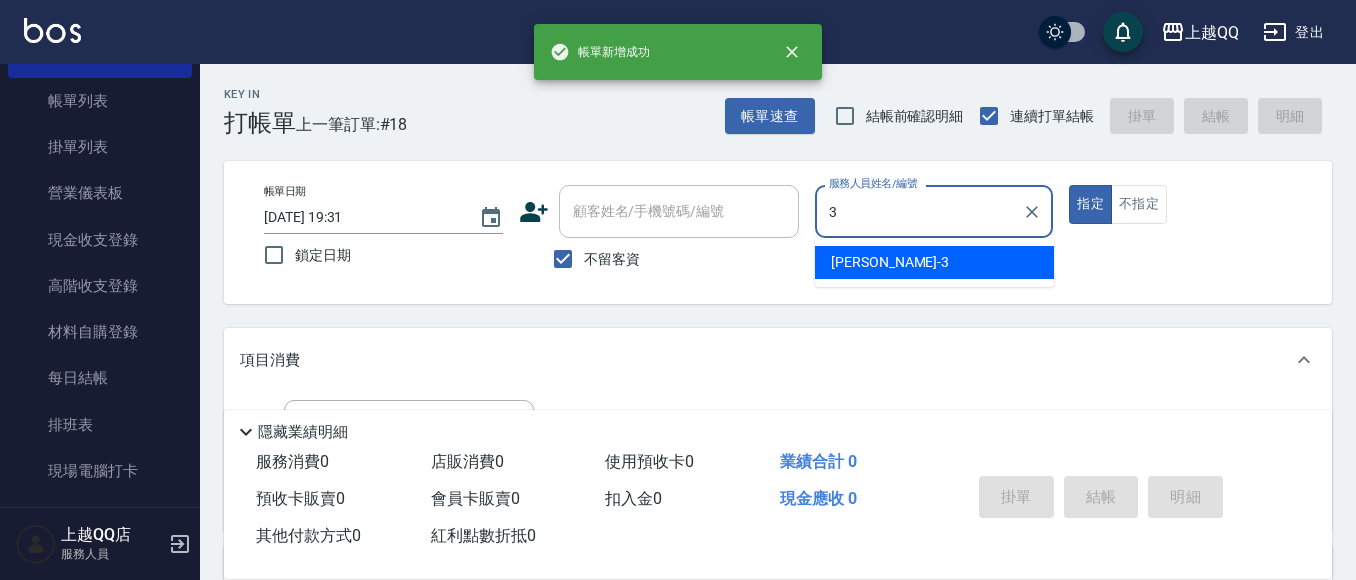 type on "佩怡-3" 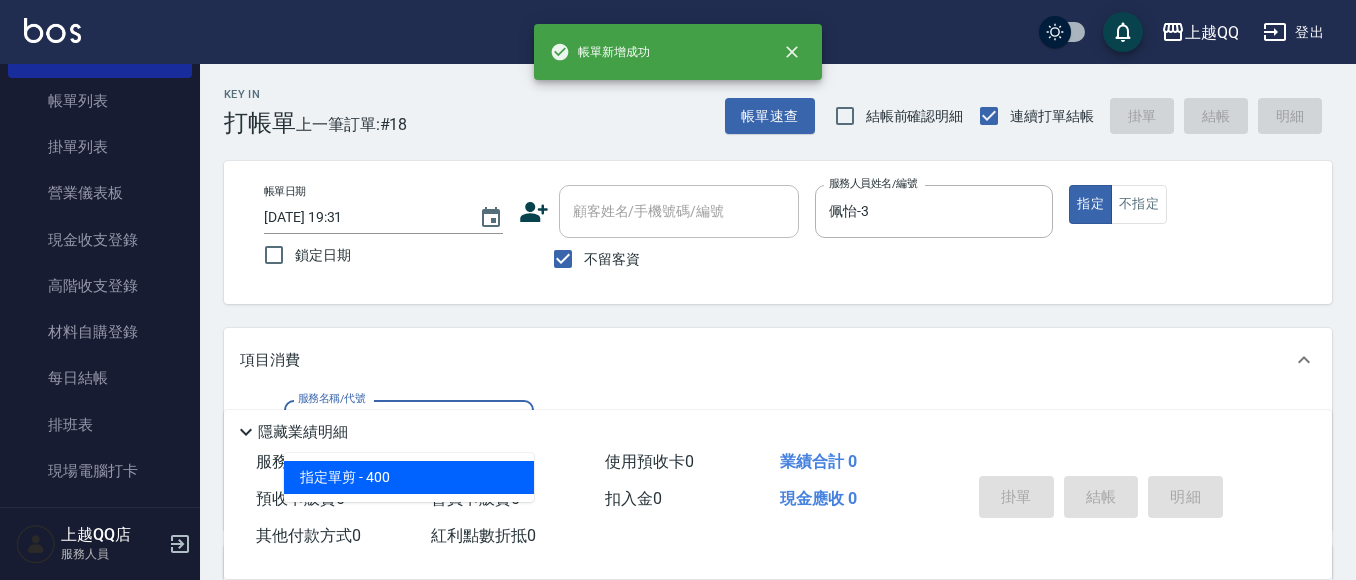 type on "指定單剪(203)" 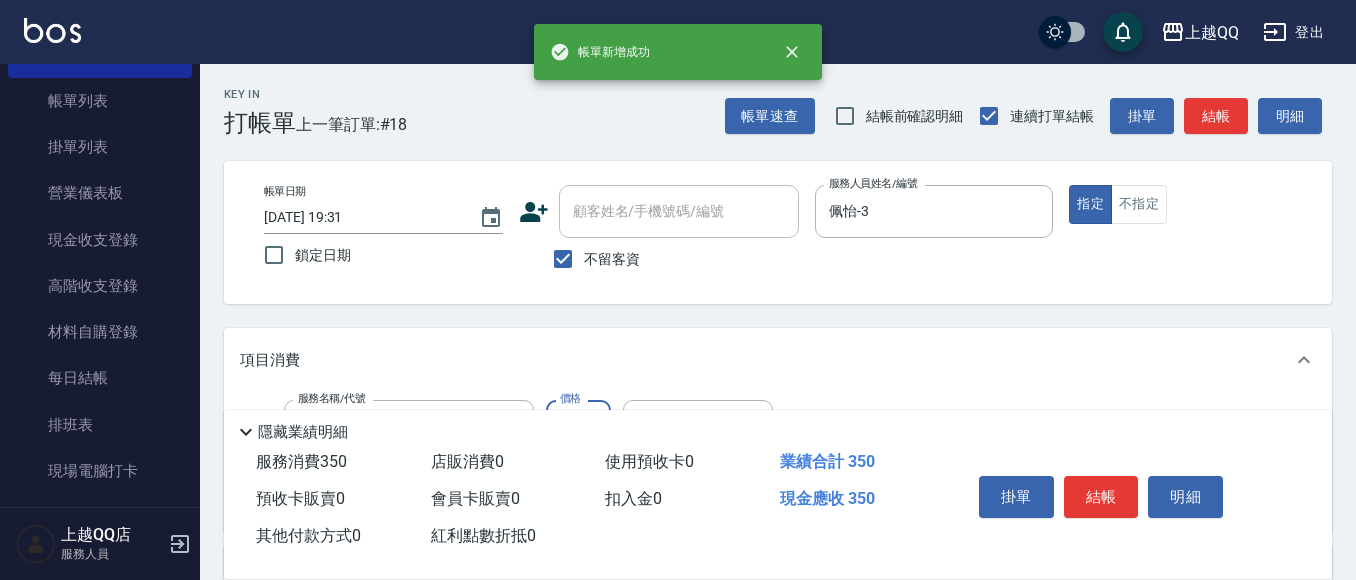 type on "350" 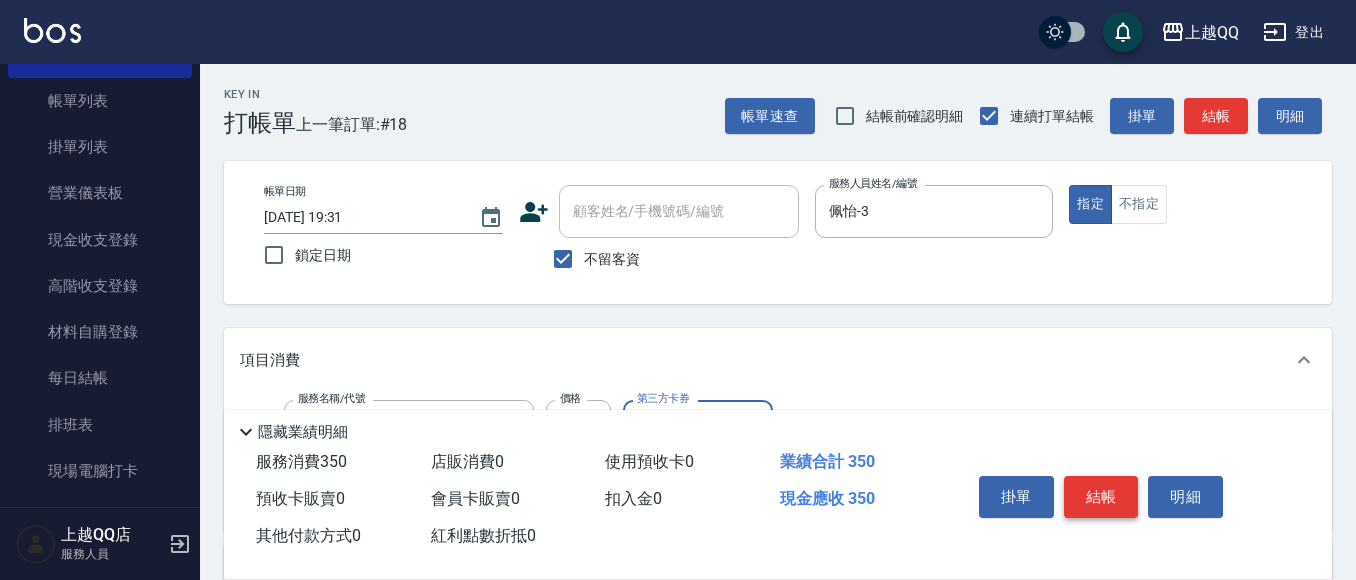 click on "結帳" at bounding box center [1101, 497] 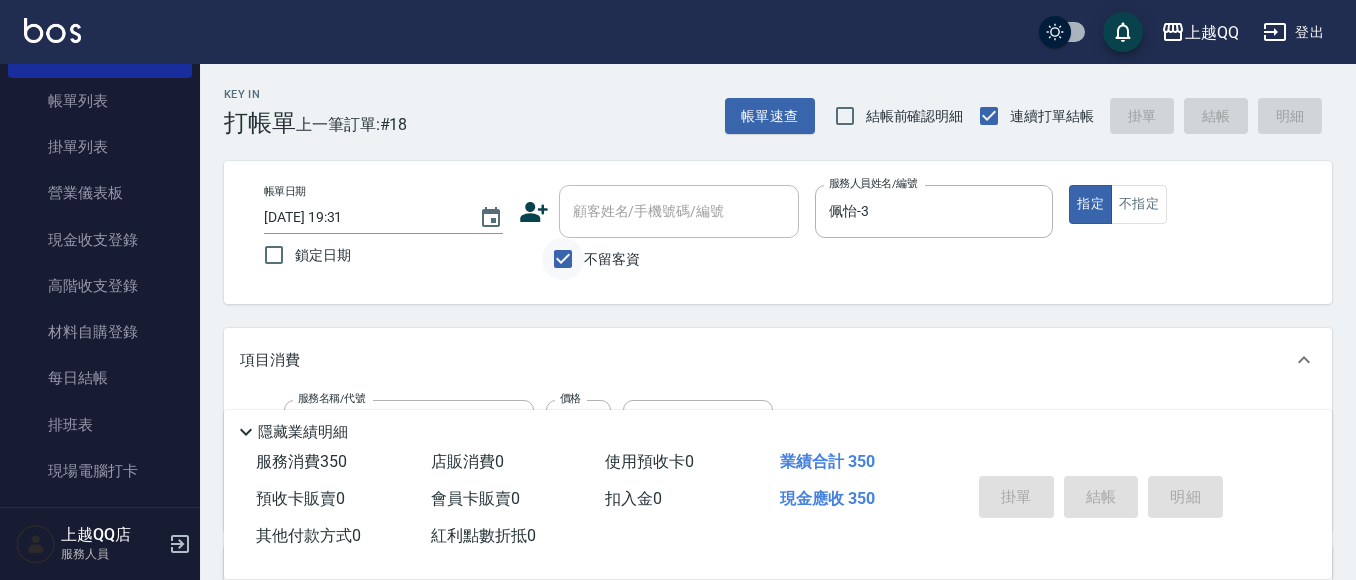 type 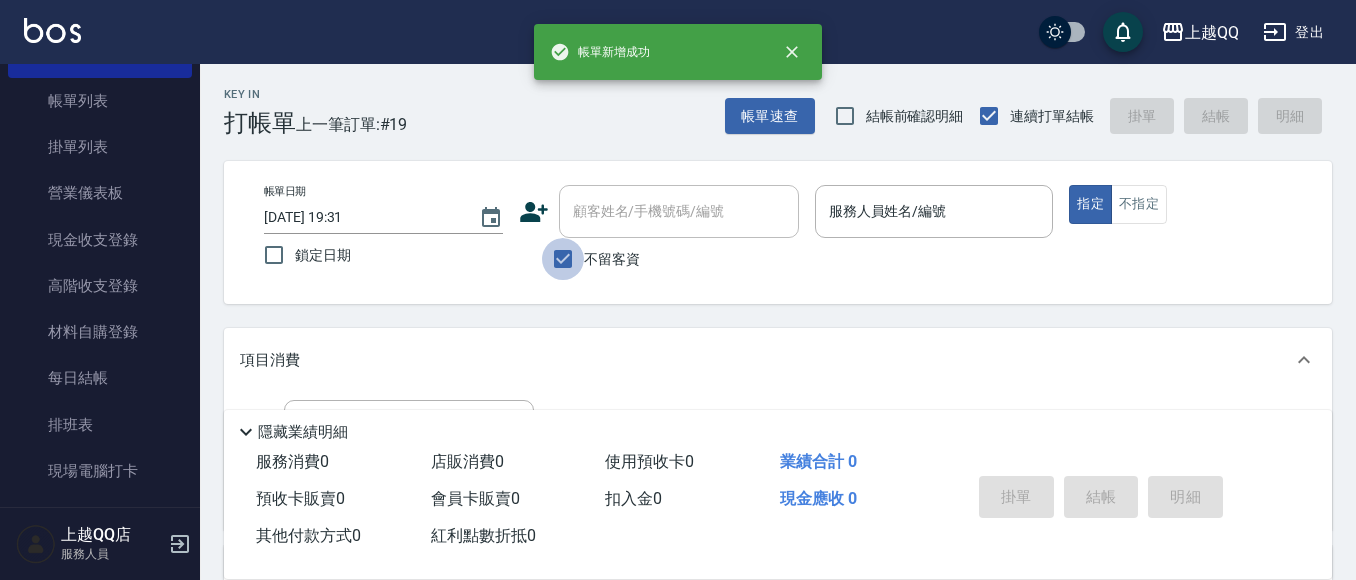 click on "不留客資" at bounding box center [563, 259] 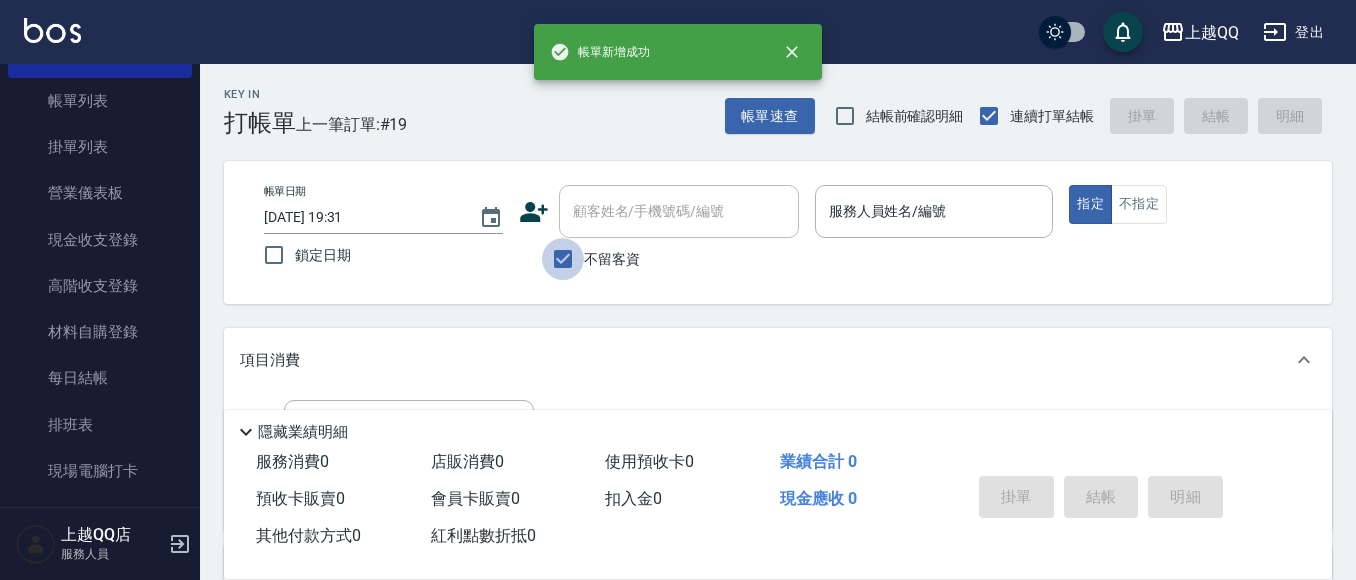 click on "顧客姓名/手機號碼/編號 顧客姓名/手機號碼/編號" at bounding box center [679, 211] 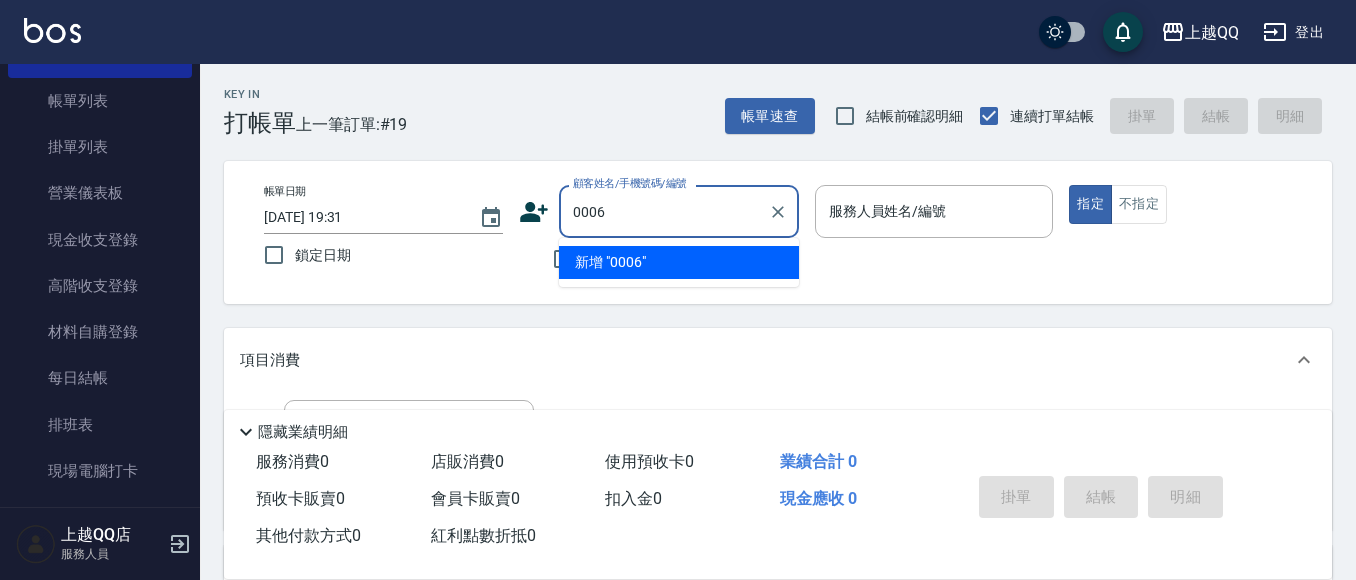 type on "0006" 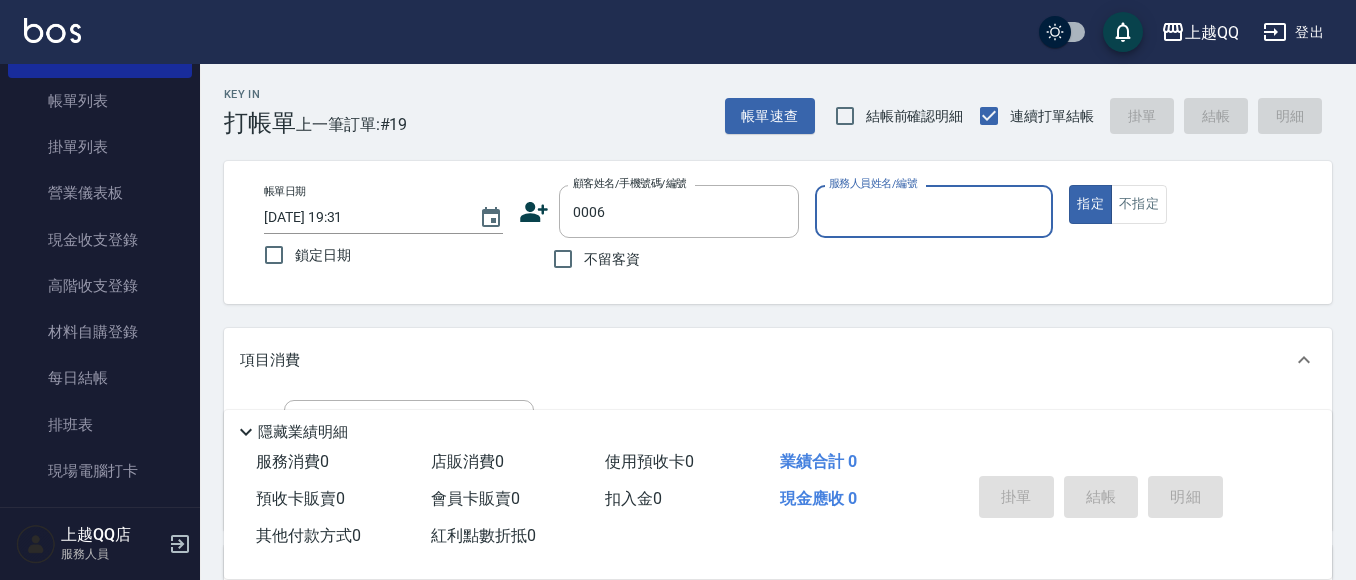click on "指定" at bounding box center (1090, 204) 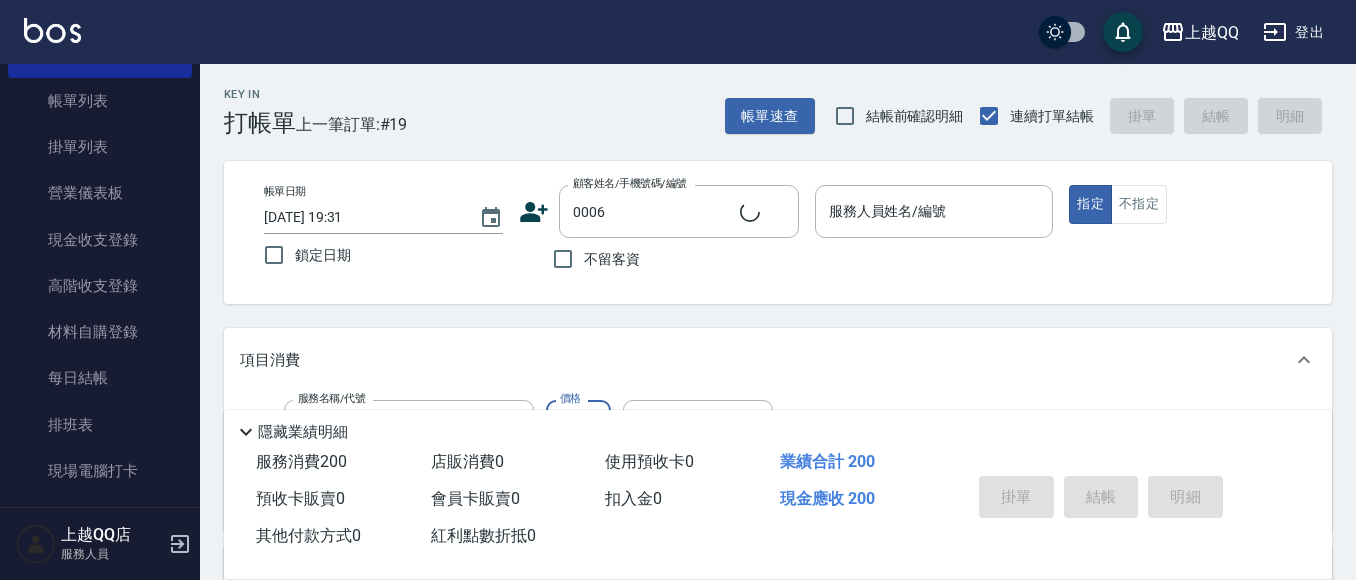 type on "洗髮(101)" 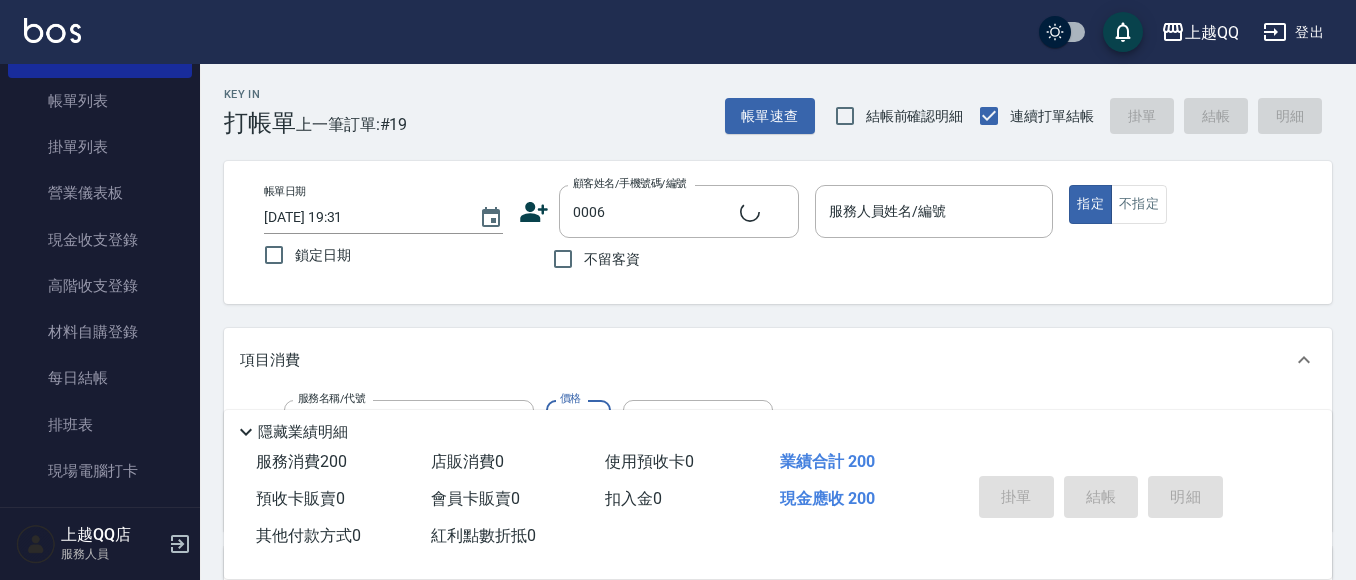 type 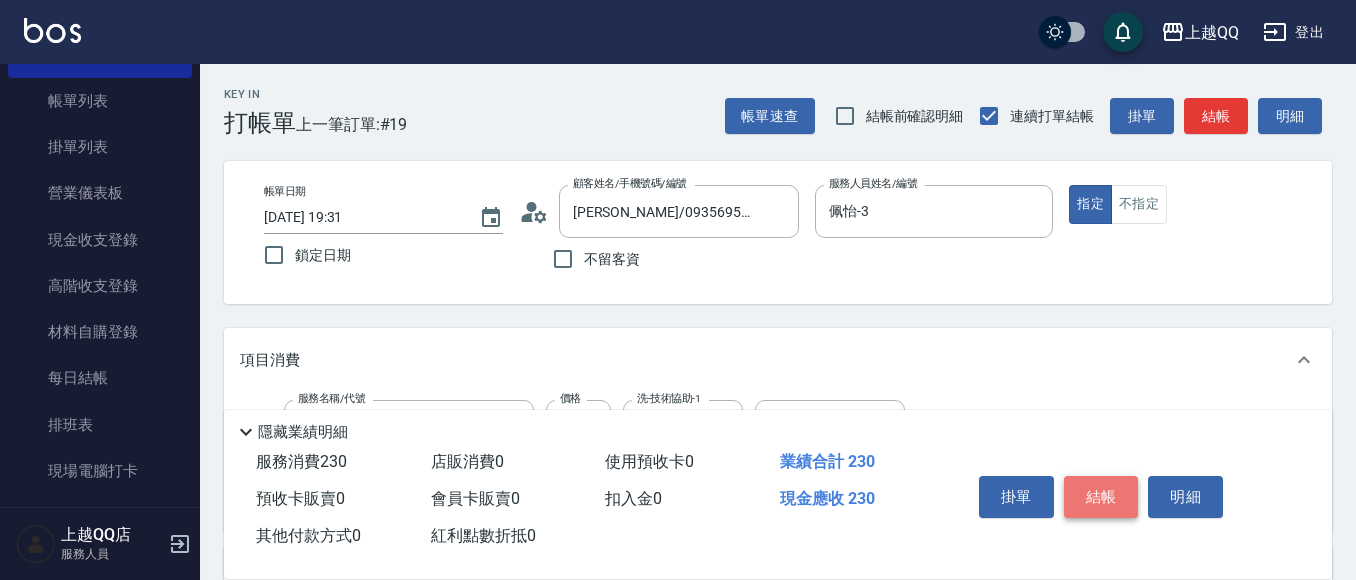 click on "結帳" at bounding box center [1101, 497] 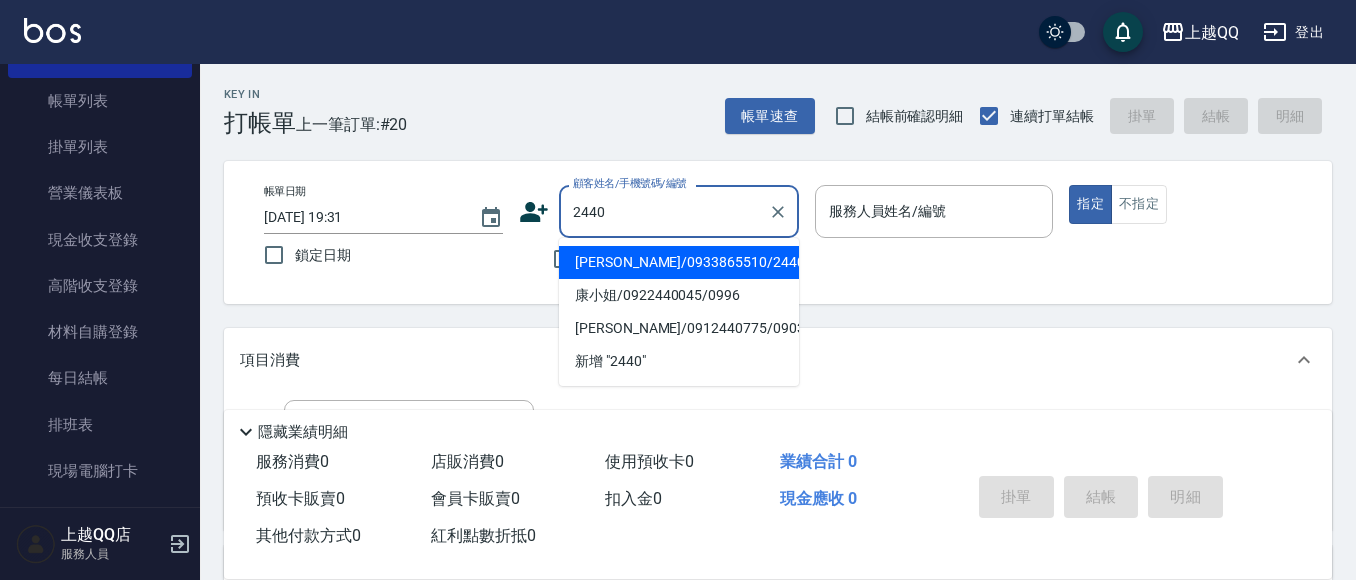 click on "[PERSON_NAME]/0933865510/2440" at bounding box center (679, 262) 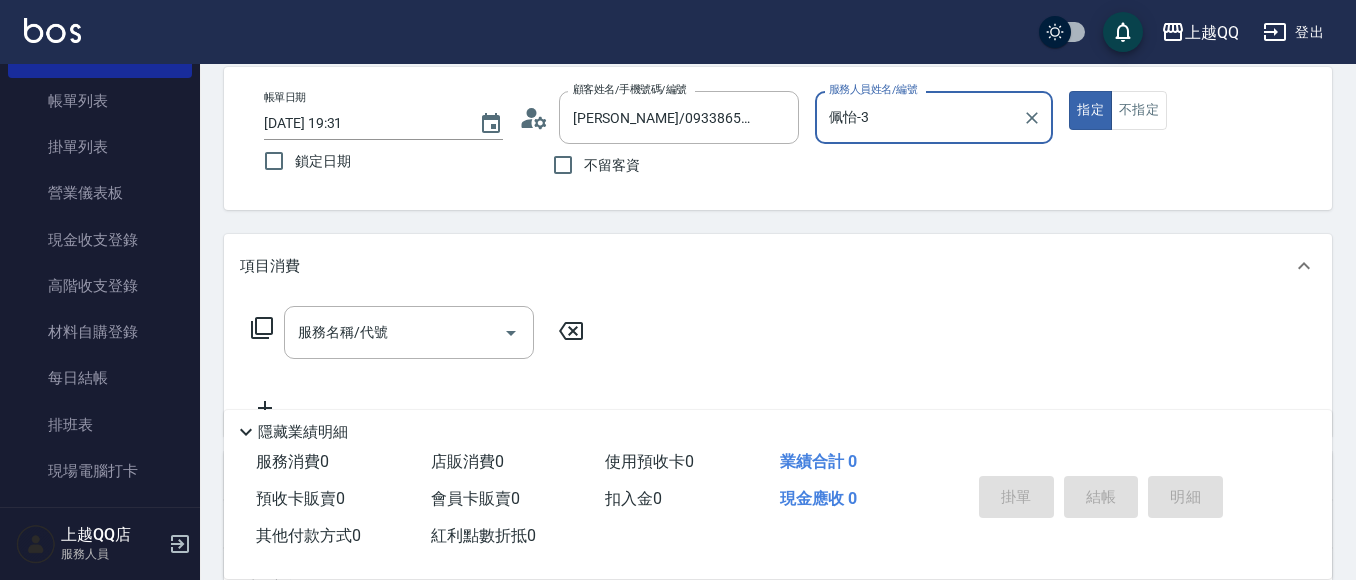 scroll, scrollTop: 157, scrollLeft: 0, axis: vertical 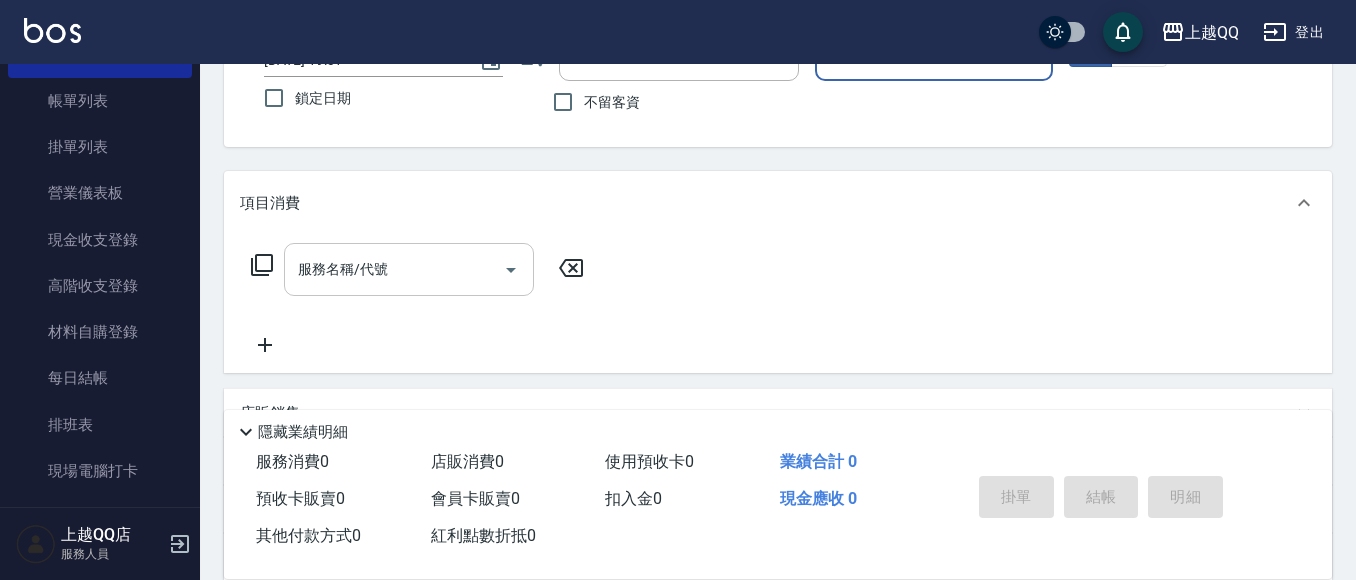 click on "服務名稱/代號" at bounding box center [409, 269] 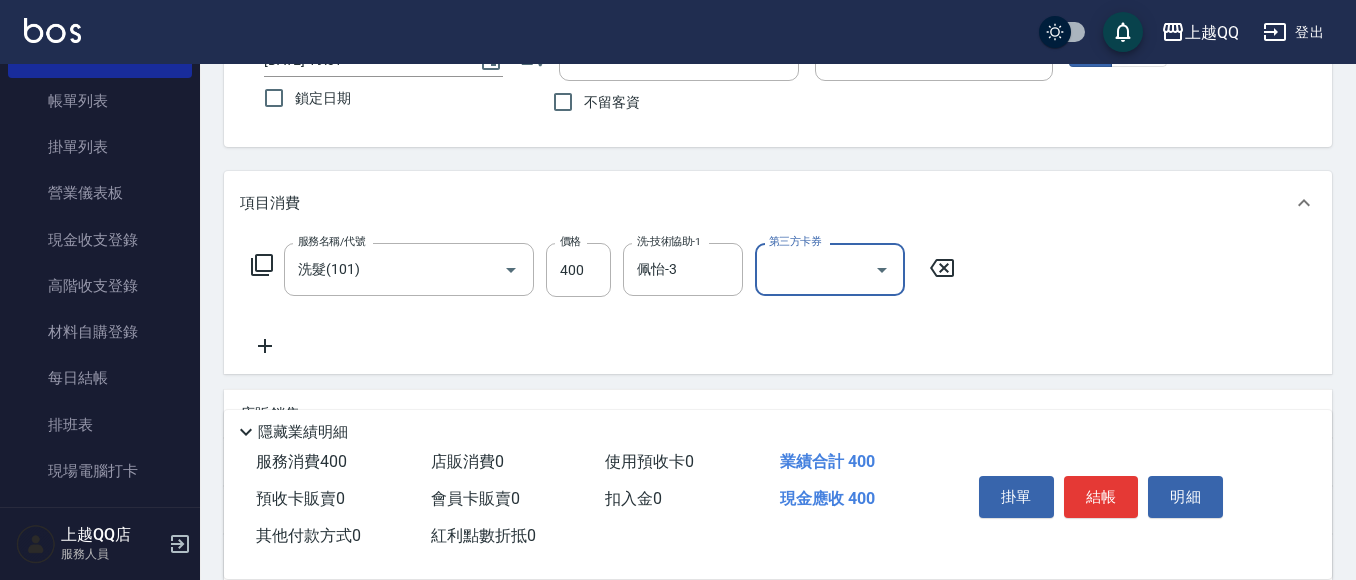 click on "掛單 結帳 明細" at bounding box center [1101, 499] 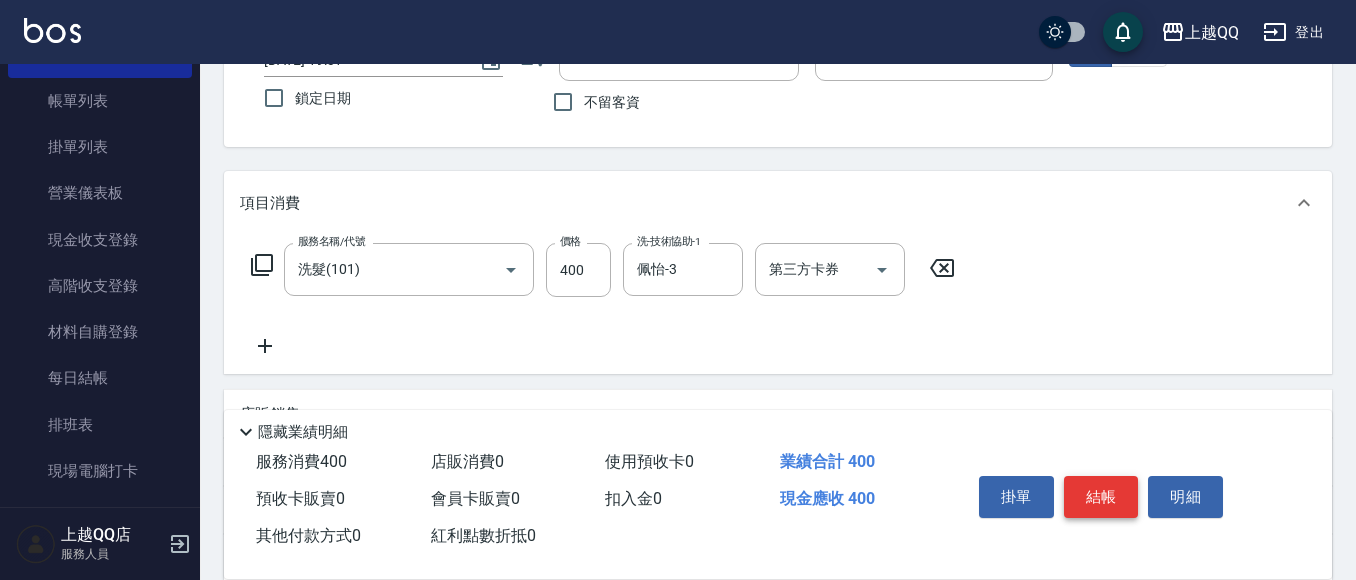 click on "結帳" at bounding box center [1101, 497] 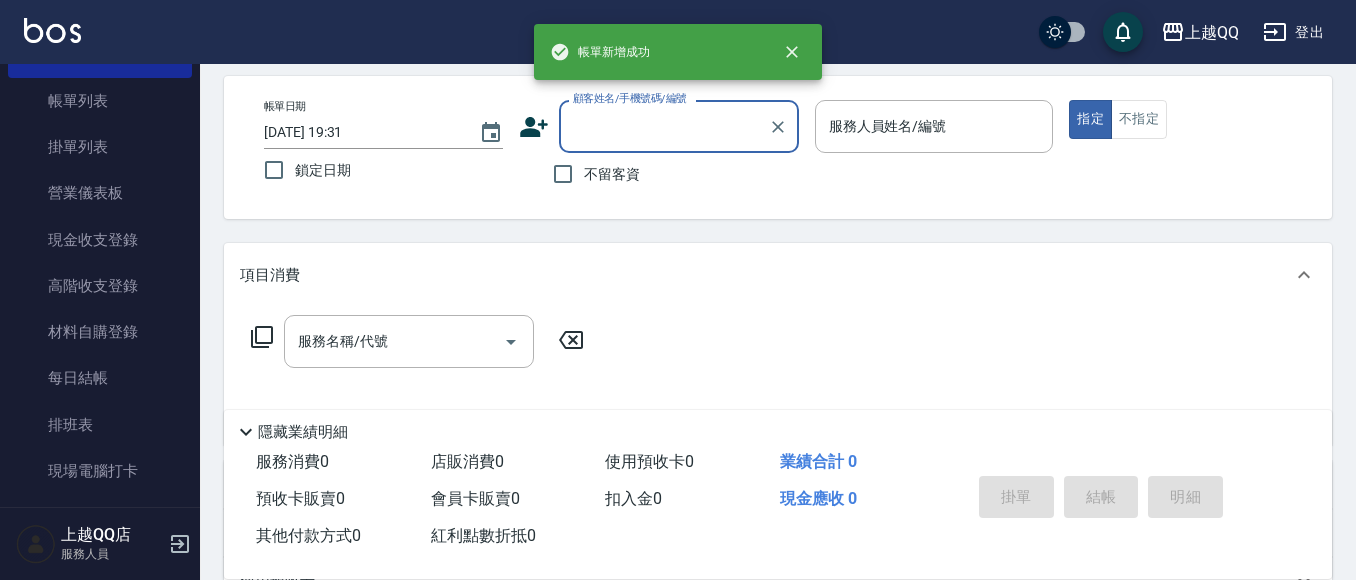 scroll, scrollTop: 12, scrollLeft: 0, axis: vertical 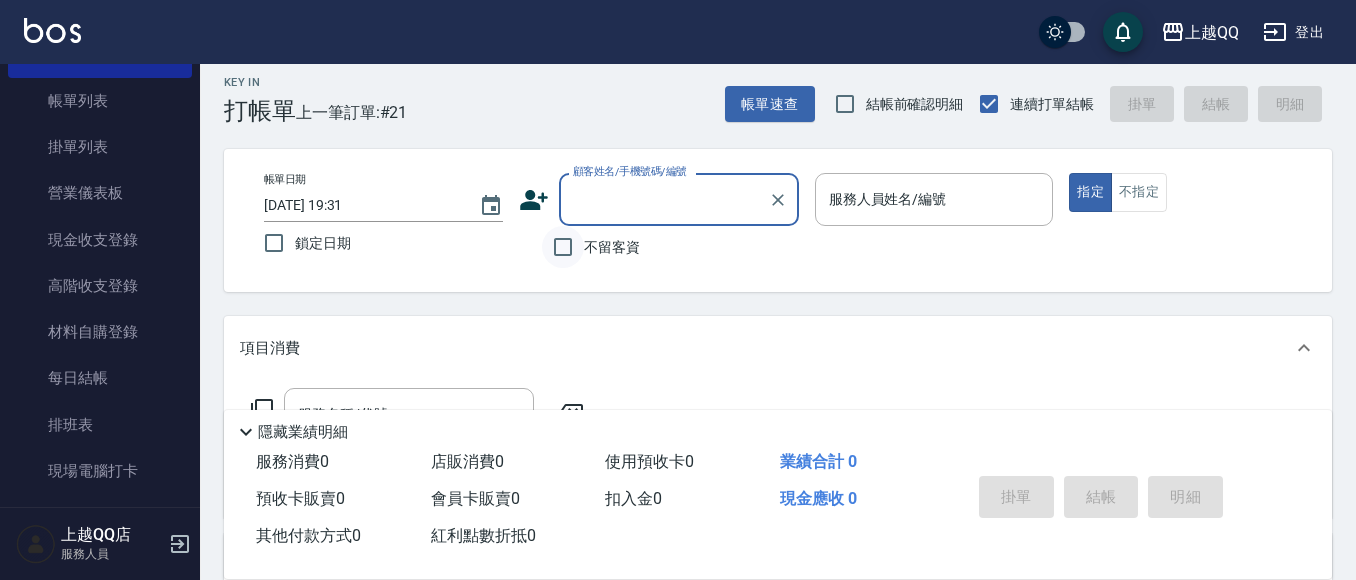 click on "不留客資" at bounding box center (563, 247) 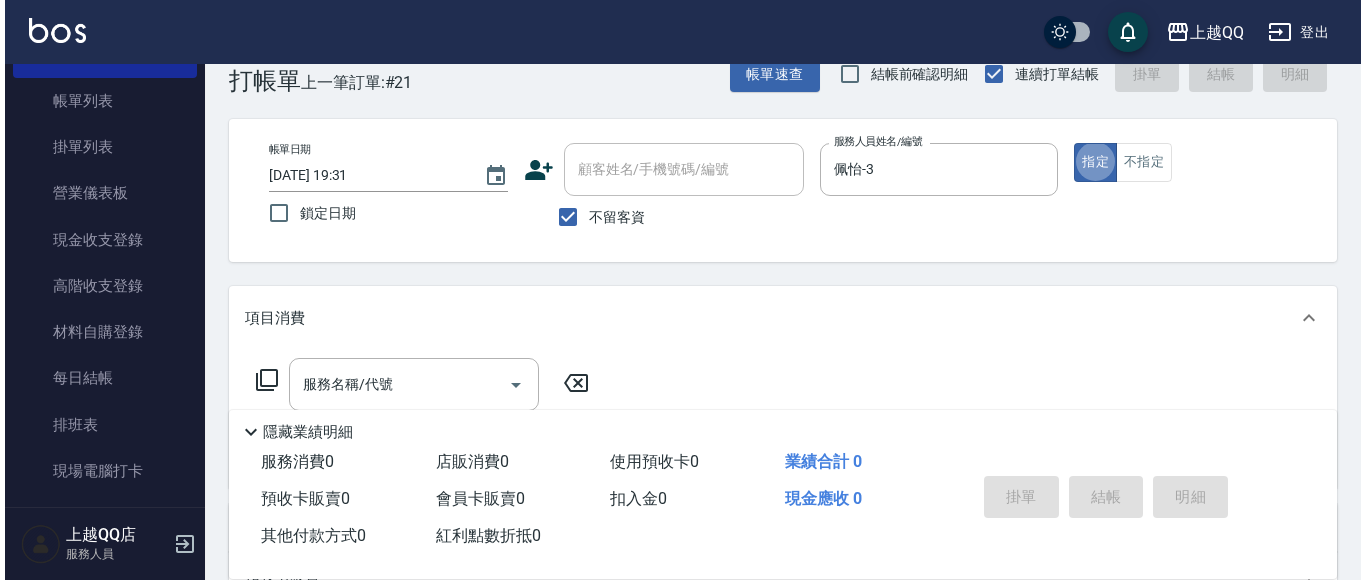 scroll, scrollTop: 111, scrollLeft: 0, axis: vertical 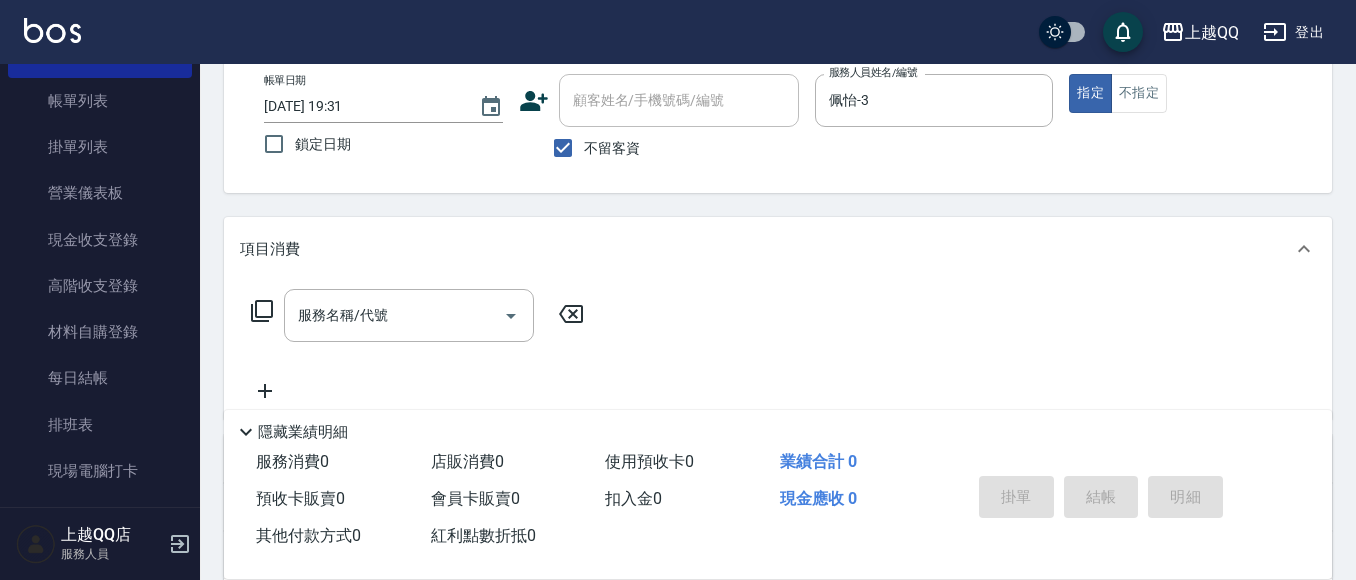 drag, startPoint x: 259, startPoint y: 306, endPoint x: 410, endPoint y: 573, distance: 306.74094 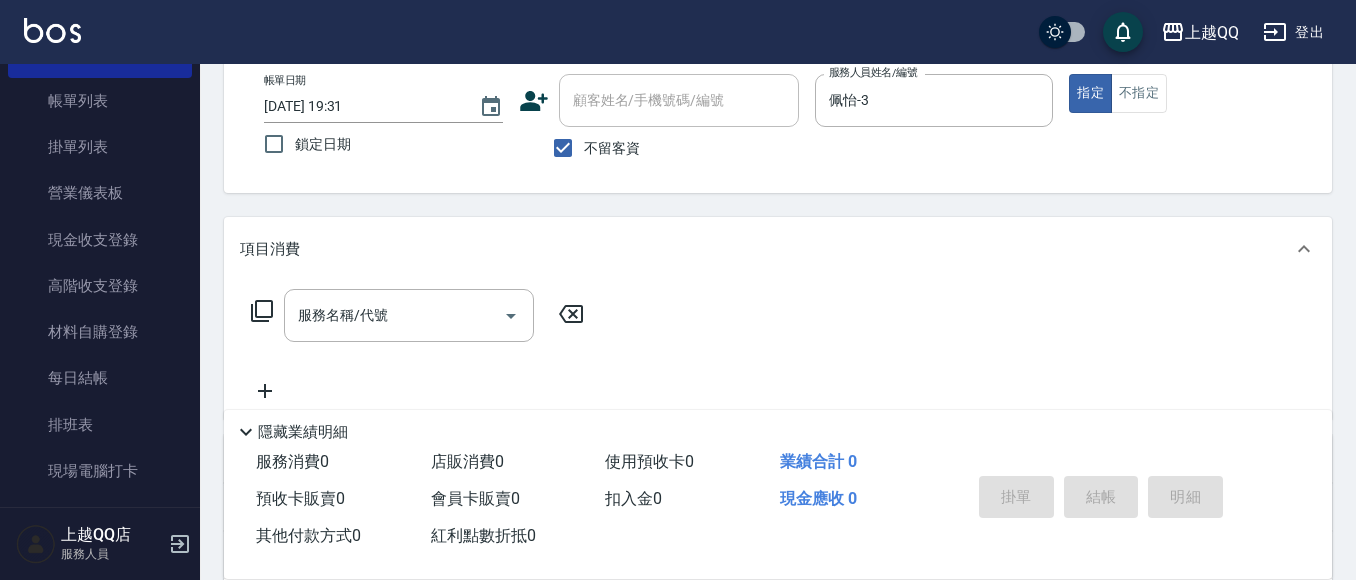 click on "服務名稱/代號 服務名稱/代號" at bounding box center [418, 315] 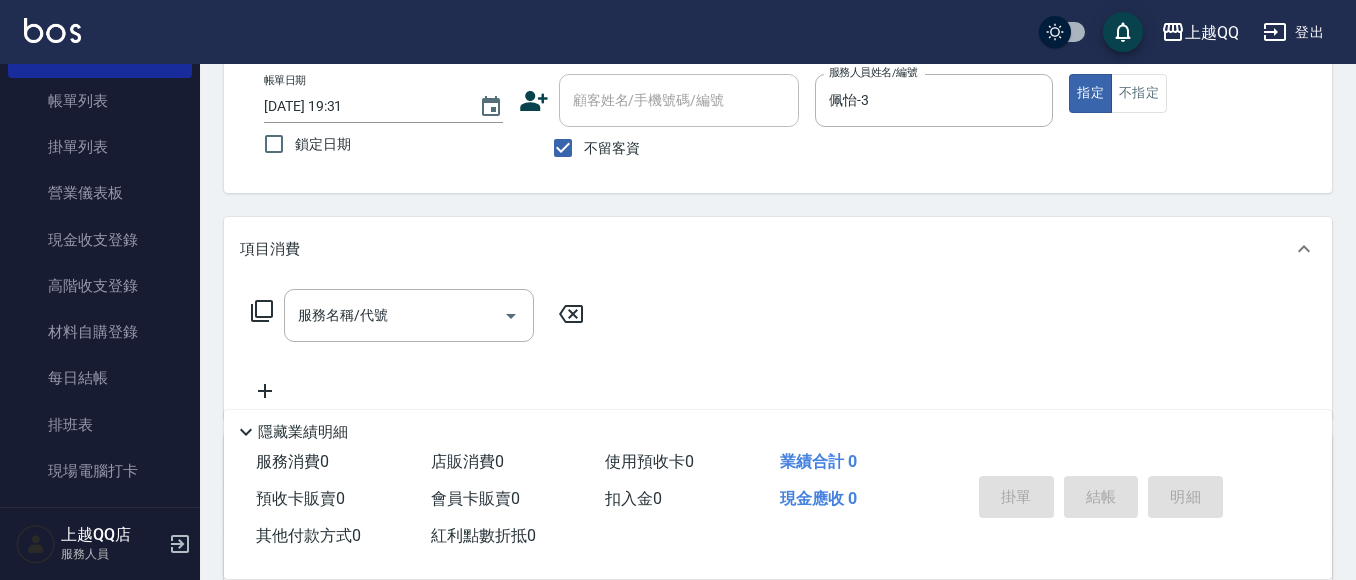 click 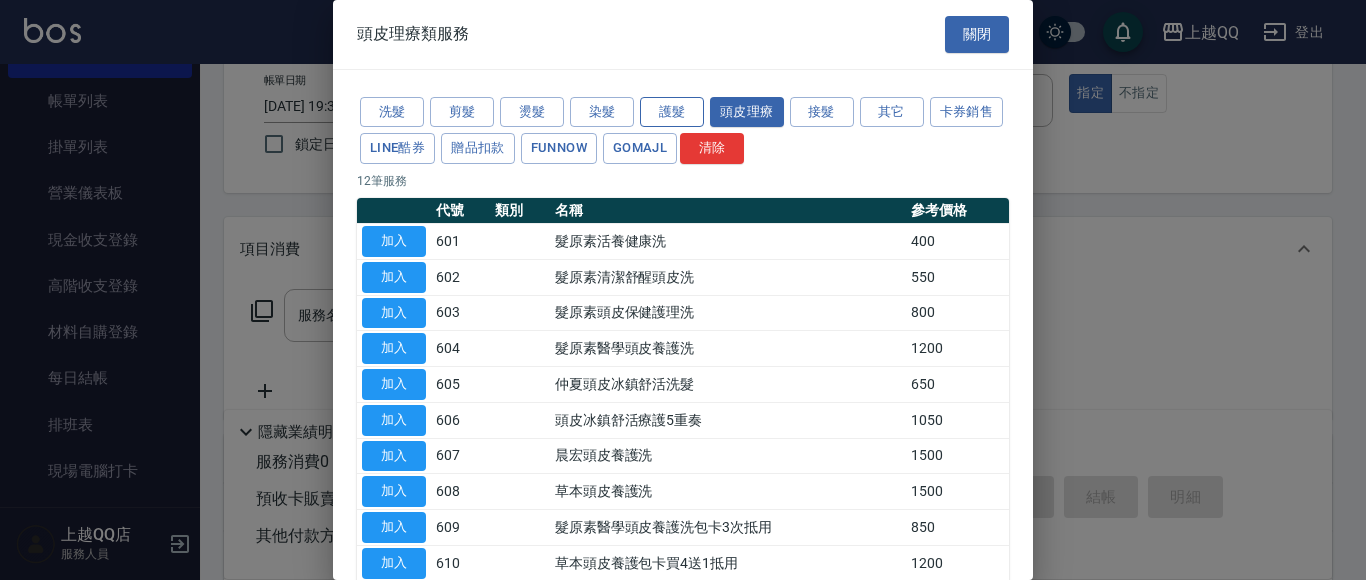 drag, startPoint x: 651, startPoint y: 126, endPoint x: 663, endPoint y: 111, distance: 19.209373 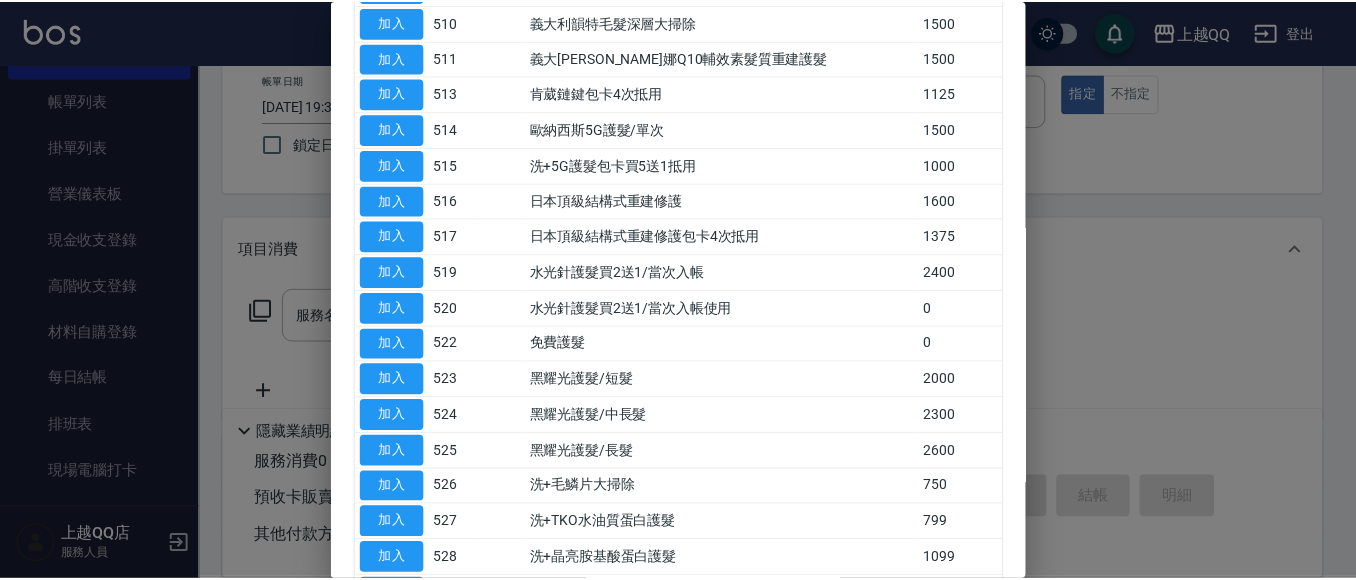 scroll, scrollTop: 696, scrollLeft: 0, axis: vertical 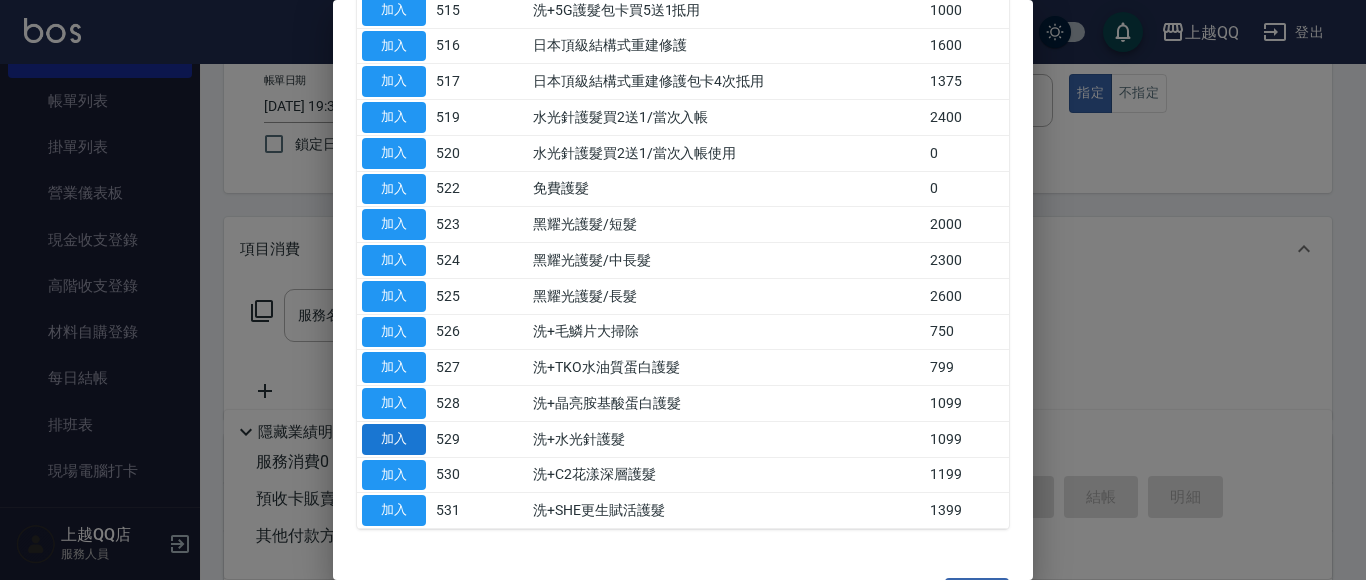 click on "加入" at bounding box center (394, 439) 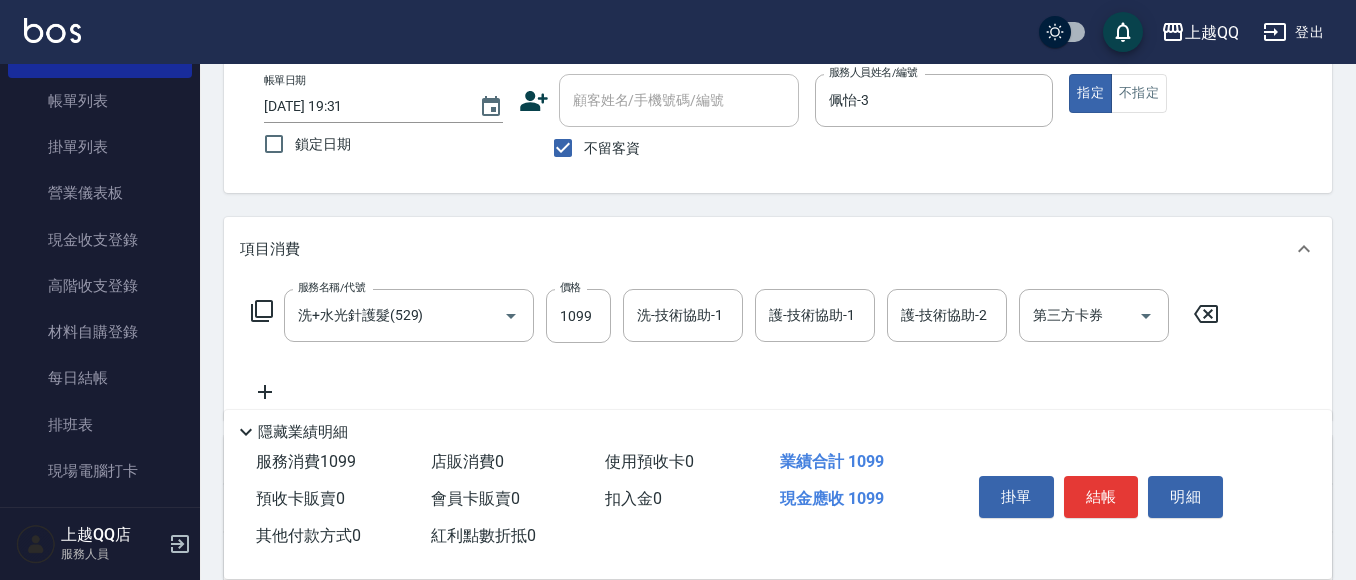 click on "洗-技術協助-1 洗-技術協助-1" at bounding box center (683, 315) 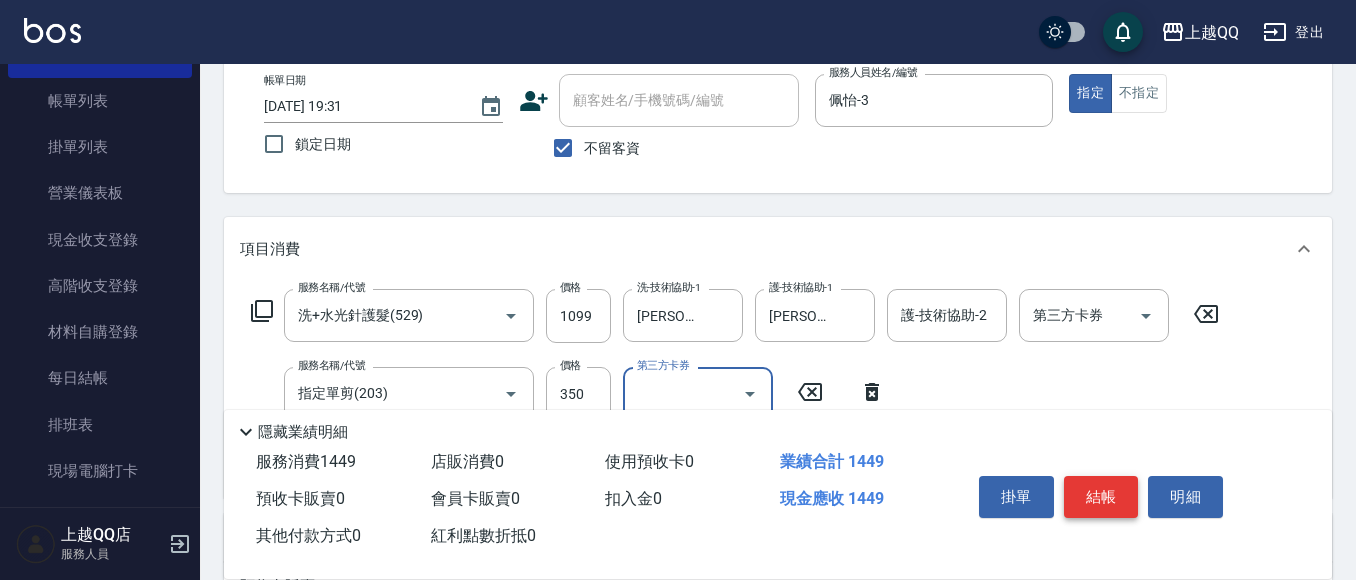 click on "結帳" at bounding box center (1101, 497) 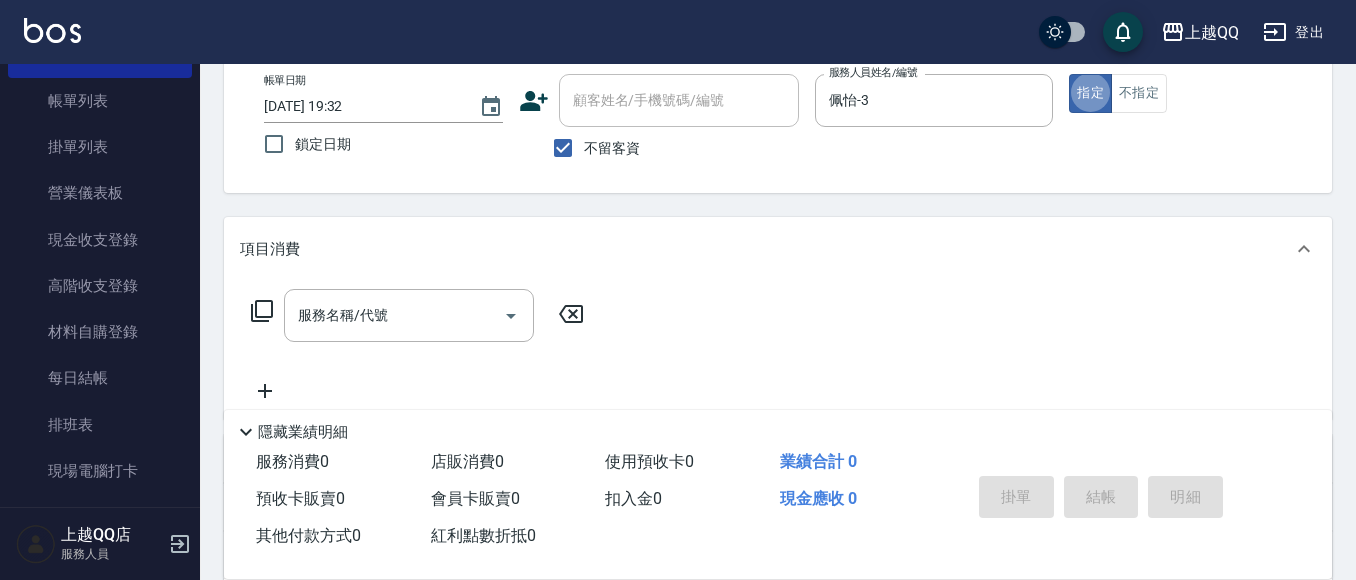 drag, startPoint x: 530, startPoint y: 150, endPoint x: 610, endPoint y: 147, distance: 80.05623 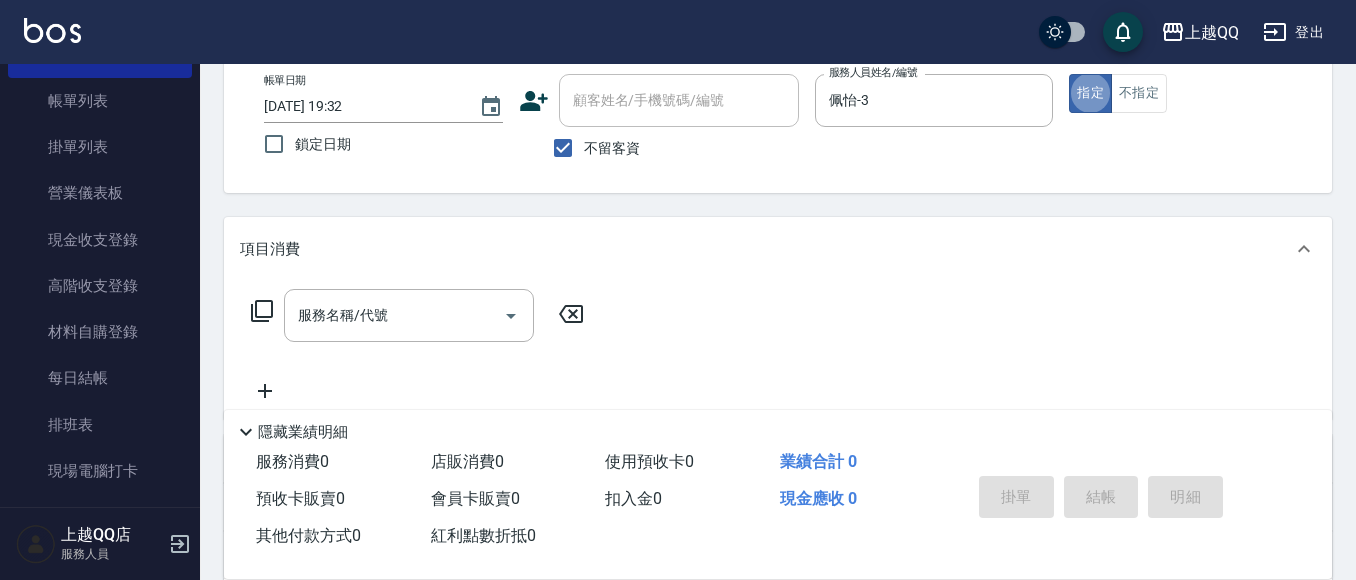 click on "不留客資" at bounding box center (659, 148) 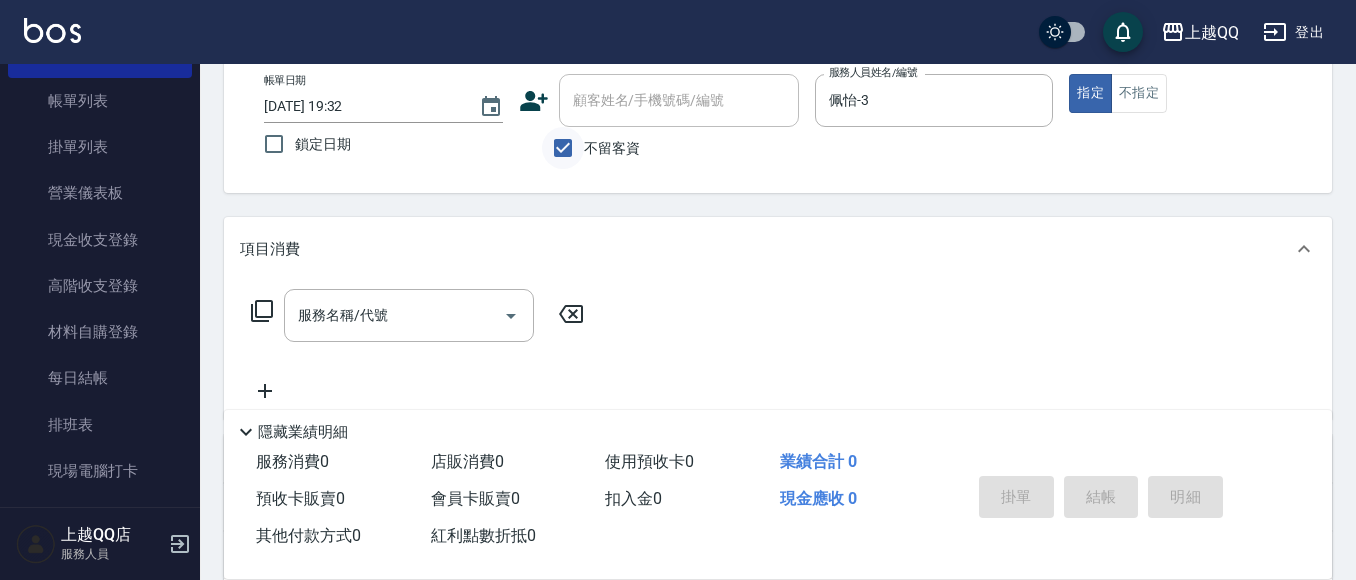 click on "不留客資" at bounding box center [563, 148] 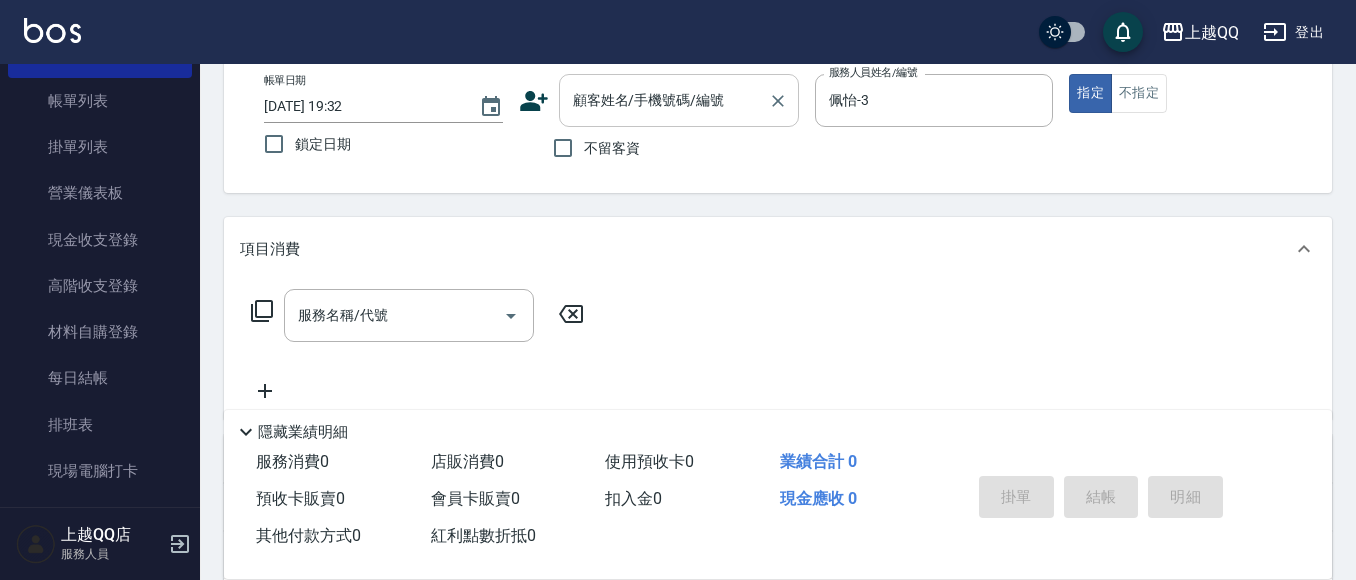 click on "顧客姓名/手機號碼/編號 顧客姓名/手機號碼/編號" at bounding box center (679, 100) 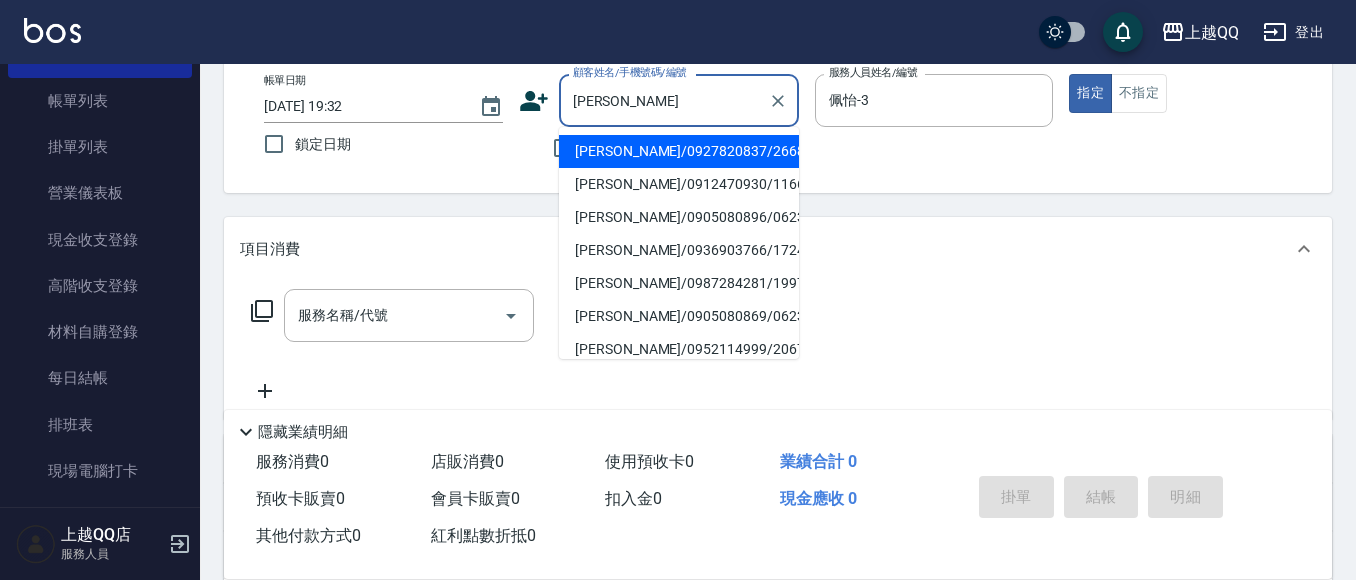 click on "[PERSON_NAME]/0927820837/2668" at bounding box center [679, 151] 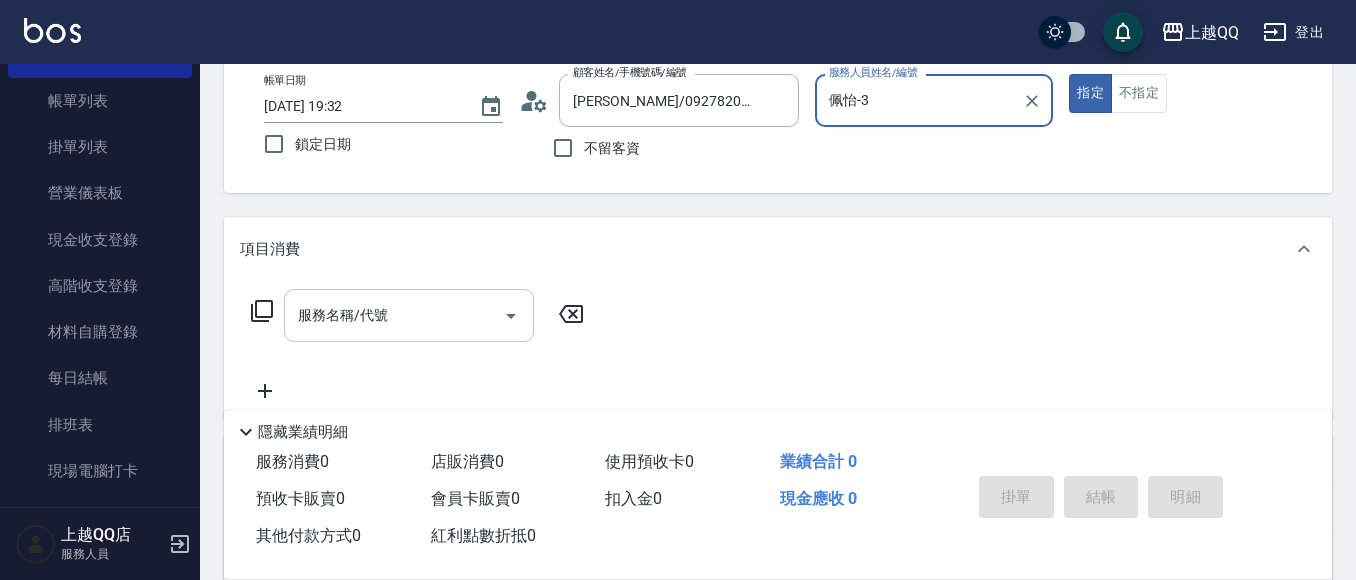 click on "服務名稱/代號 服務名稱/代號" at bounding box center [409, 315] 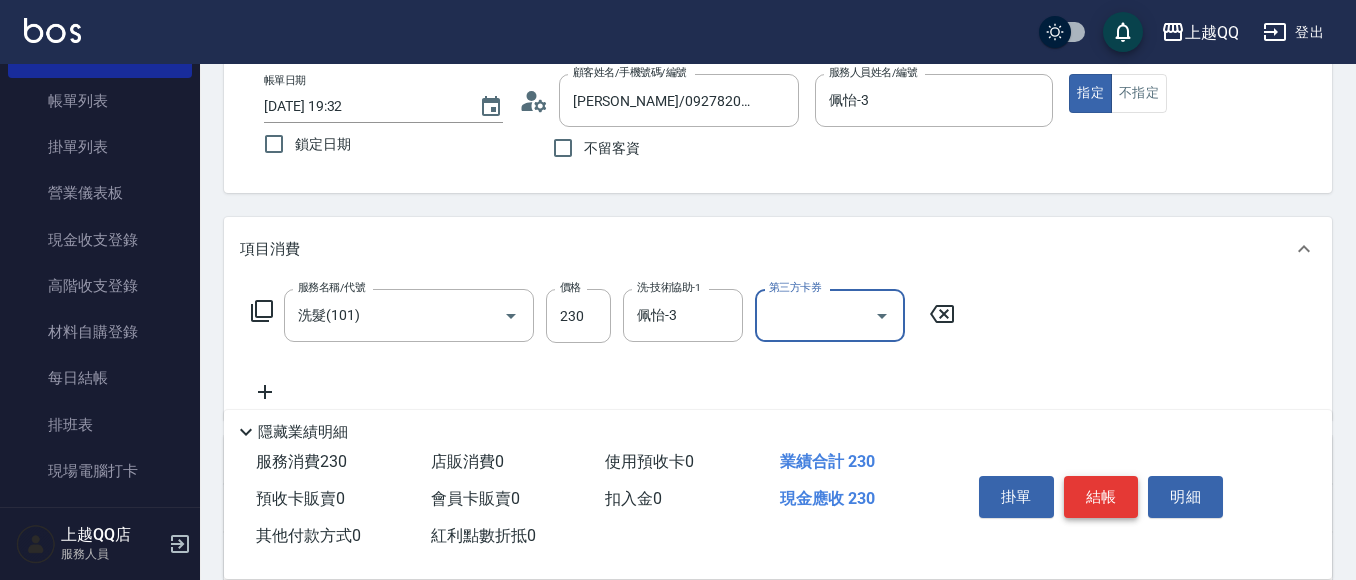 click on "結帳" at bounding box center (1101, 497) 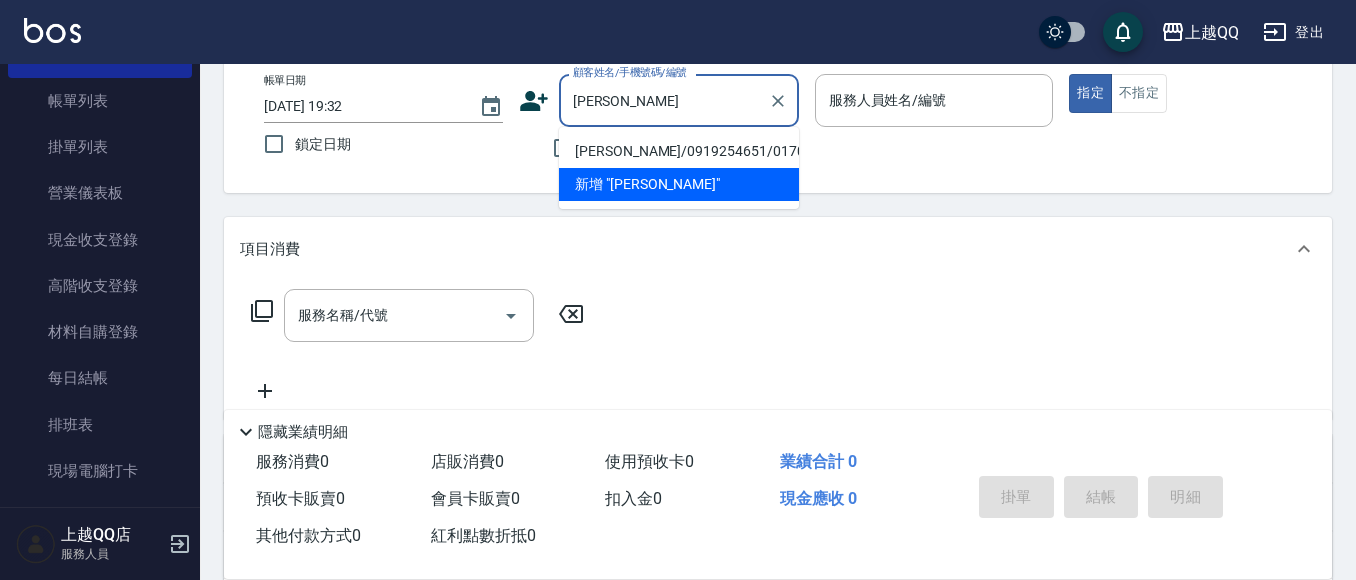 click on "[PERSON_NAME]/0919254651/0170" at bounding box center [679, 151] 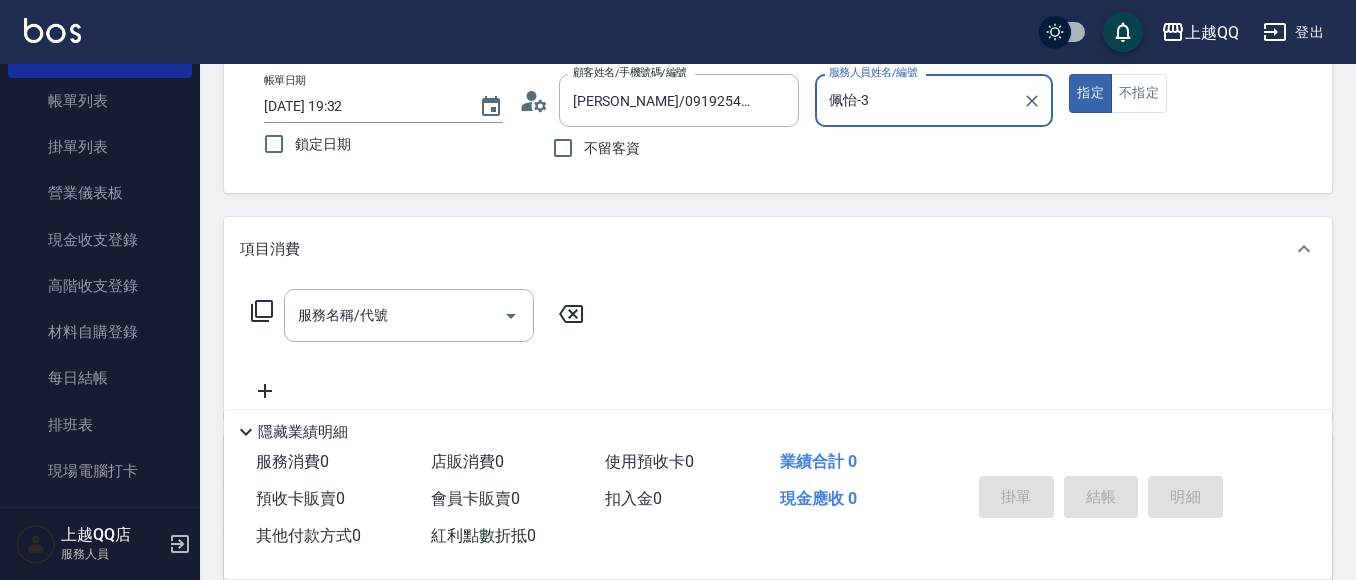 click 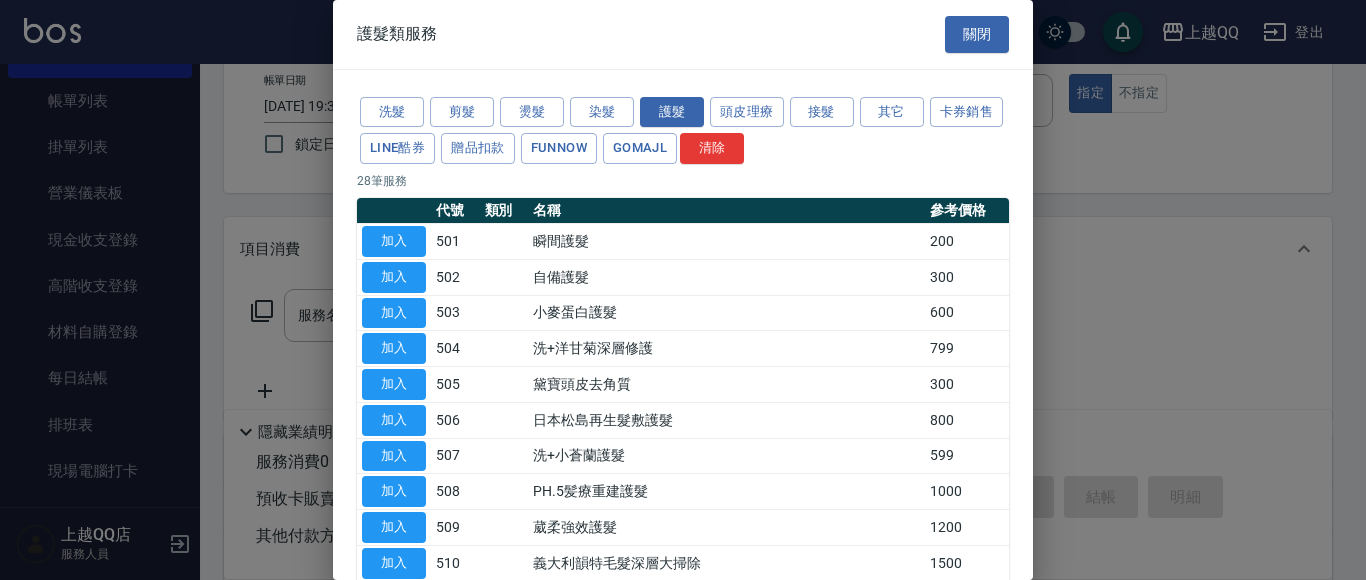 click on "加入" at bounding box center (394, 348) 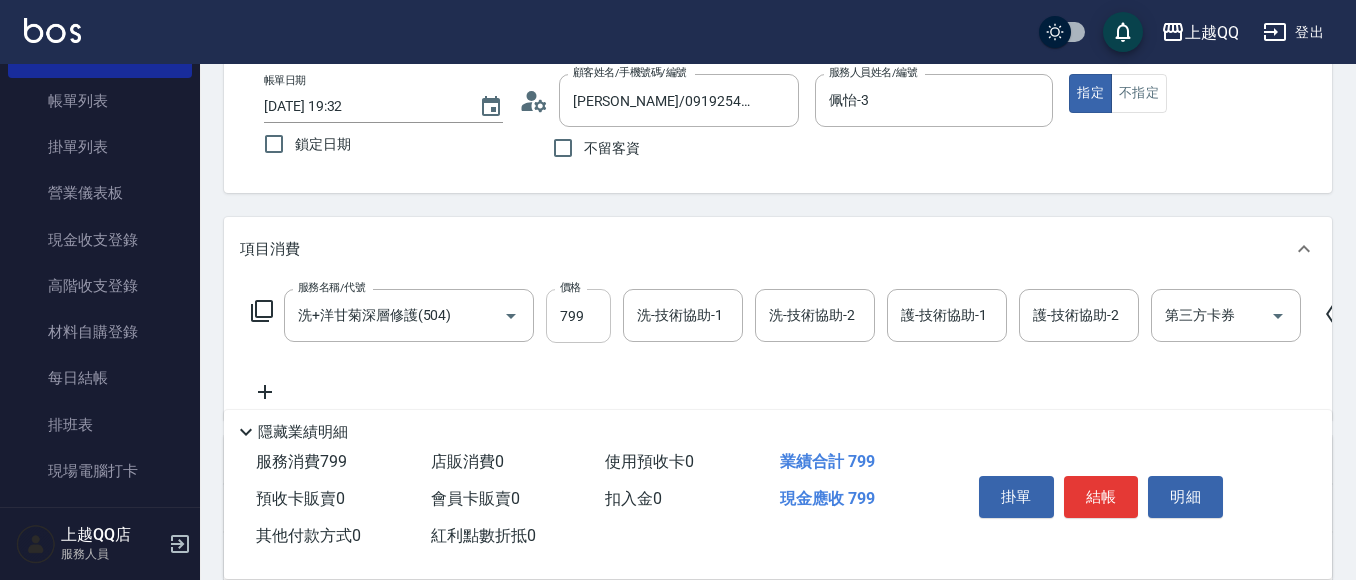 click on "799" at bounding box center (578, 316) 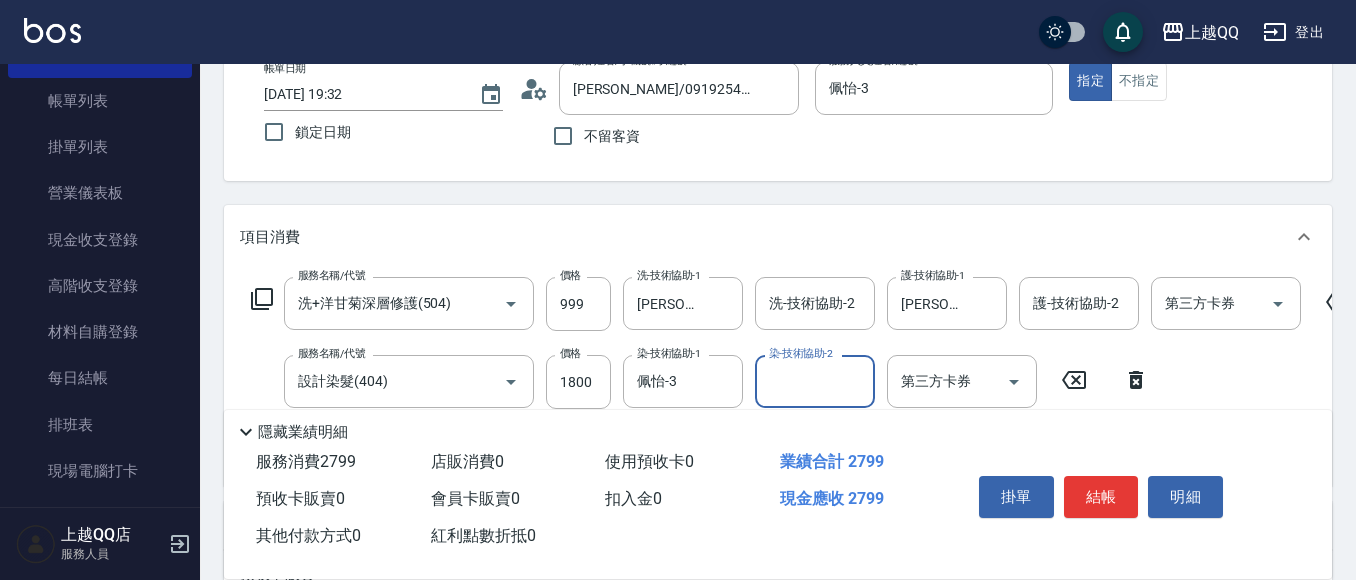 scroll, scrollTop: 252, scrollLeft: 0, axis: vertical 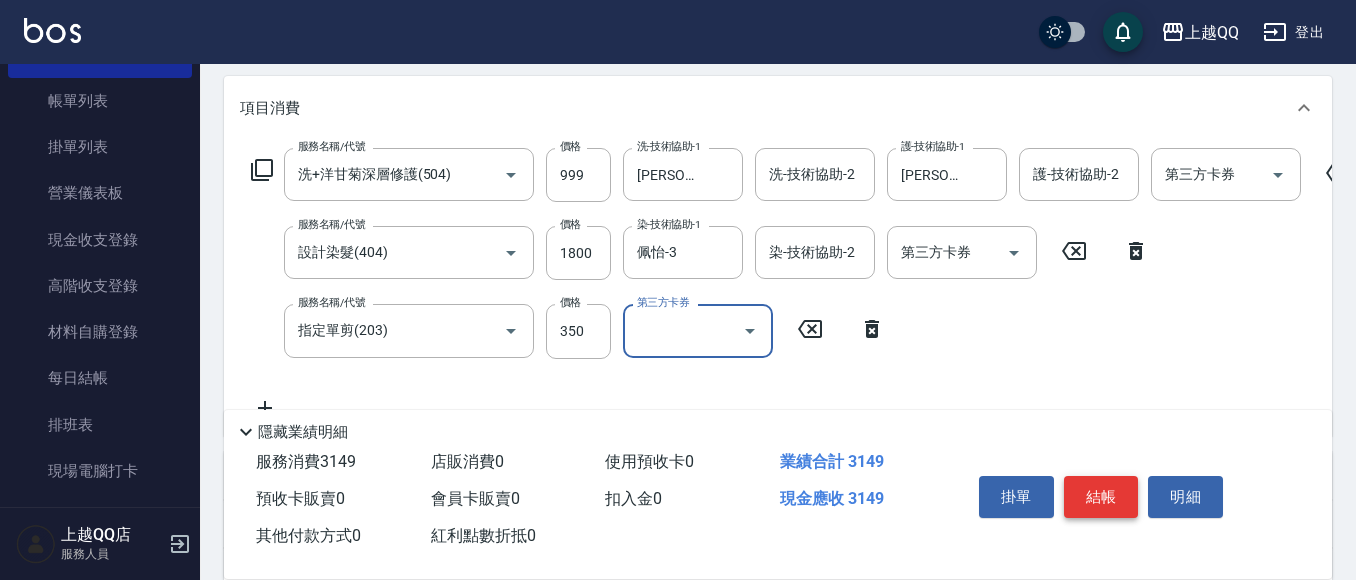 click on "結帳" at bounding box center (1101, 497) 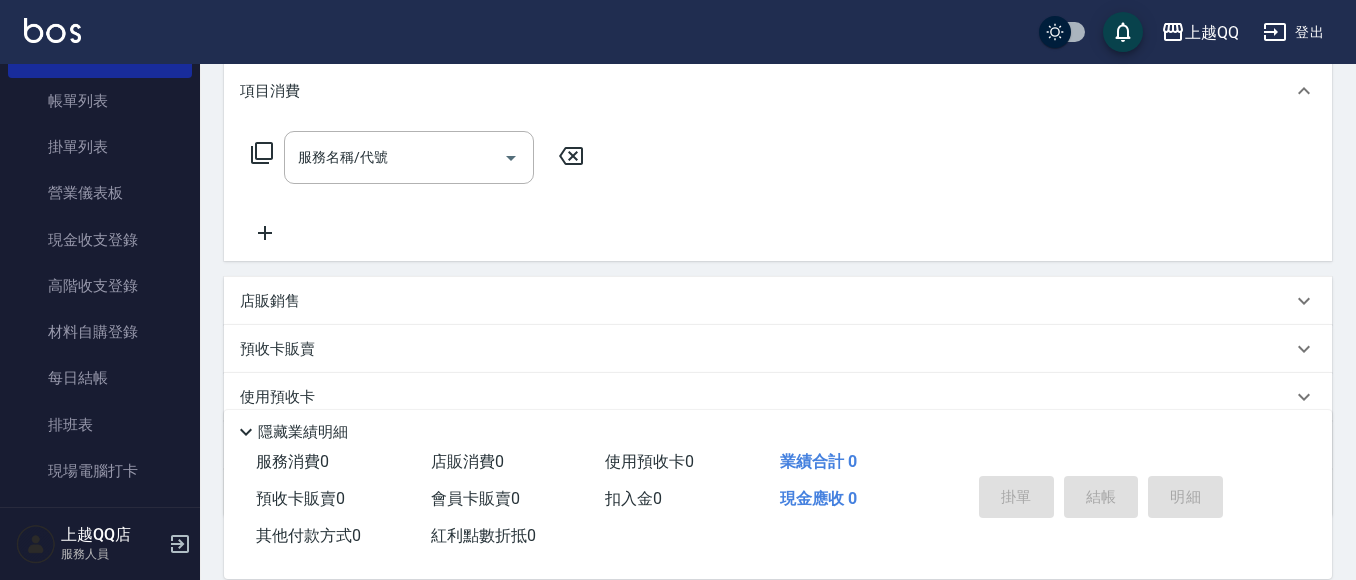 scroll, scrollTop: 398, scrollLeft: 0, axis: vertical 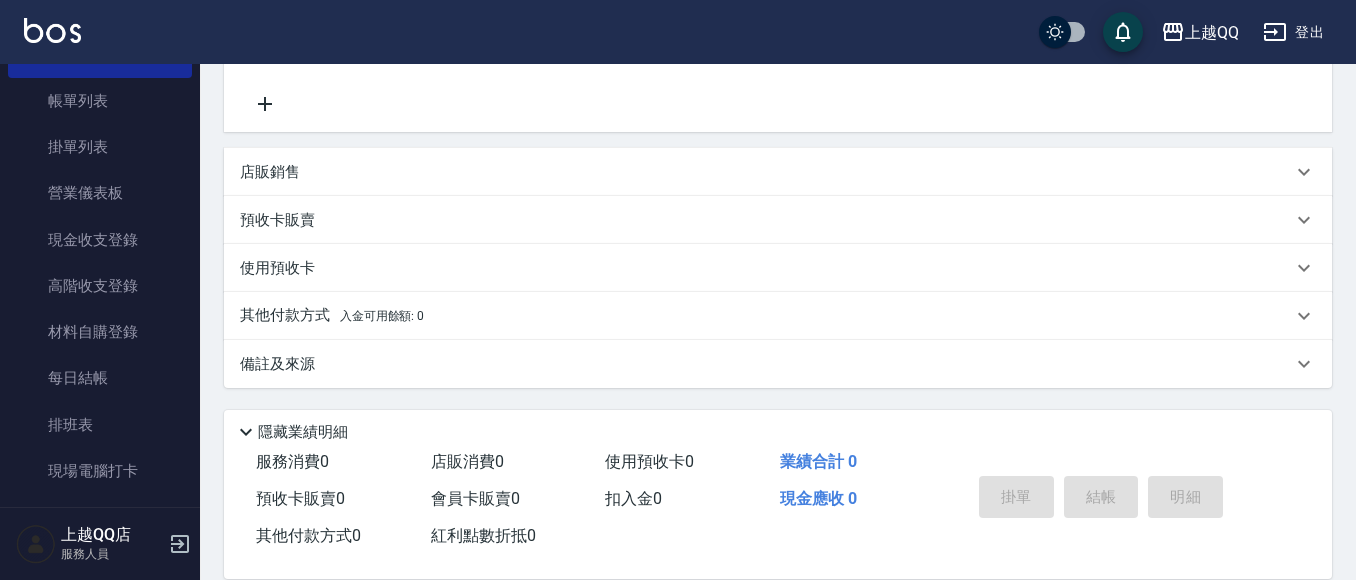 click on "預收卡販賣" at bounding box center (277, 220) 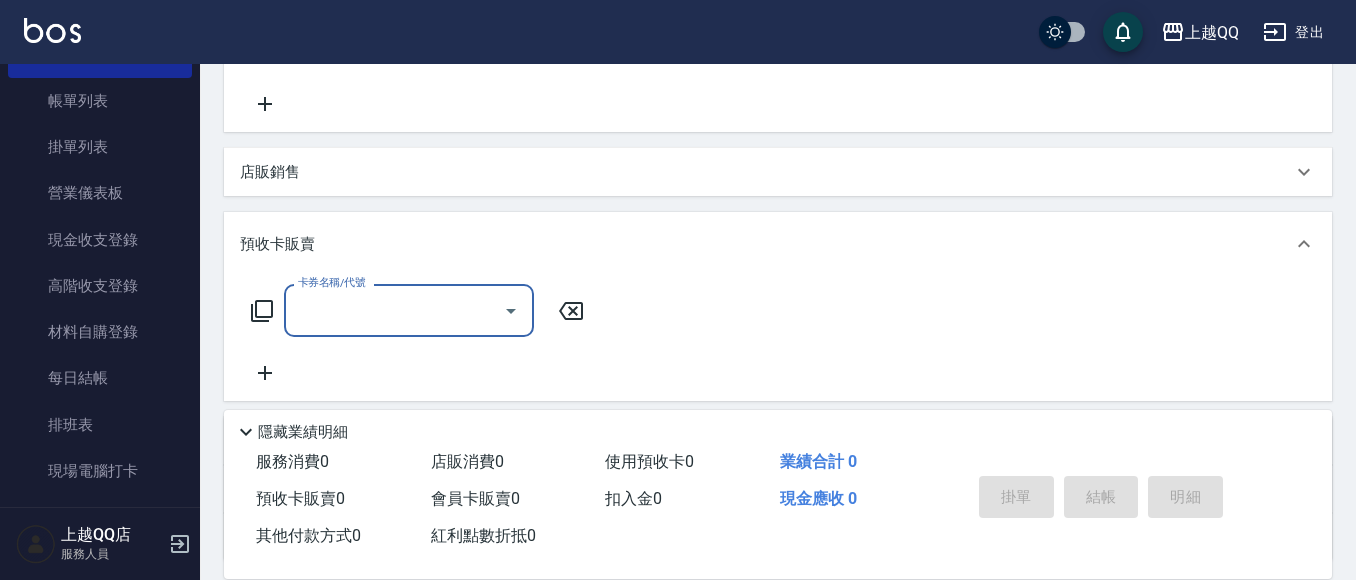 scroll, scrollTop: 0, scrollLeft: 0, axis: both 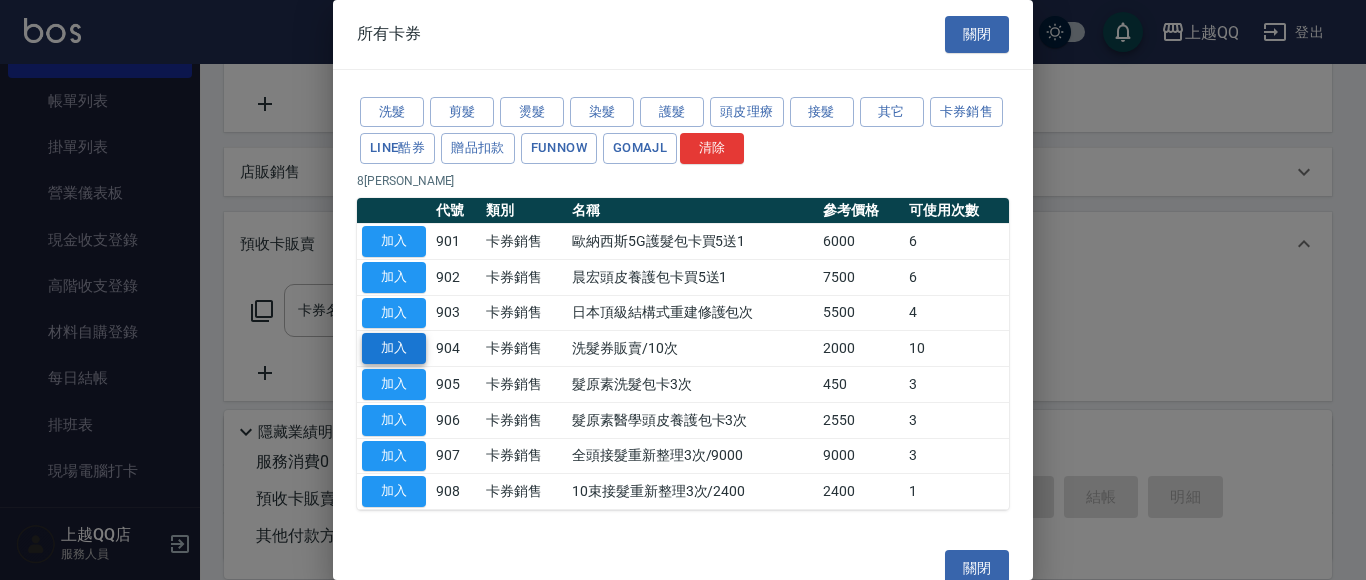 click on "加入" at bounding box center (394, 348) 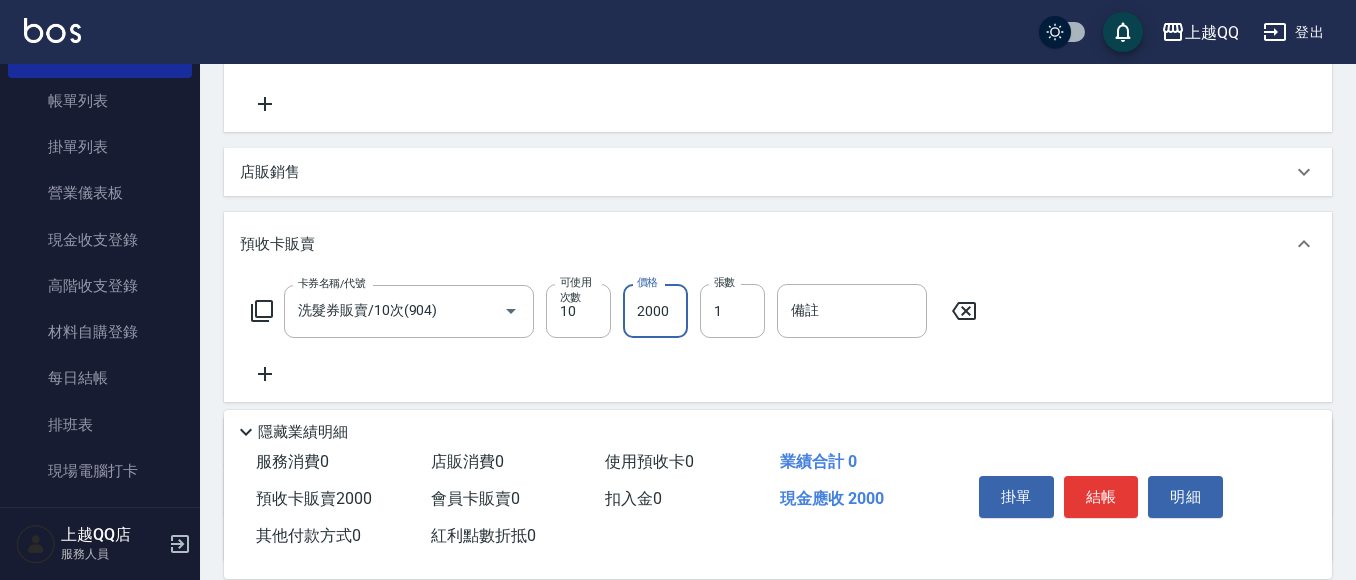 click on "2000" at bounding box center (655, 311) 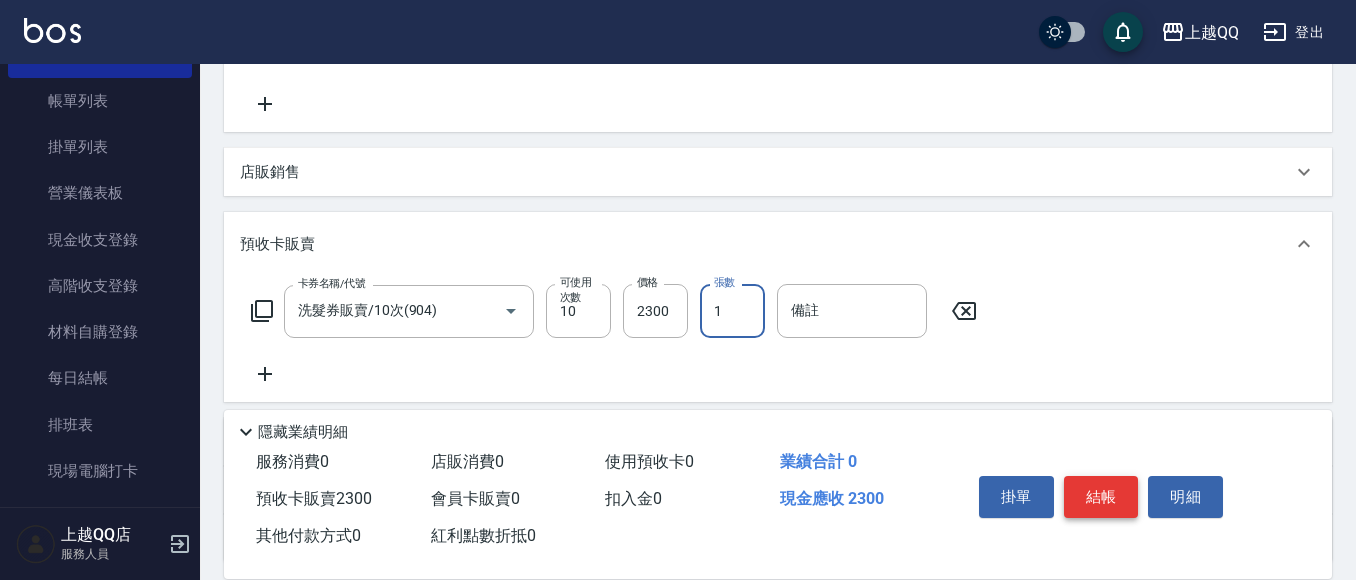 click on "結帳" at bounding box center [1101, 497] 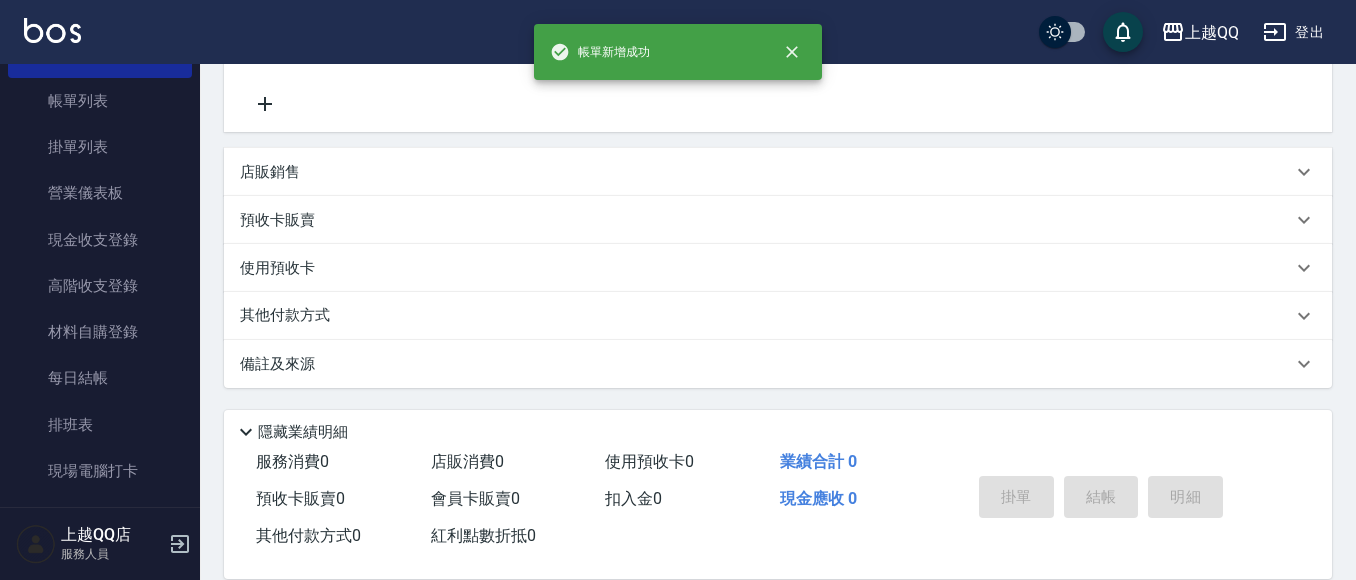 scroll, scrollTop: 0, scrollLeft: 0, axis: both 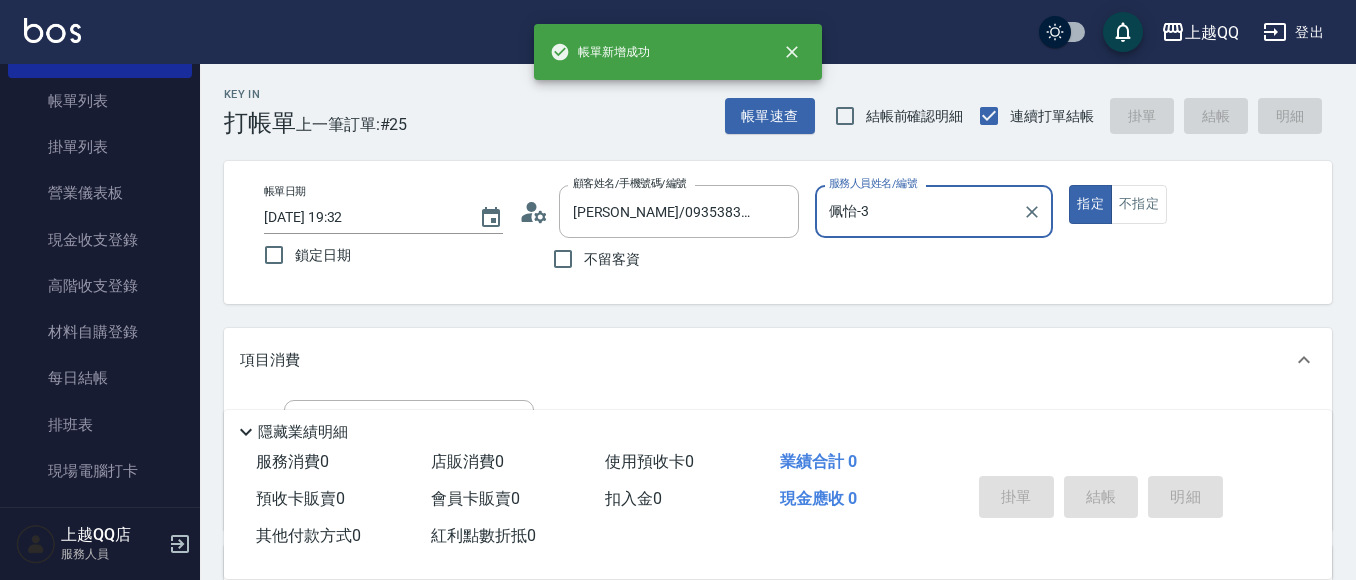 click on "指定" at bounding box center (1090, 204) 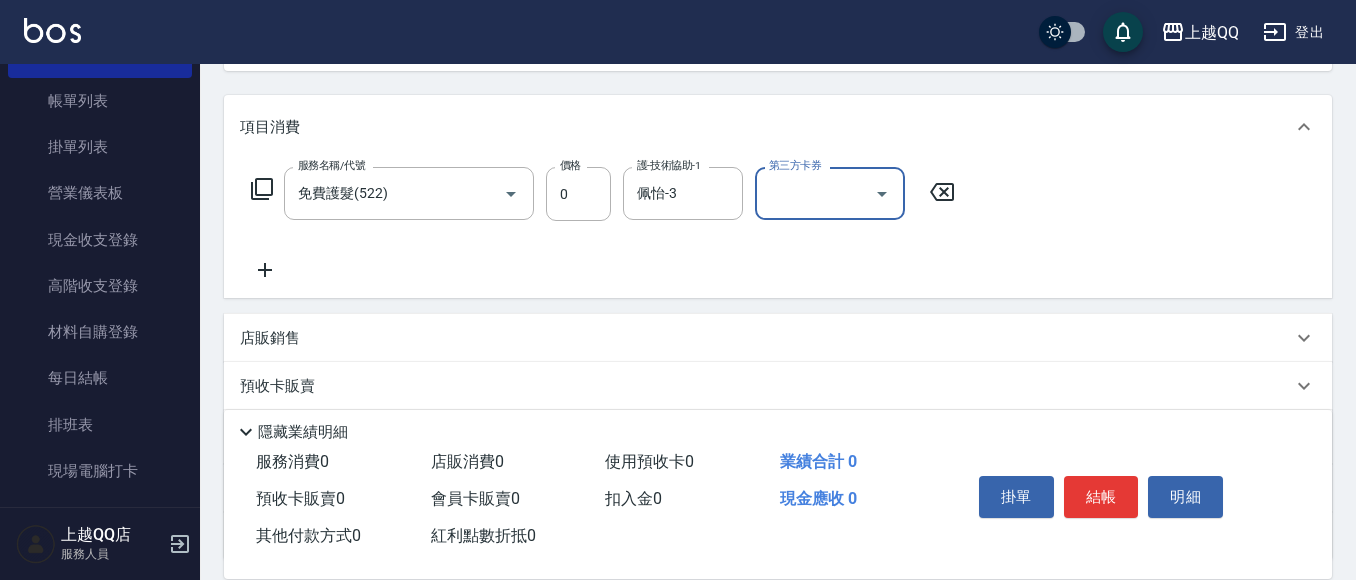 scroll, scrollTop: 405, scrollLeft: 0, axis: vertical 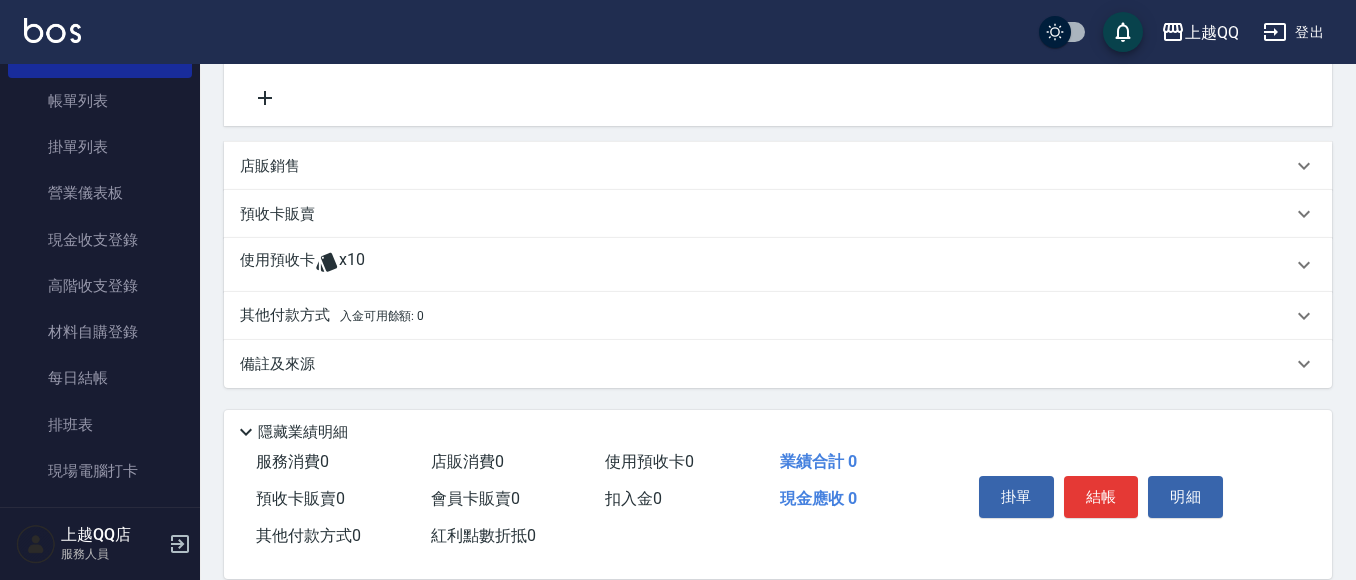 drag, startPoint x: 360, startPoint y: 248, endPoint x: 365, endPoint y: 268, distance: 20.615528 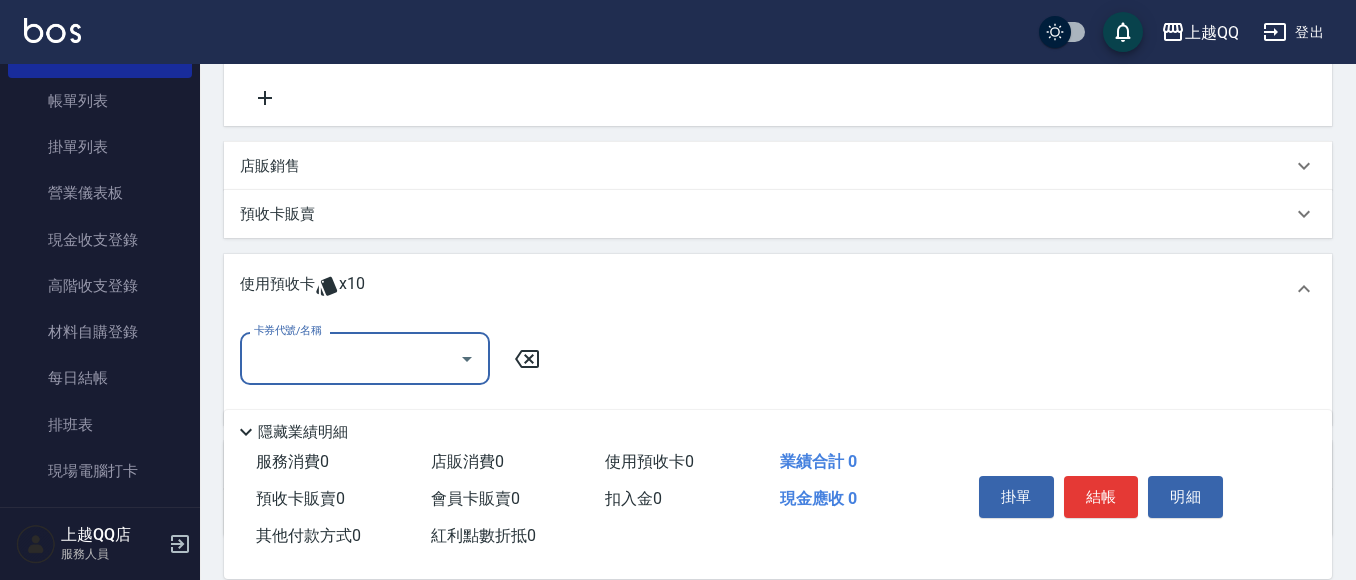 scroll, scrollTop: 0, scrollLeft: 0, axis: both 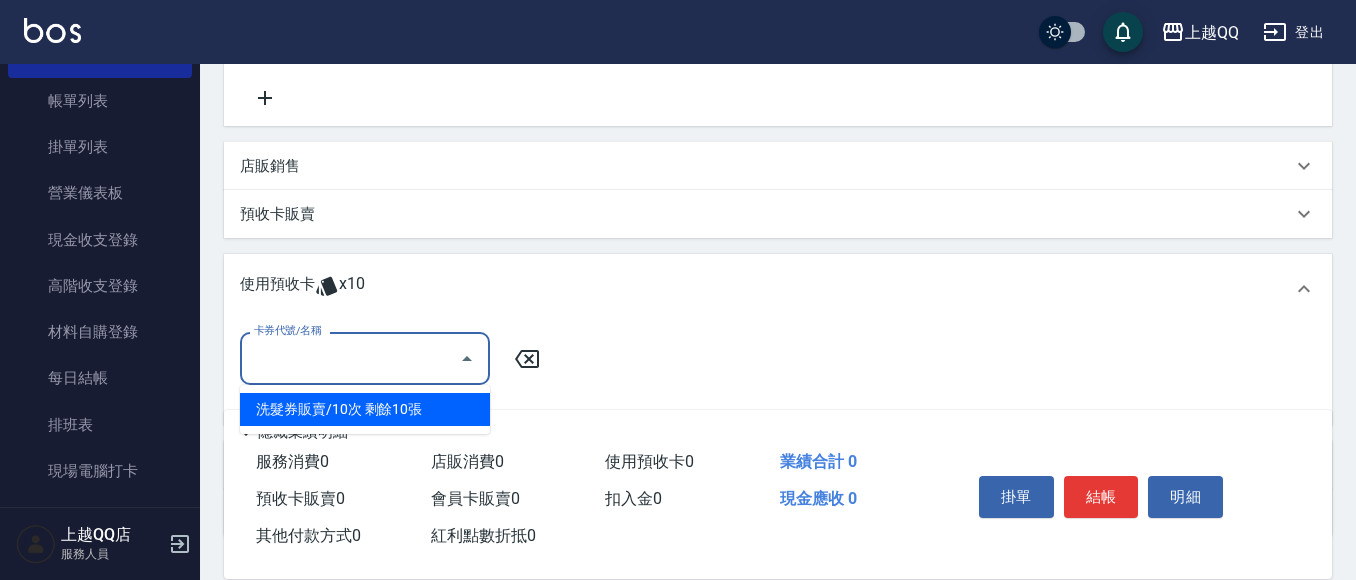 click on "洗髮券販賣/10次 剩餘10張" at bounding box center (365, 409) 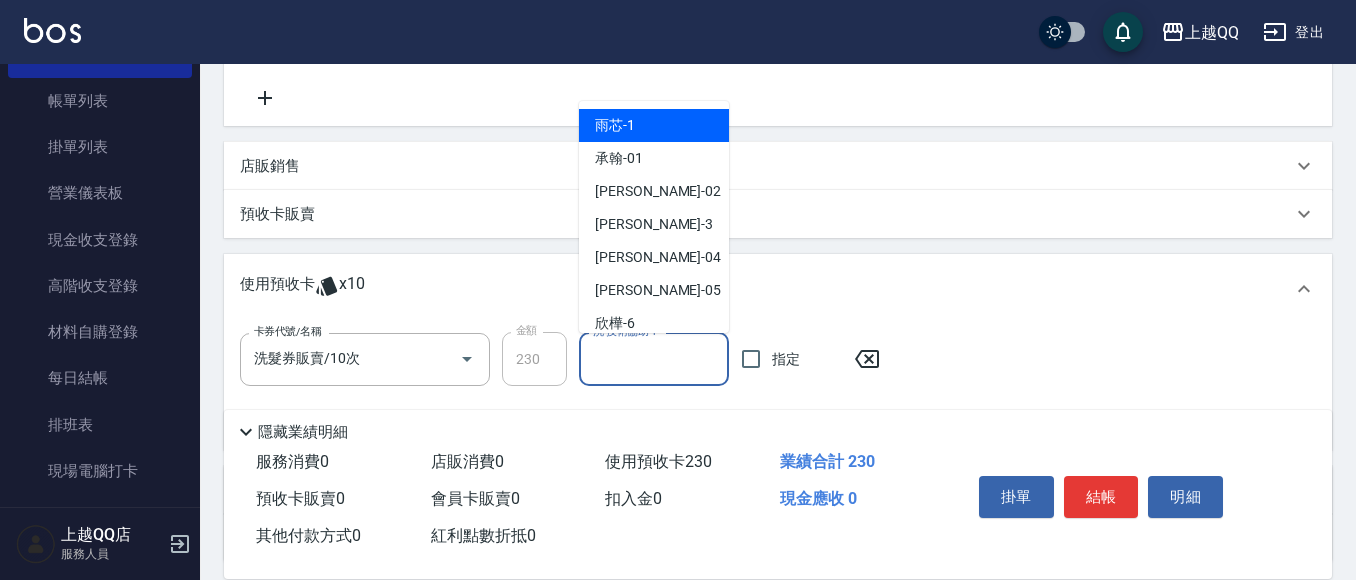 click on "洗-技術協助-1 洗-技術協助-1" at bounding box center [654, 359] 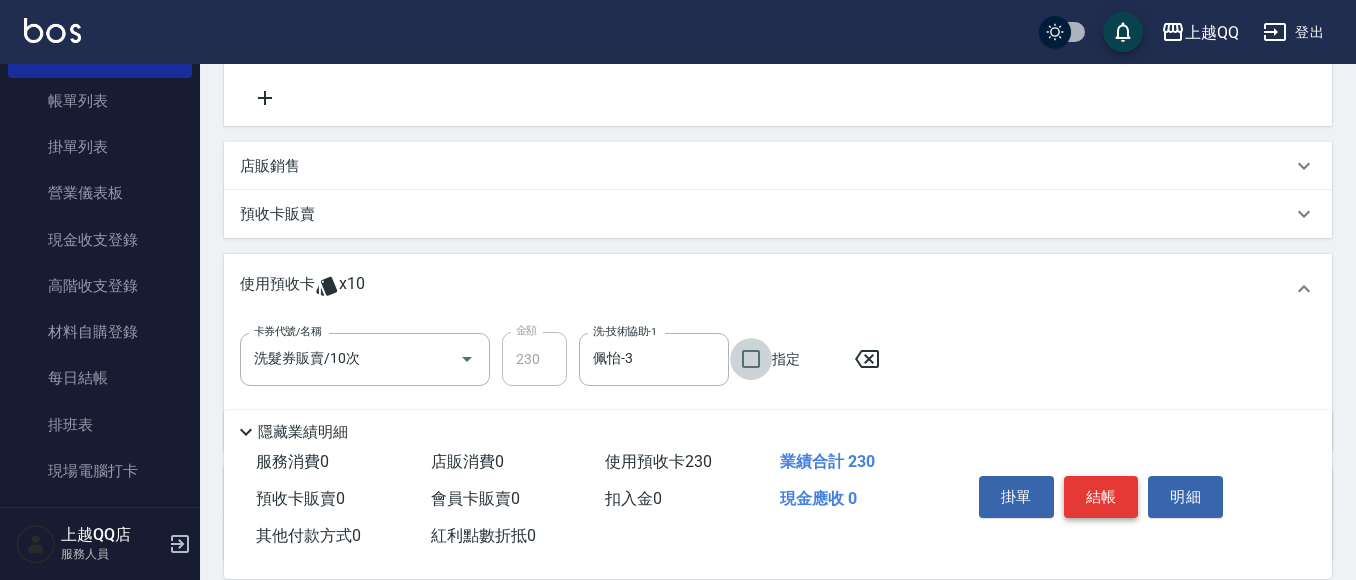 click on "結帳" at bounding box center [1101, 497] 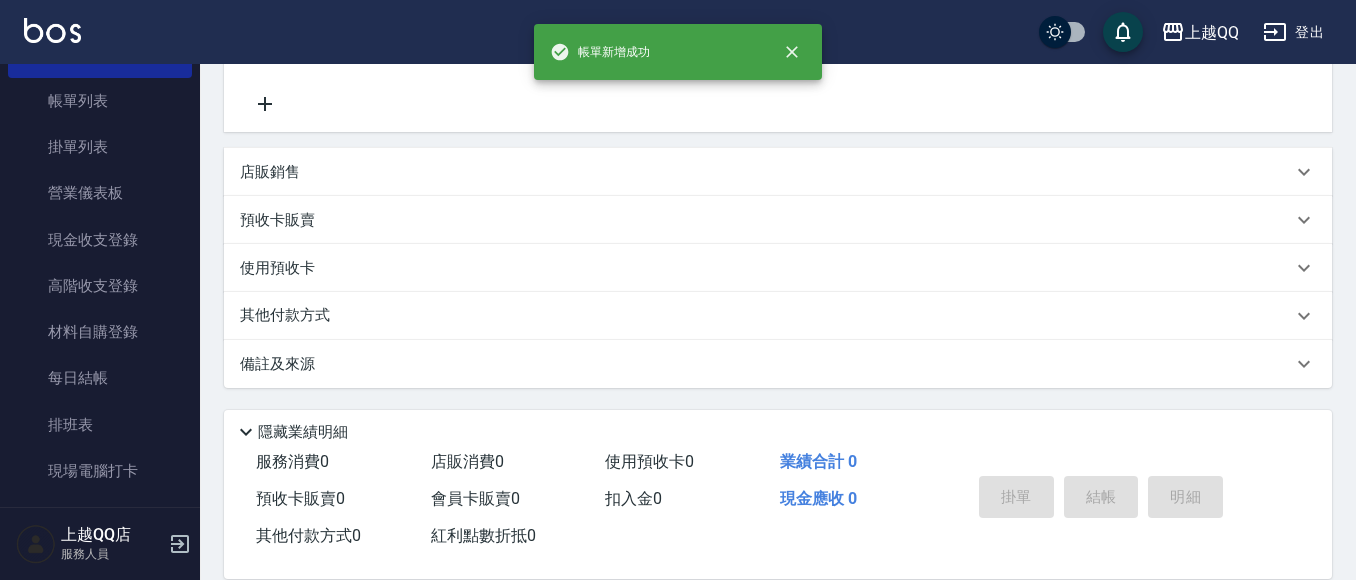 scroll, scrollTop: 0, scrollLeft: 0, axis: both 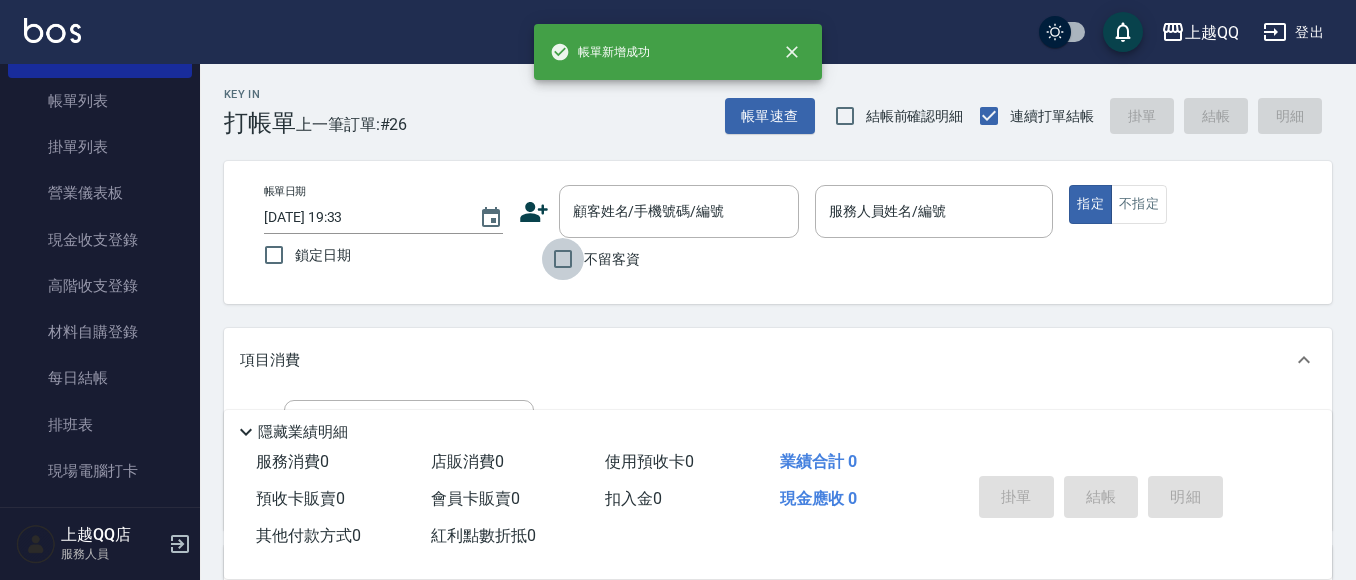 click on "不留客資" at bounding box center (563, 259) 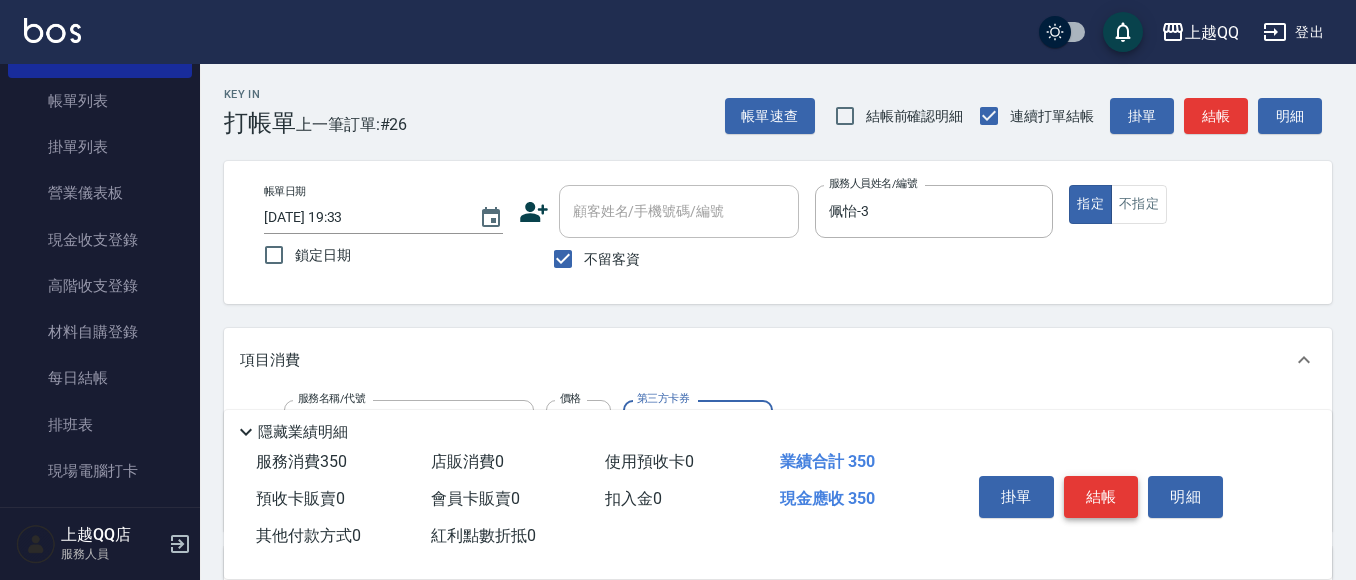 click on "結帳" at bounding box center (1101, 497) 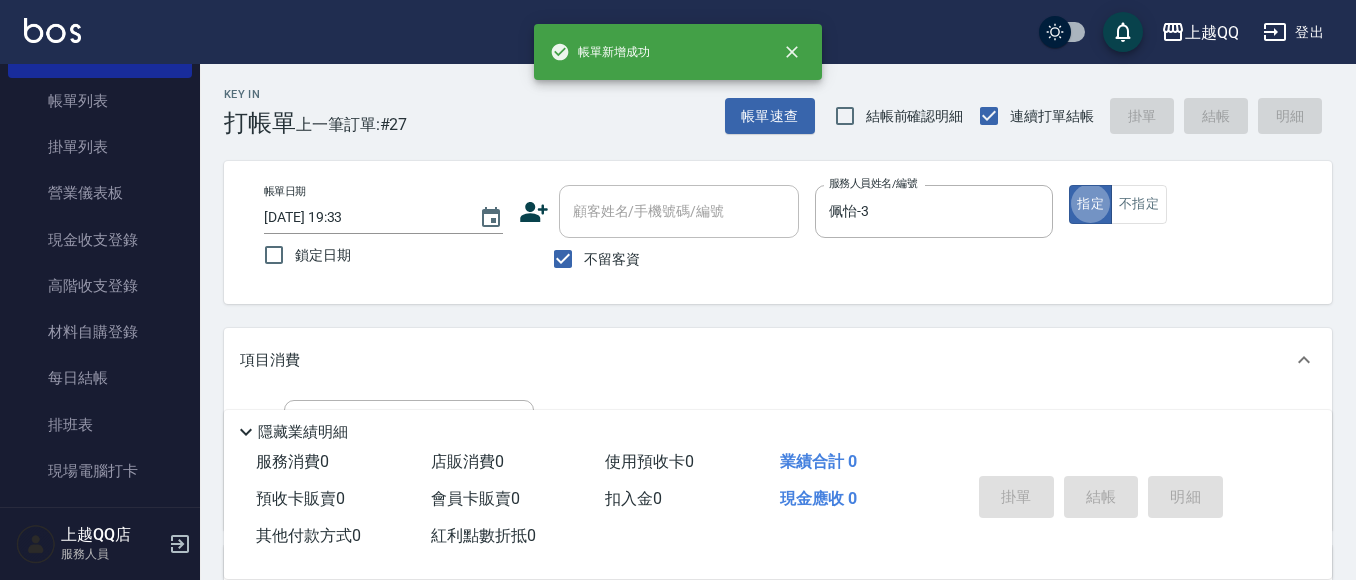 click on "不留客資" at bounding box center (659, 259) 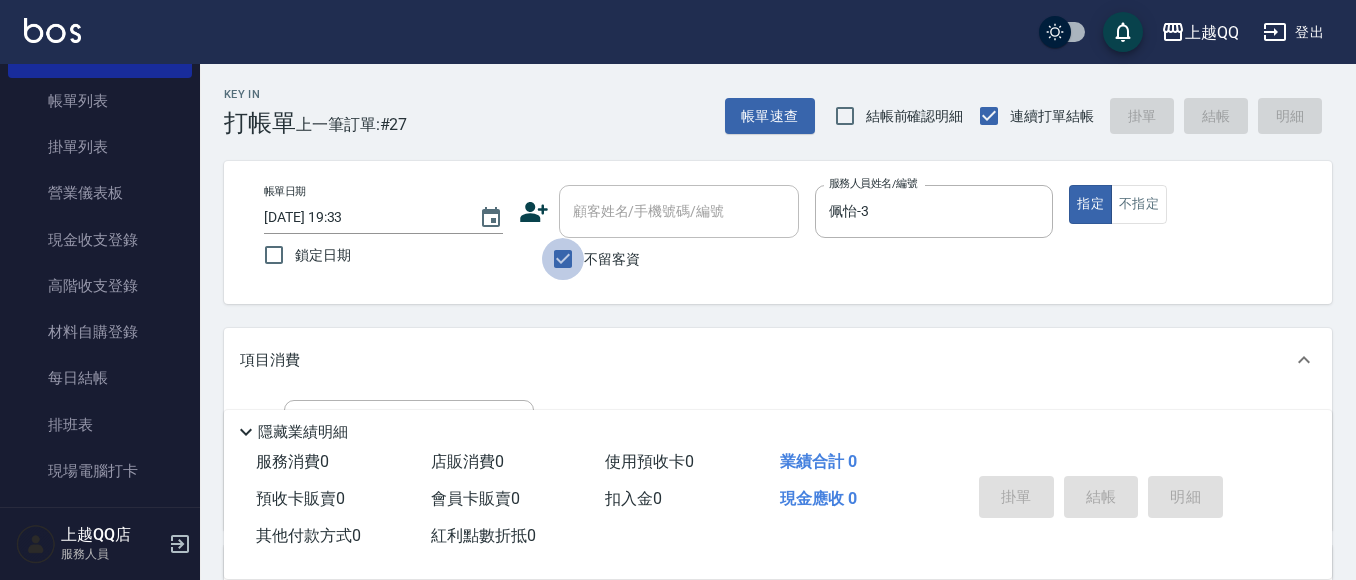 click on "不留客資" at bounding box center [563, 259] 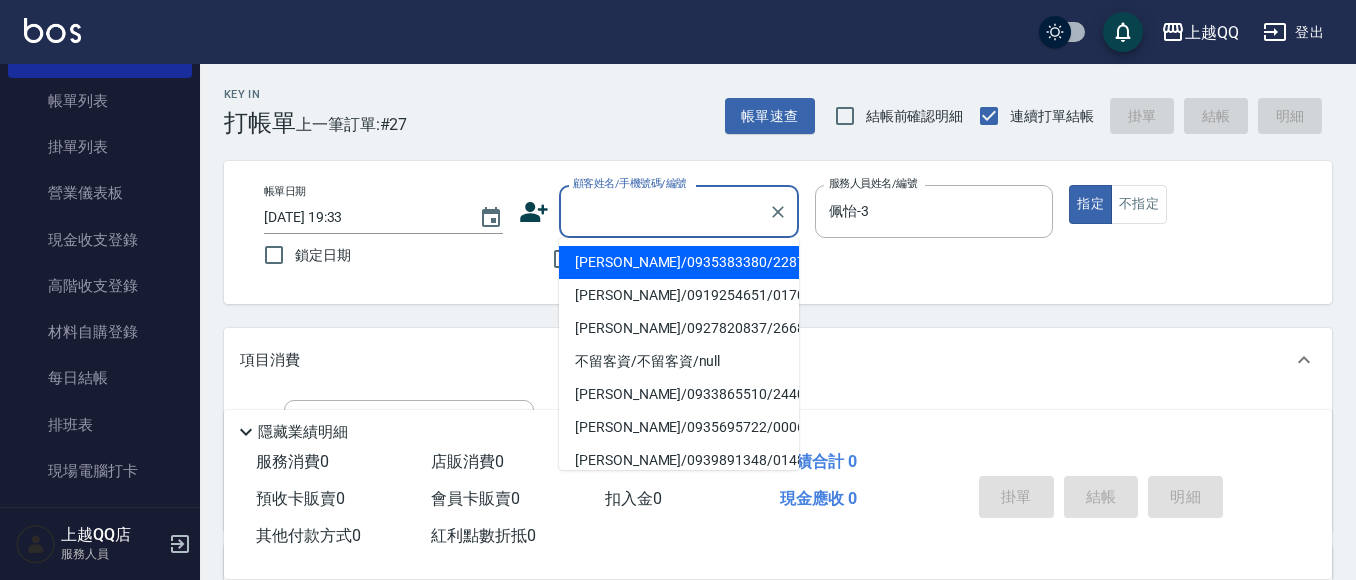 click on "顧客姓名/手機號碼/編號" at bounding box center [664, 211] 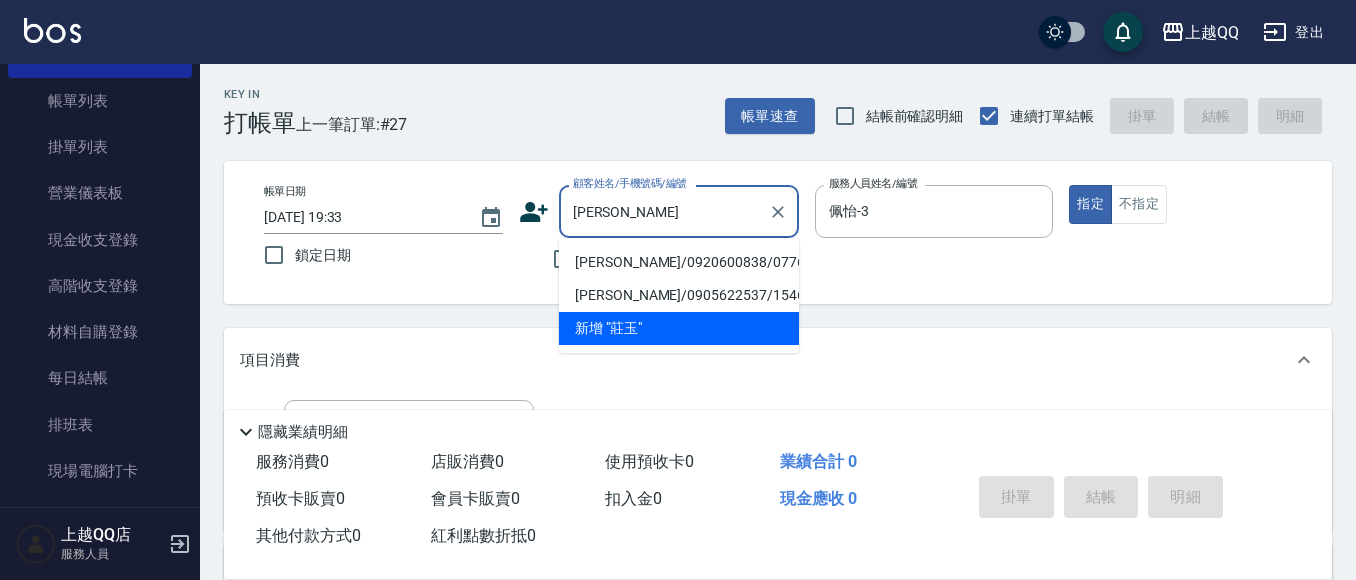 click on "[PERSON_NAME]/0920600838/0776" at bounding box center (679, 262) 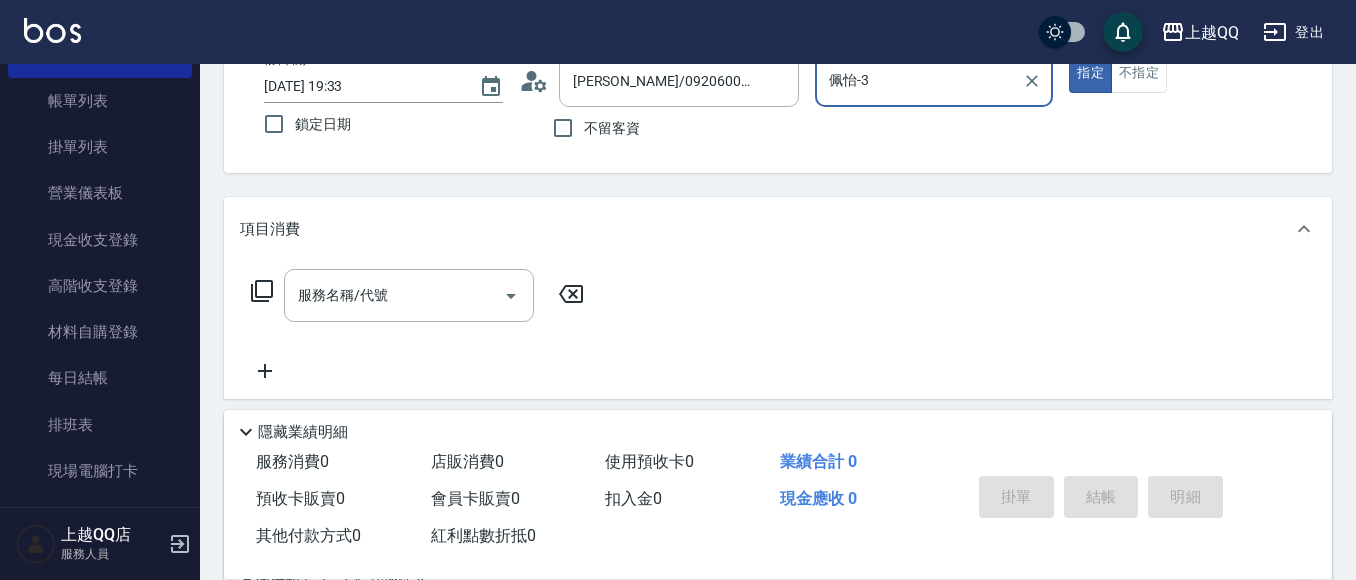 scroll, scrollTop: 134, scrollLeft: 0, axis: vertical 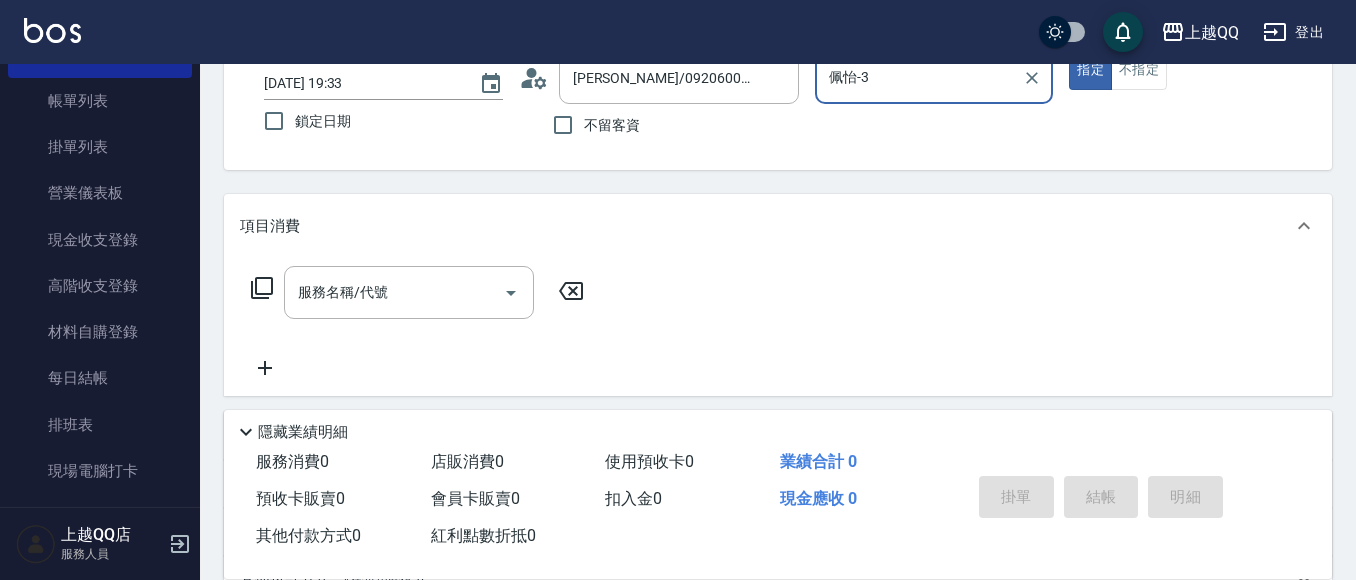 drag, startPoint x: 374, startPoint y: 295, endPoint x: 392, endPoint y: 294, distance: 18.027756 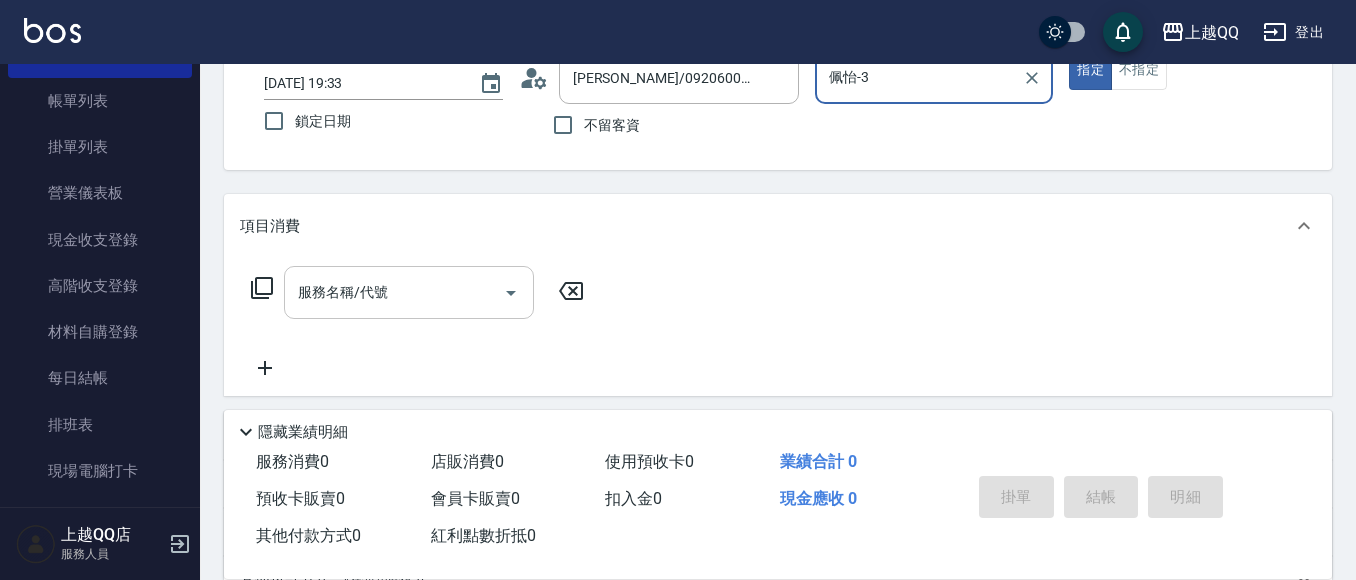 click on "服務名稱/代號 服務名稱/代號" at bounding box center (409, 292) 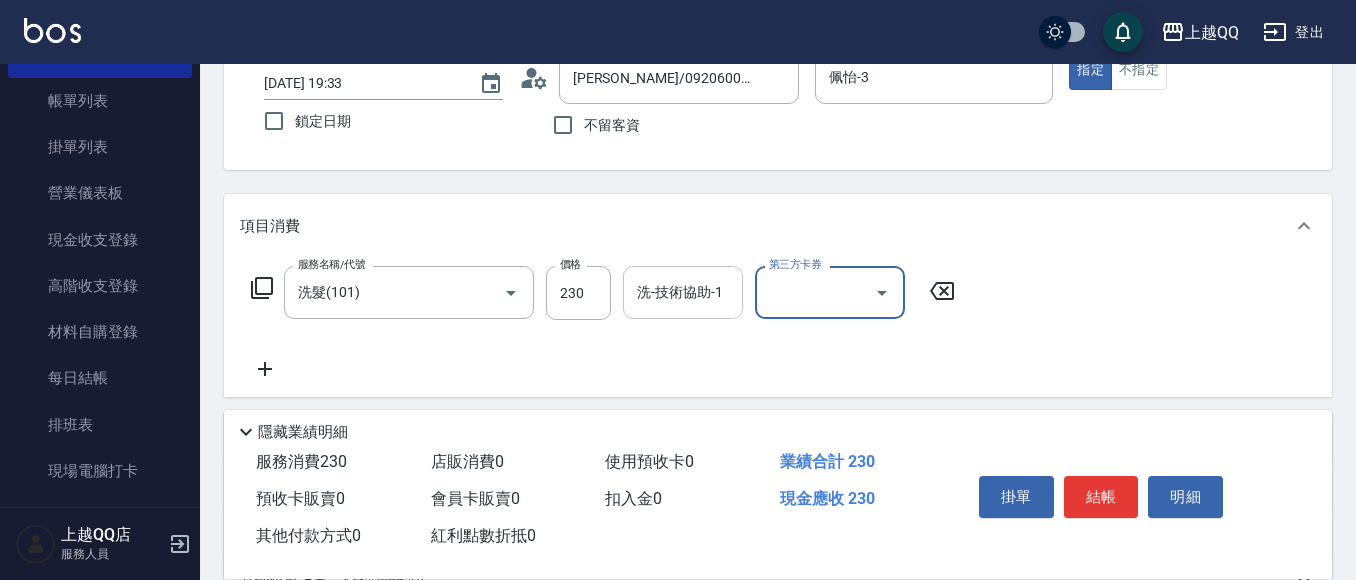 click on "洗-技術協助-1" at bounding box center (683, 292) 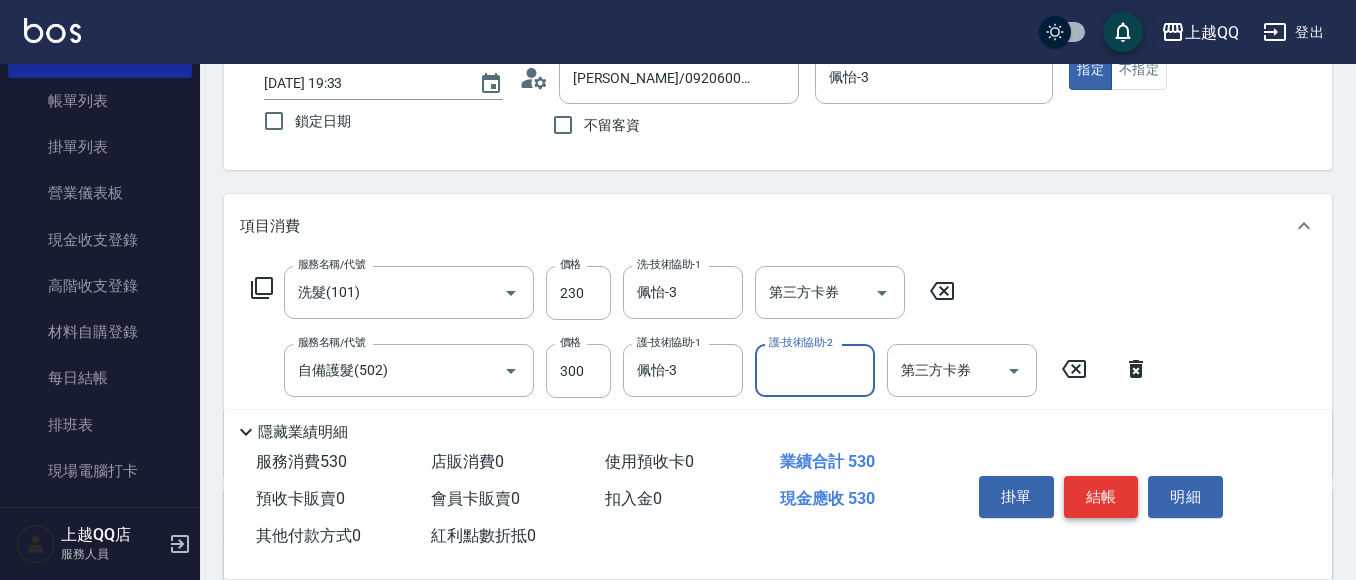 click on "結帳" at bounding box center [1101, 497] 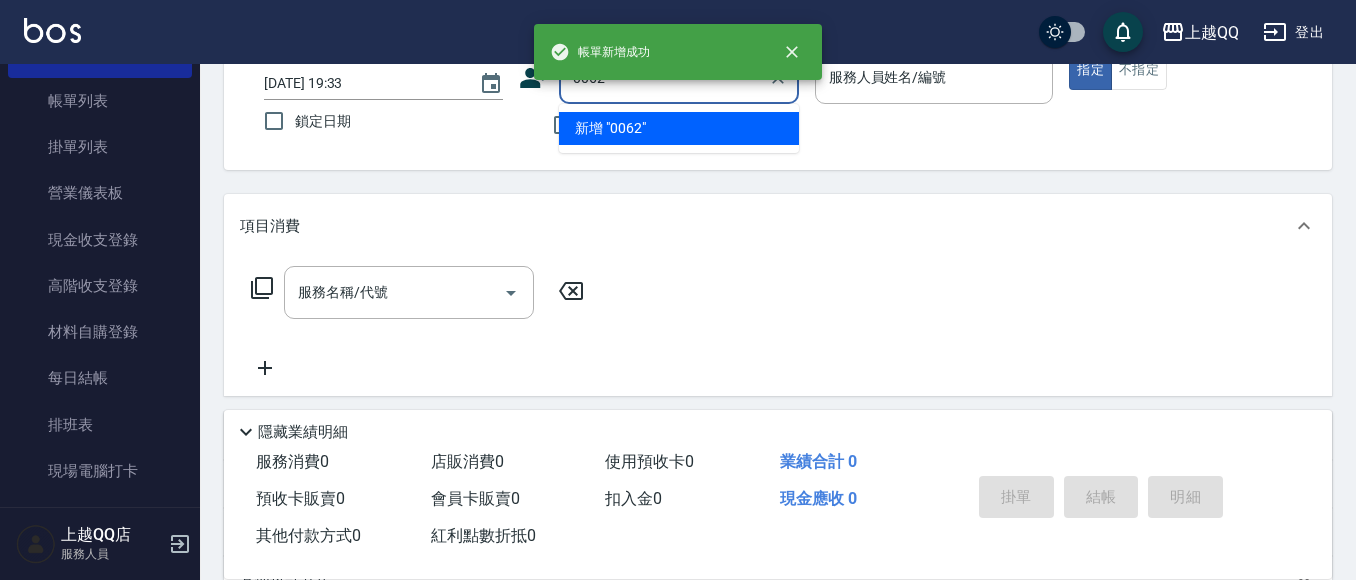 click on "指定" at bounding box center [1090, 70] 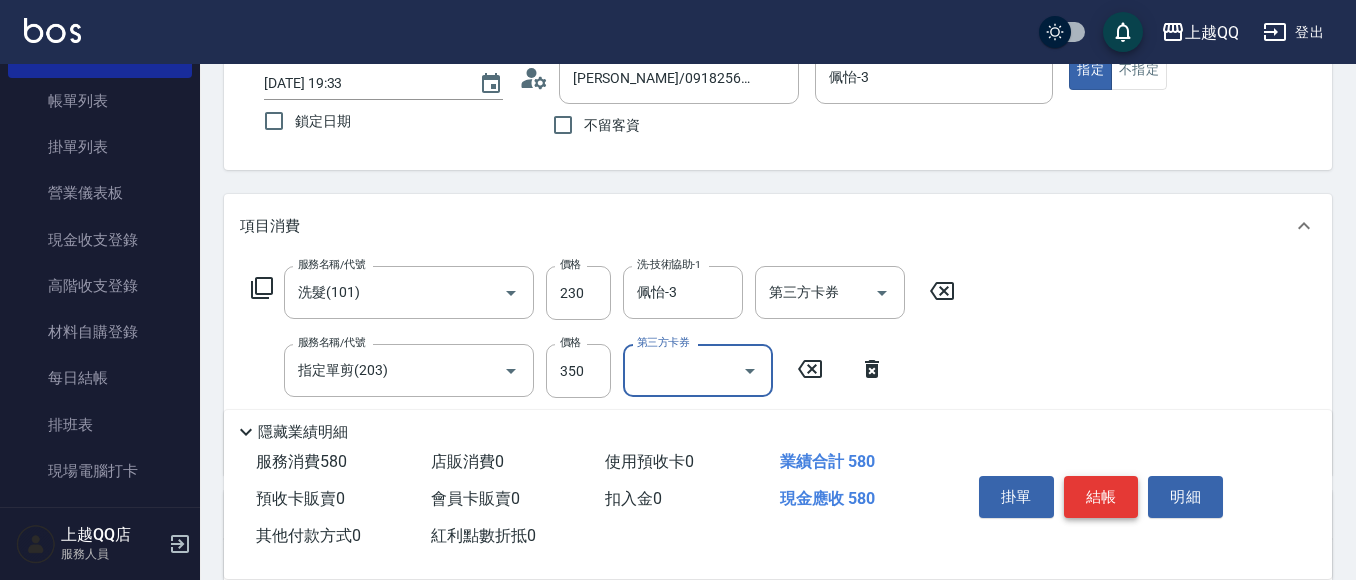click on "結帳" at bounding box center [1101, 497] 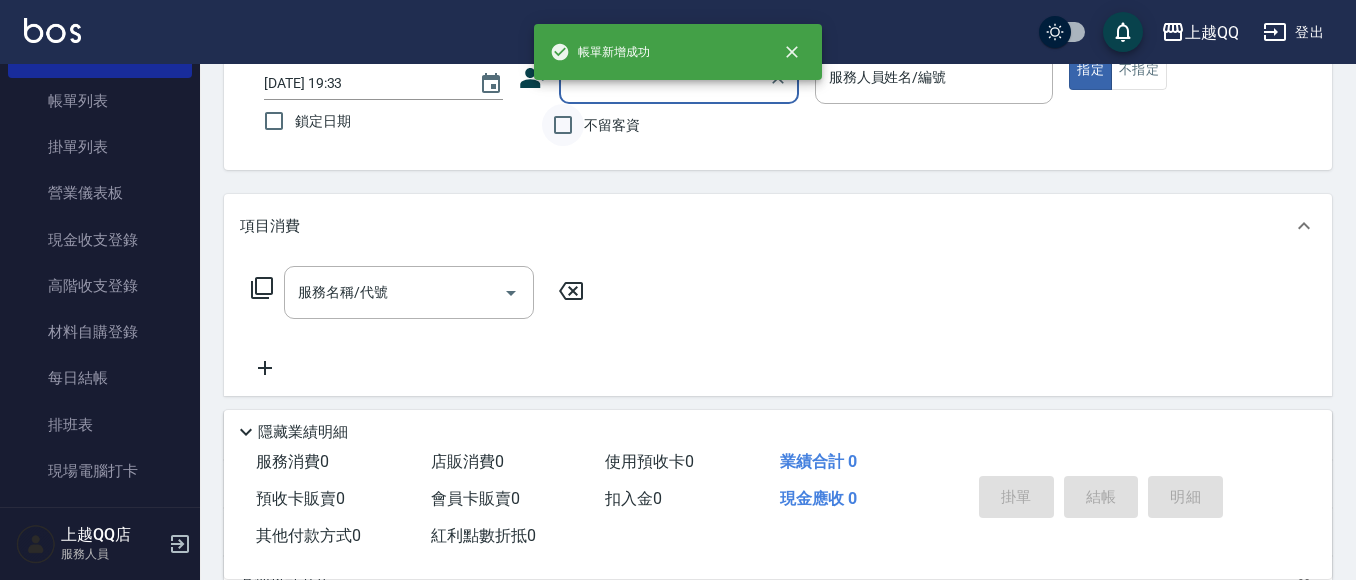 click on "不留客資" at bounding box center [563, 125] 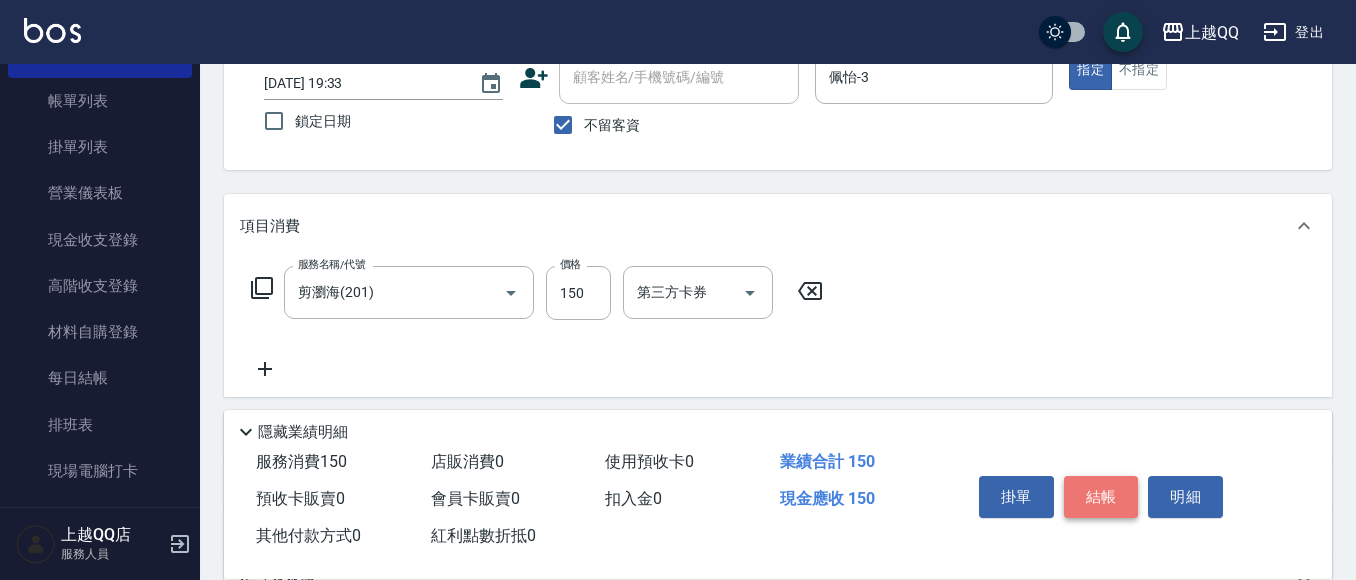 click on "結帳" at bounding box center (1101, 497) 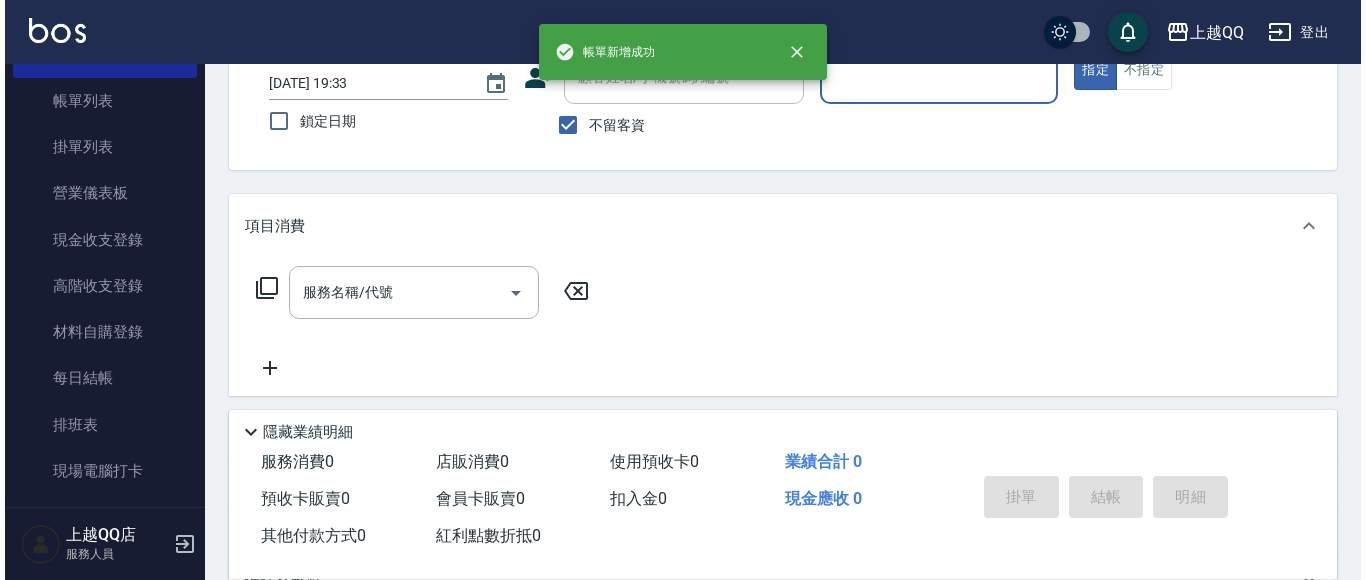 scroll, scrollTop: 0, scrollLeft: 0, axis: both 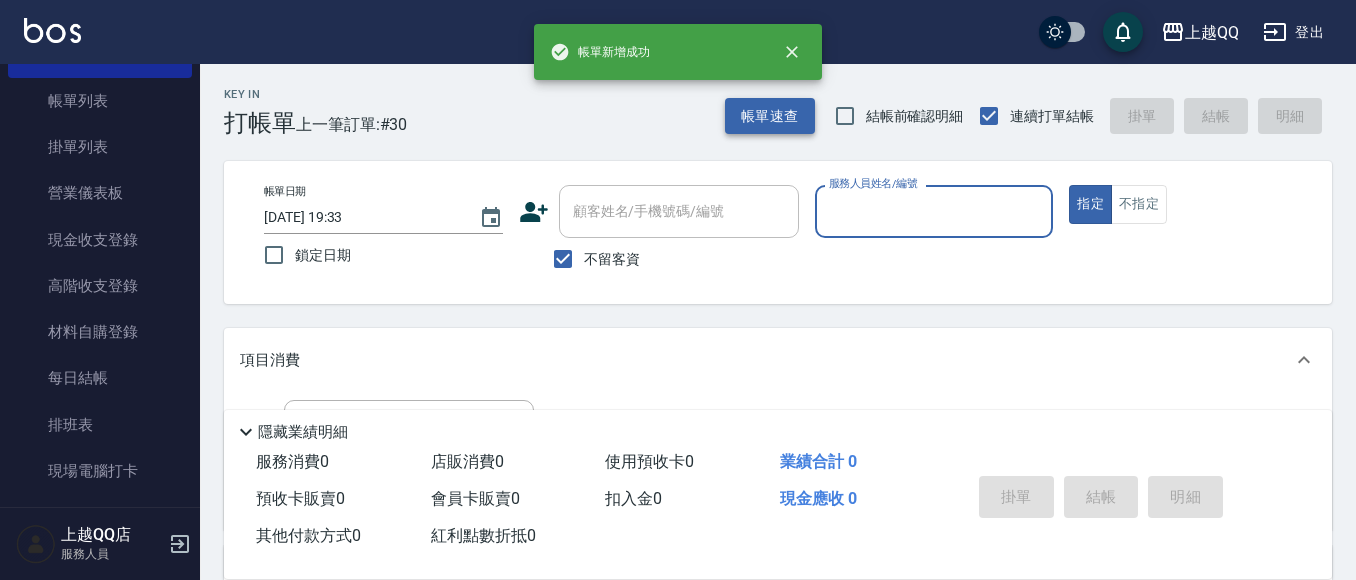 click on "帳單速查" at bounding box center (770, 116) 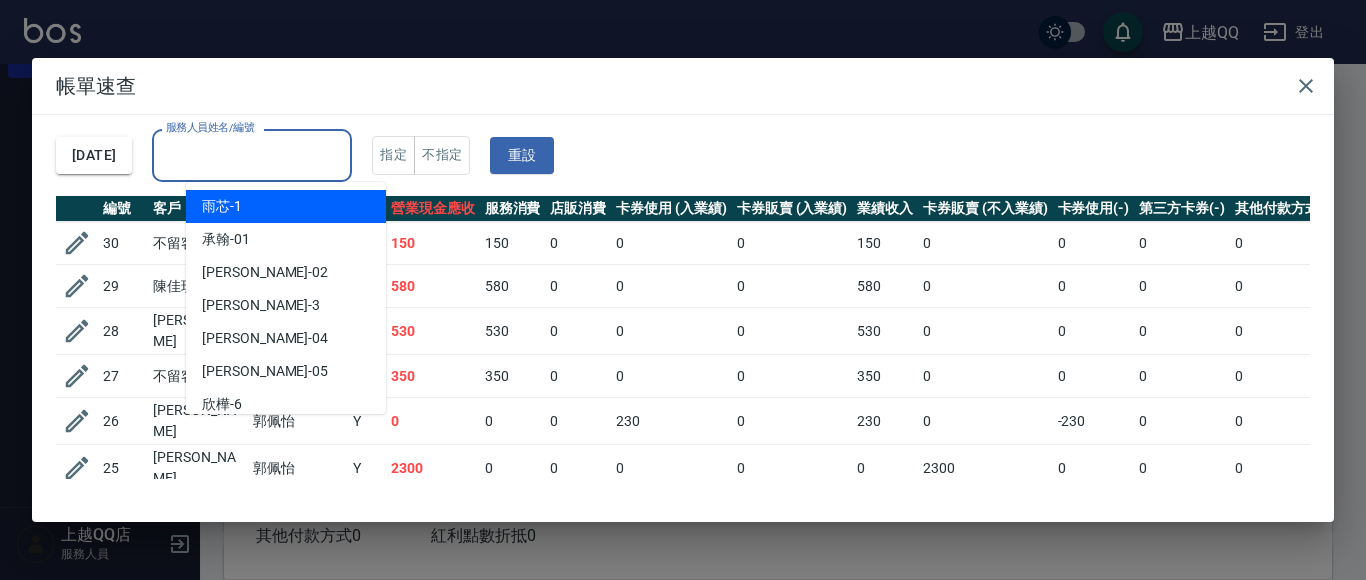 drag, startPoint x: 310, startPoint y: 165, endPoint x: 267, endPoint y: 149, distance: 45.88028 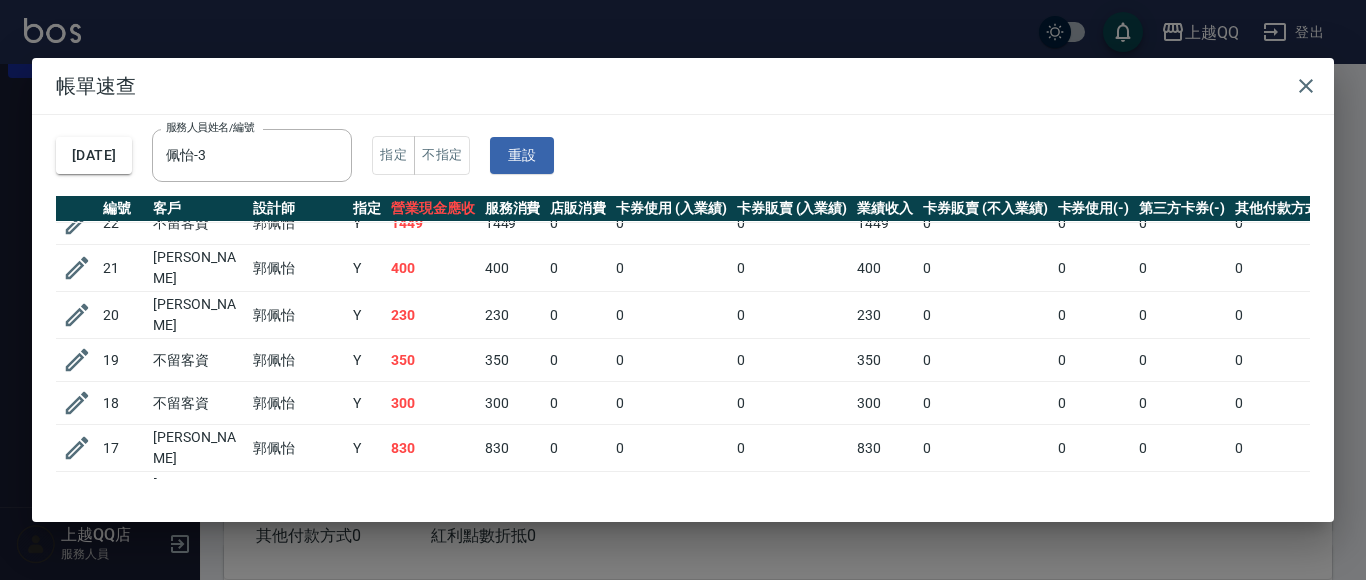scroll, scrollTop: 431, scrollLeft: 0, axis: vertical 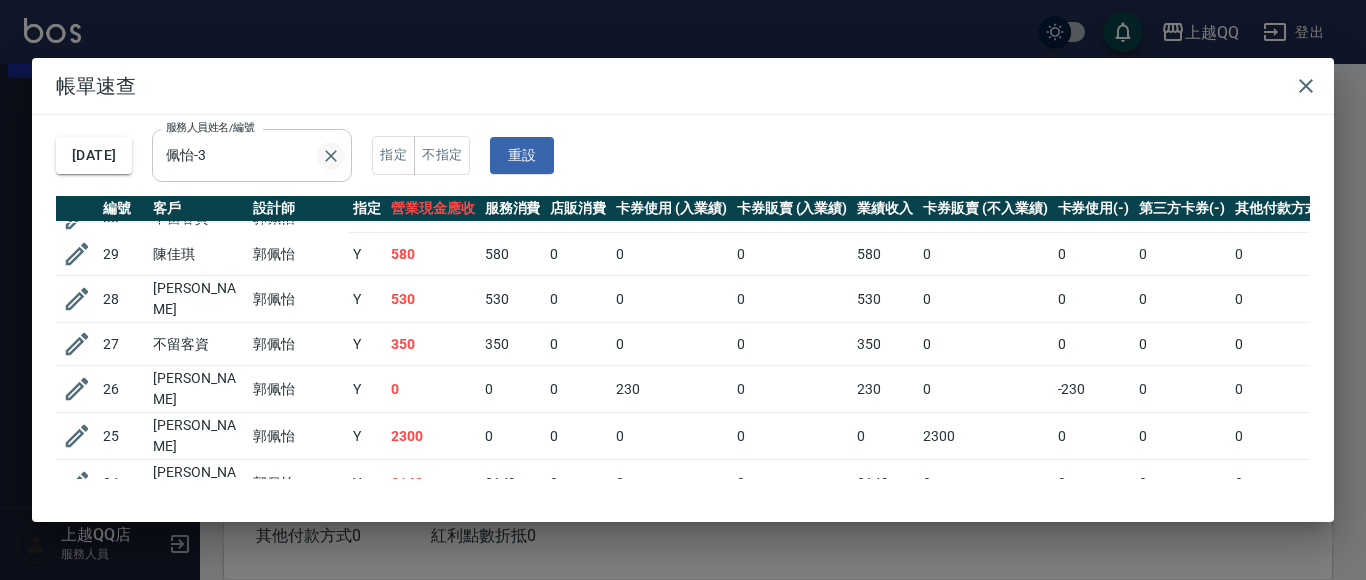 click 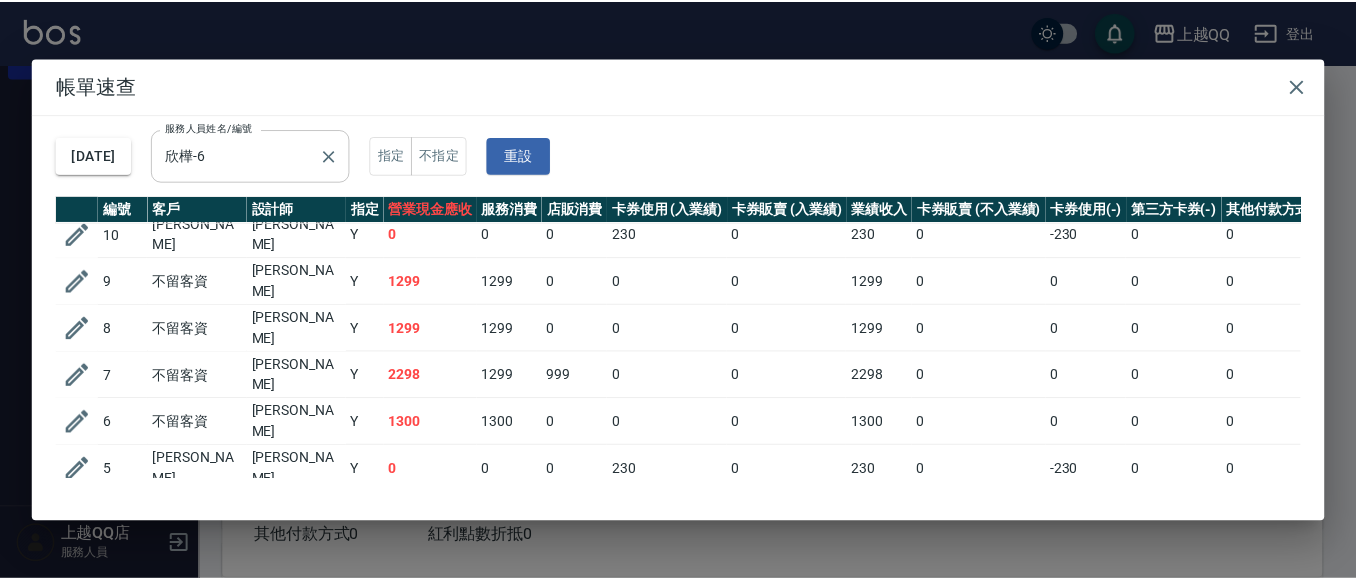 scroll, scrollTop: 302, scrollLeft: 0, axis: vertical 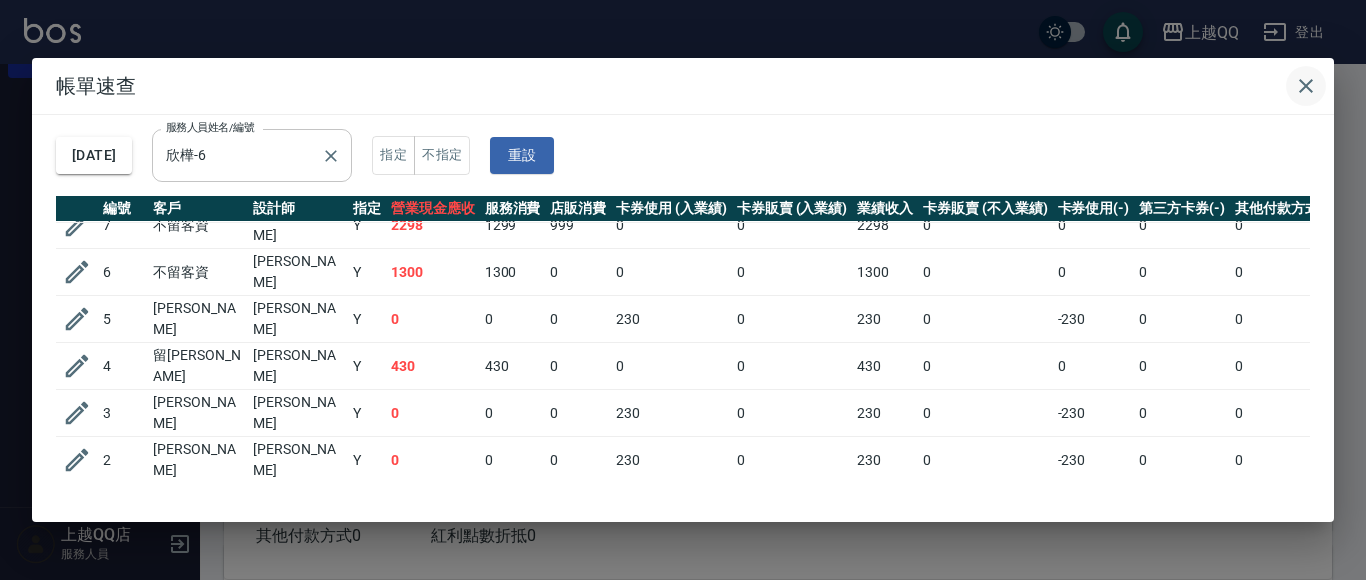 click 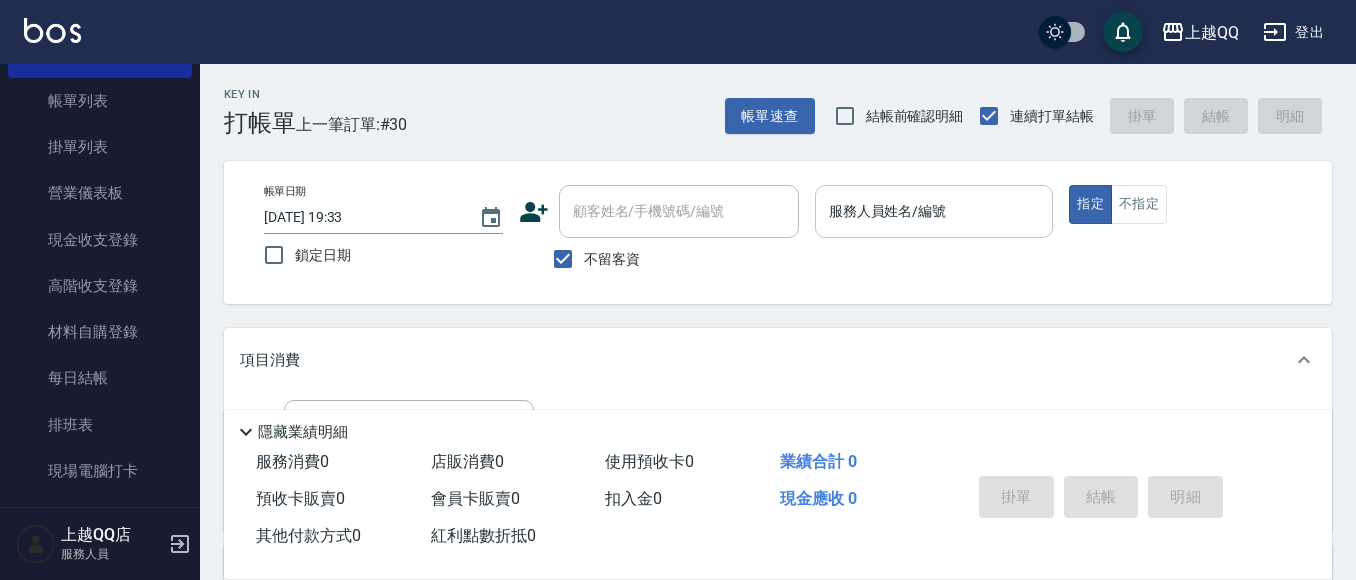 click on "服務人員姓名/編號" at bounding box center (934, 211) 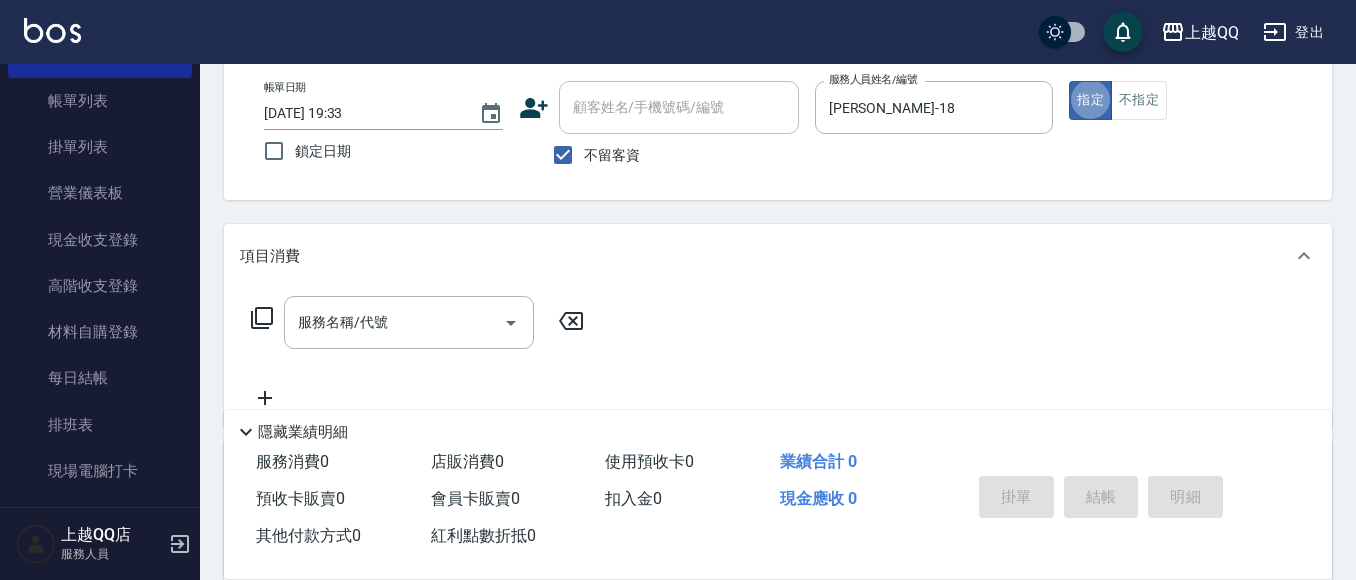 scroll, scrollTop: 200, scrollLeft: 0, axis: vertical 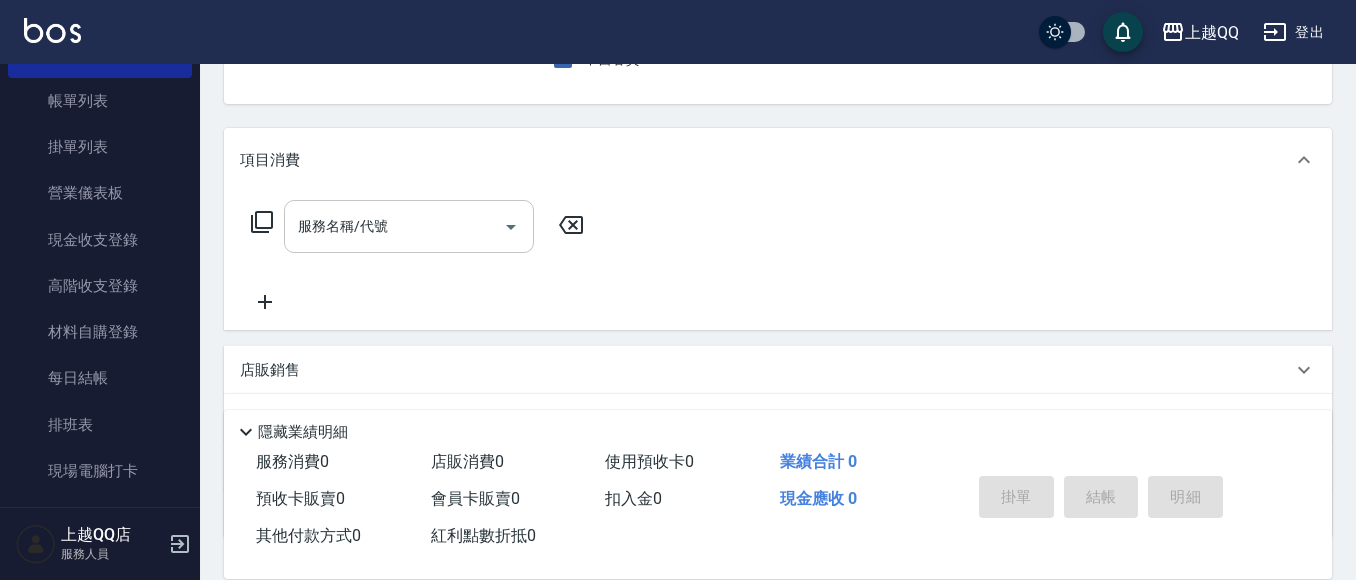 click on "服務名稱/代號 服務名稱/代號" at bounding box center (409, 226) 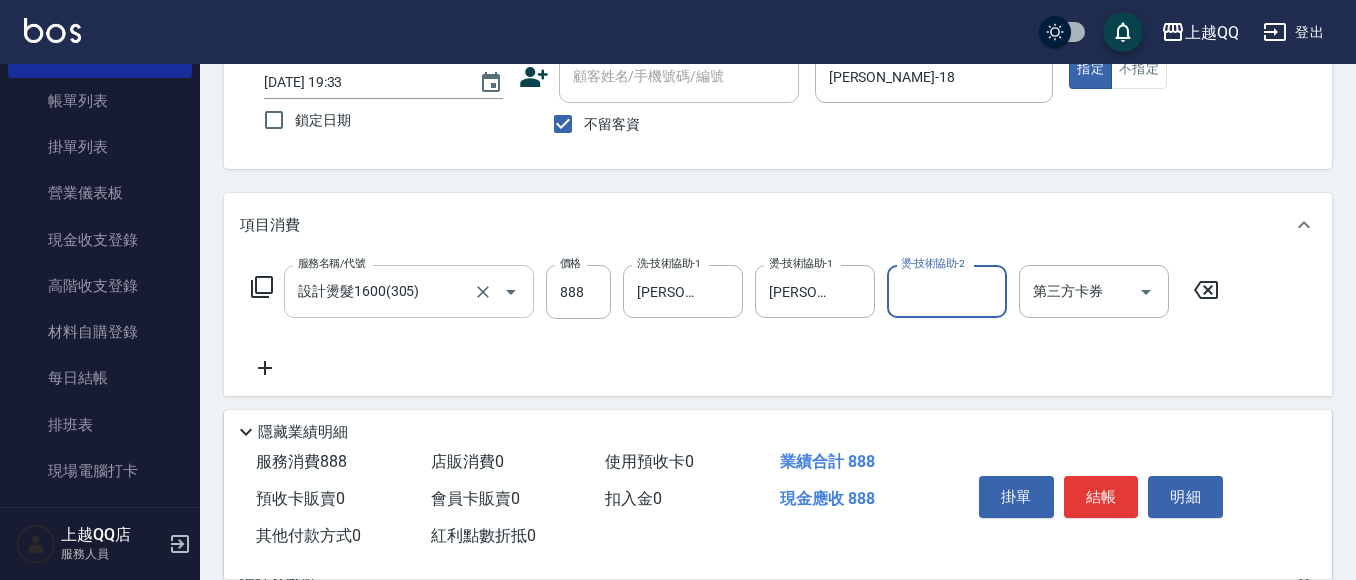 scroll, scrollTop: 100, scrollLeft: 0, axis: vertical 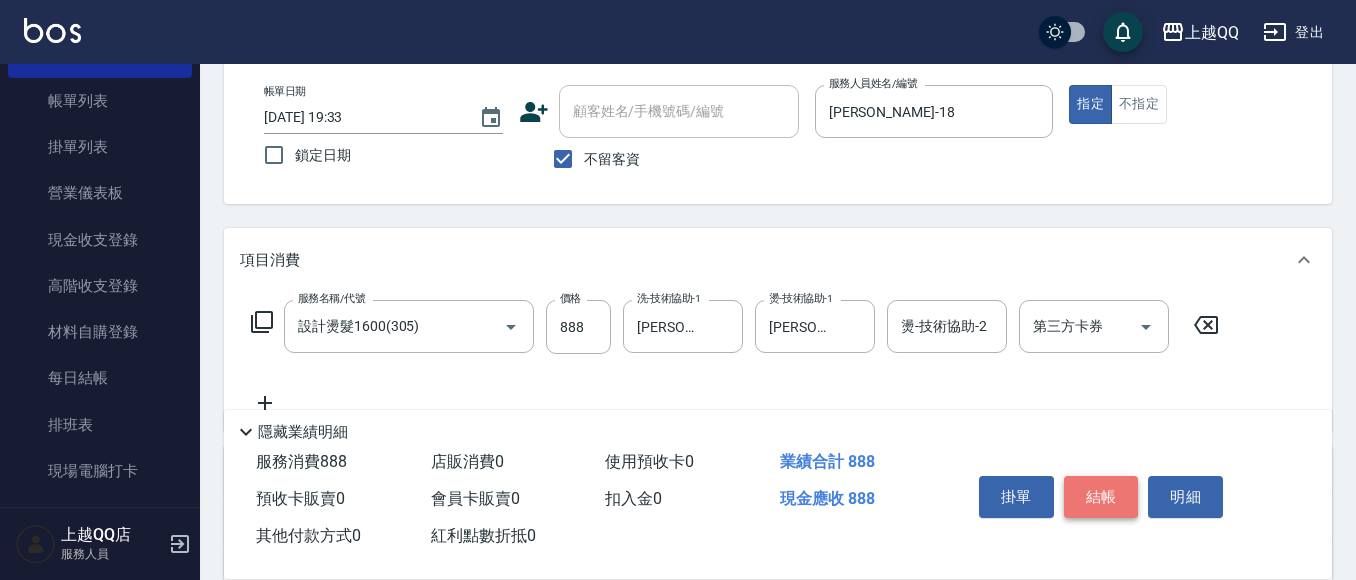 click on "結帳" at bounding box center [1101, 497] 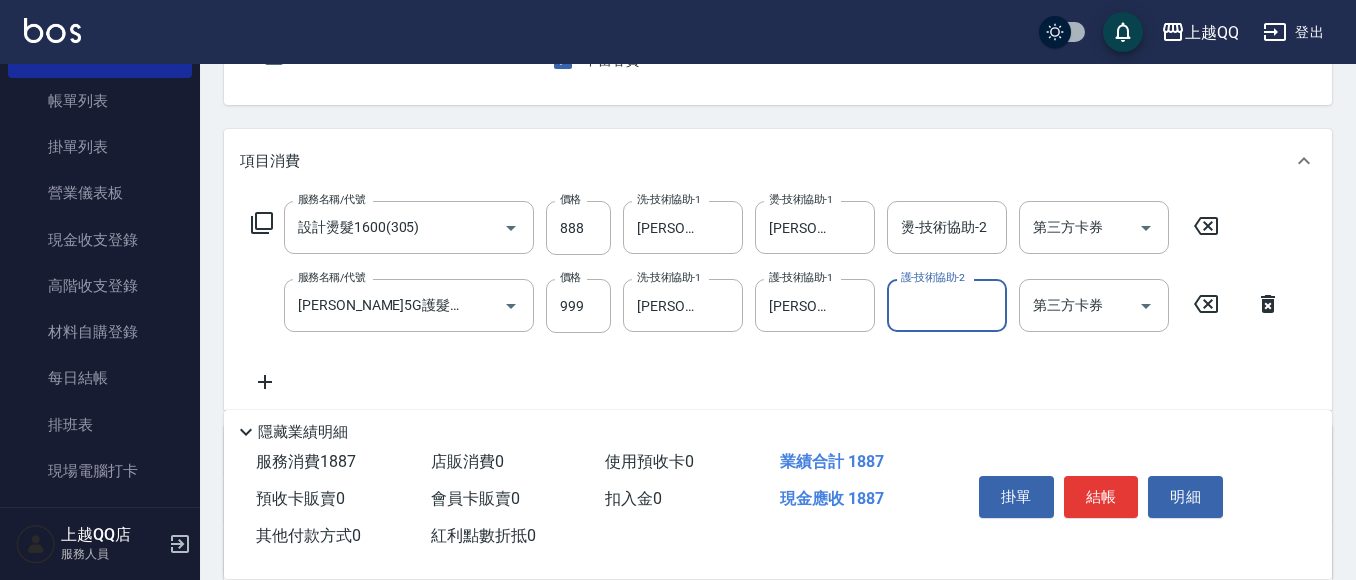 scroll, scrollTop: 200, scrollLeft: 0, axis: vertical 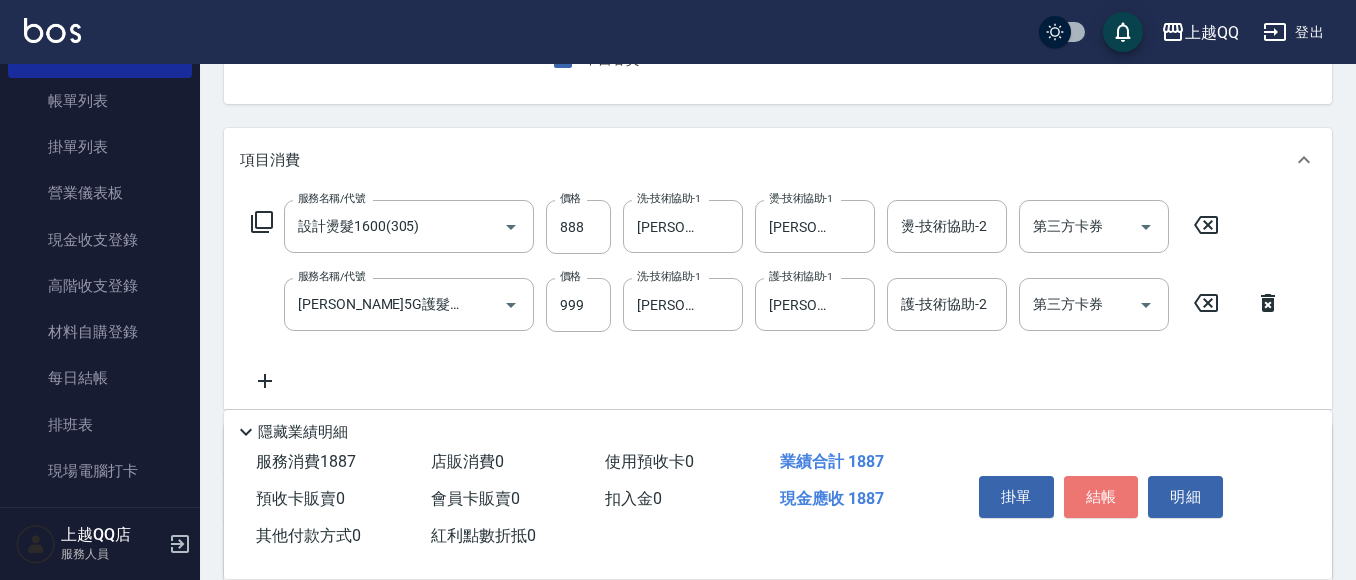 click on "結帳" at bounding box center (1101, 497) 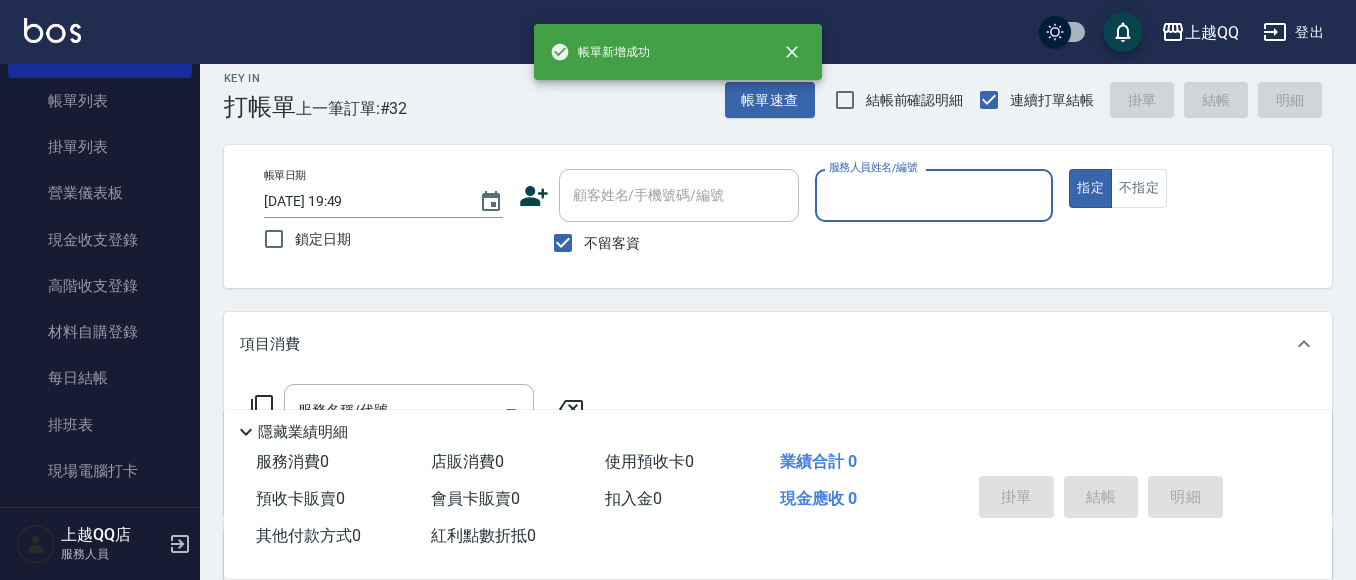 scroll, scrollTop: 0, scrollLeft: 0, axis: both 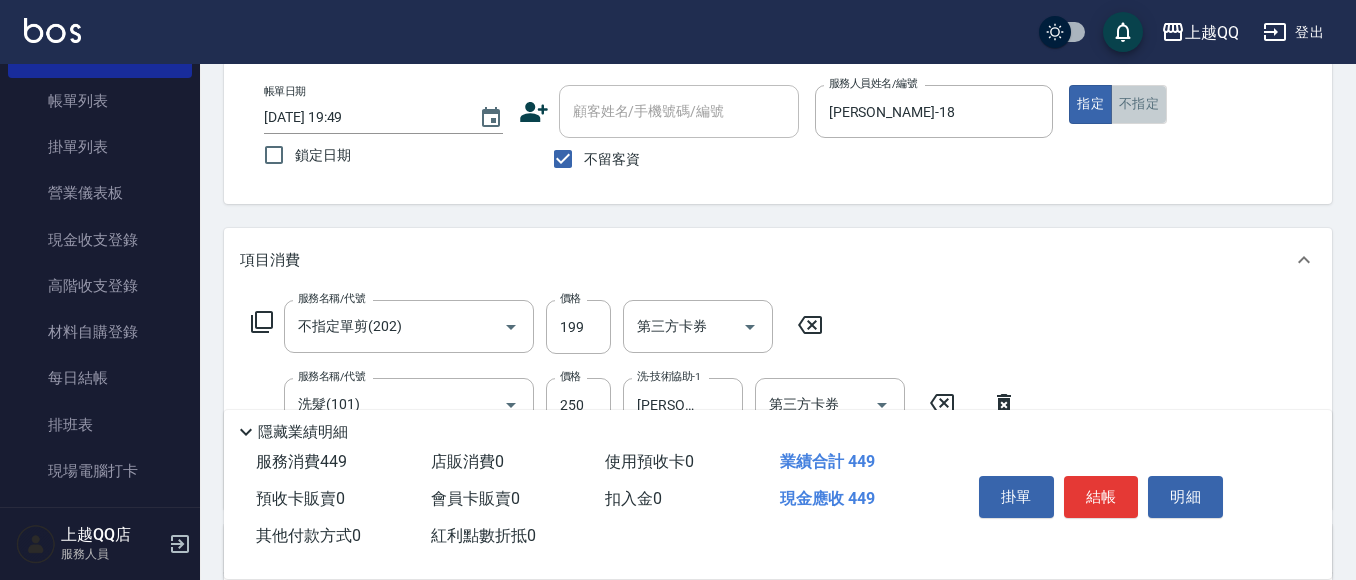 click on "不指定" at bounding box center (1139, 104) 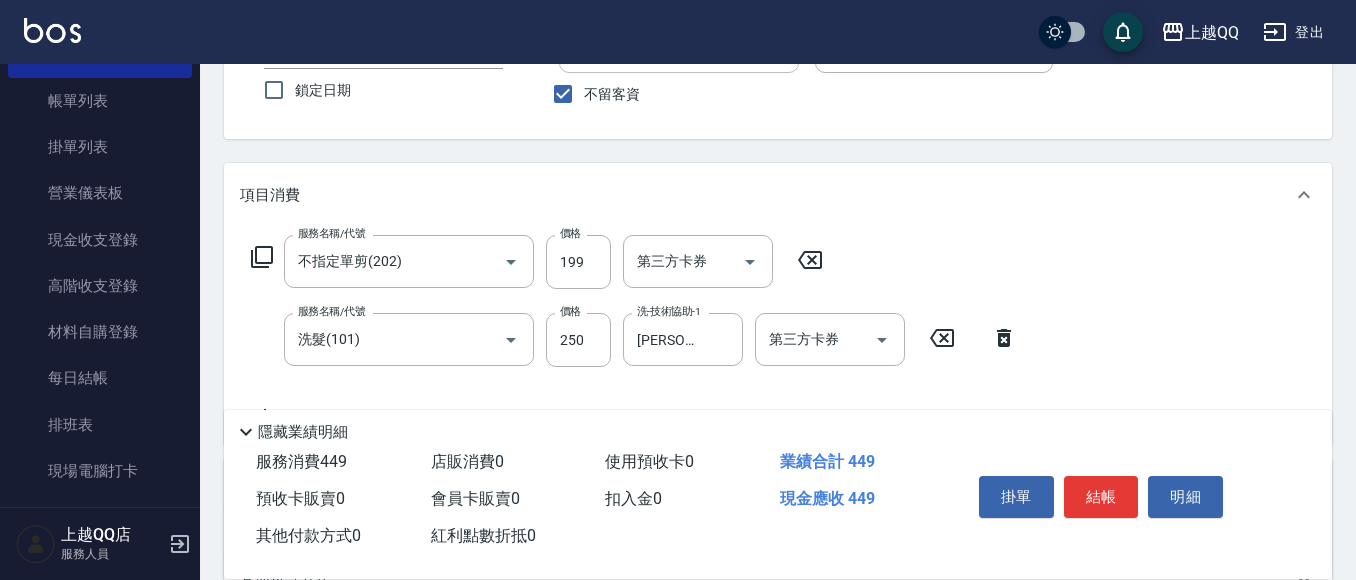 scroll, scrollTop: 200, scrollLeft: 0, axis: vertical 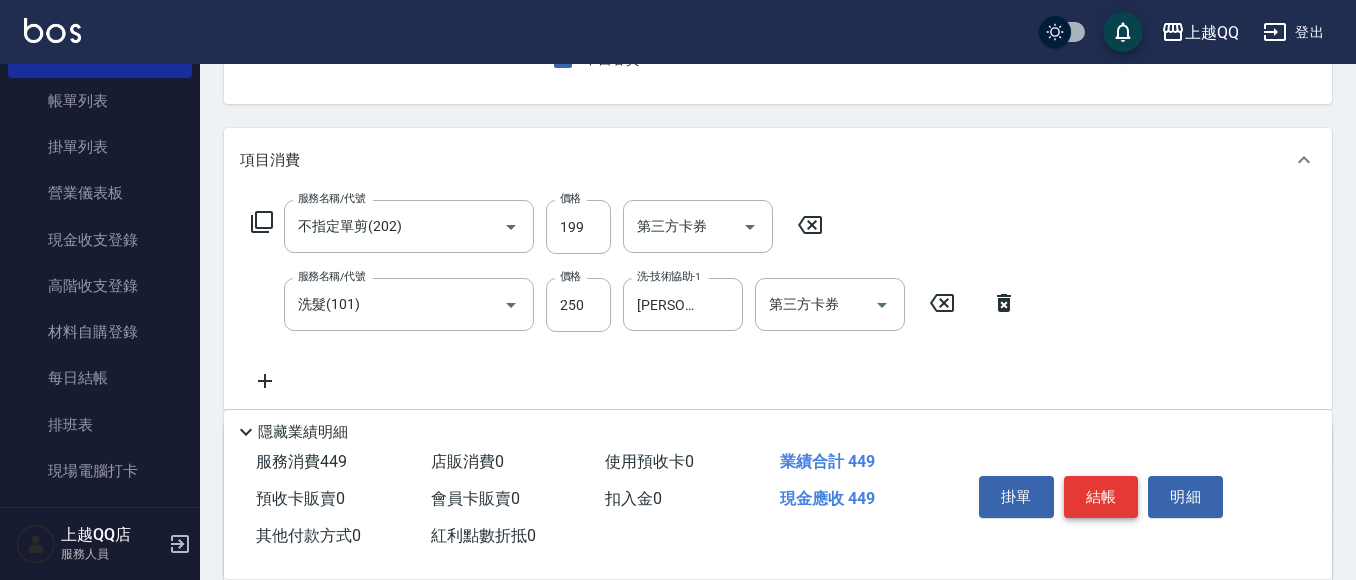 click on "結帳" at bounding box center [1101, 497] 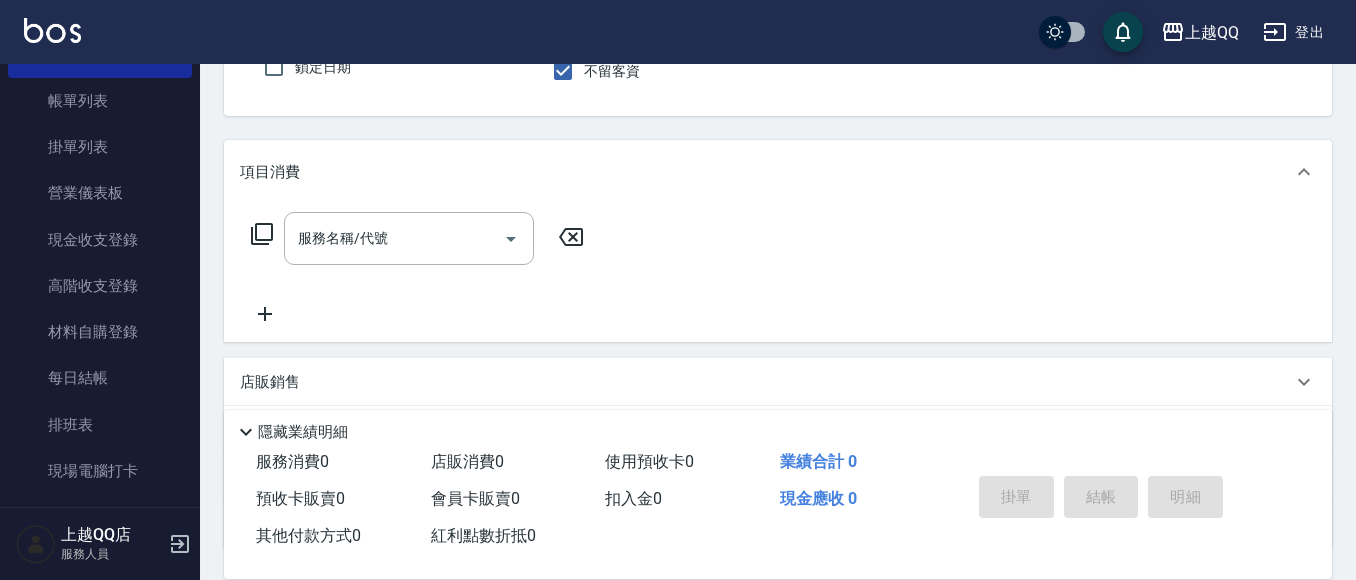 scroll, scrollTop: 200, scrollLeft: 0, axis: vertical 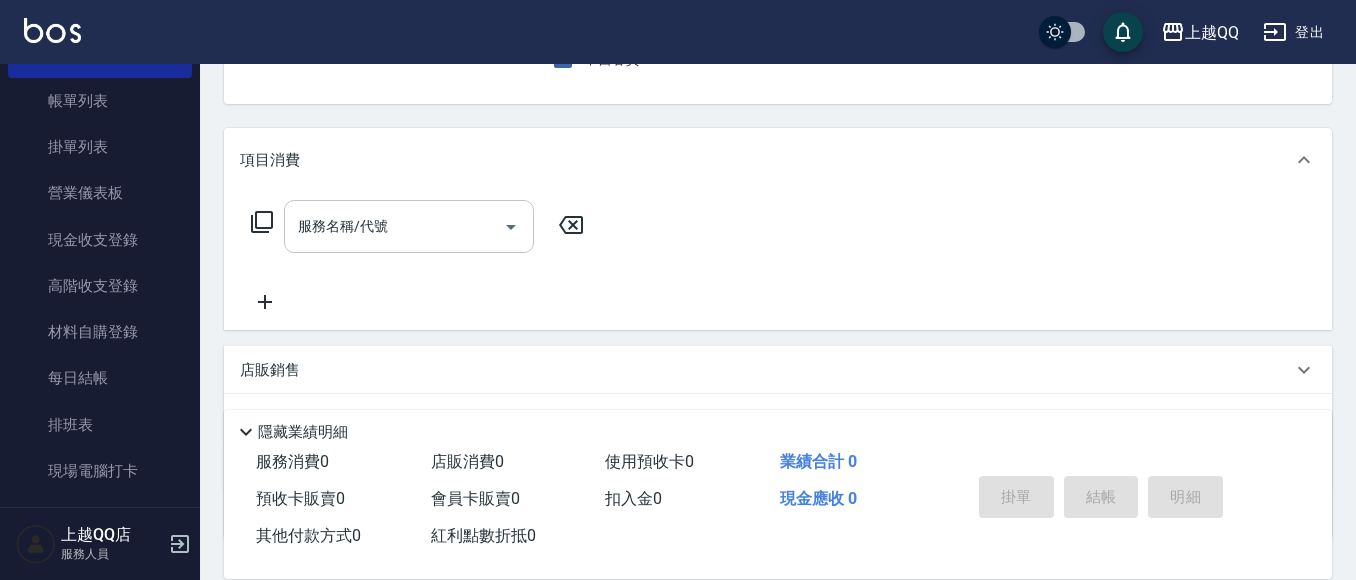 click on "服務名稱/代號" at bounding box center [409, 226] 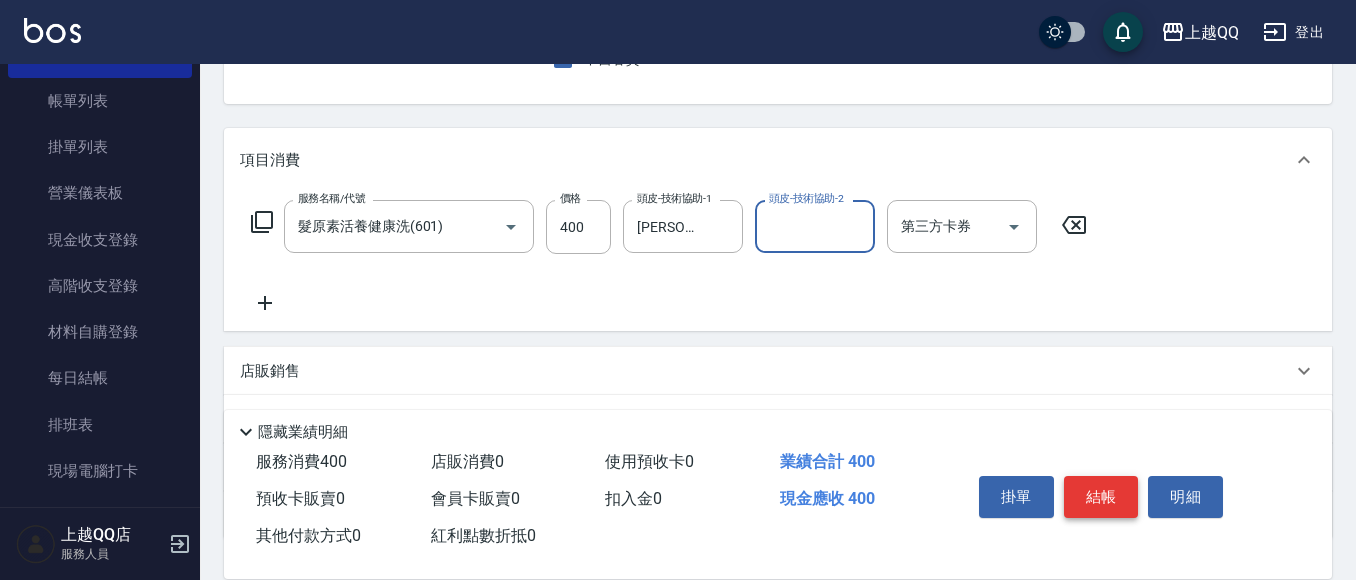 click on "結帳" at bounding box center (1101, 497) 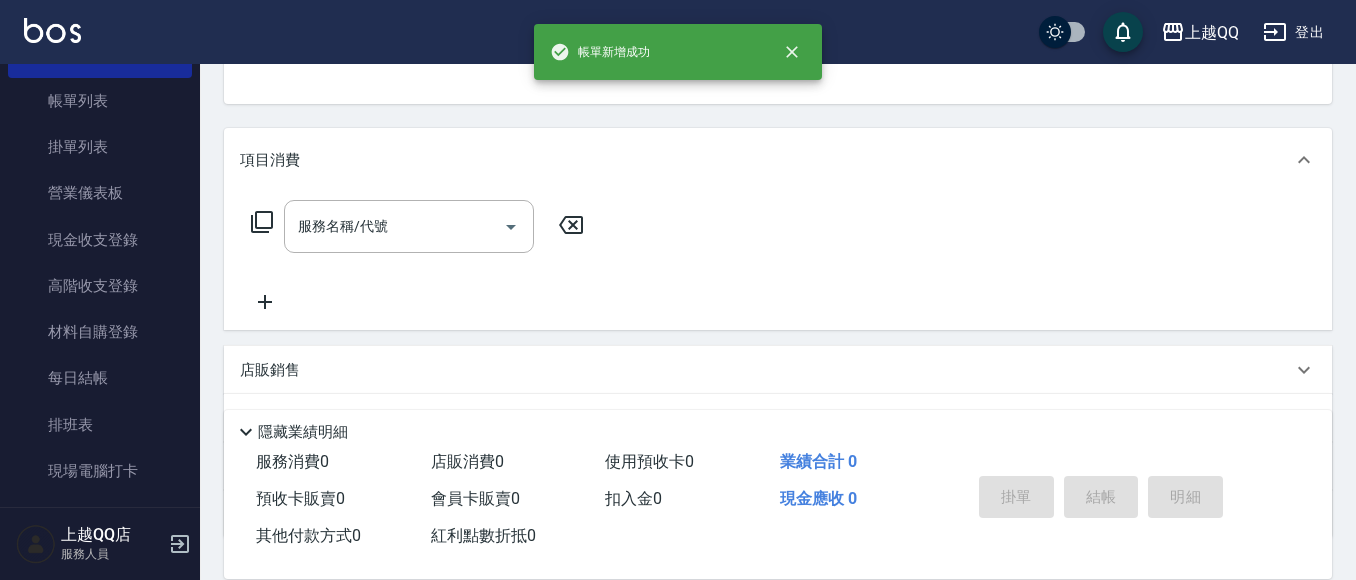 scroll, scrollTop: 194, scrollLeft: 0, axis: vertical 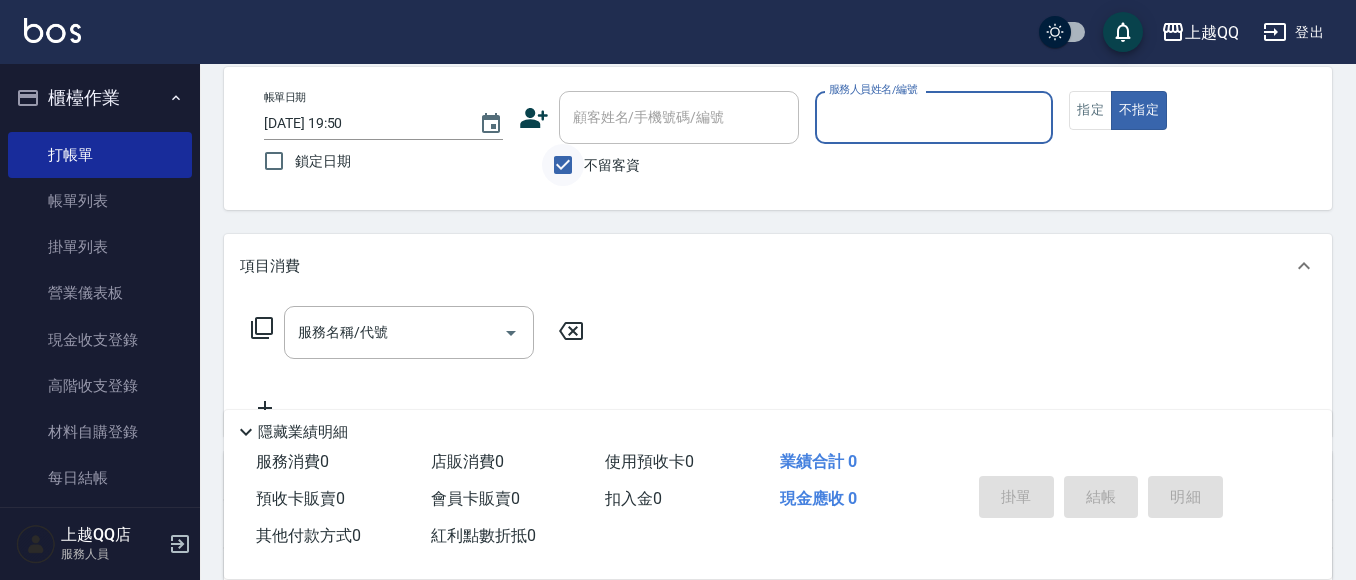 click on "不留客資" at bounding box center (563, 165) 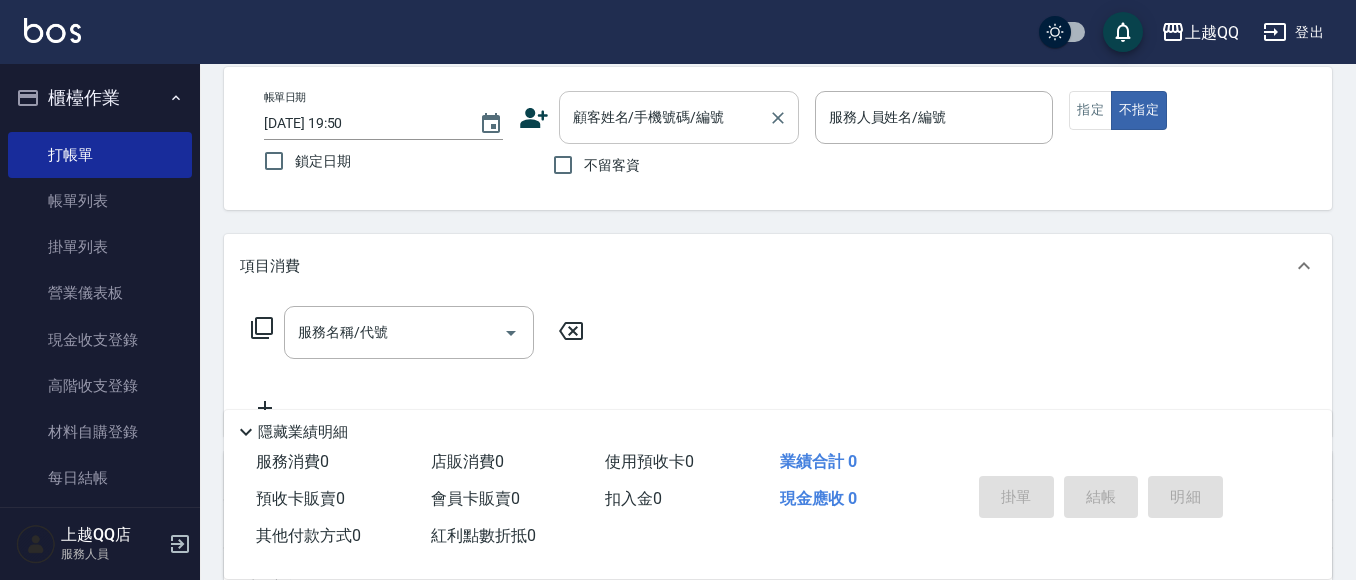 click on "顧客姓名/手機號碼/編號" at bounding box center [664, 117] 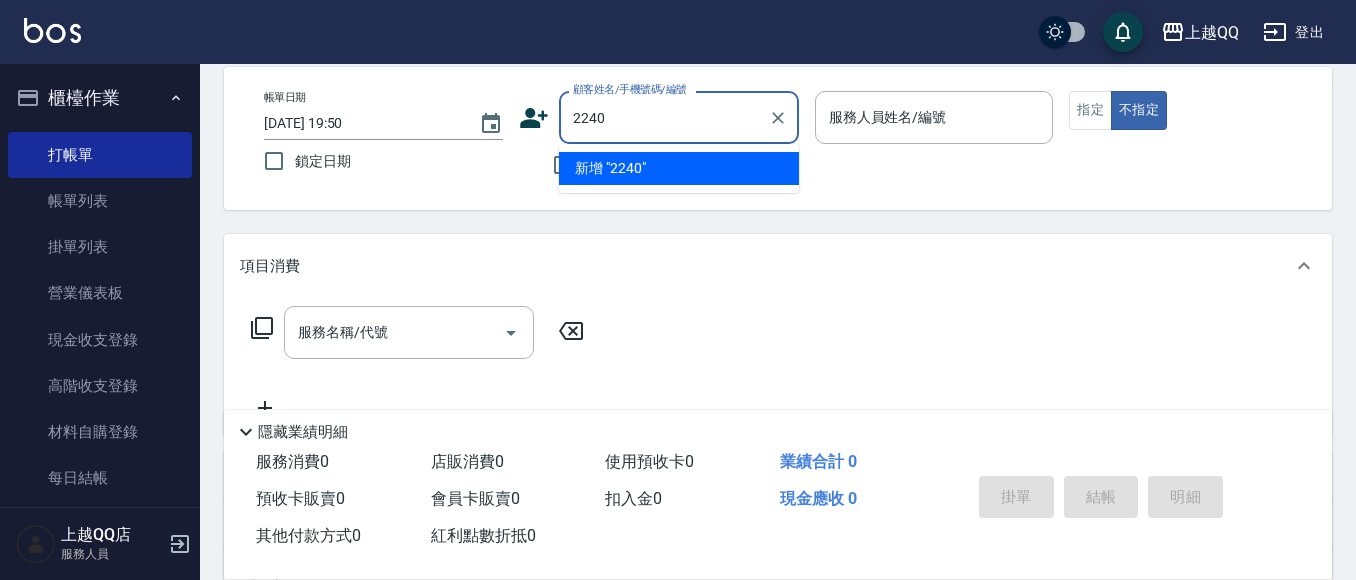click on "不指定" at bounding box center [1139, 110] 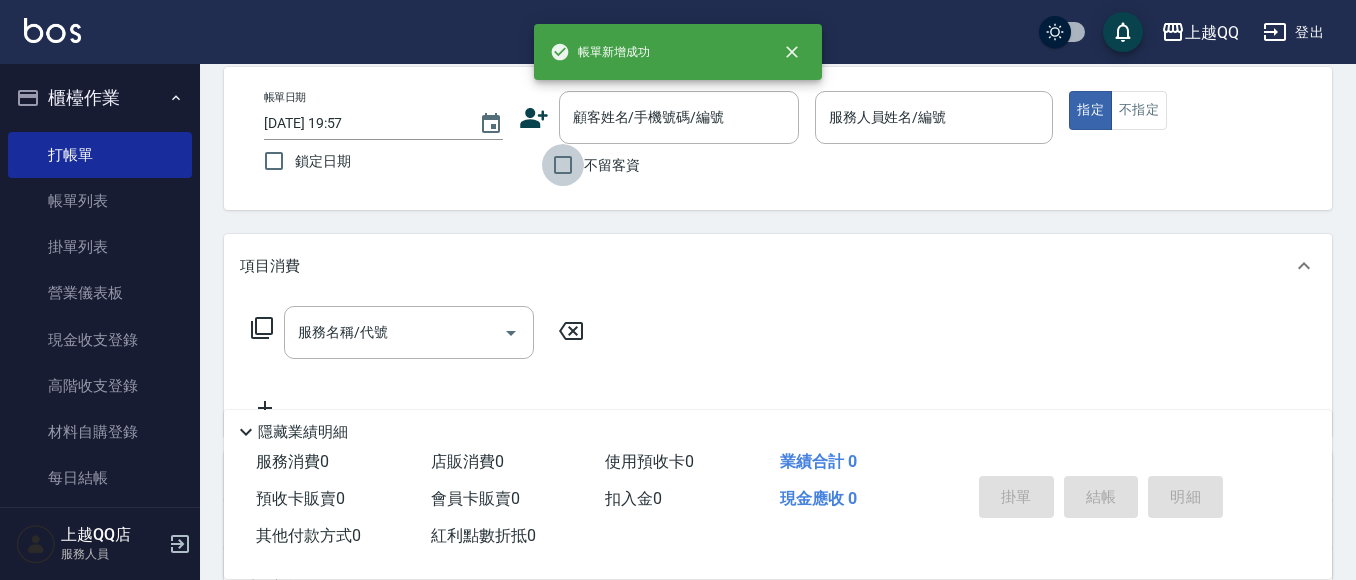 click on "不留客資" at bounding box center [563, 165] 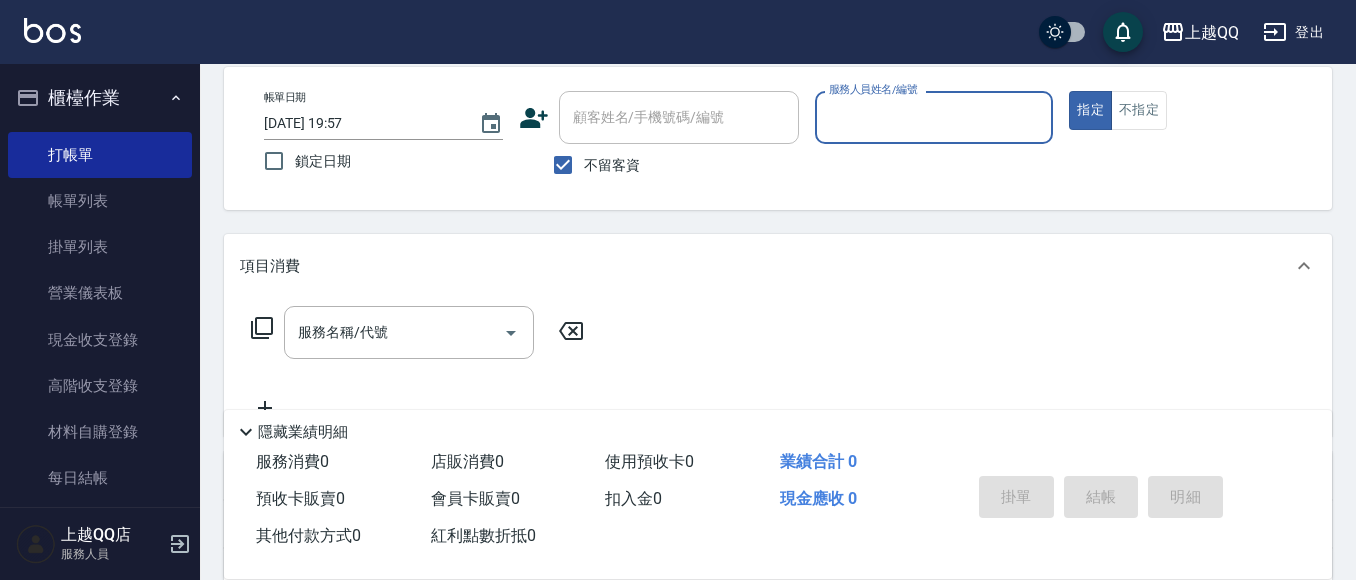 click on "服務人員姓名/編號" at bounding box center [934, 117] 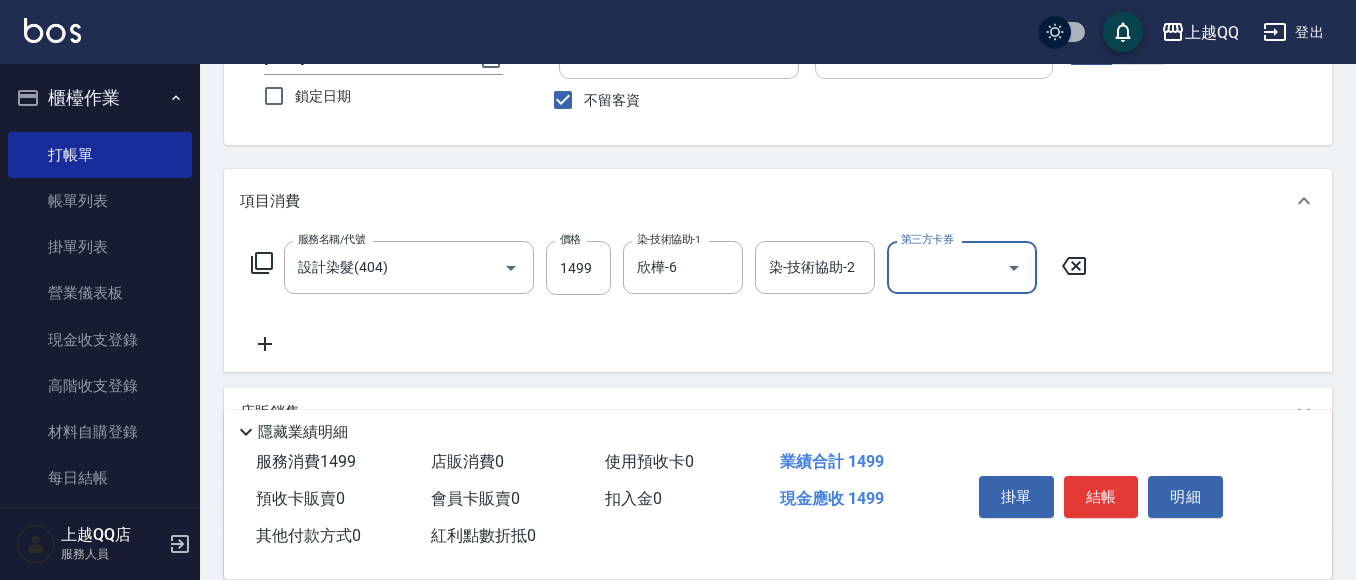 scroll, scrollTop: 194, scrollLeft: 0, axis: vertical 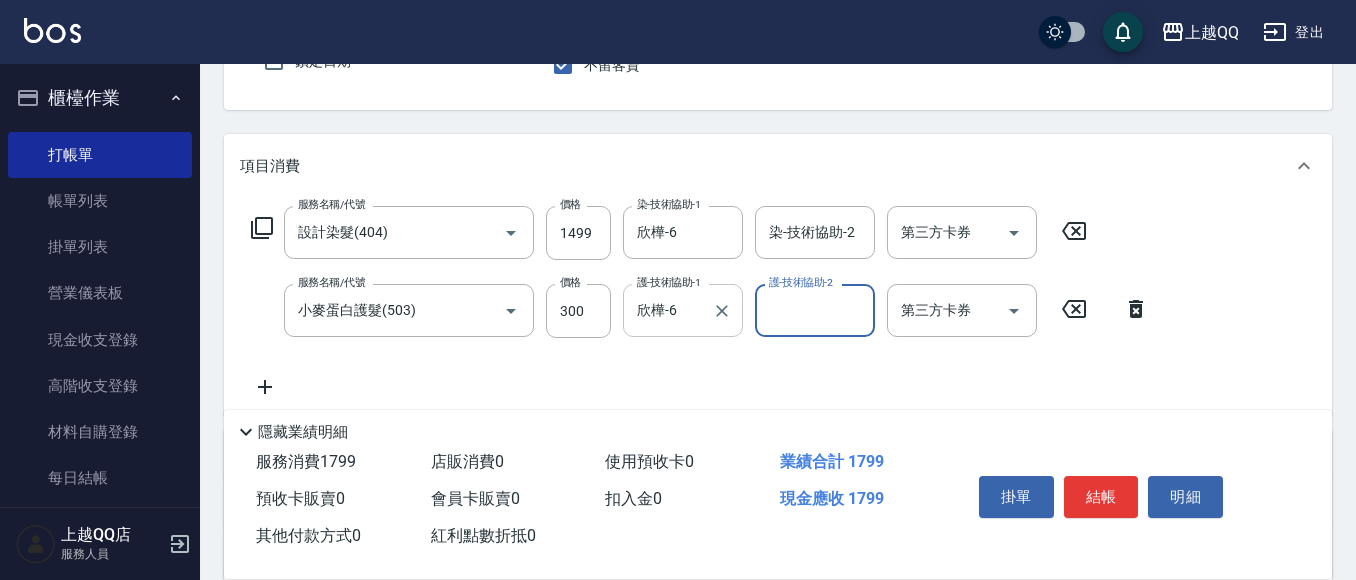 click on "欣樺-6 護-技術協助-1" at bounding box center [683, 310] 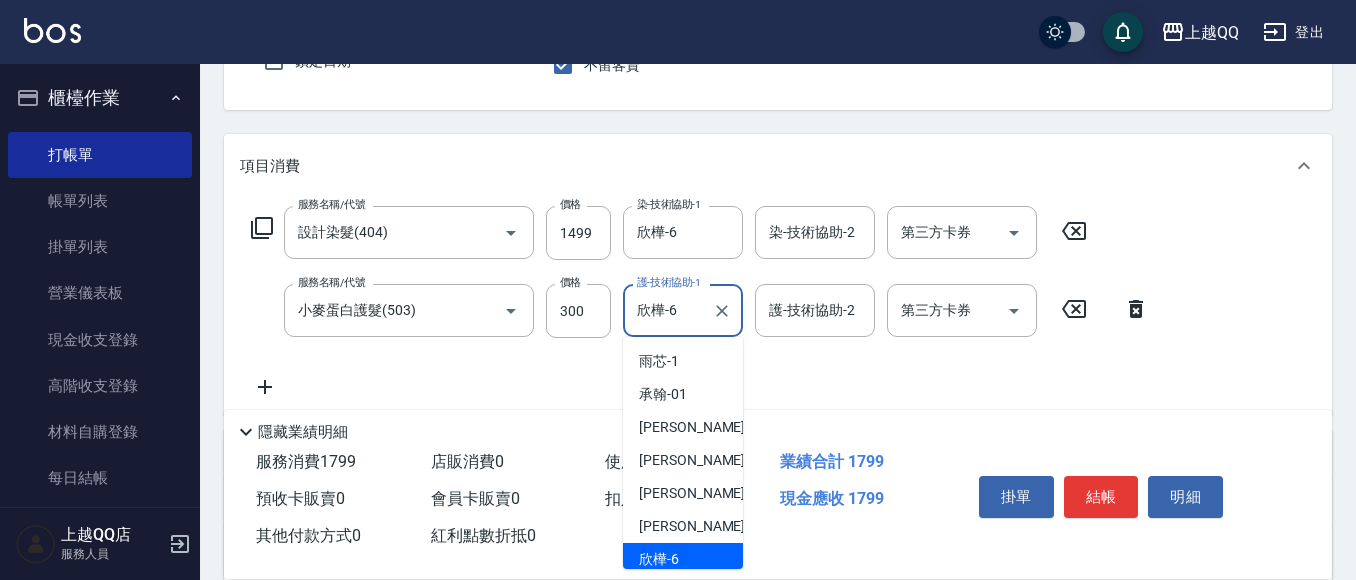 scroll, scrollTop: 7, scrollLeft: 0, axis: vertical 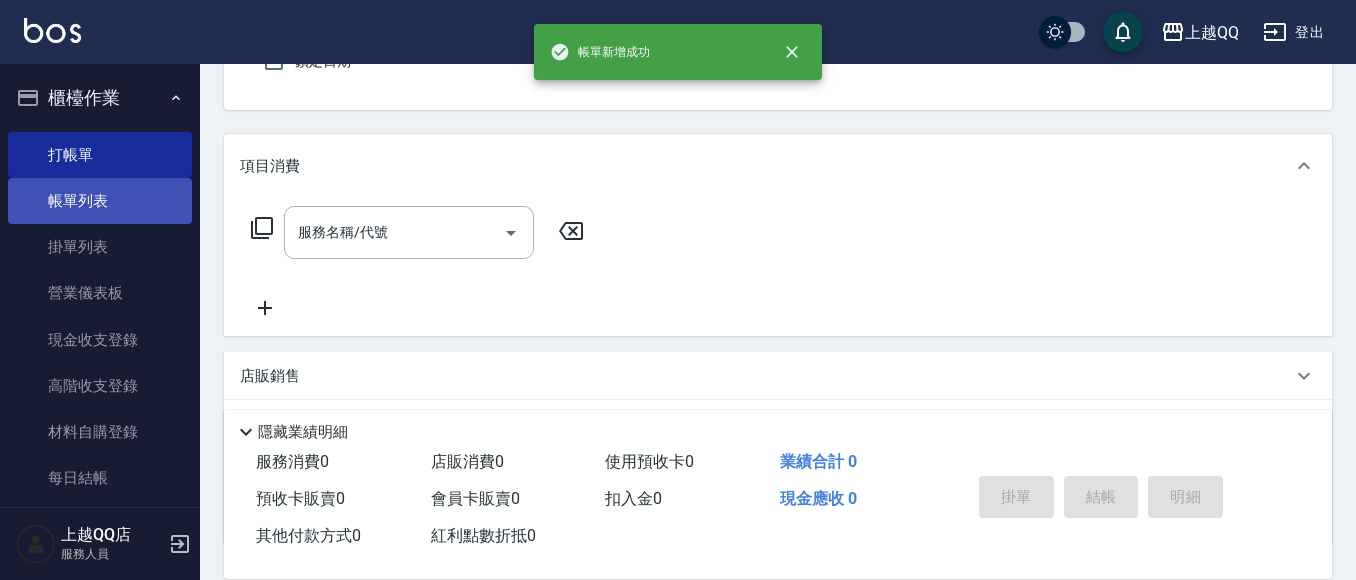 click on "帳單列表" at bounding box center [100, 201] 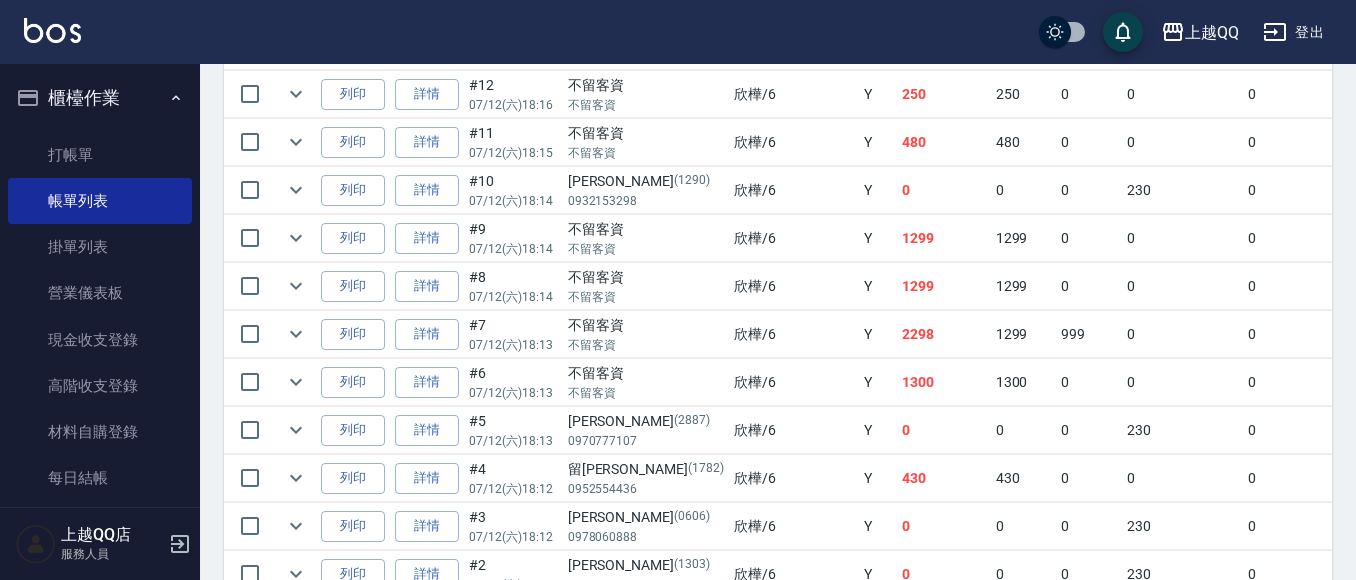 scroll, scrollTop: 1800, scrollLeft: 0, axis: vertical 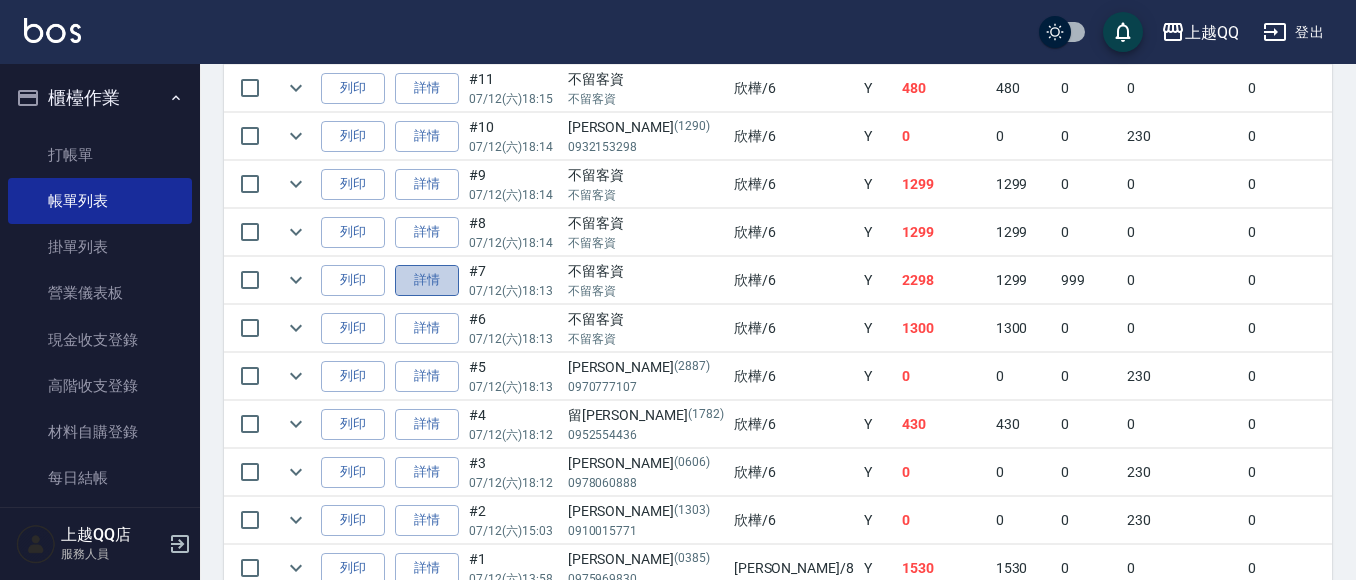 click on "詳情" at bounding box center [427, 280] 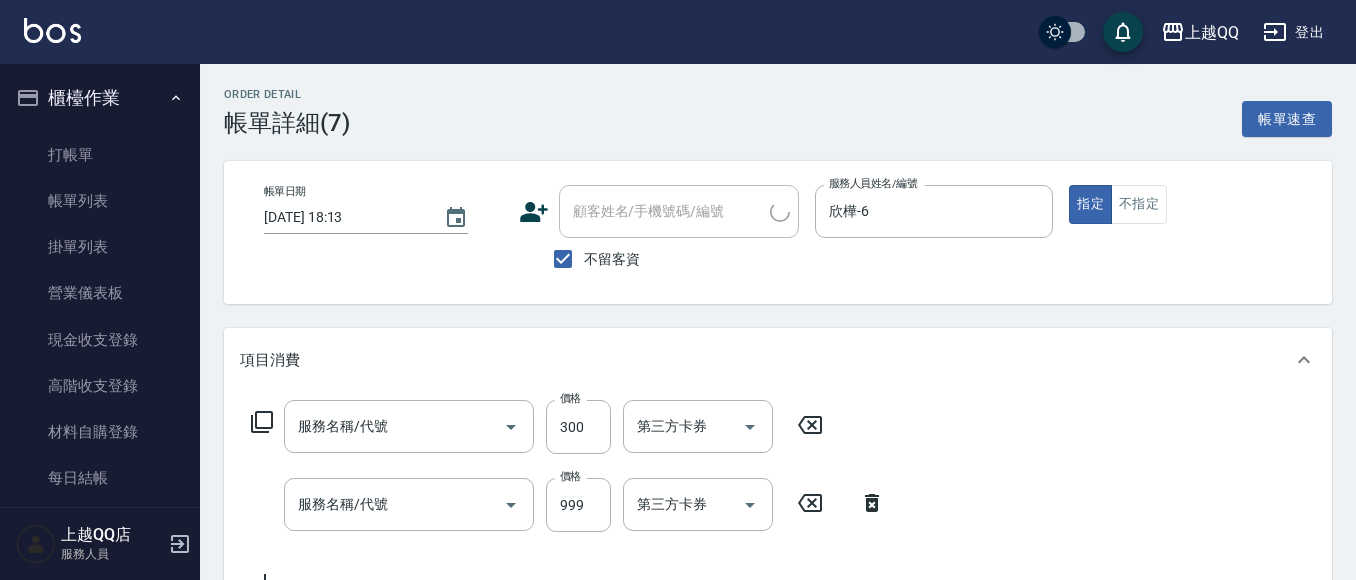 scroll, scrollTop: 324, scrollLeft: 0, axis: vertical 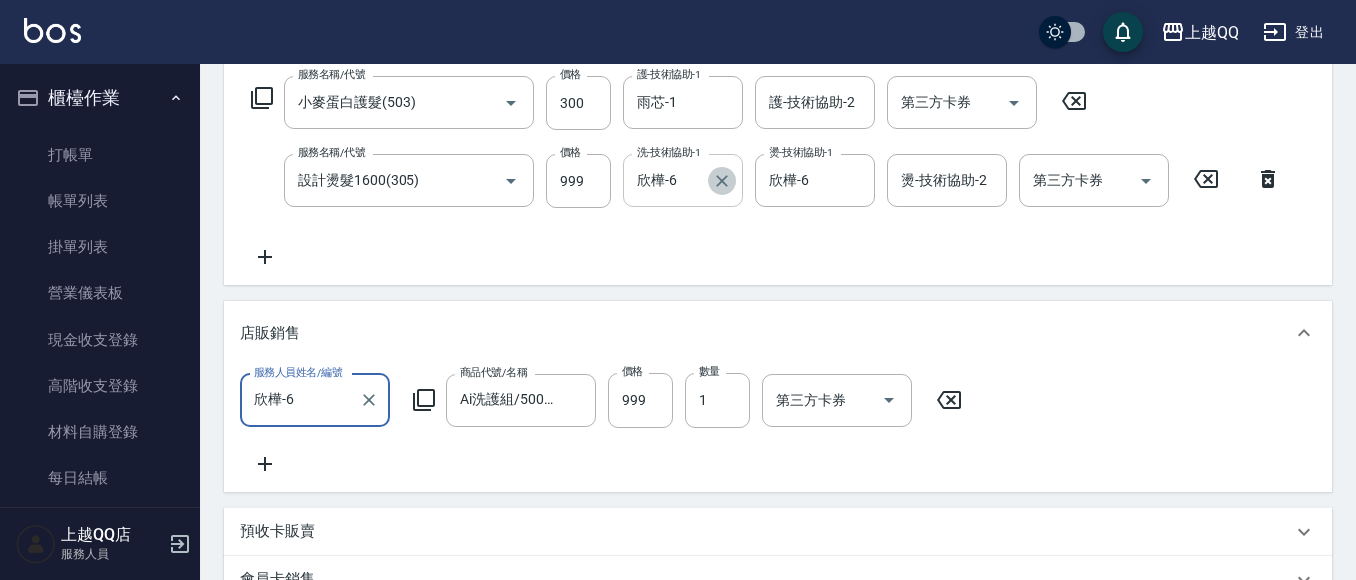 click 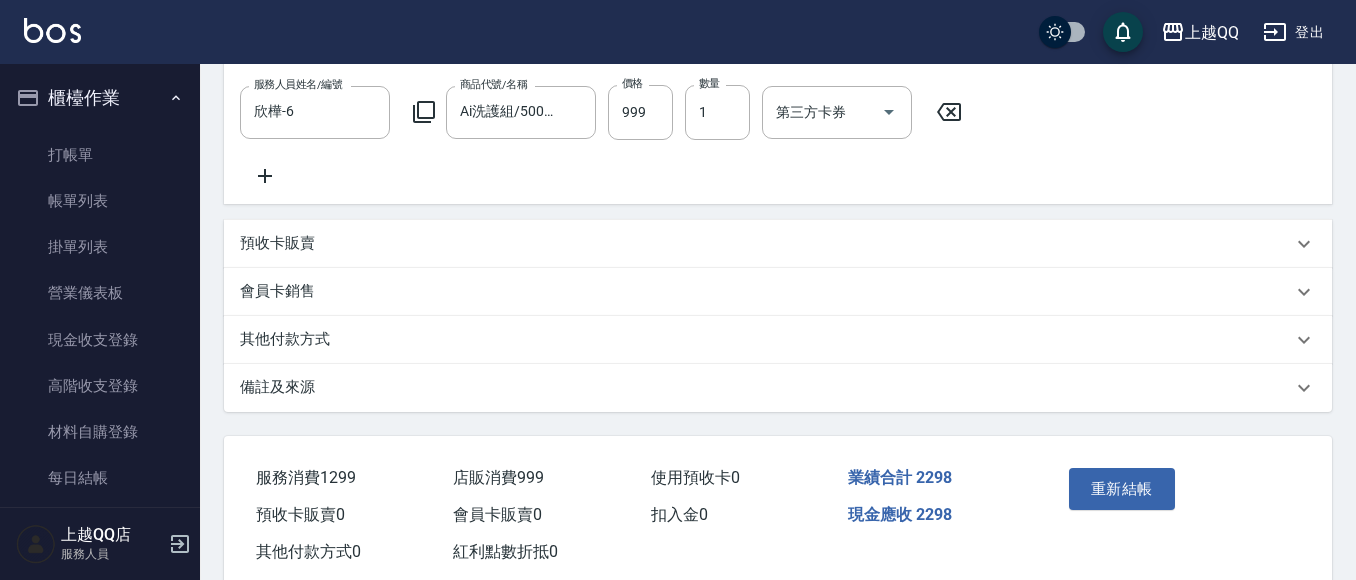 scroll, scrollTop: 624, scrollLeft: 0, axis: vertical 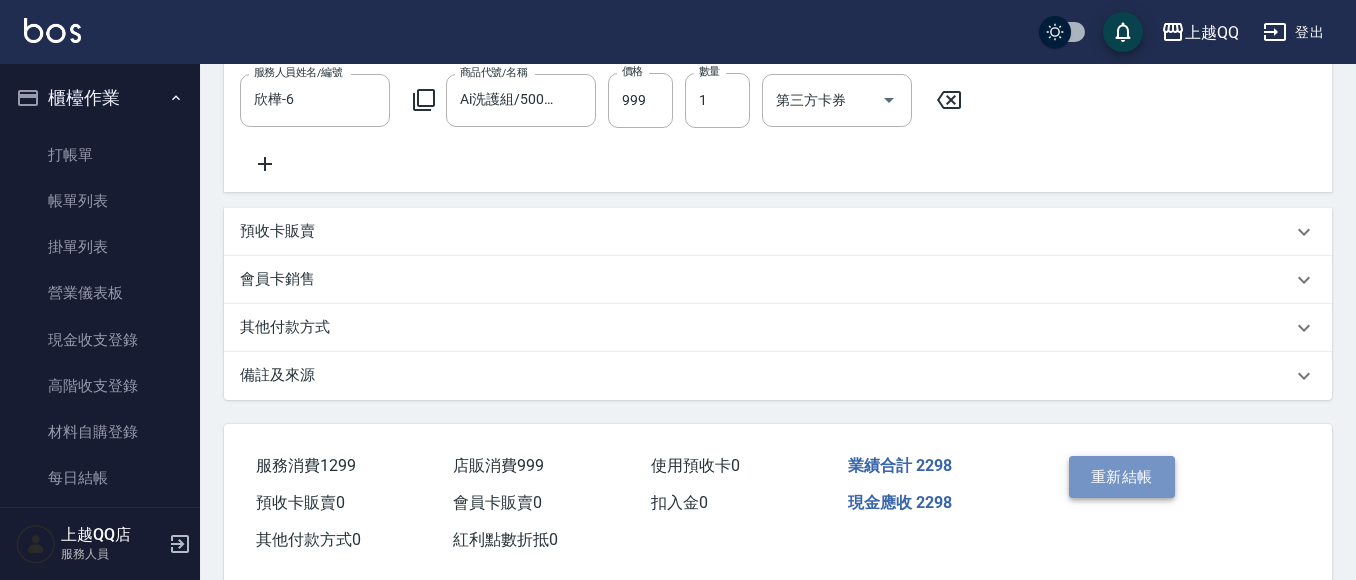 click on "重新結帳" at bounding box center (1122, 477) 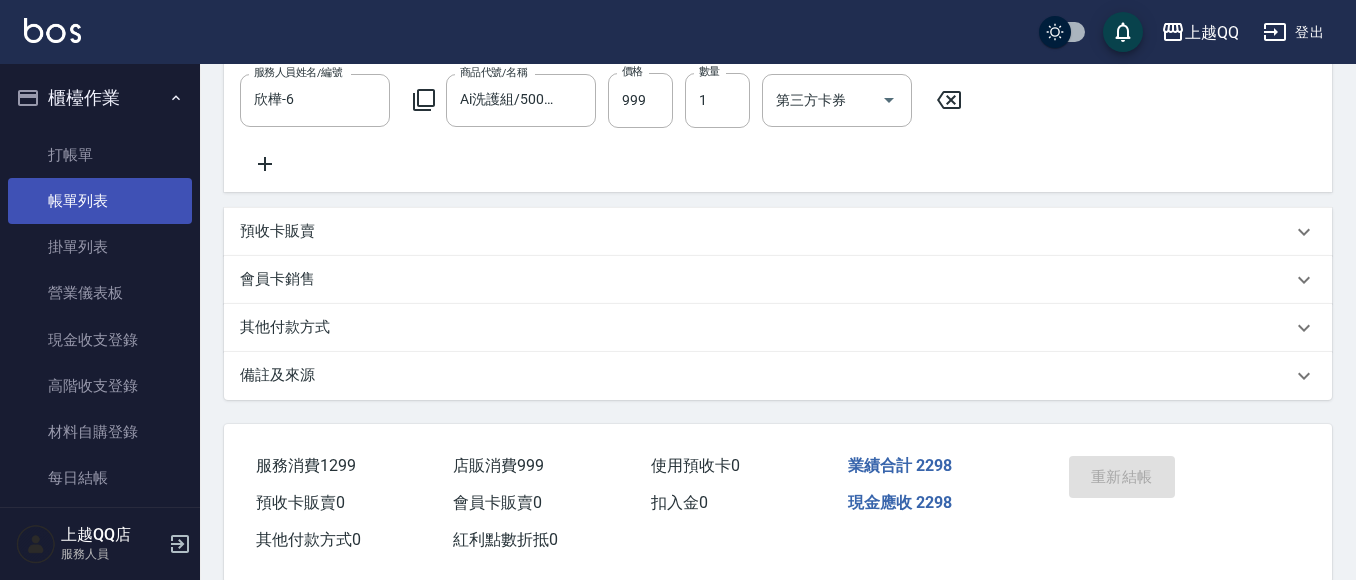 scroll, scrollTop: 0, scrollLeft: 0, axis: both 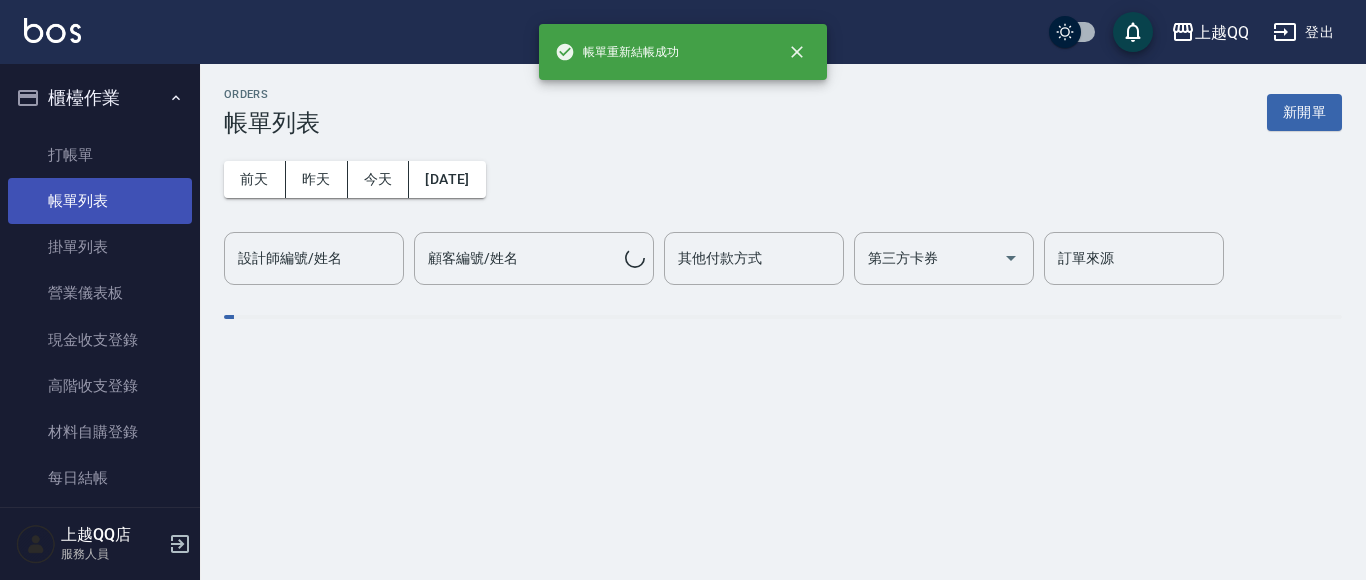click on "帳單列表" at bounding box center [100, 201] 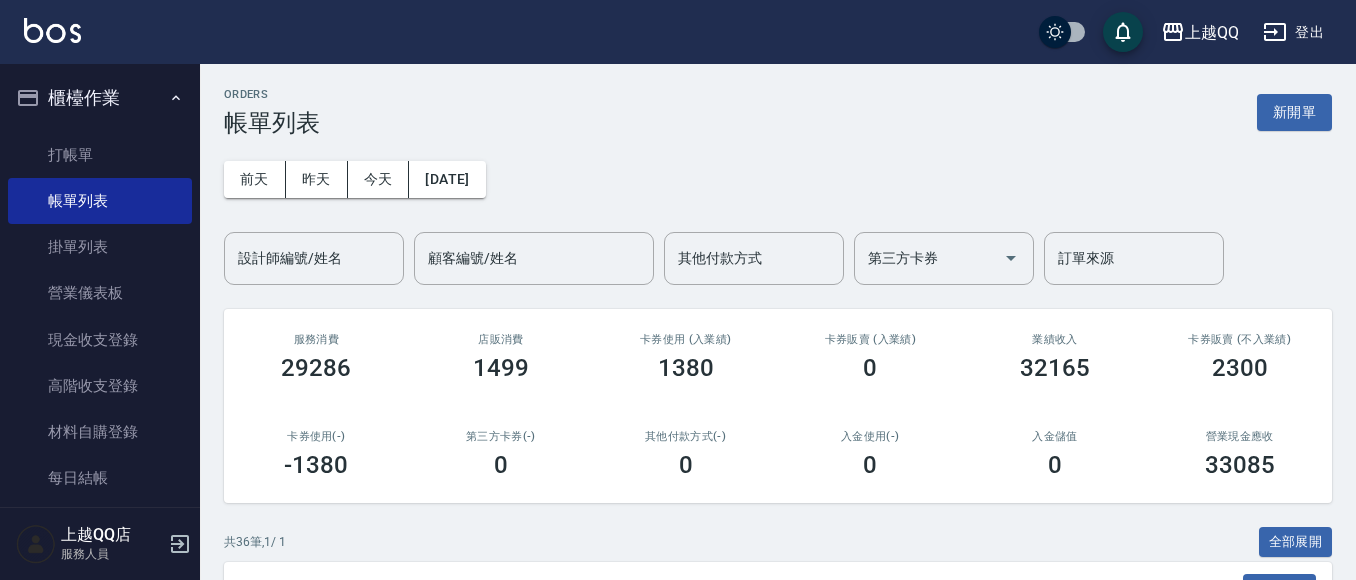 click on "店販消費 1499" at bounding box center (501, 357) 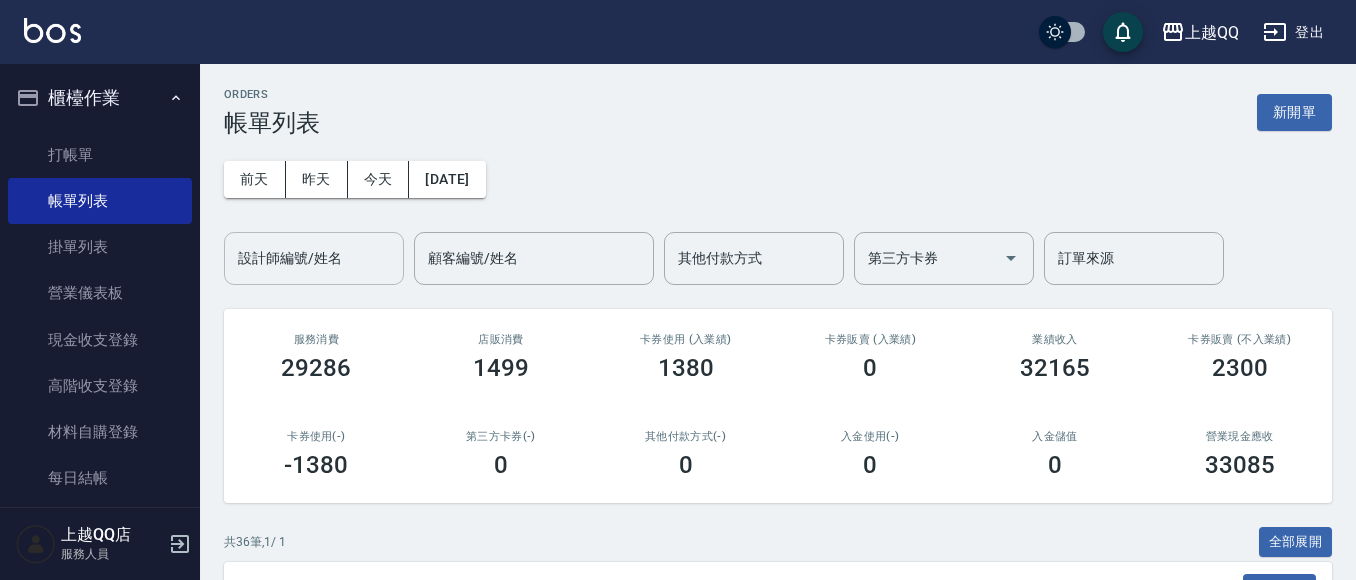 click on "設計師編號/姓名" at bounding box center (314, 258) 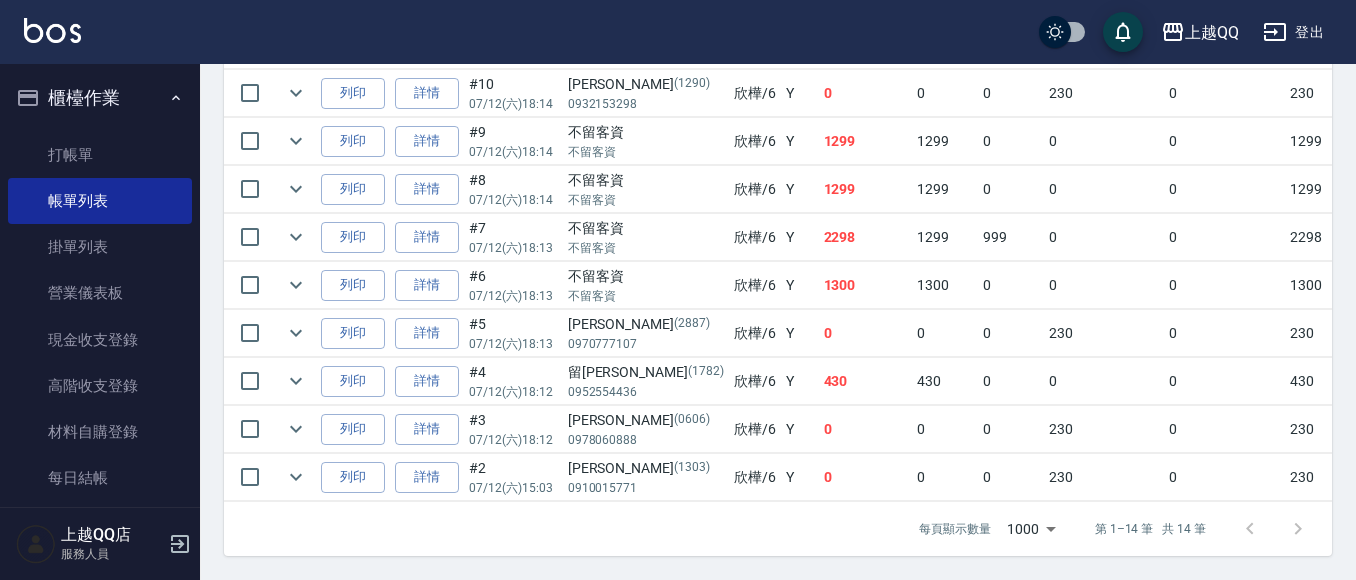 scroll, scrollTop: 852, scrollLeft: 0, axis: vertical 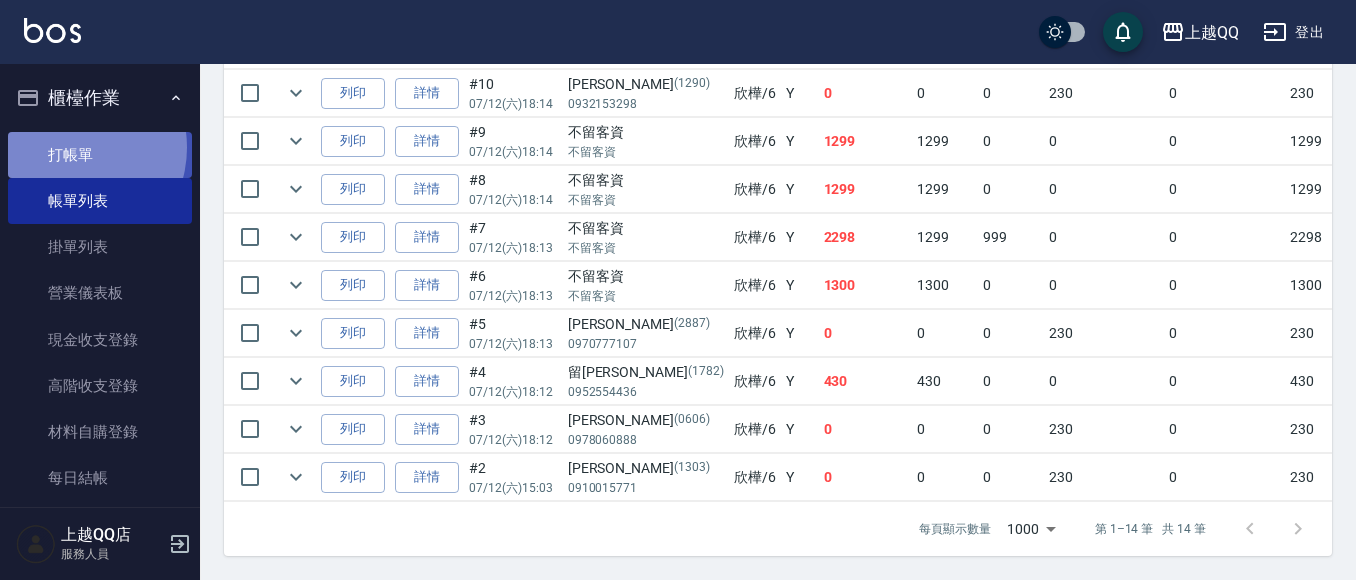 click on "打帳單" at bounding box center (100, 155) 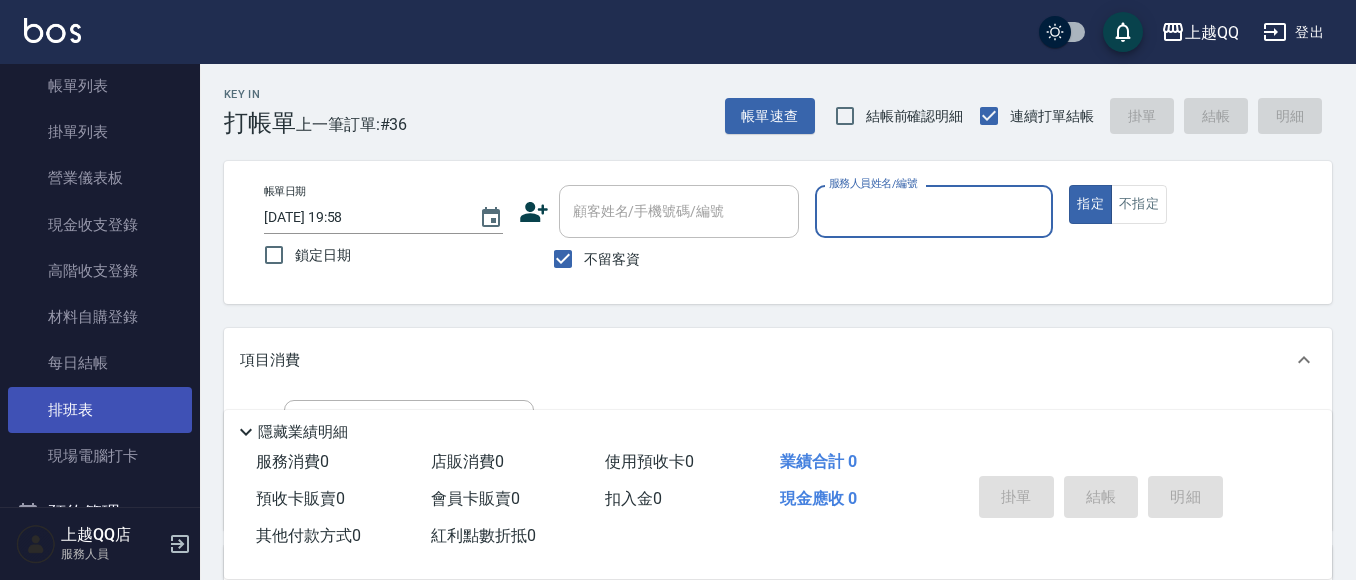 scroll, scrollTop: 138, scrollLeft: 0, axis: vertical 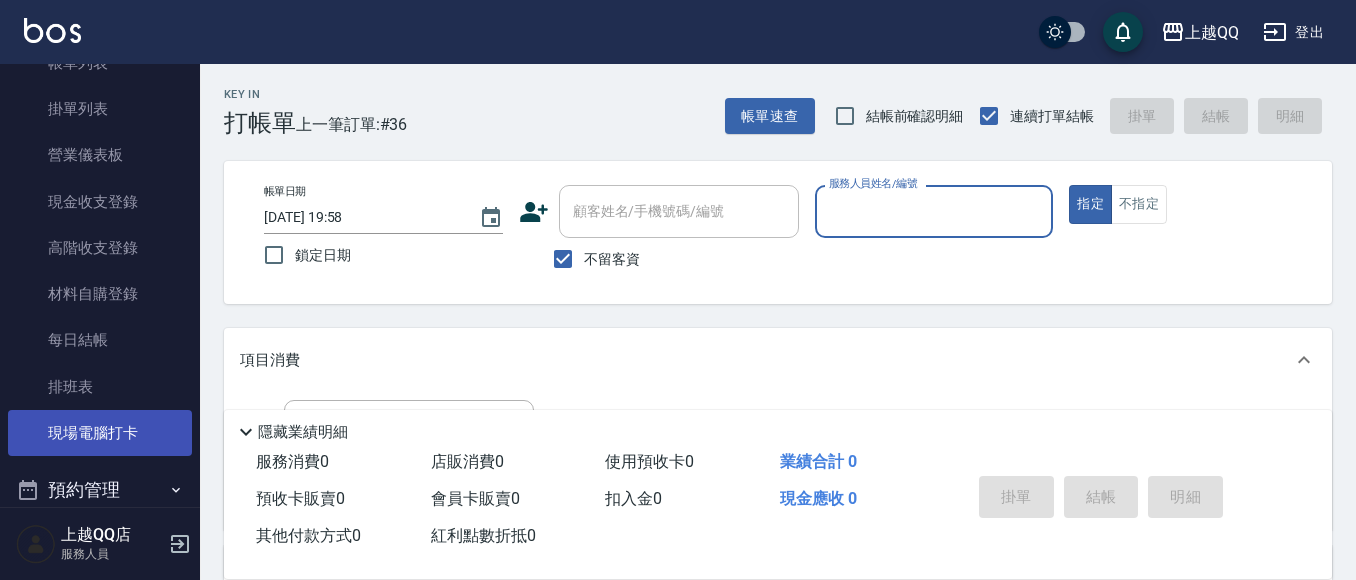 click on "現場電腦打卡" at bounding box center (100, 433) 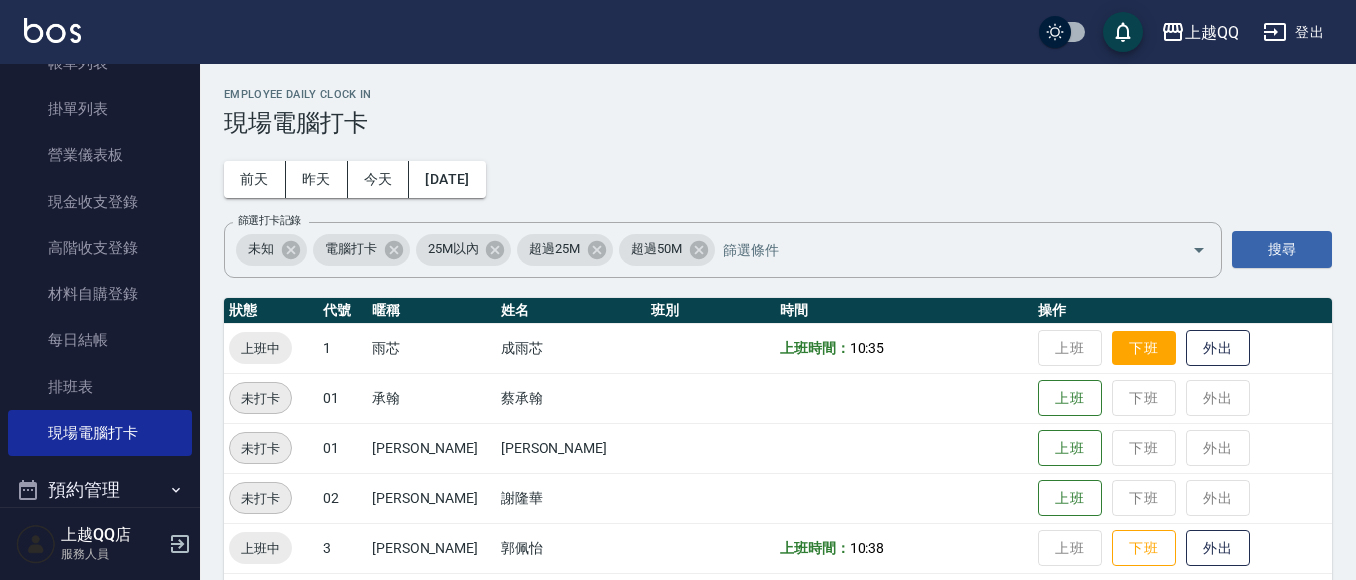 click on "下班" at bounding box center [1144, 348] 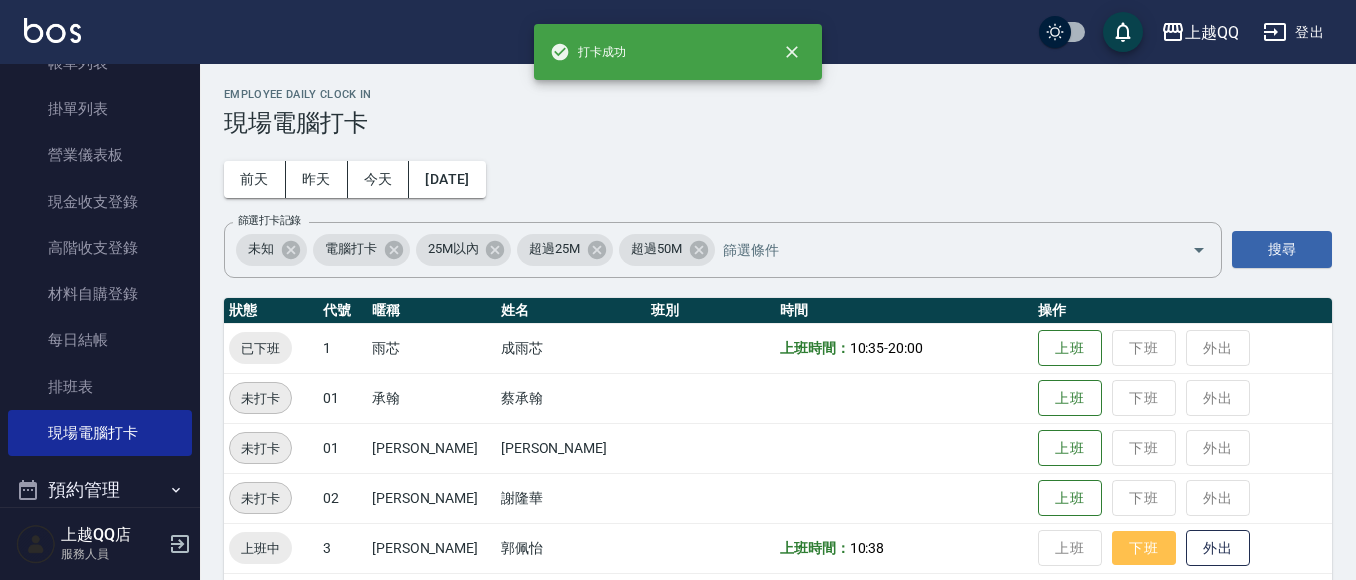 click on "下班" at bounding box center (1144, 548) 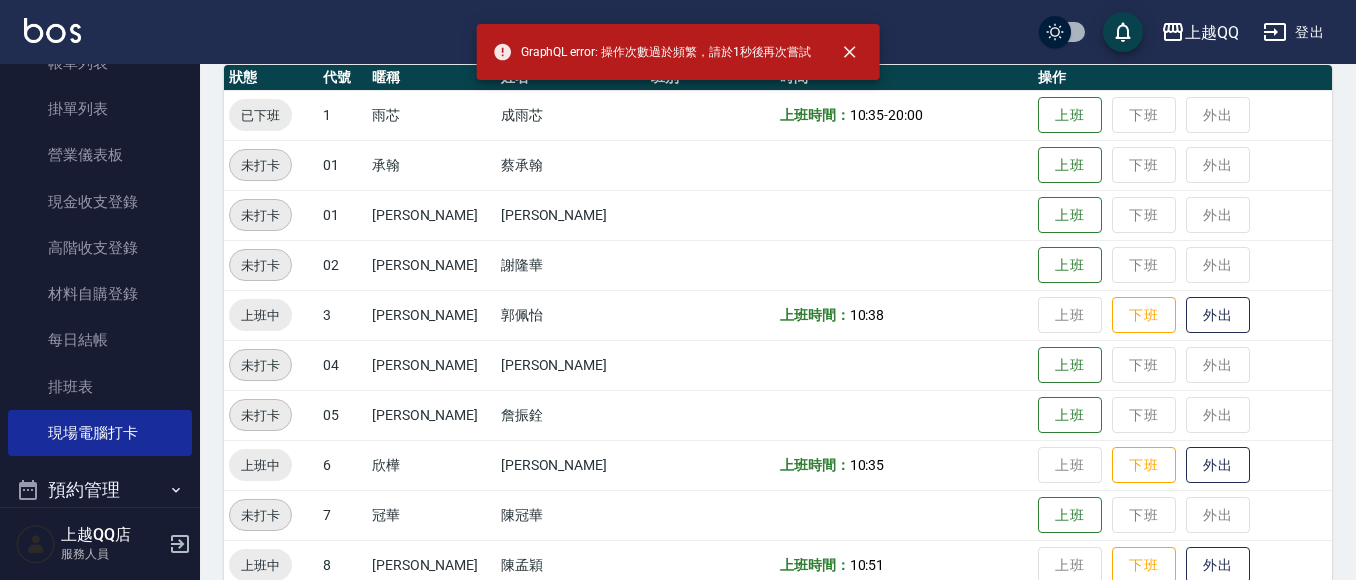 scroll, scrollTop: 299, scrollLeft: 0, axis: vertical 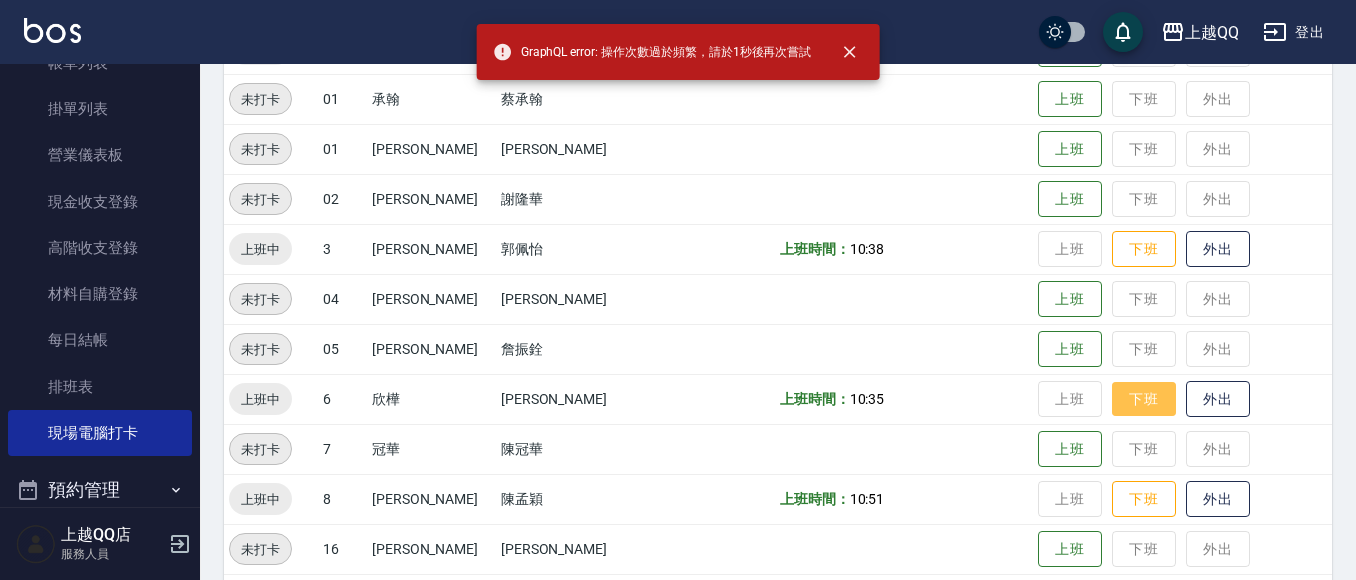 click on "下班" at bounding box center (1144, 399) 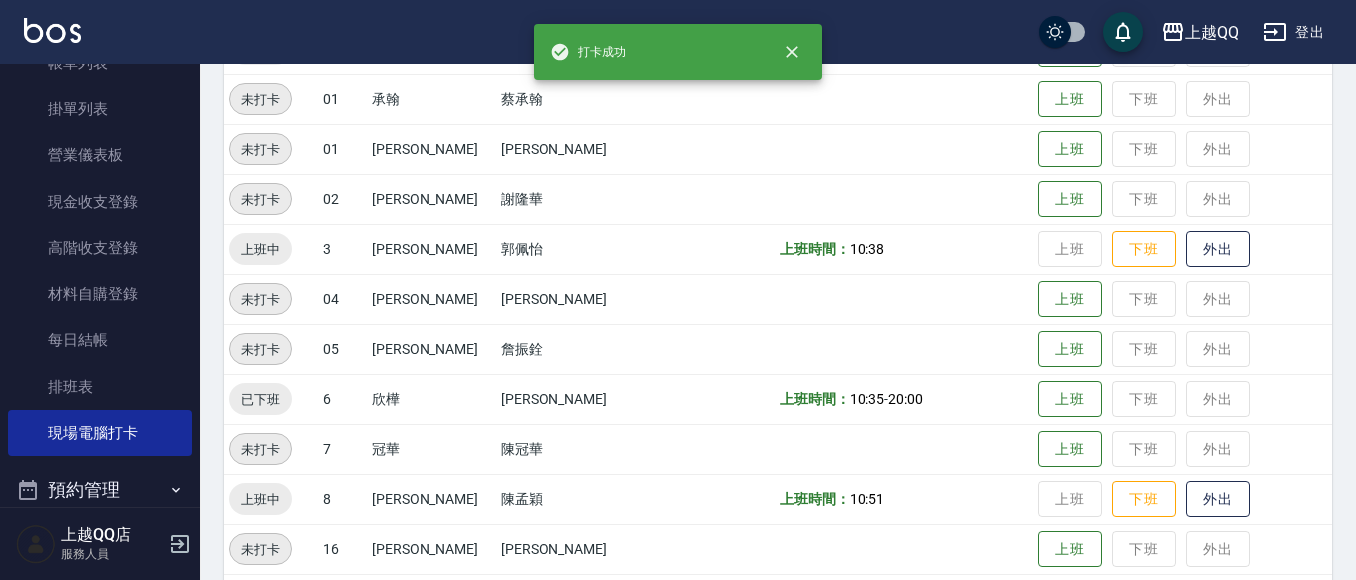 click on "上班 下班 外出" at bounding box center [1182, 249] 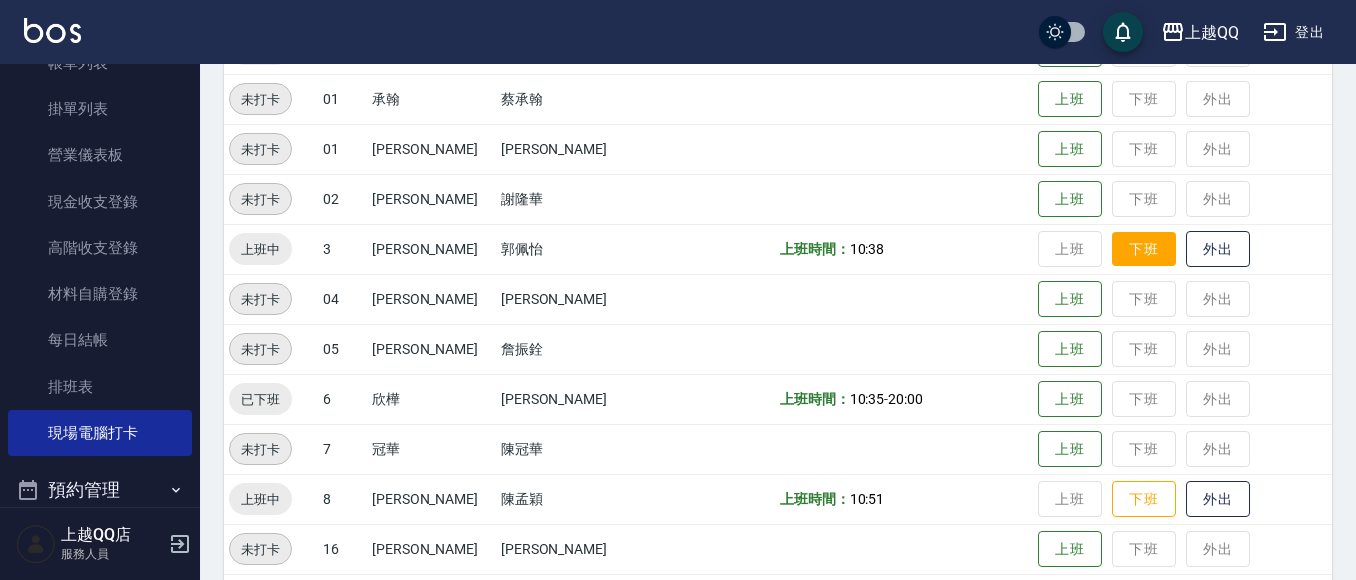 click on "下班" at bounding box center [1144, 249] 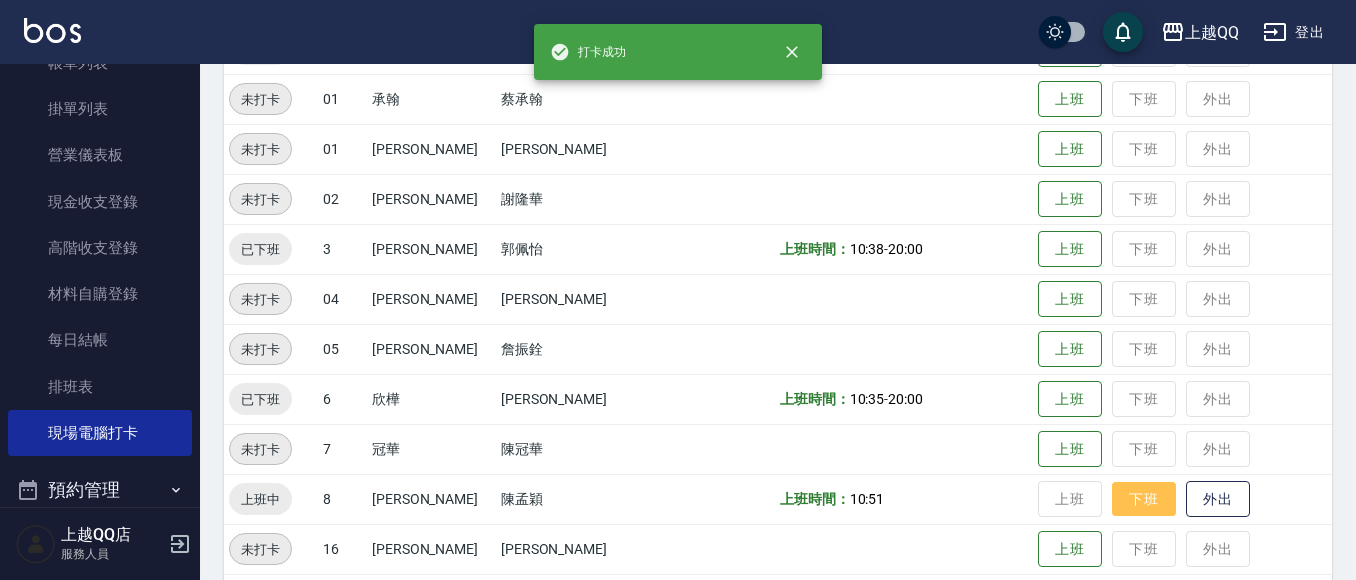 click on "下班" at bounding box center [1144, 499] 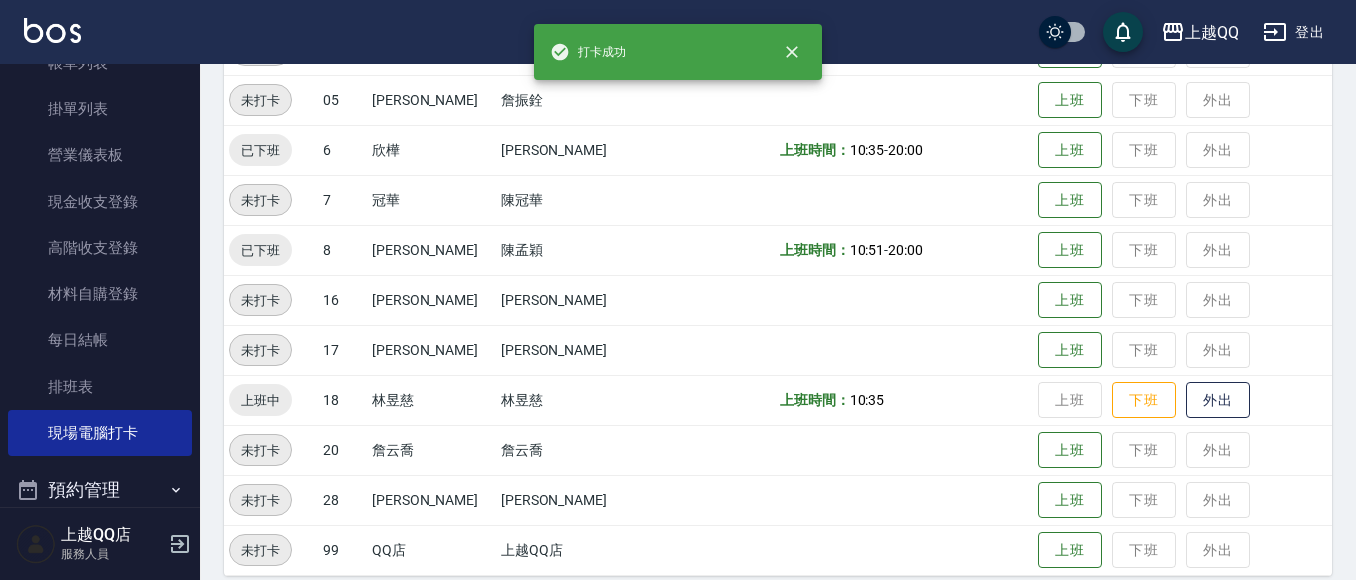 scroll, scrollTop: 568, scrollLeft: 0, axis: vertical 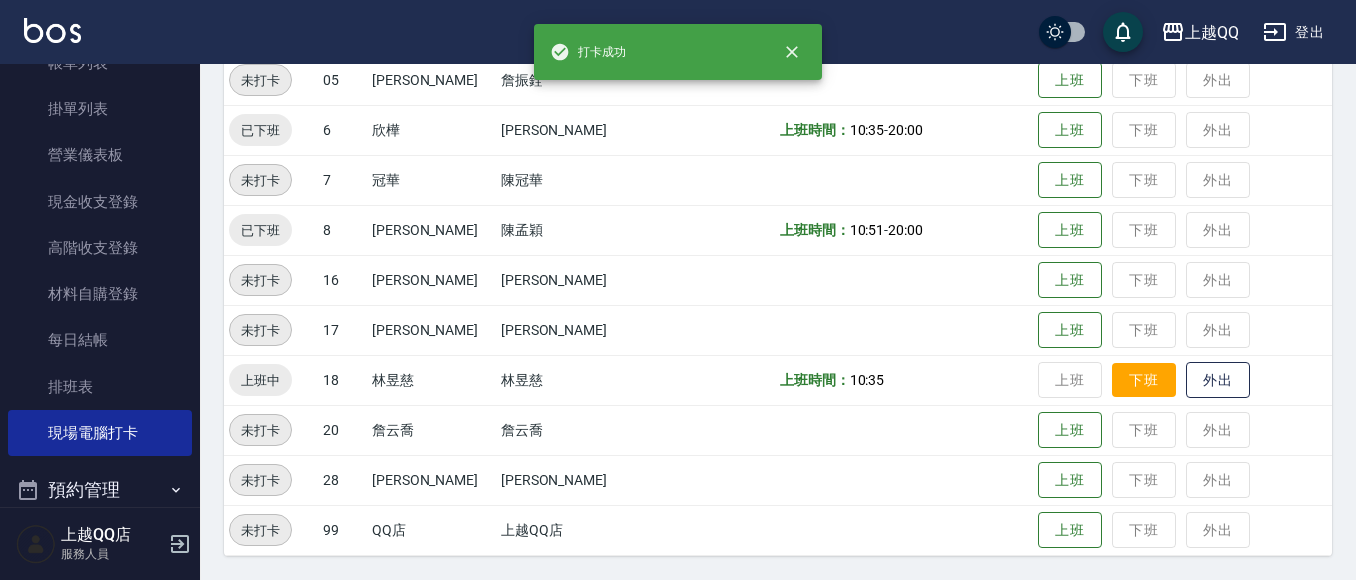 click on "下班" at bounding box center (1144, 380) 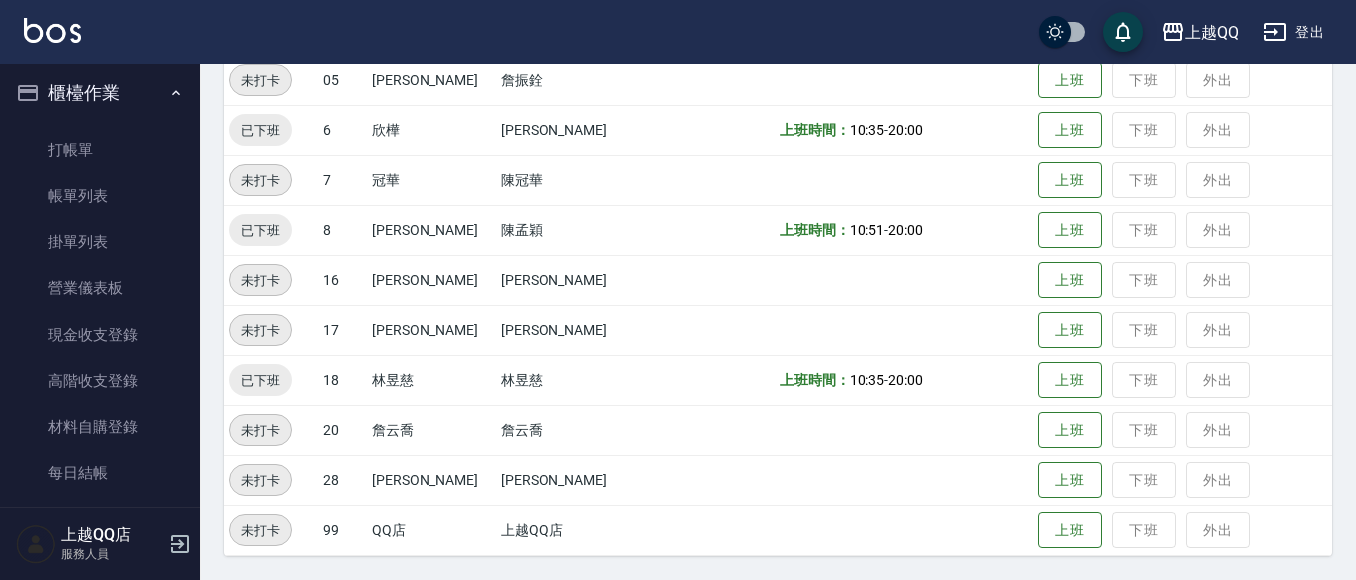 scroll, scrollTop: 0, scrollLeft: 0, axis: both 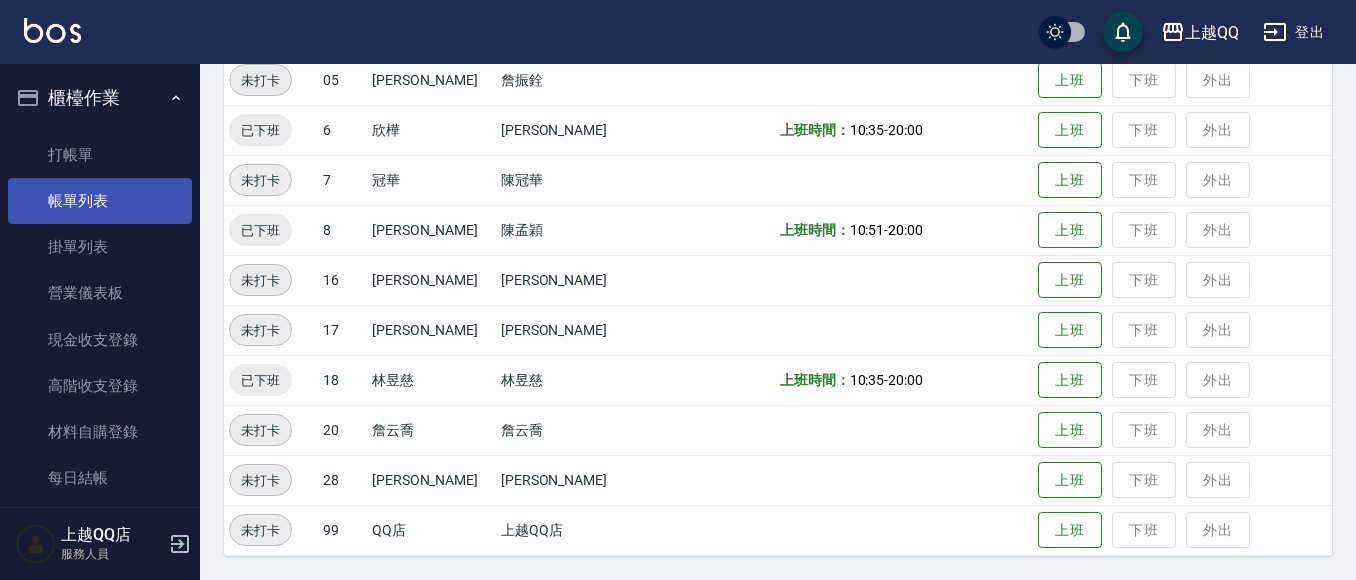 click on "帳單列表" at bounding box center [100, 201] 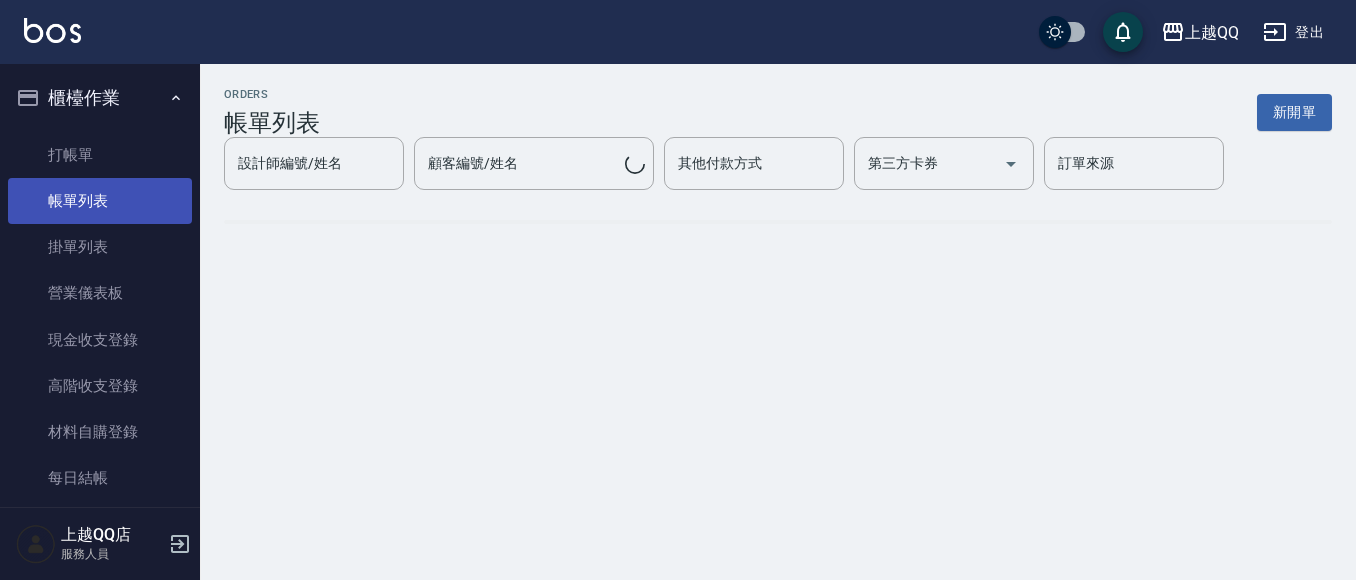 scroll, scrollTop: 0, scrollLeft: 0, axis: both 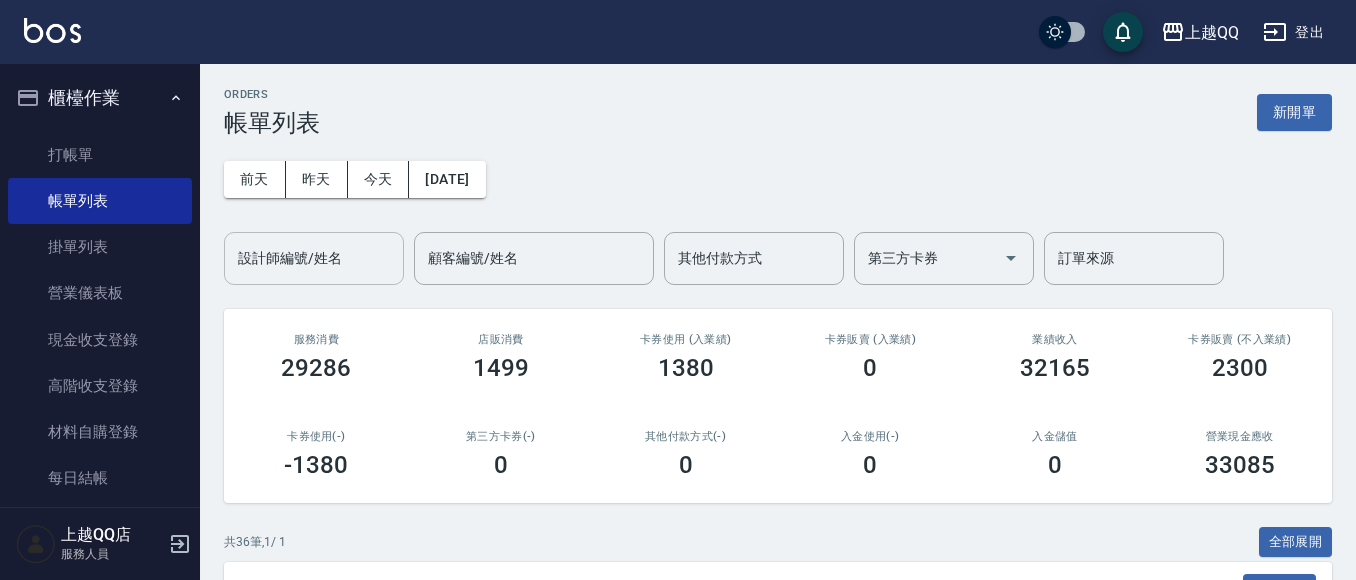 click on "設計師編號/姓名" at bounding box center [314, 258] 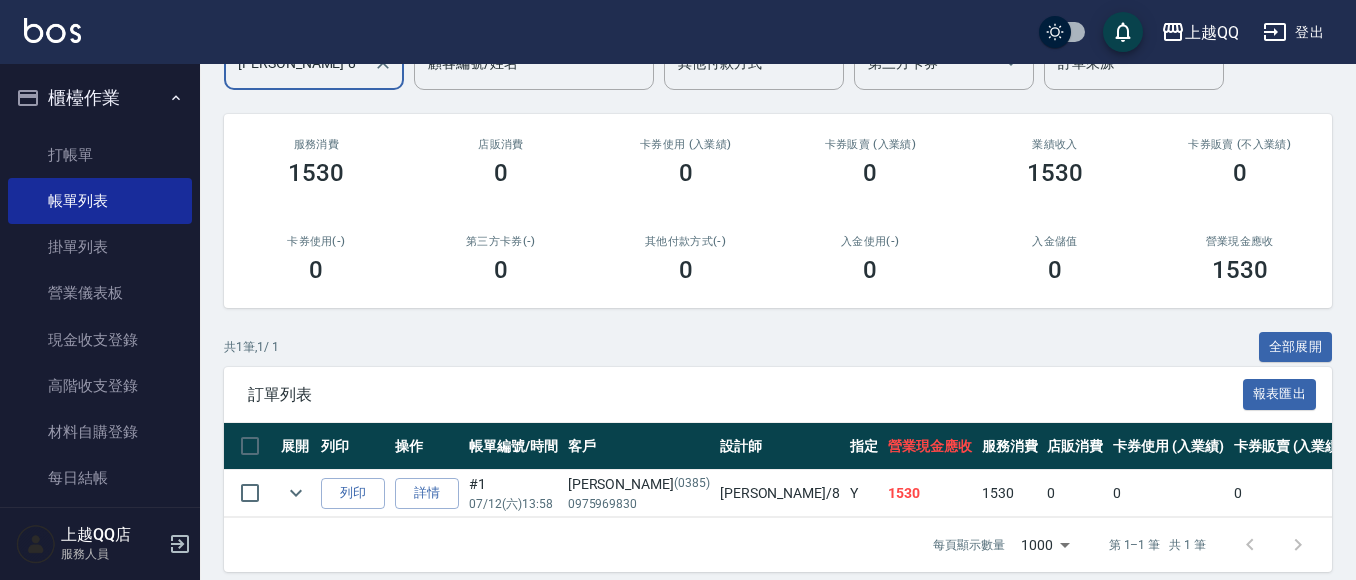 scroll, scrollTop: 228, scrollLeft: 0, axis: vertical 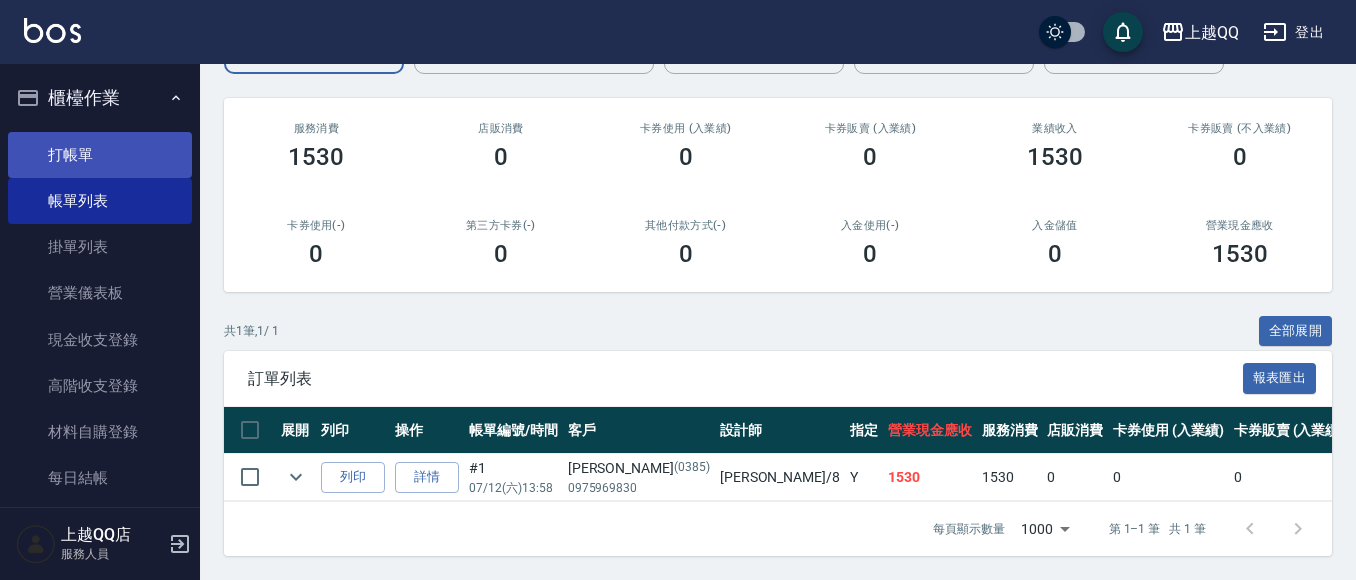 click on "打帳單" at bounding box center [100, 155] 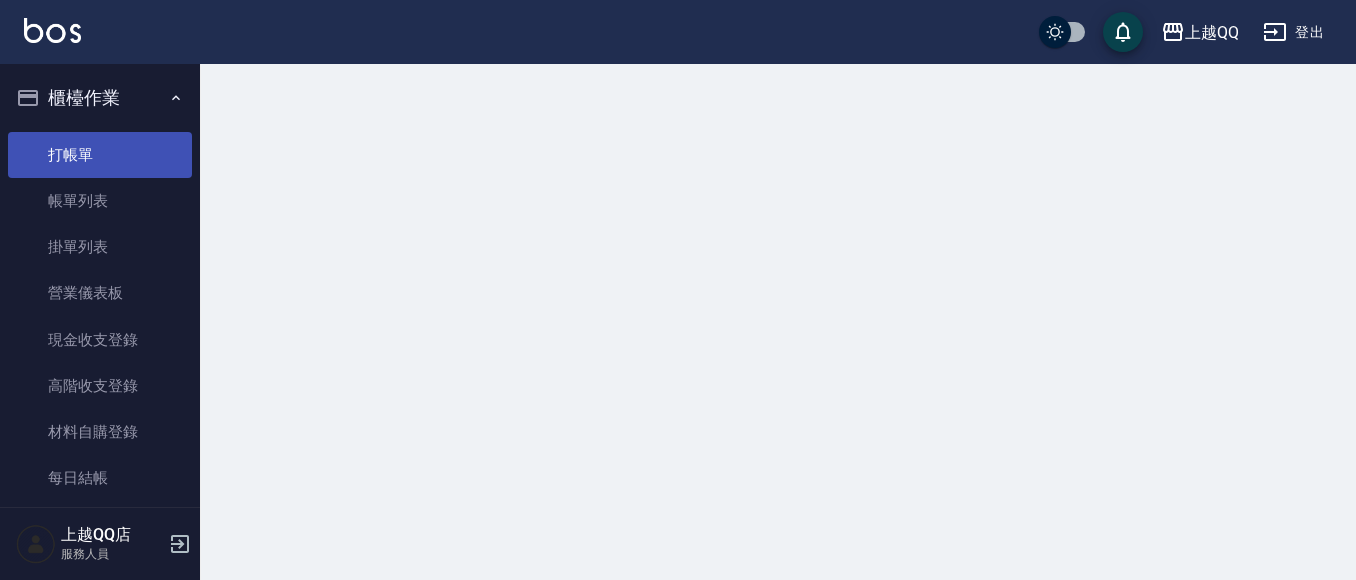 scroll, scrollTop: 0, scrollLeft: 0, axis: both 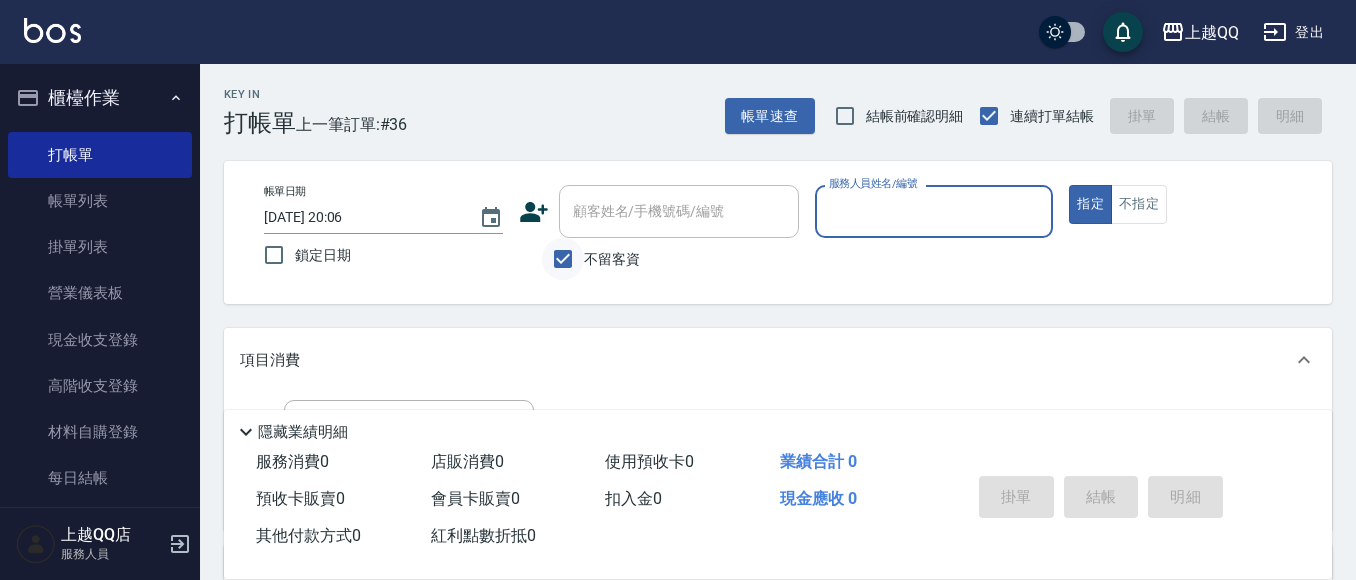 click on "不留客資" at bounding box center (563, 259) 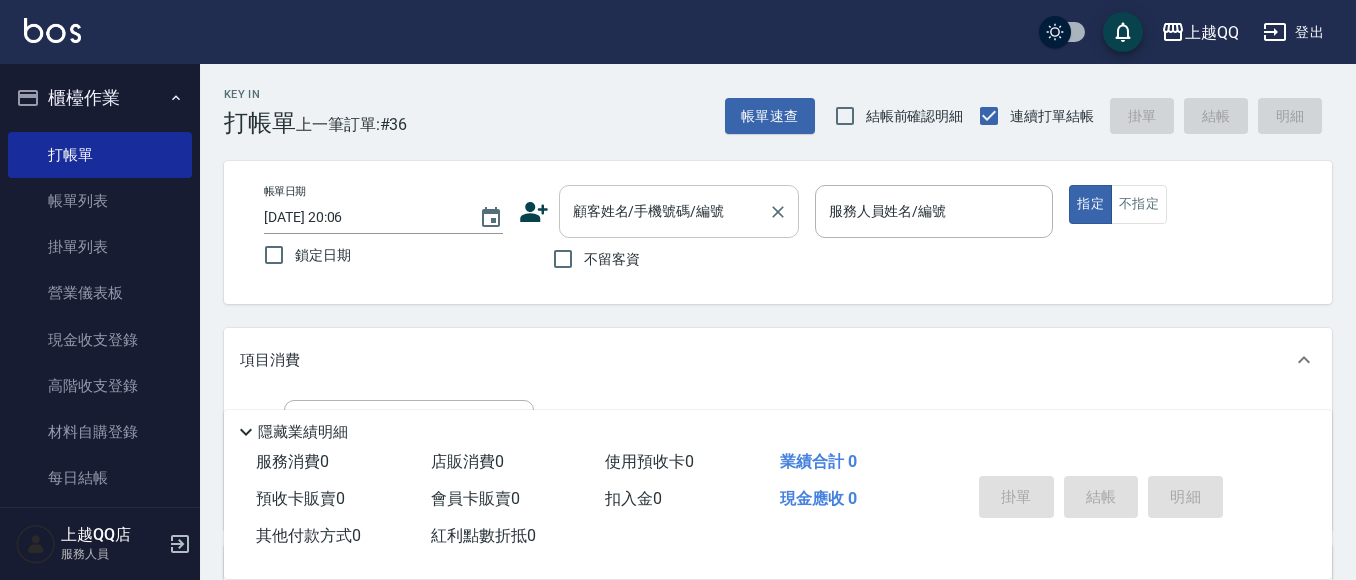 click on "顧客姓名/手機號碼/編號 顧客姓名/手機號碼/編號" at bounding box center [679, 211] 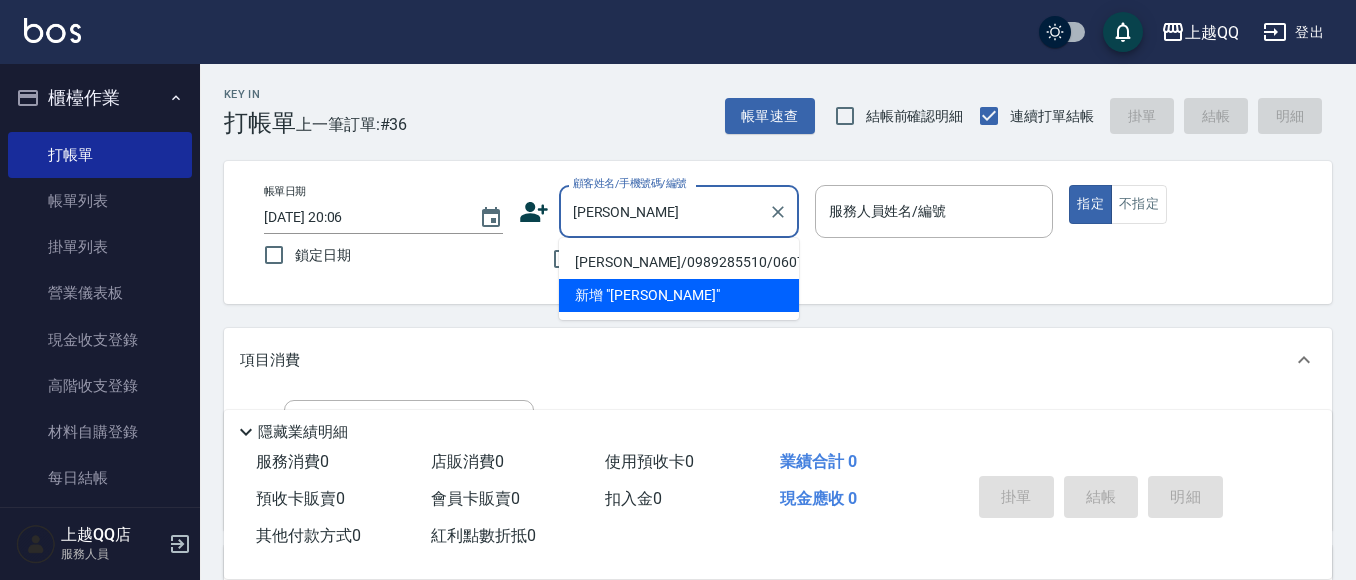 click on "[PERSON_NAME]/0989285510/0607" at bounding box center (679, 262) 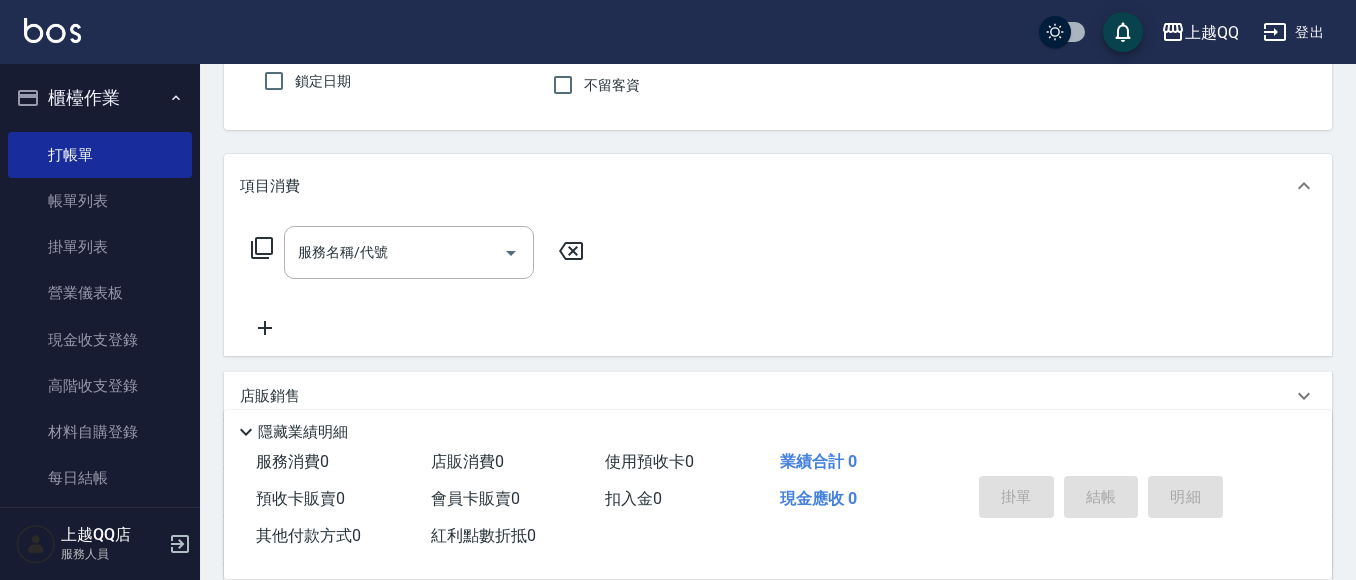 scroll, scrollTop: 199, scrollLeft: 0, axis: vertical 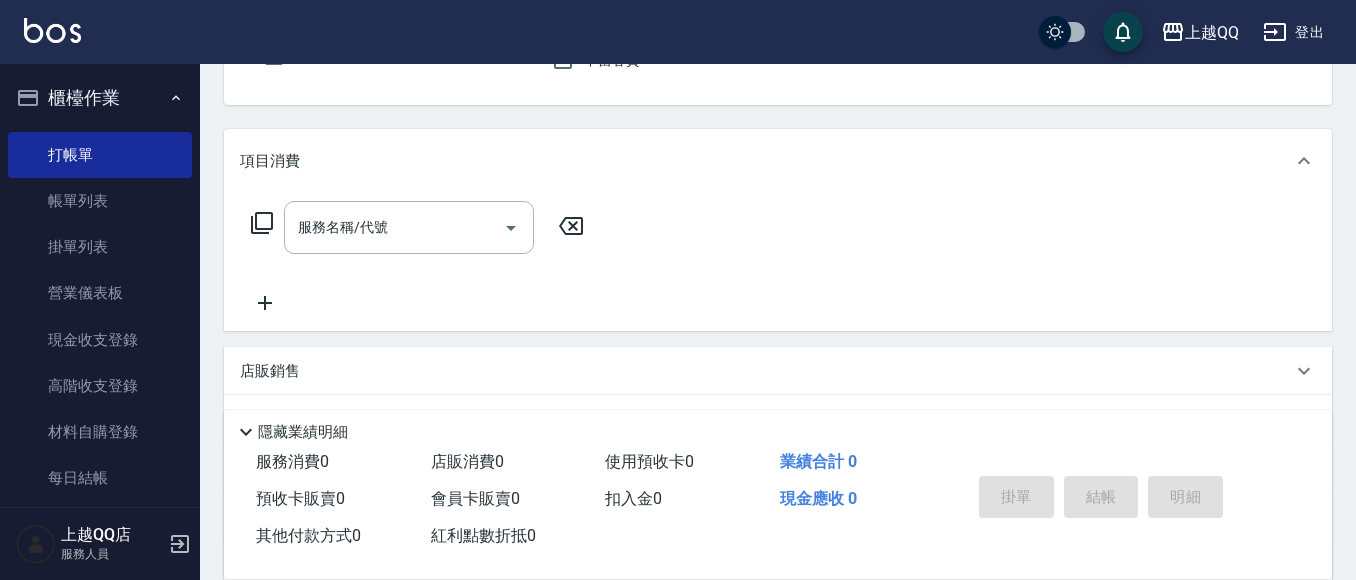 click 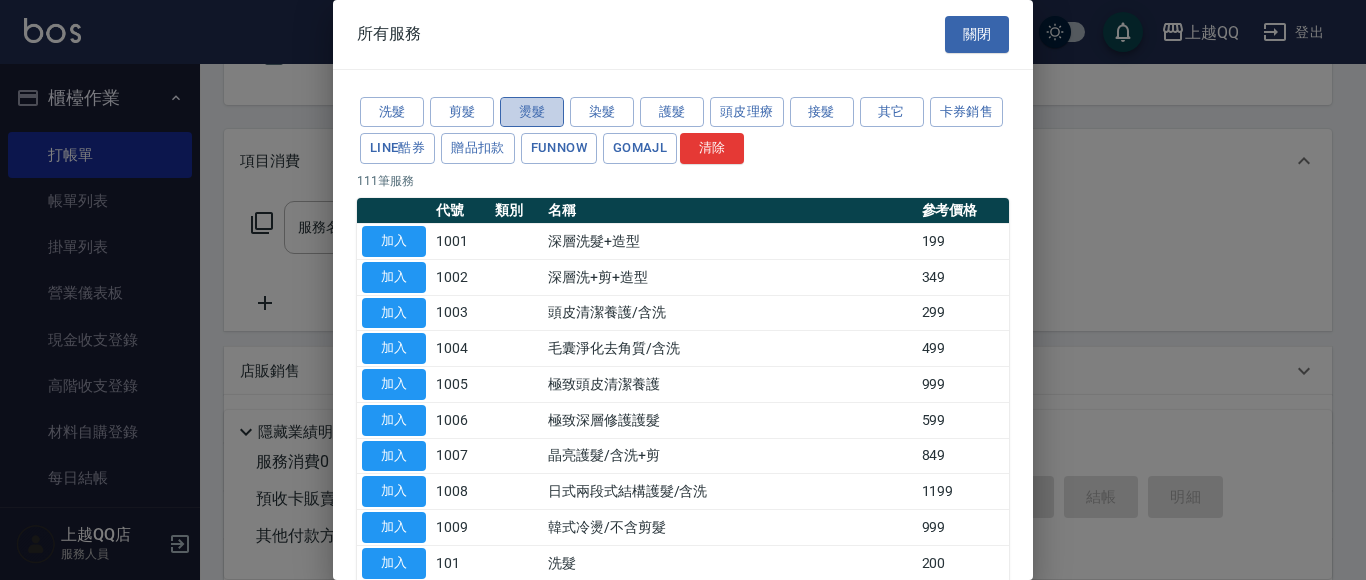 click on "燙髮" at bounding box center (532, 112) 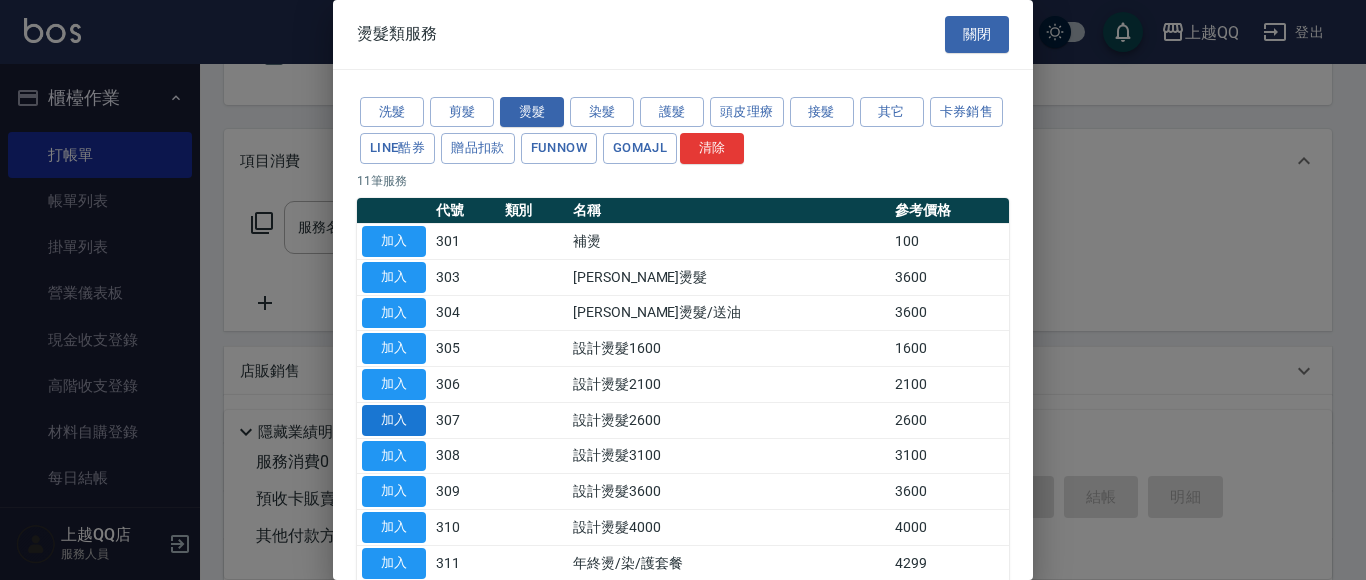 click on "加入" at bounding box center [394, 420] 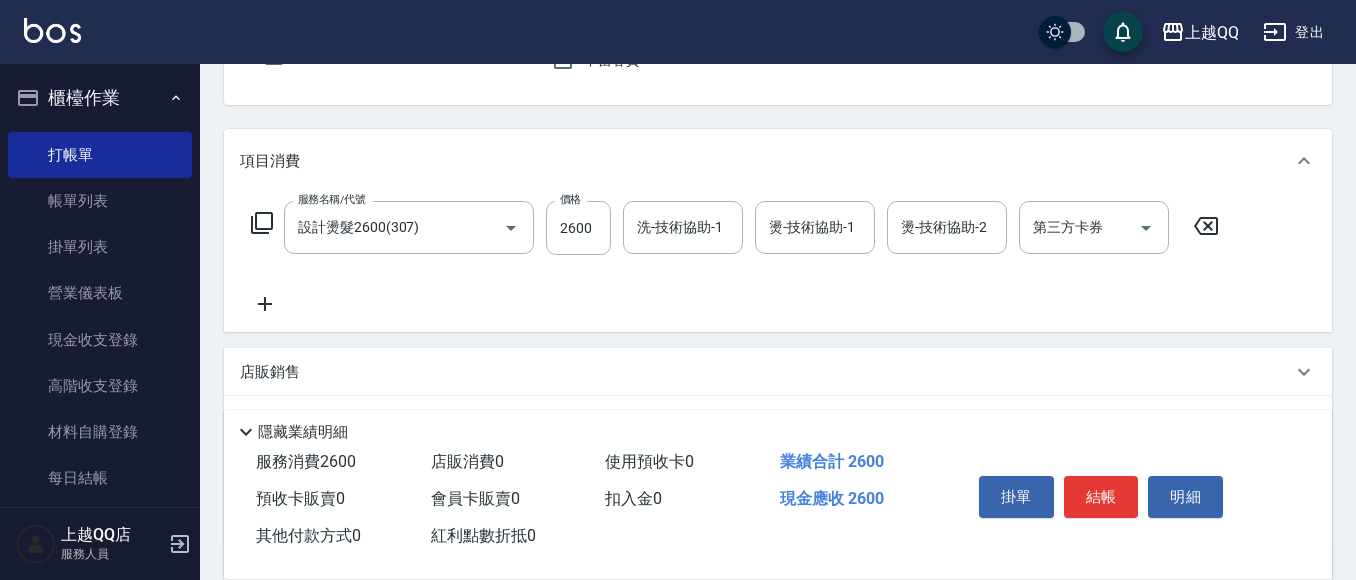 click 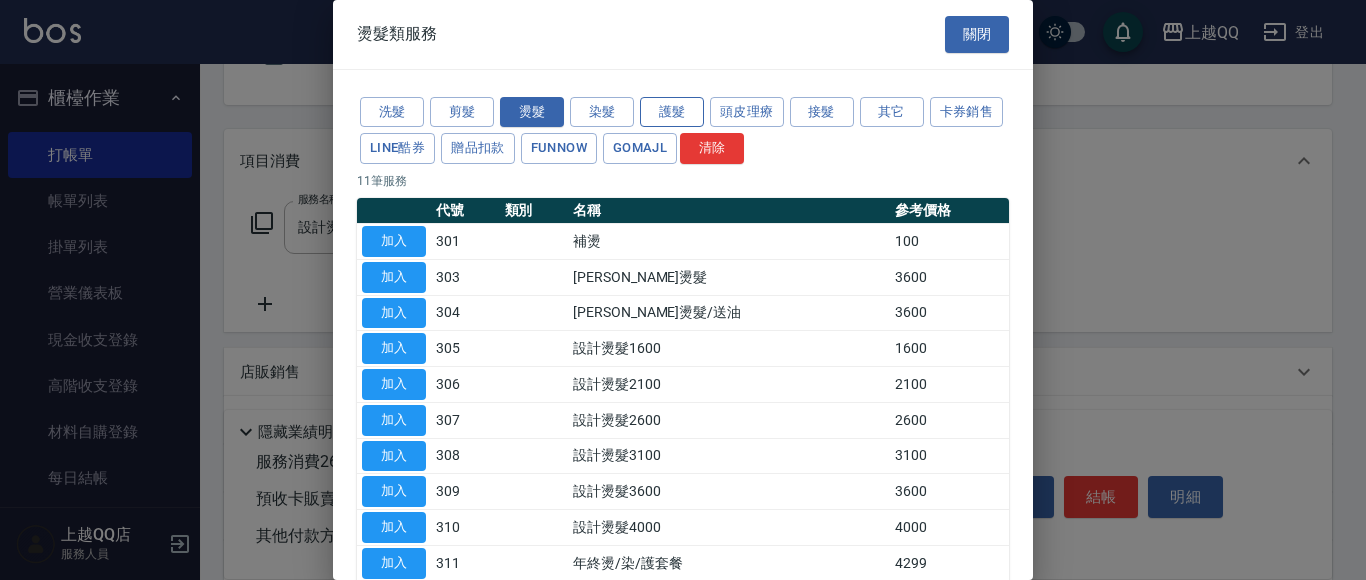 click on "護髮" at bounding box center (672, 112) 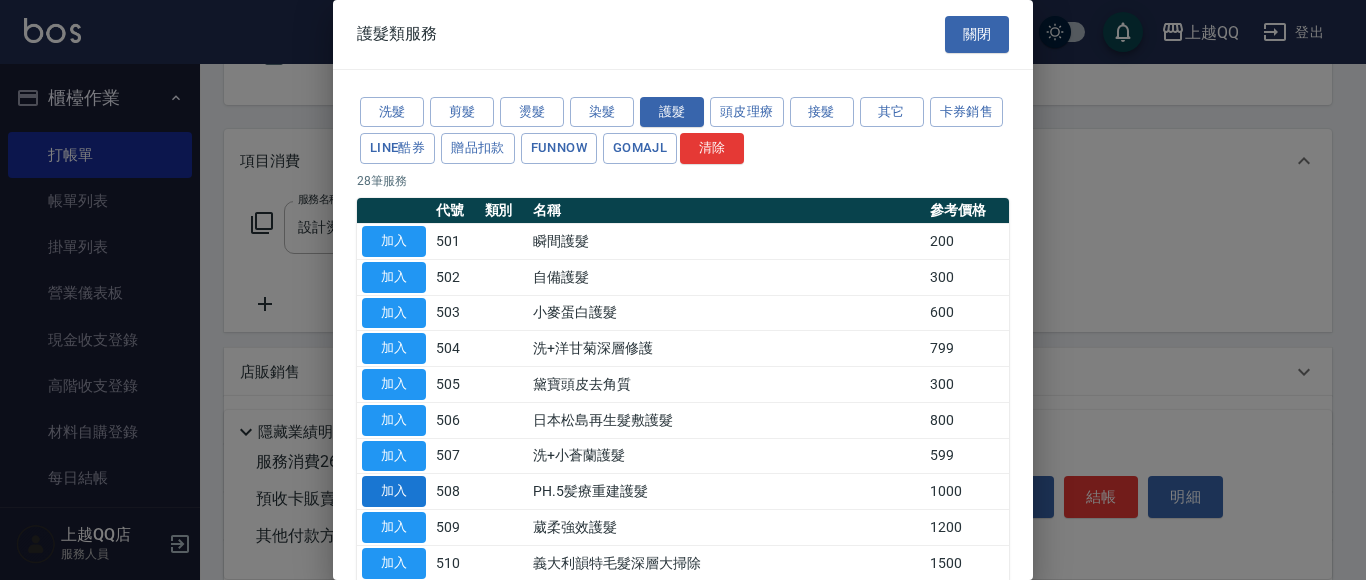 click on "加入" at bounding box center [394, 491] 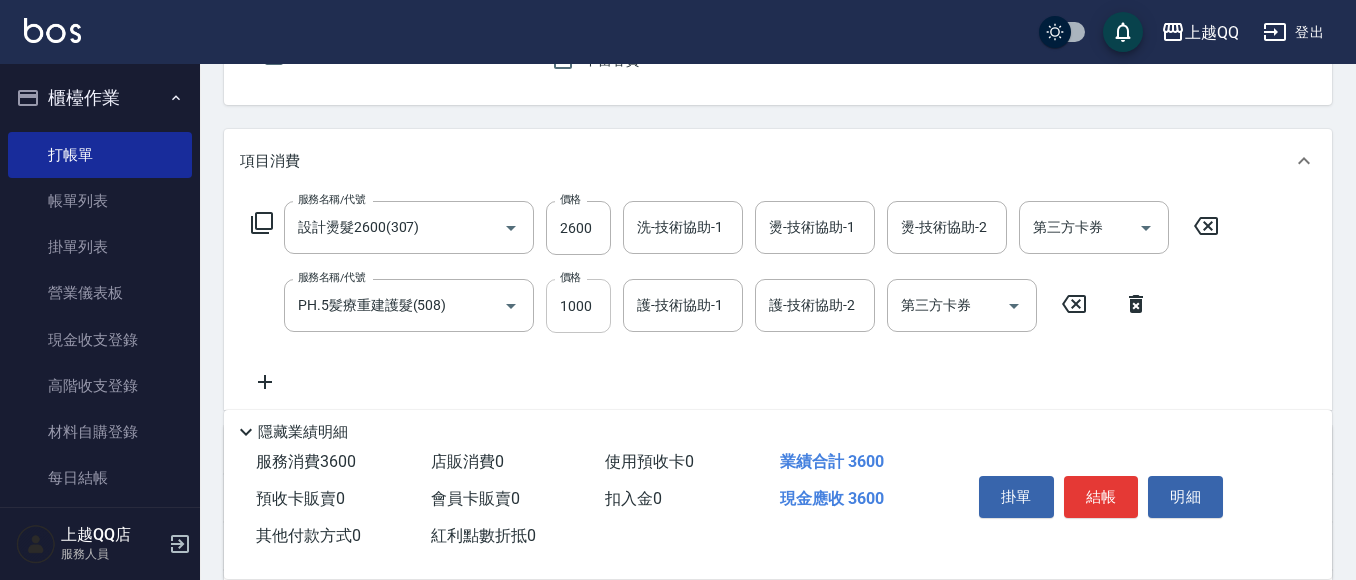 click on "1000" at bounding box center (578, 306) 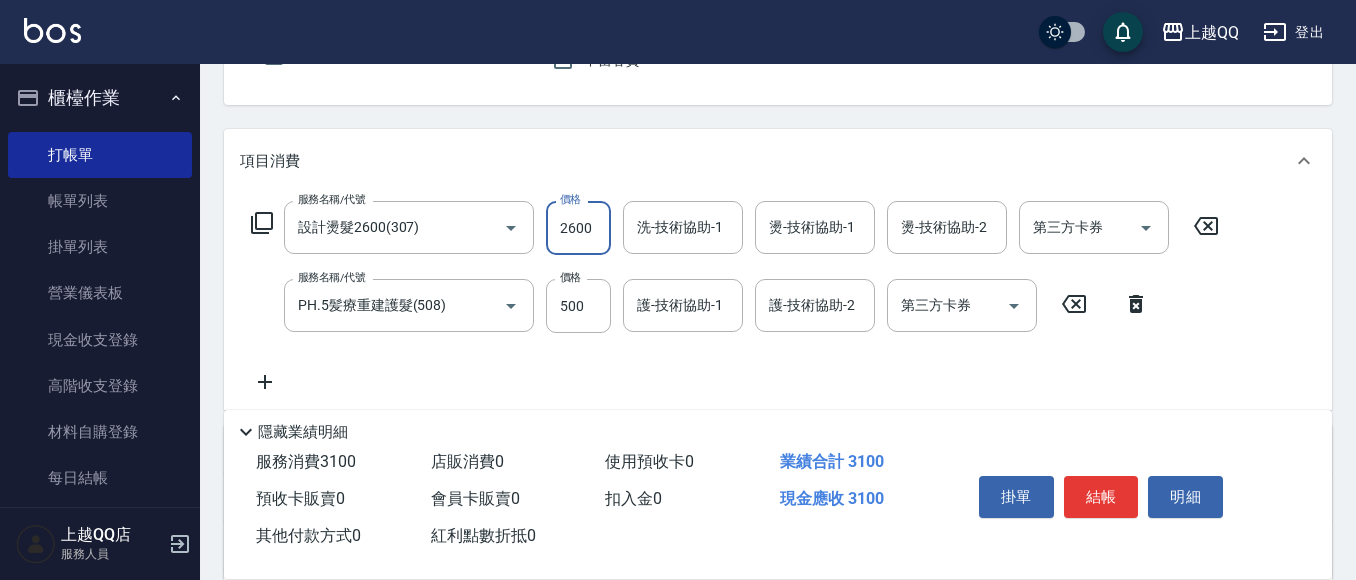 click on "2600" at bounding box center (578, 228) 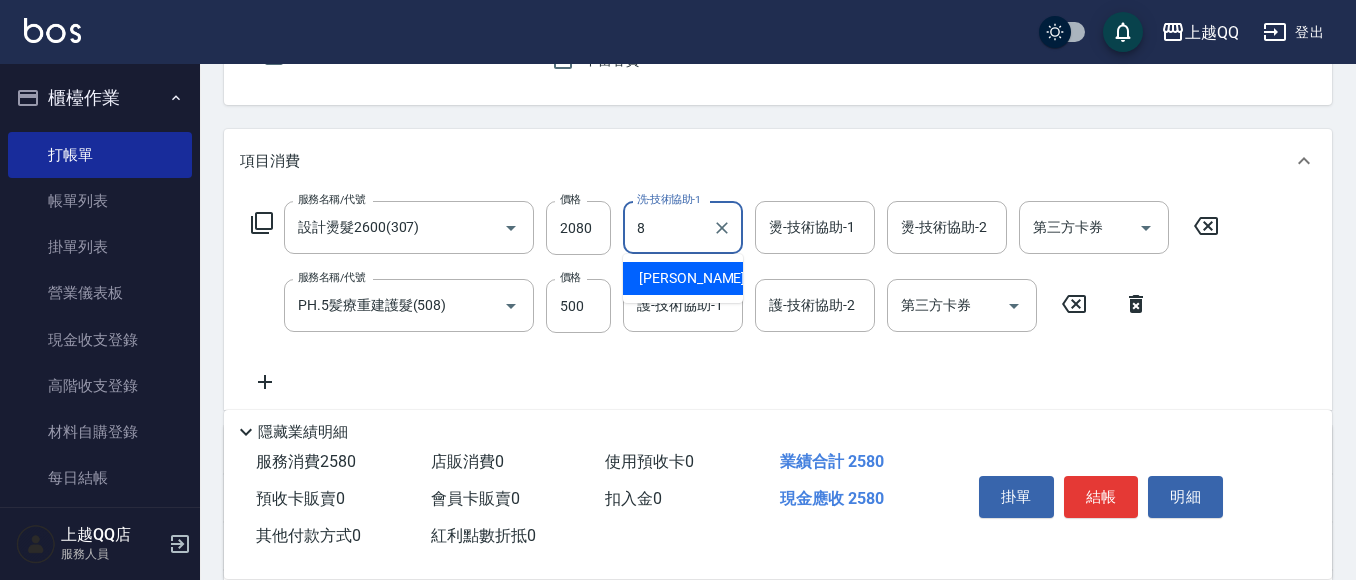 click on "[PERSON_NAME] -8" at bounding box center (698, 278) 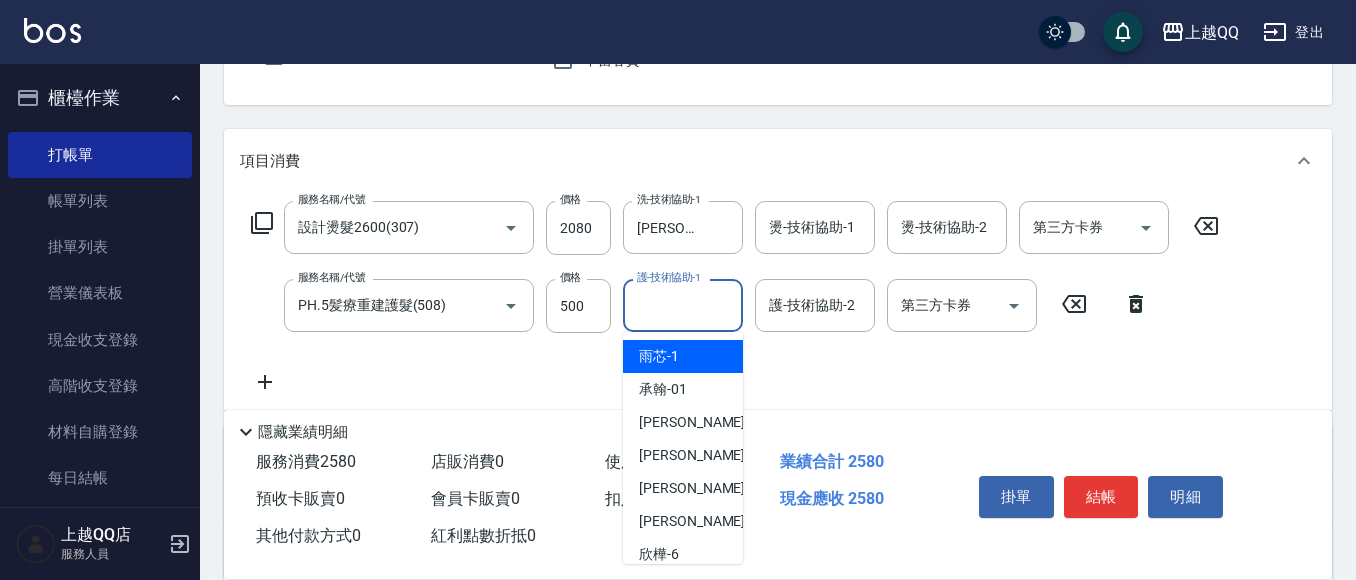 click on "護-技術協助-1" at bounding box center (683, 305) 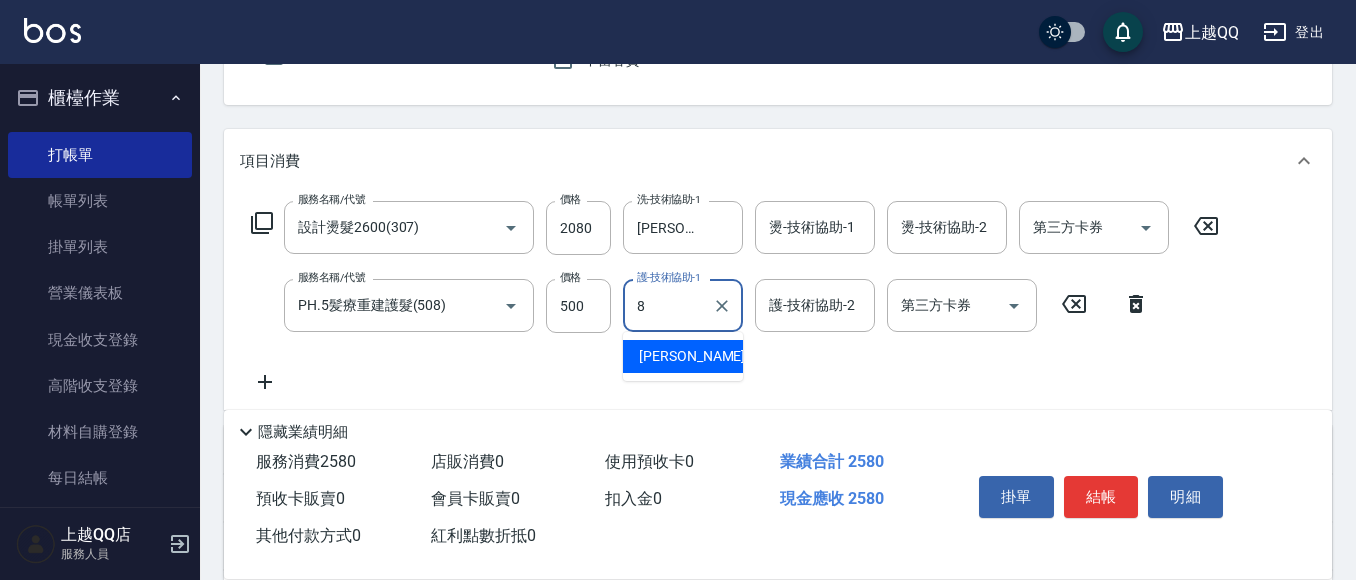 click on "[PERSON_NAME] -8" at bounding box center (683, 356) 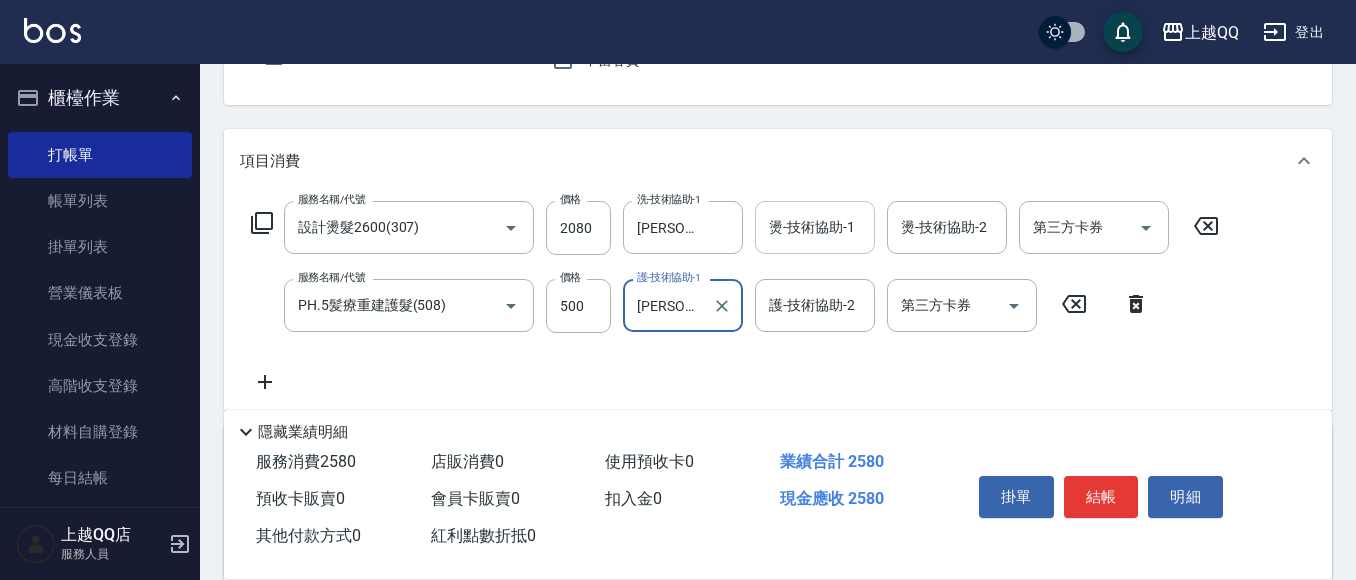 click on "燙-技術協助-1" at bounding box center [815, 227] 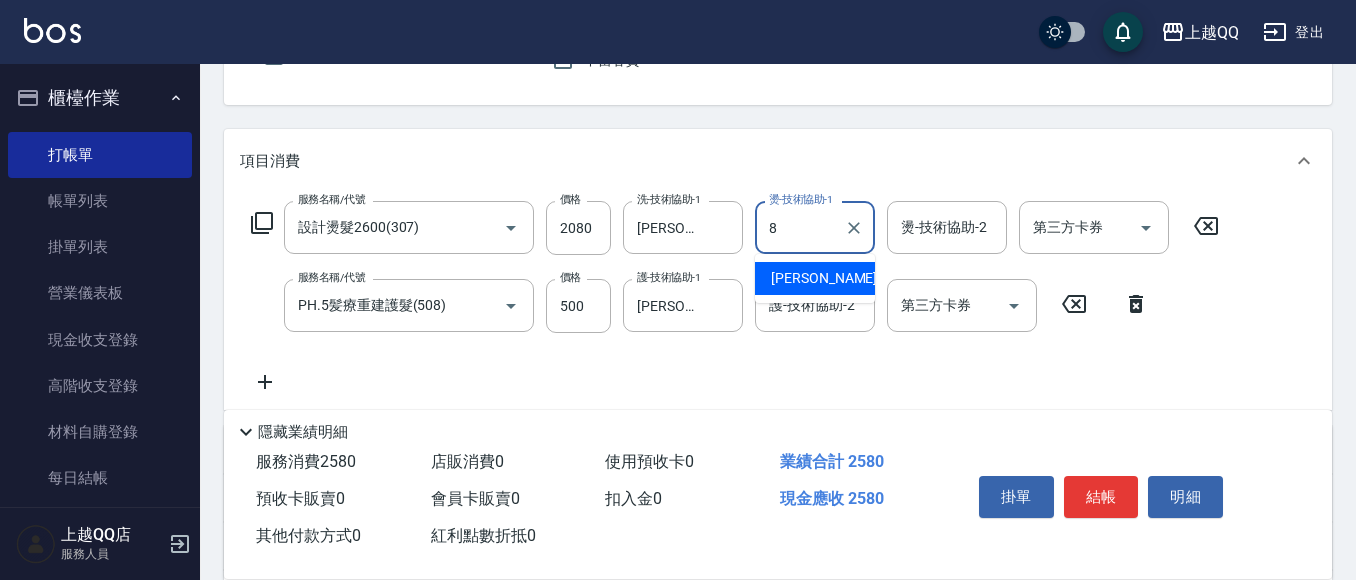 click on "[PERSON_NAME] -8" at bounding box center (830, 278) 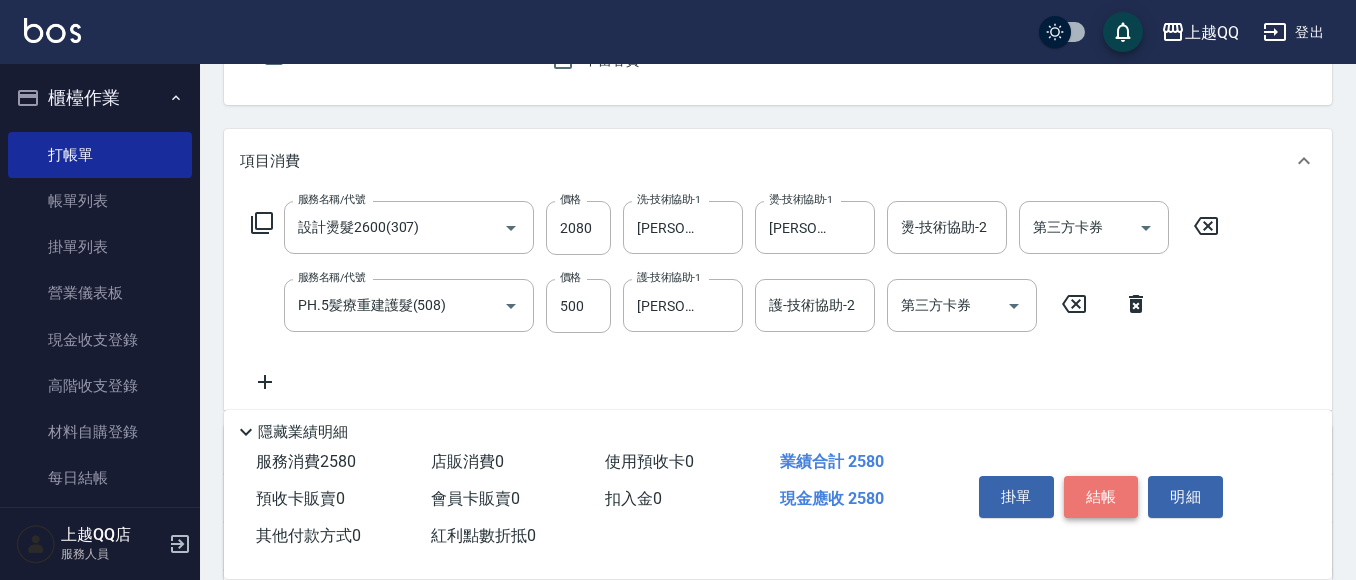 click on "結帳" at bounding box center (1101, 497) 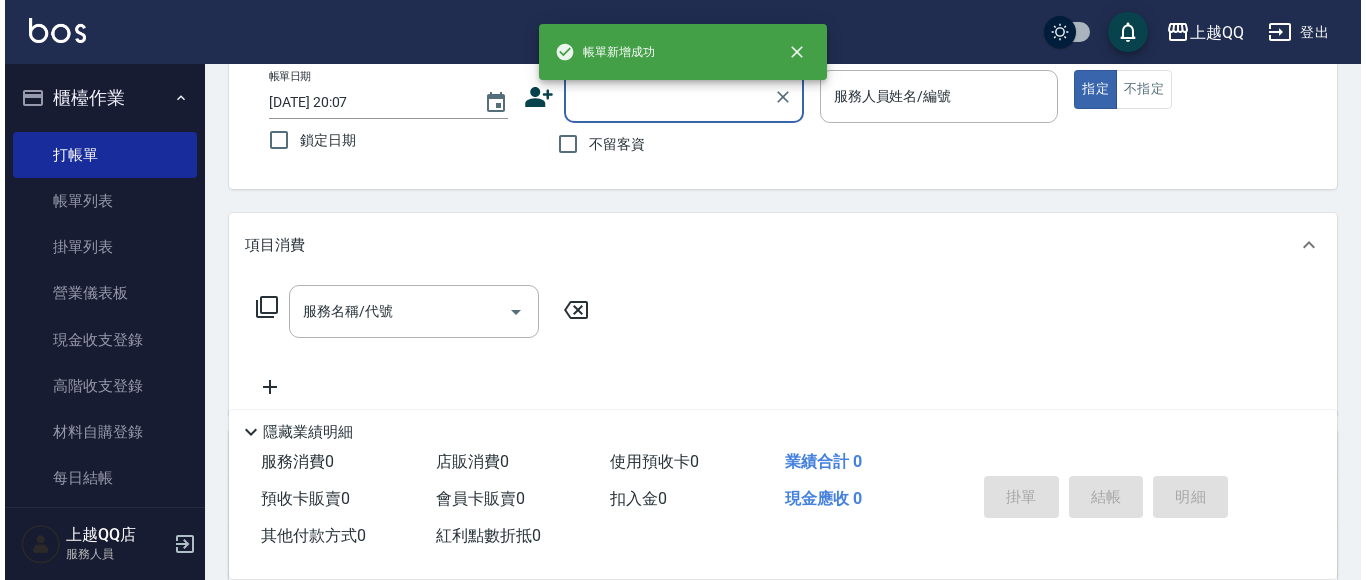 scroll, scrollTop: 103, scrollLeft: 0, axis: vertical 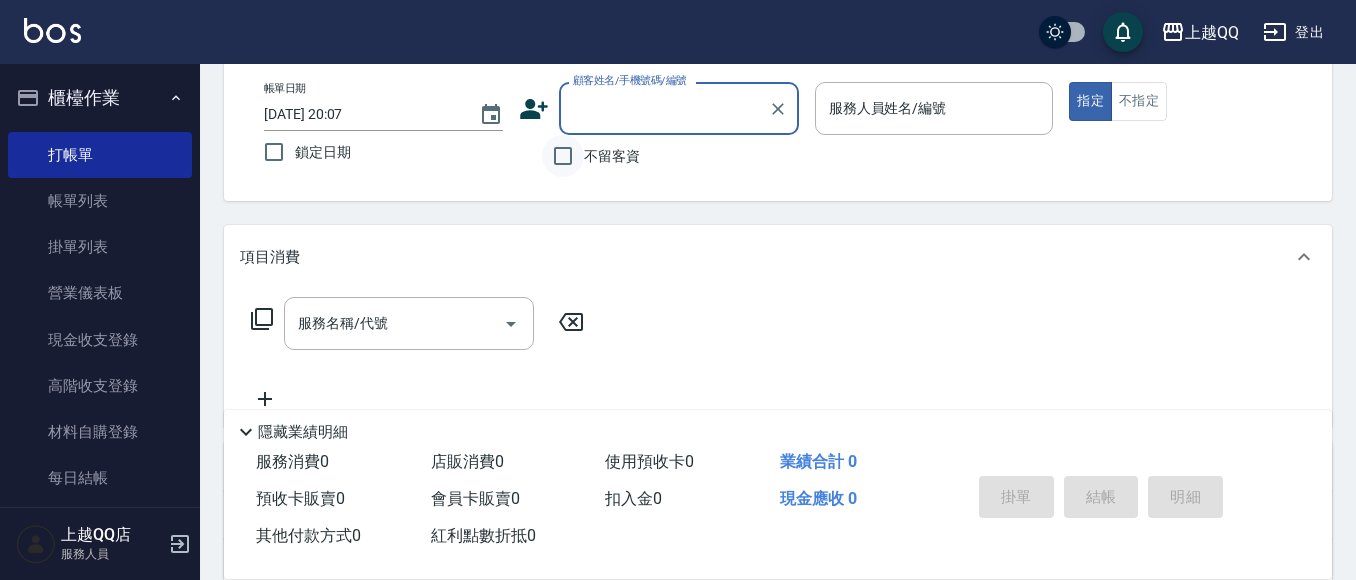 click on "不留客資" at bounding box center (563, 156) 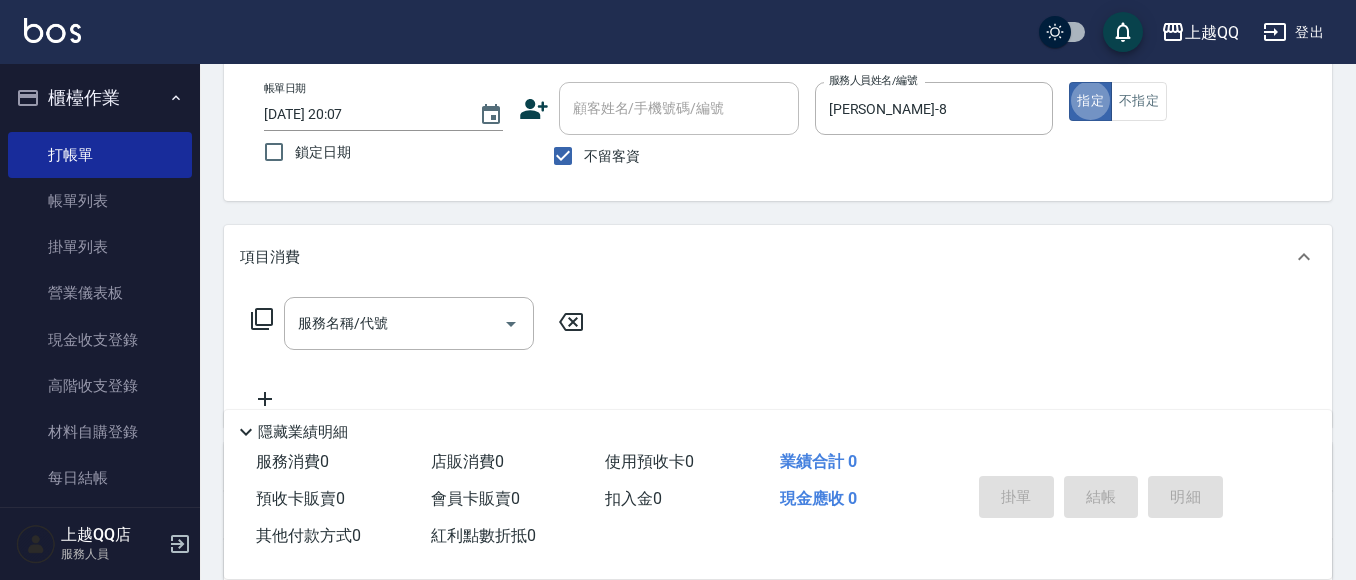 click 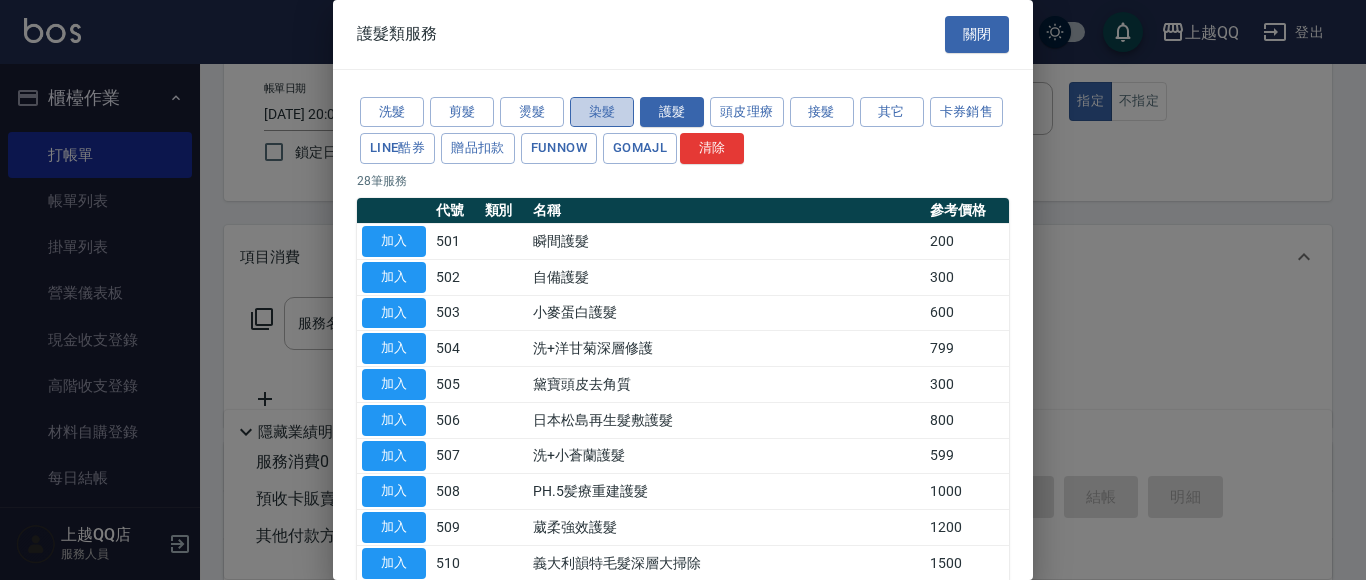 click on "染髮" at bounding box center (602, 112) 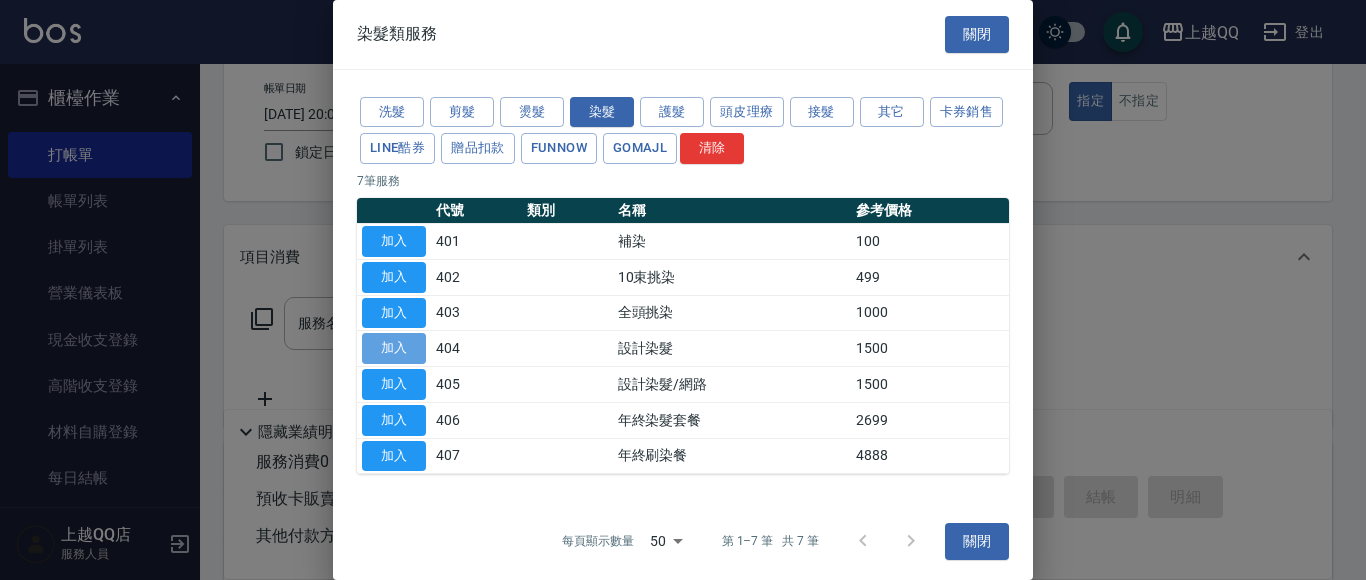 click on "加入" at bounding box center (394, 348) 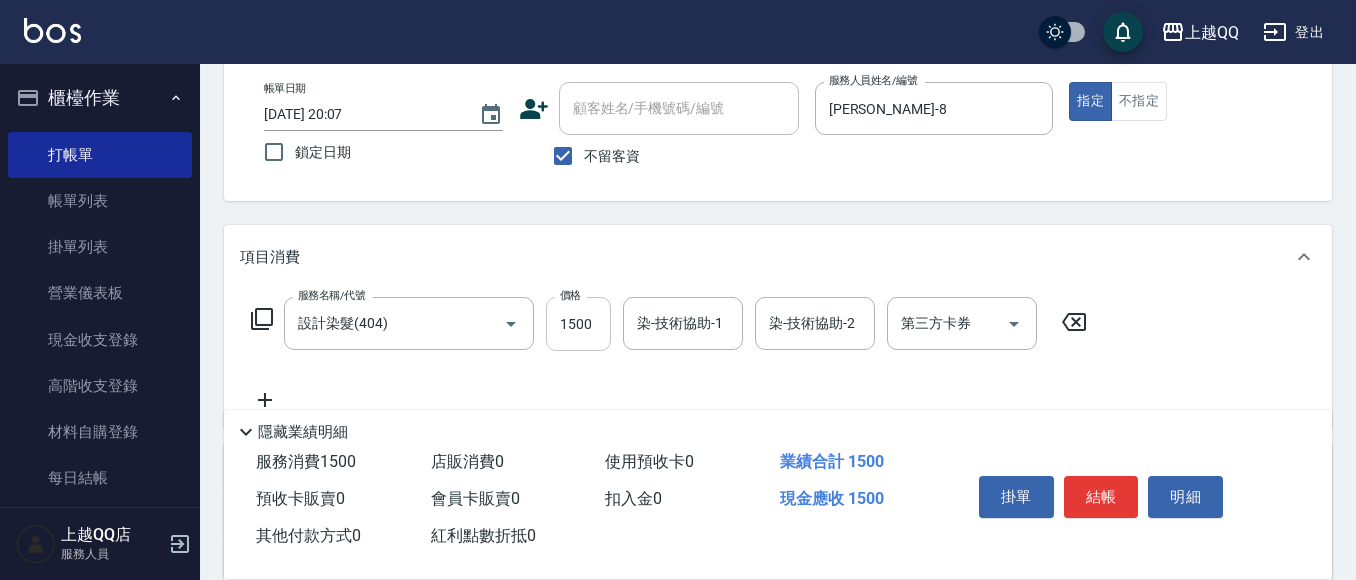click on "1500" at bounding box center (578, 324) 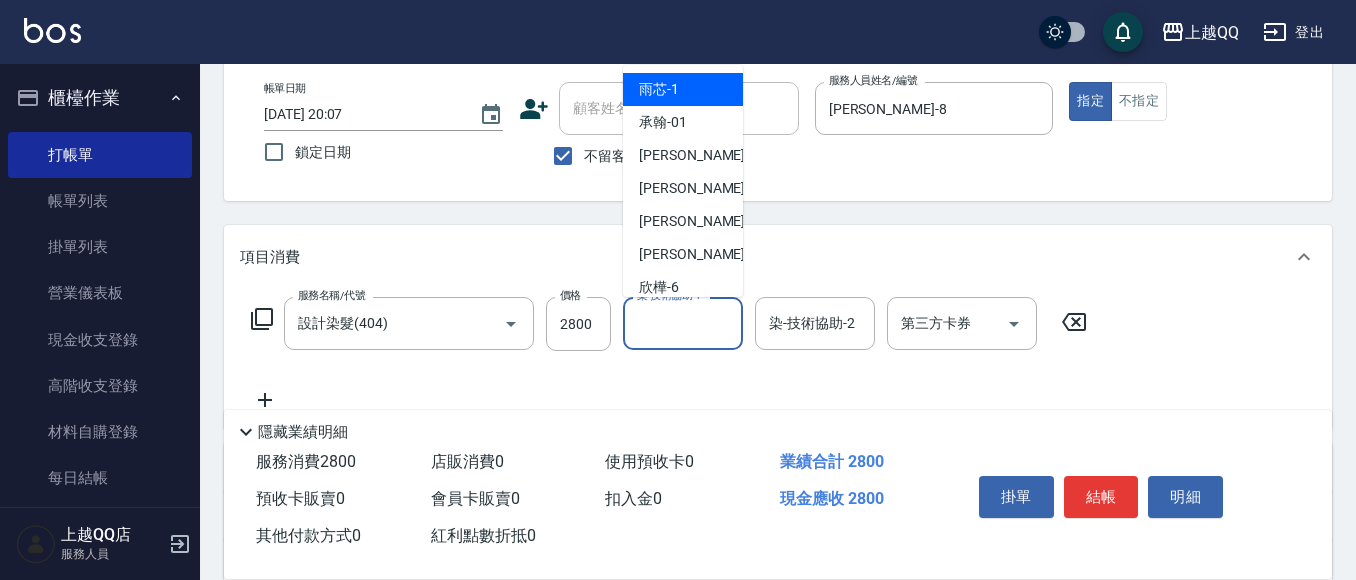 click on "染-技術協助-1" at bounding box center (683, 323) 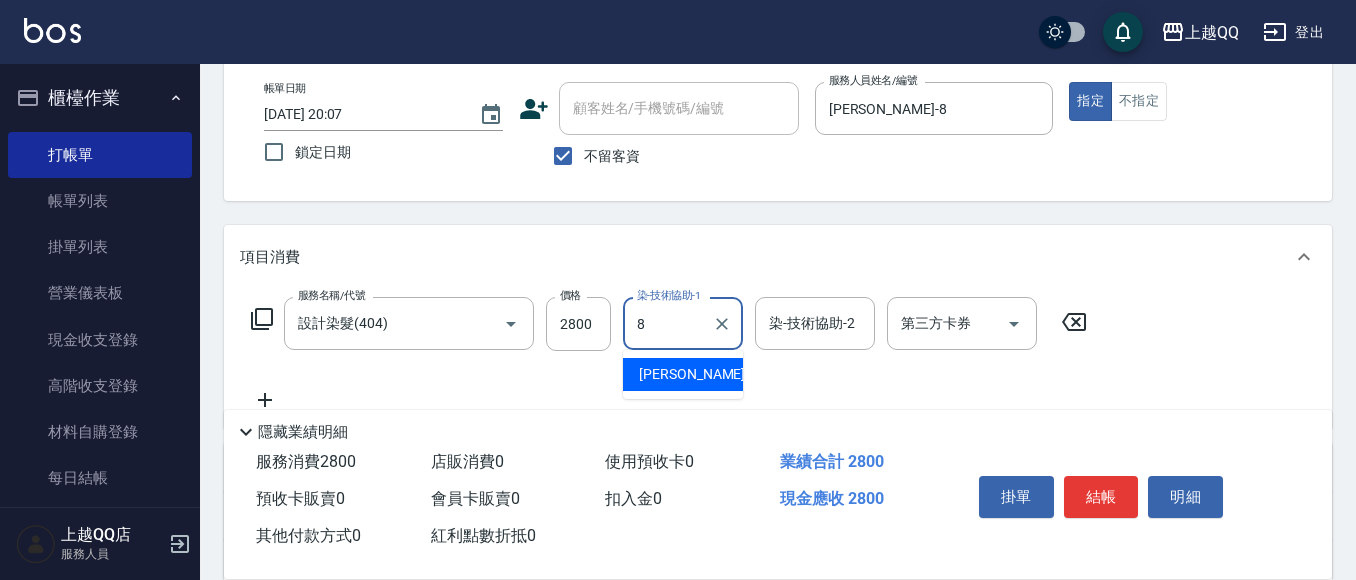 click on "[PERSON_NAME] -8" at bounding box center (698, 374) 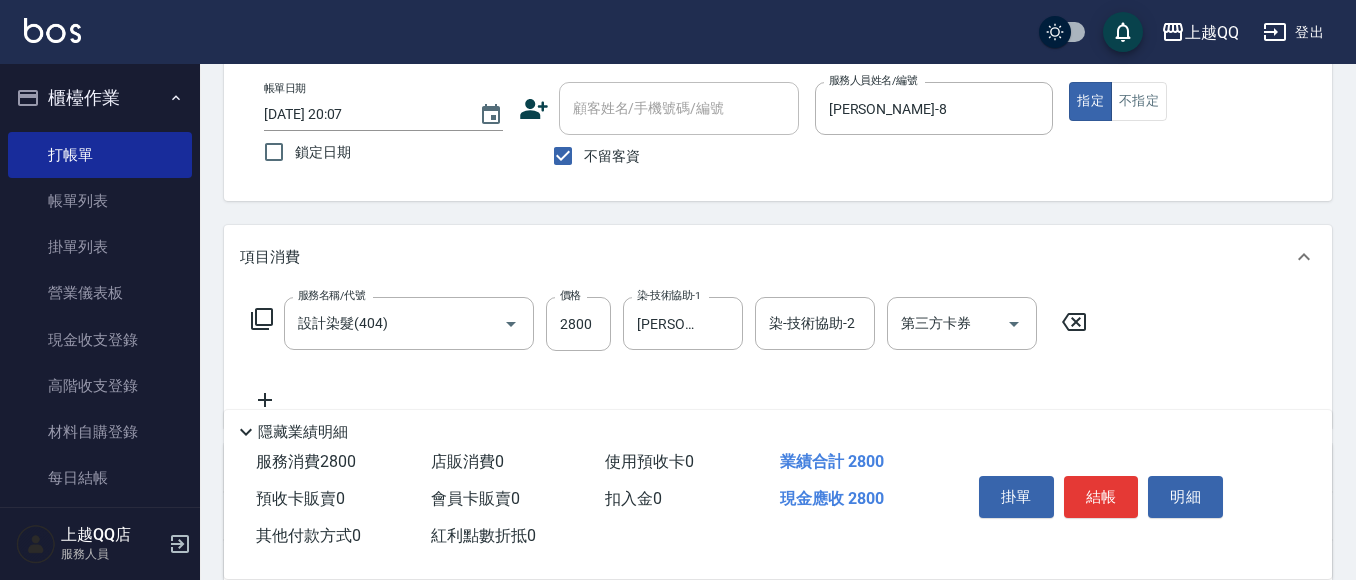 click 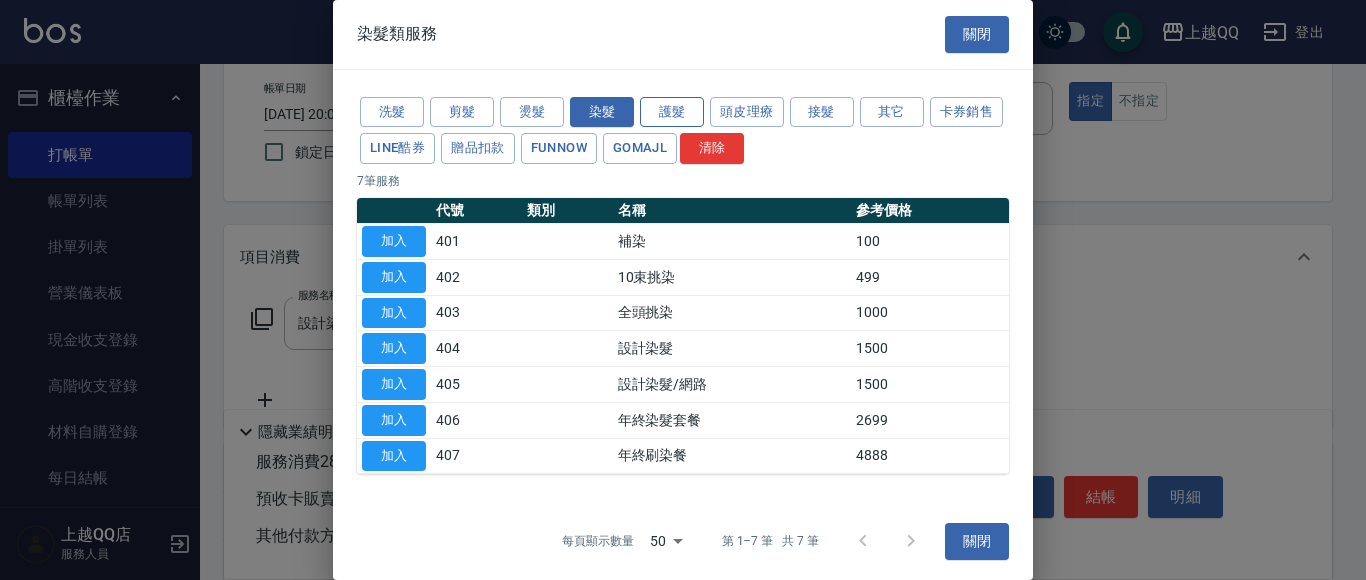 click on "護髮" at bounding box center (672, 112) 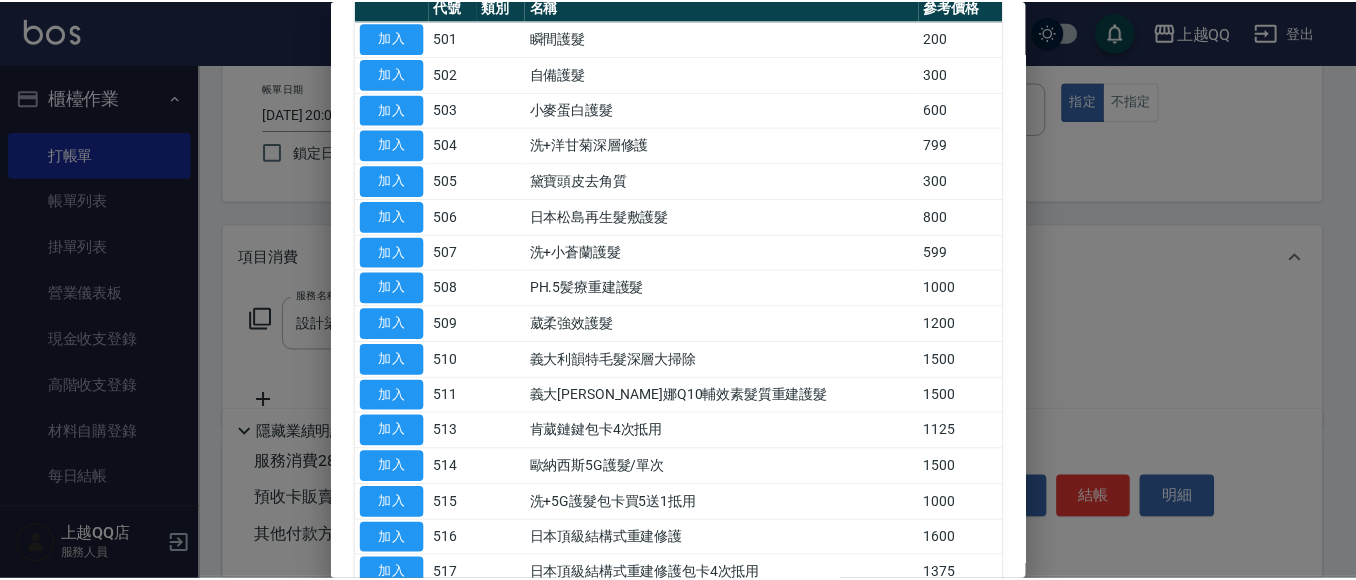 scroll, scrollTop: 242, scrollLeft: 0, axis: vertical 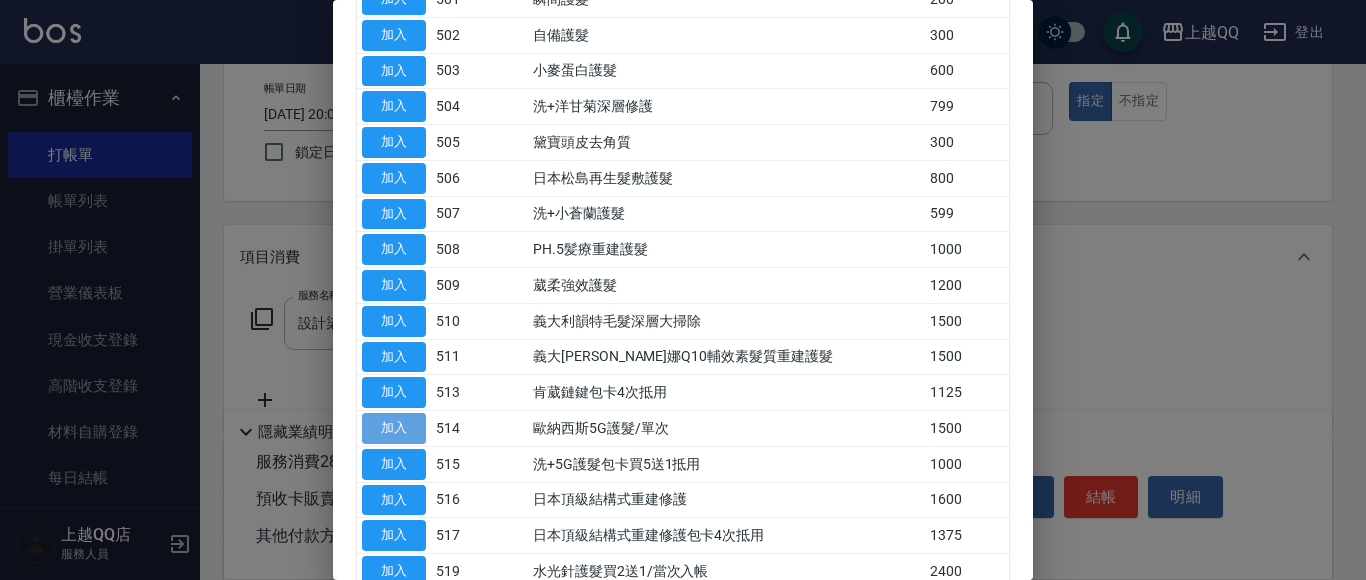 click on "加入" at bounding box center [394, 428] 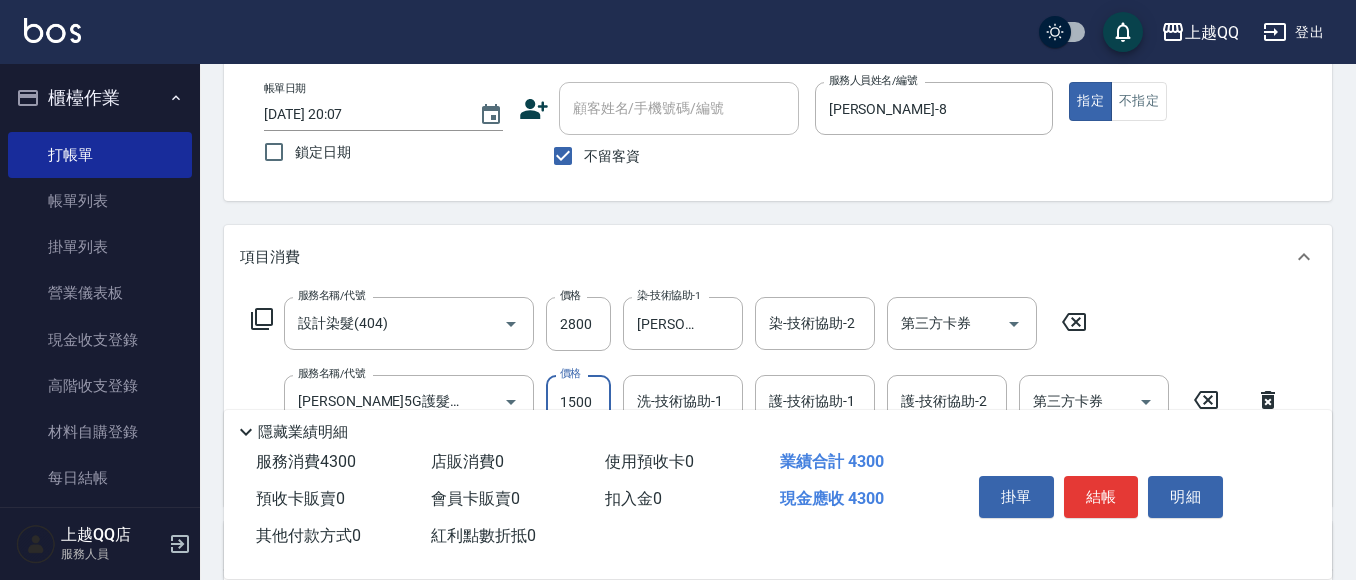 click on "1500" at bounding box center [578, 402] 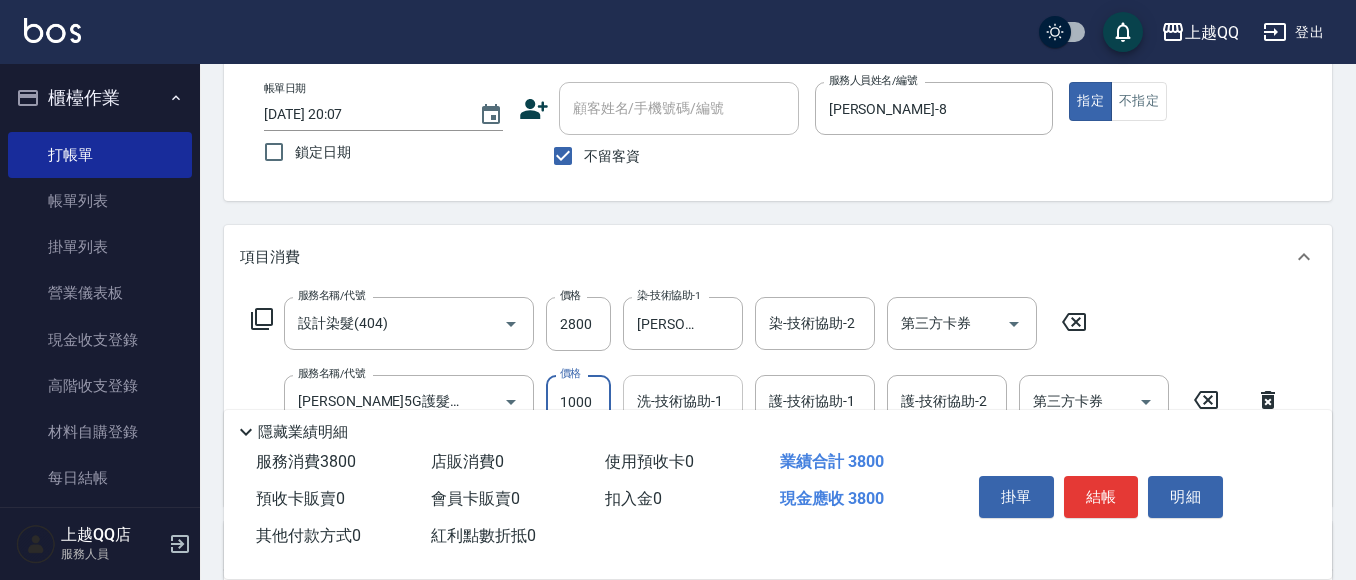 click on "洗-技術協助-1 洗-技術協助-1" at bounding box center (683, 401) 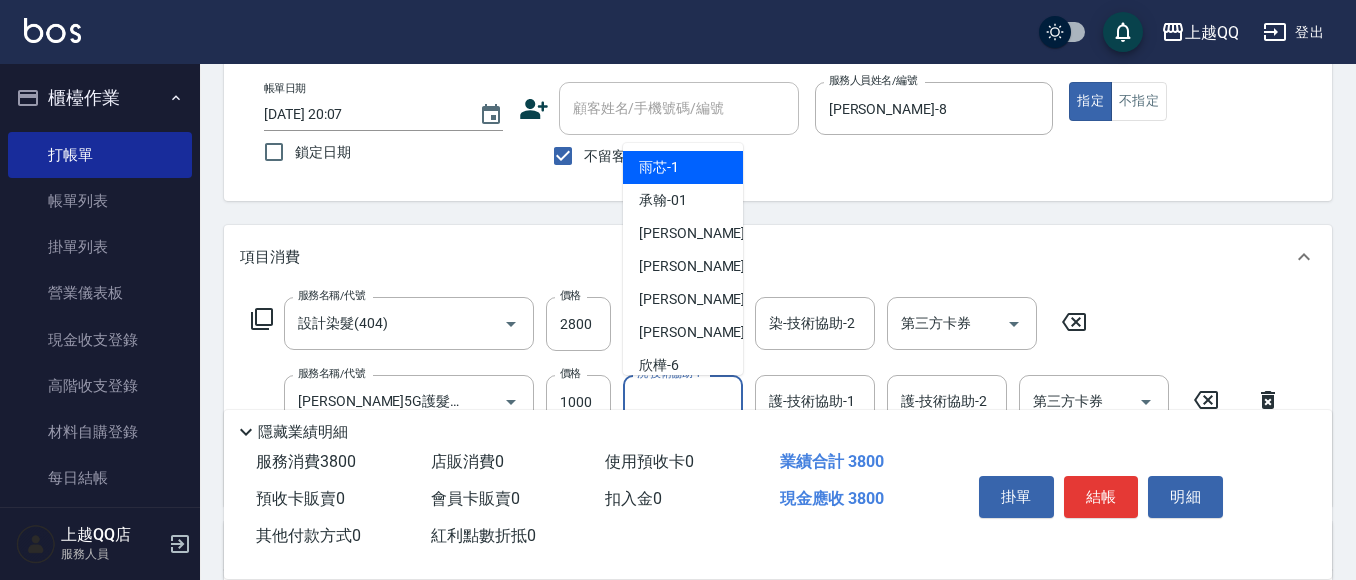 scroll, scrollTop: 150, scrollLeft: 0, axis: vertical 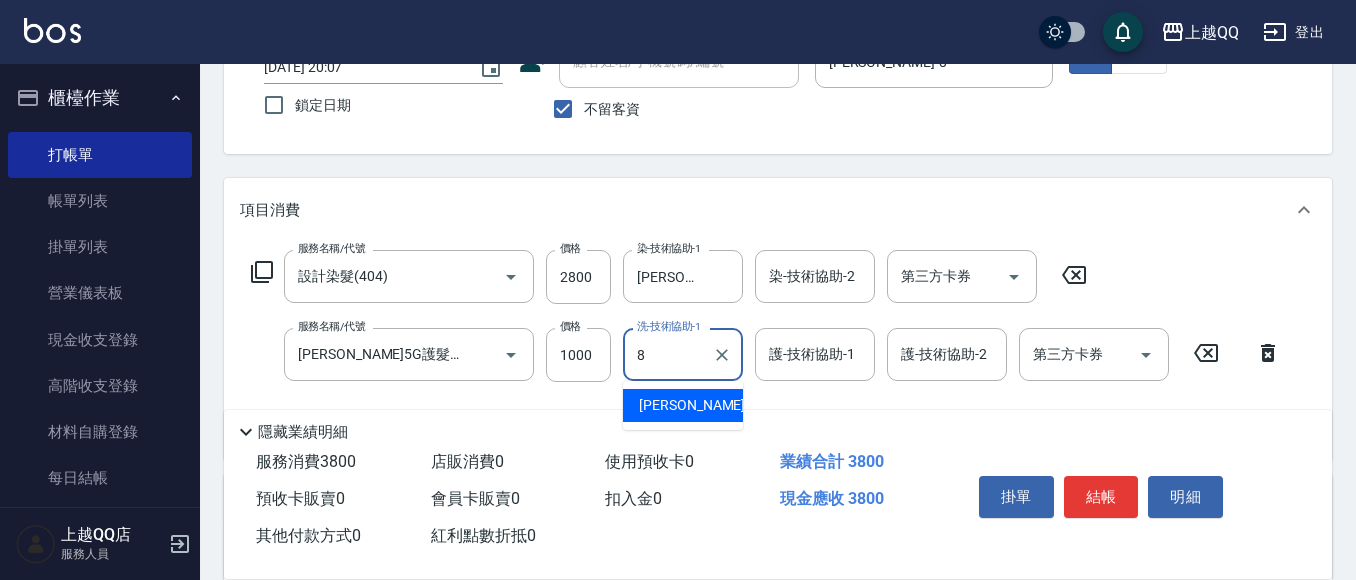 click on "[PERSON_NAME] -8" at bounding box center [698, 405] 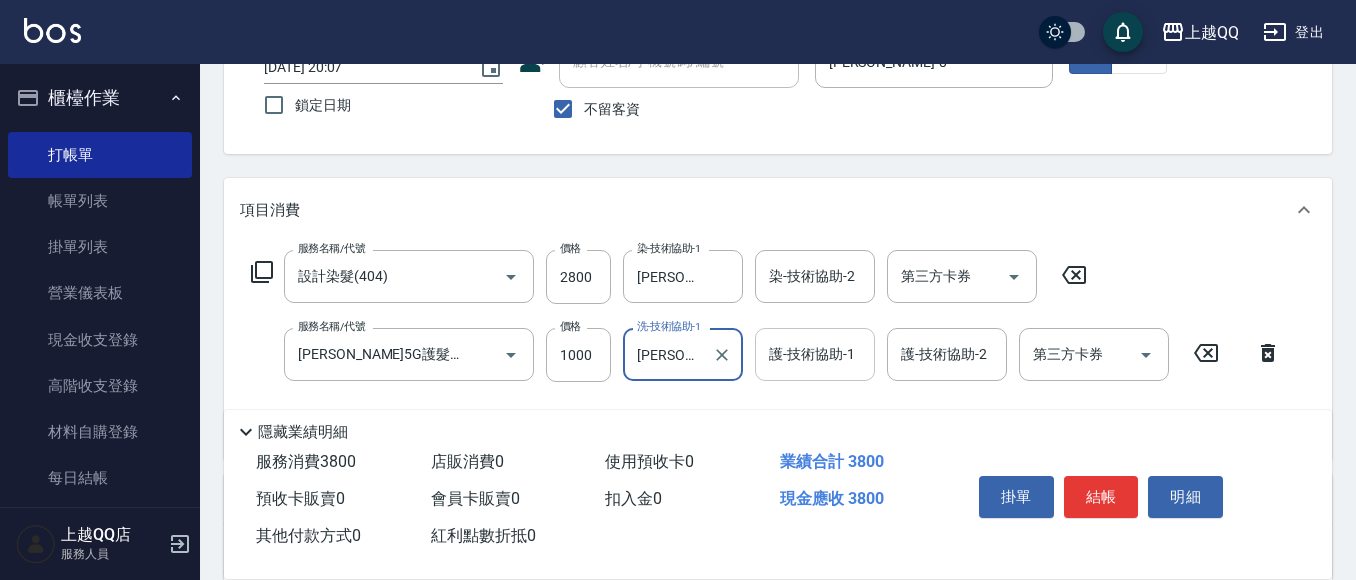 click on "護-技術協助-1" at bounding box center [815, 354] 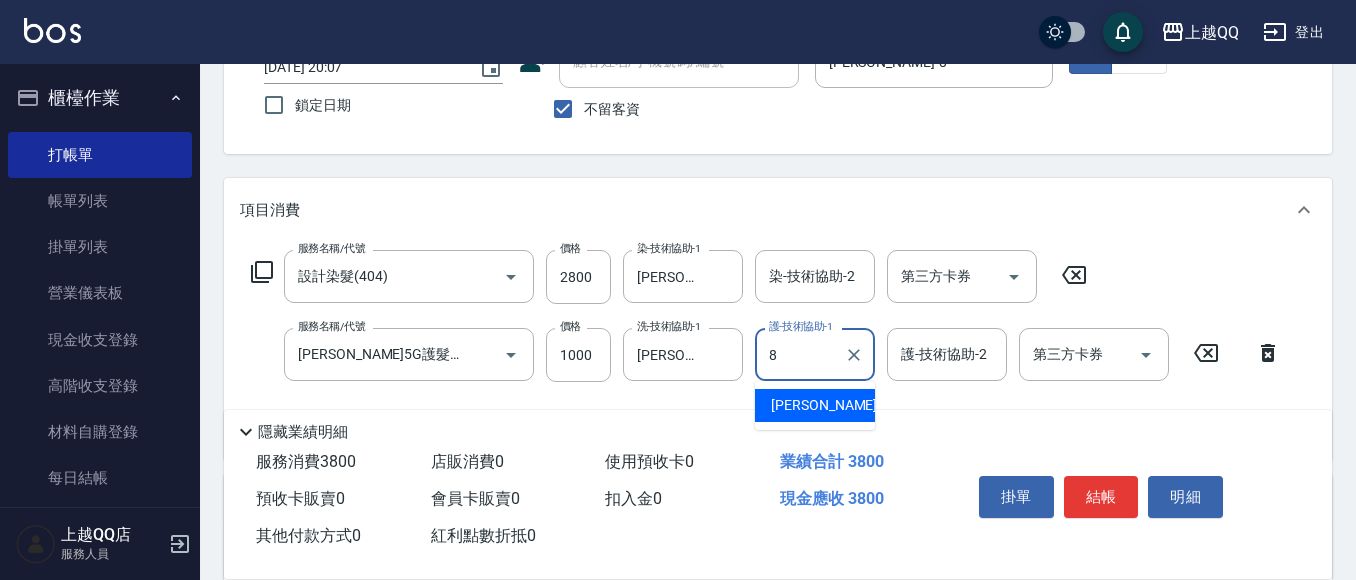 click on "[PERSON_NAME] -8" at bounding box center (830, 405) 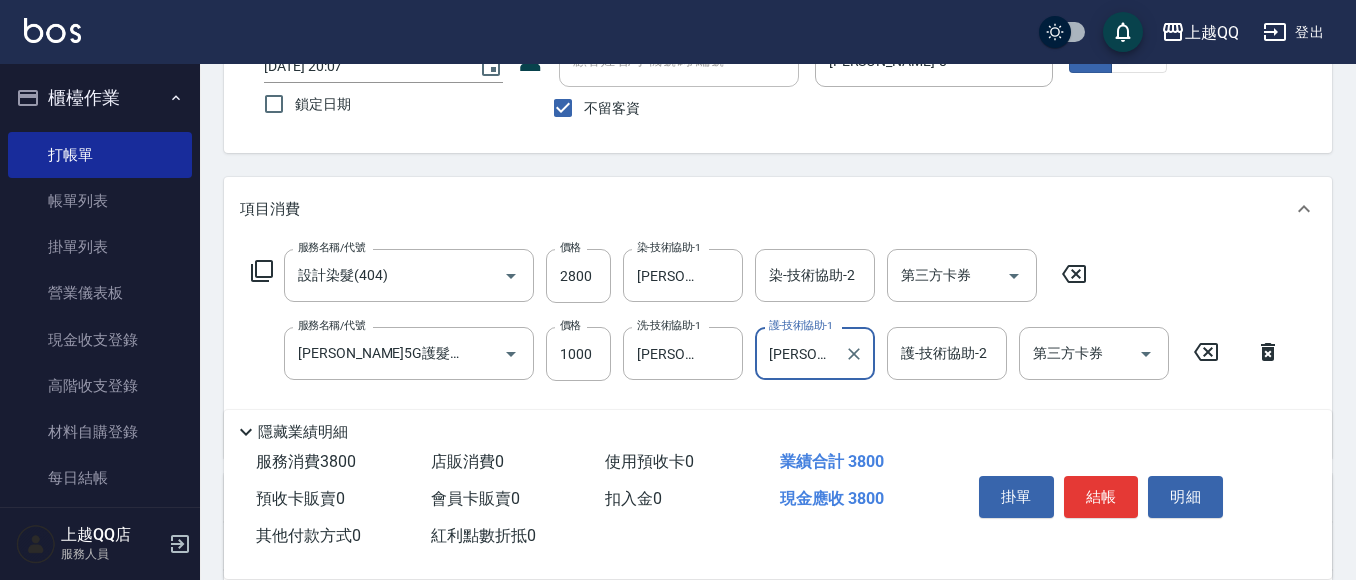 scroll, scrollTop: 160, scrollLeft: 0, axis: vertical 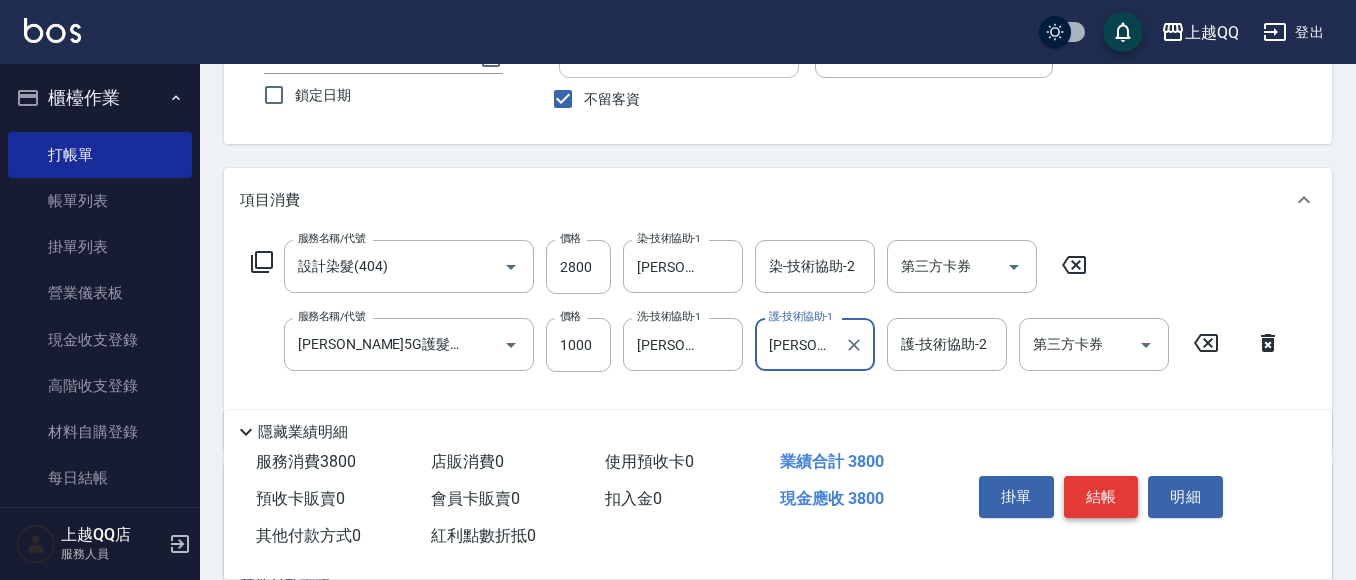 click on "結帳" at bounding box center (1101, 497) 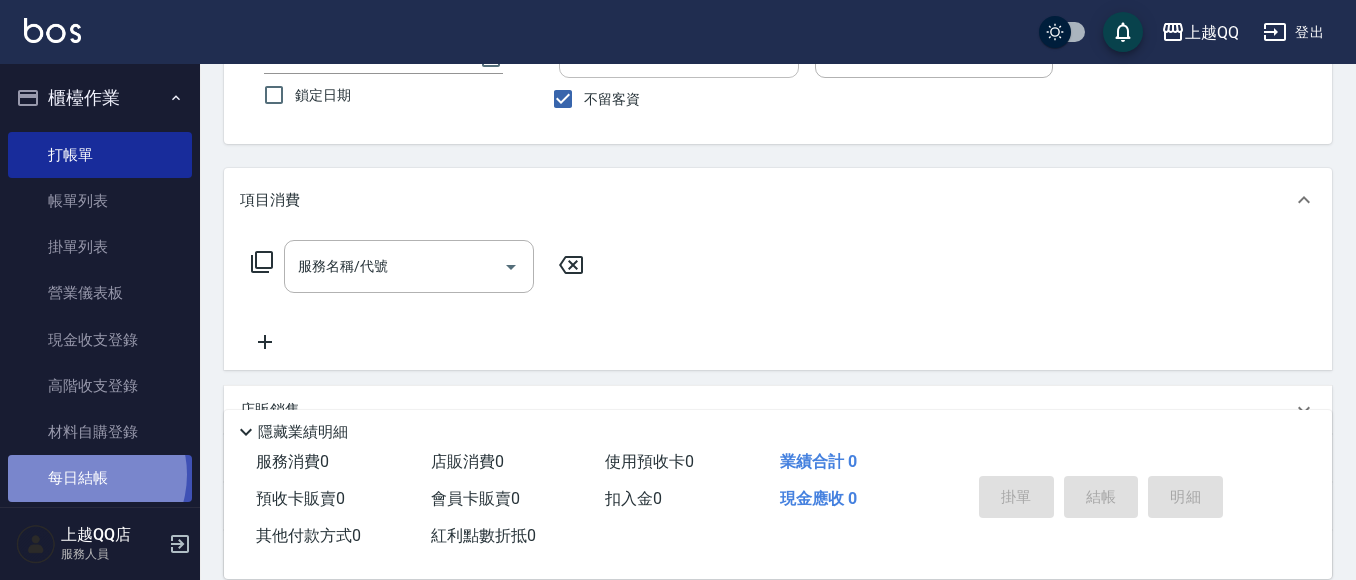 click on "每日結帳" at bounding box center (100, 478) 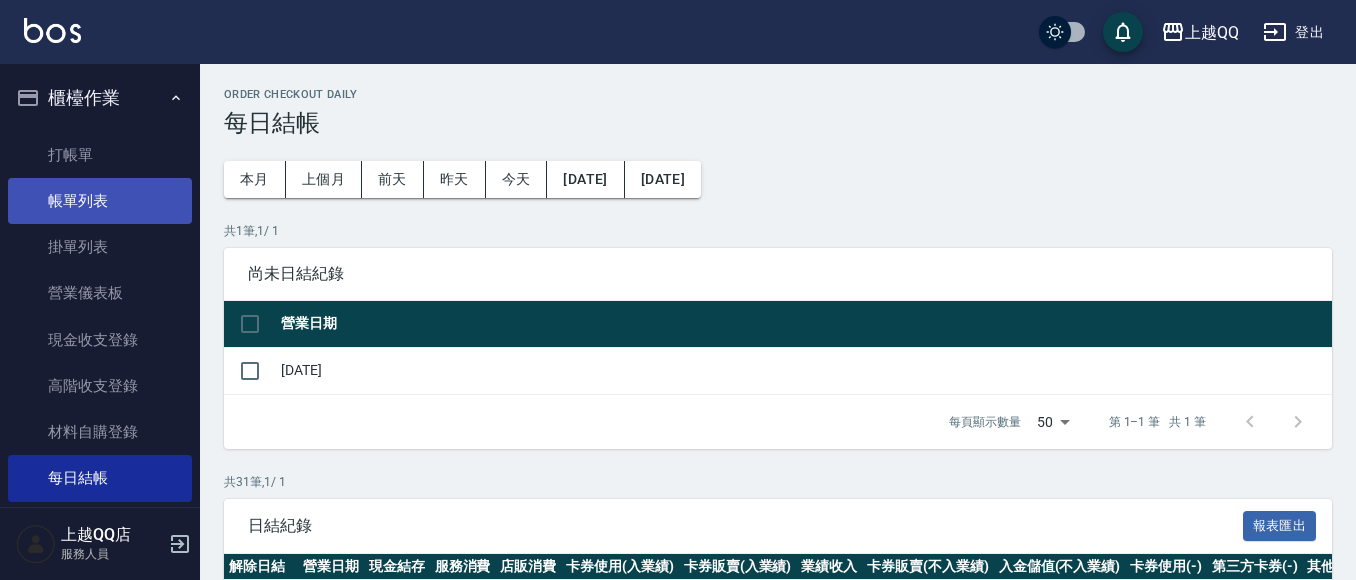 click on "帳單列表" at bounding box center [100, 201] 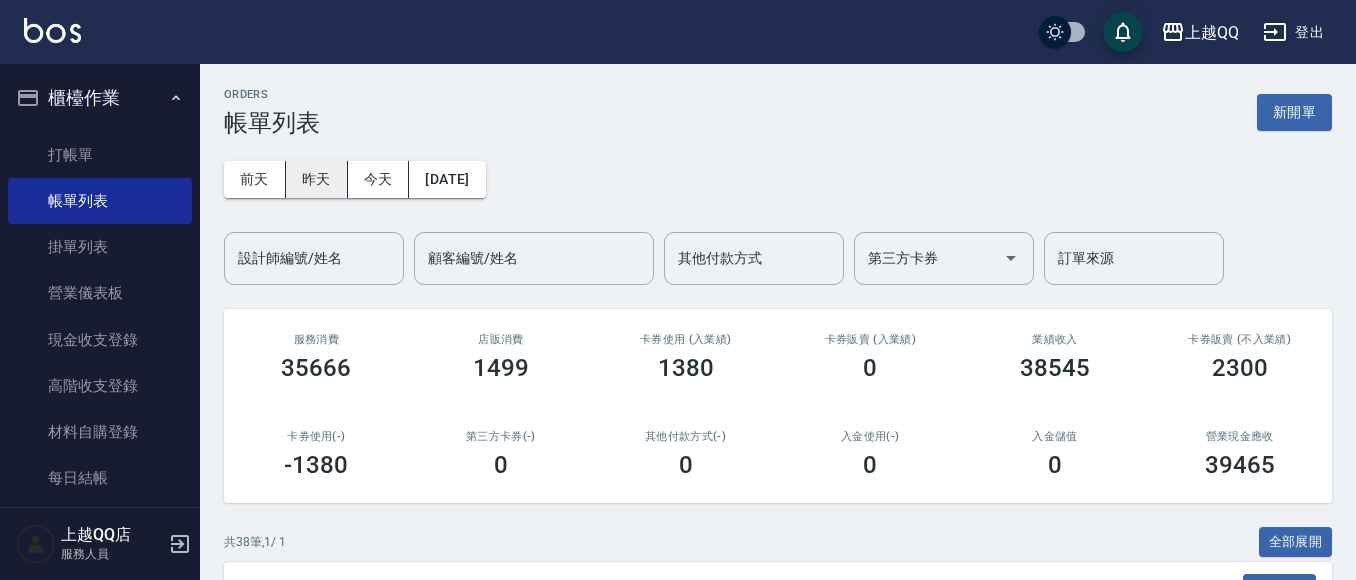 click on "昨天" at bounding box center [317, 179] 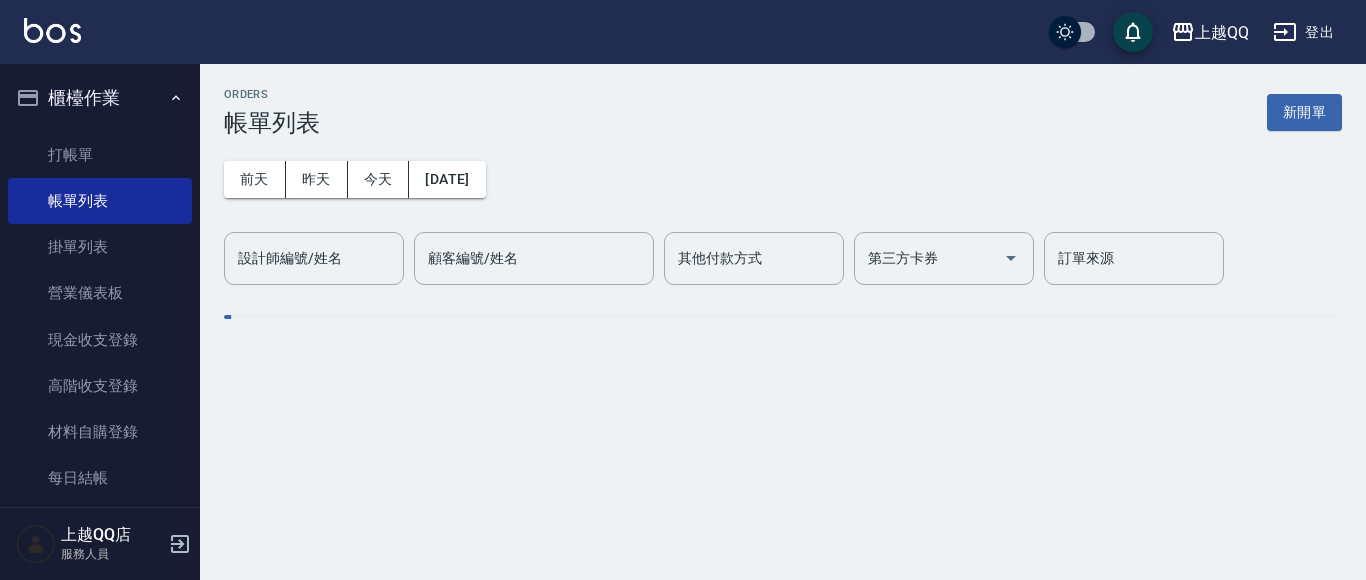 click on "設計師編號/姓名" at bounding box center (314, 258) 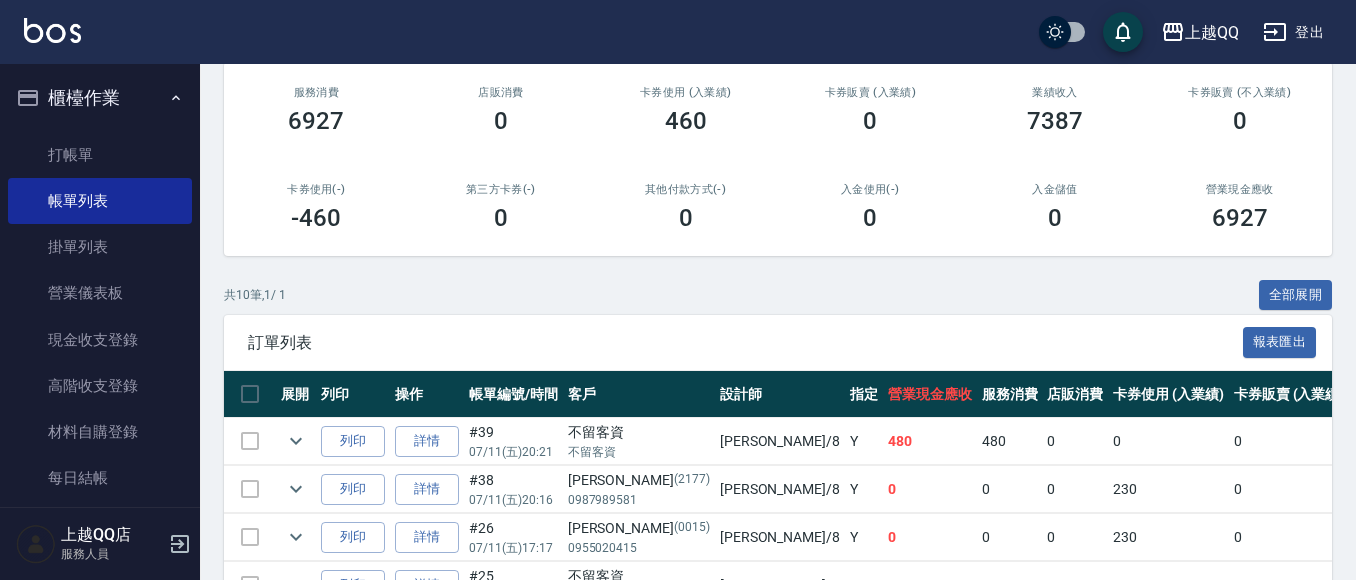 scroll, scrollTop: 354, scrollLeft: 0, axis: vertical 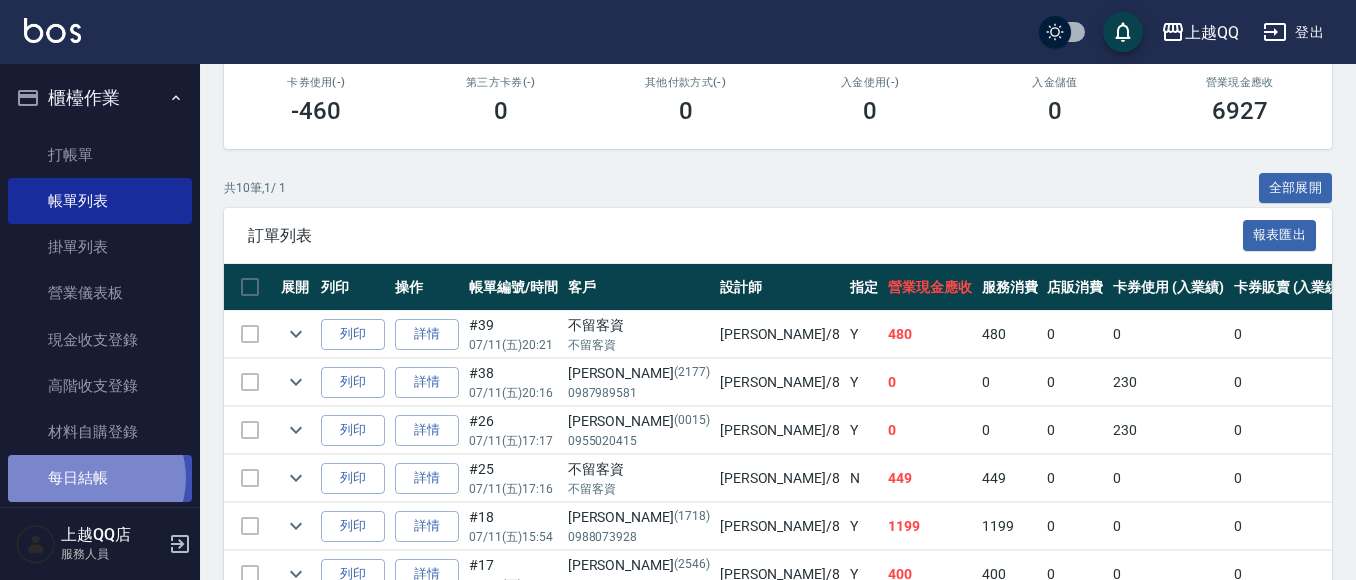click on "每日結帳" at bounding box center [100, 478] 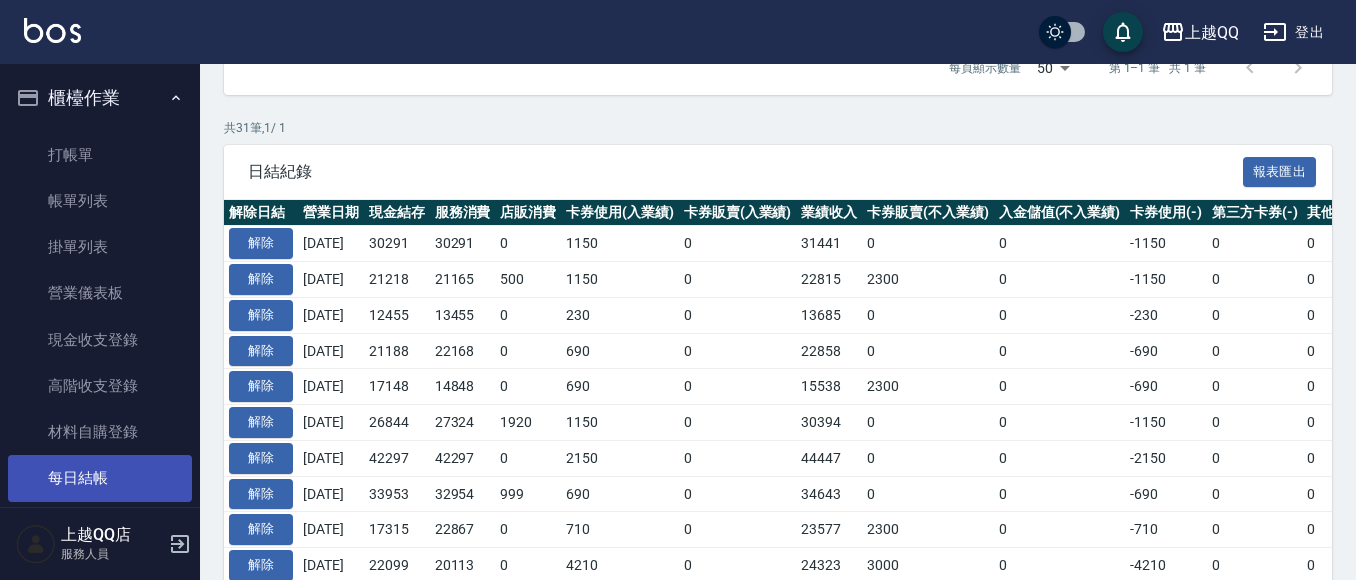 scroll, scrollTop: 0, scrollLeft: 0, axis: both 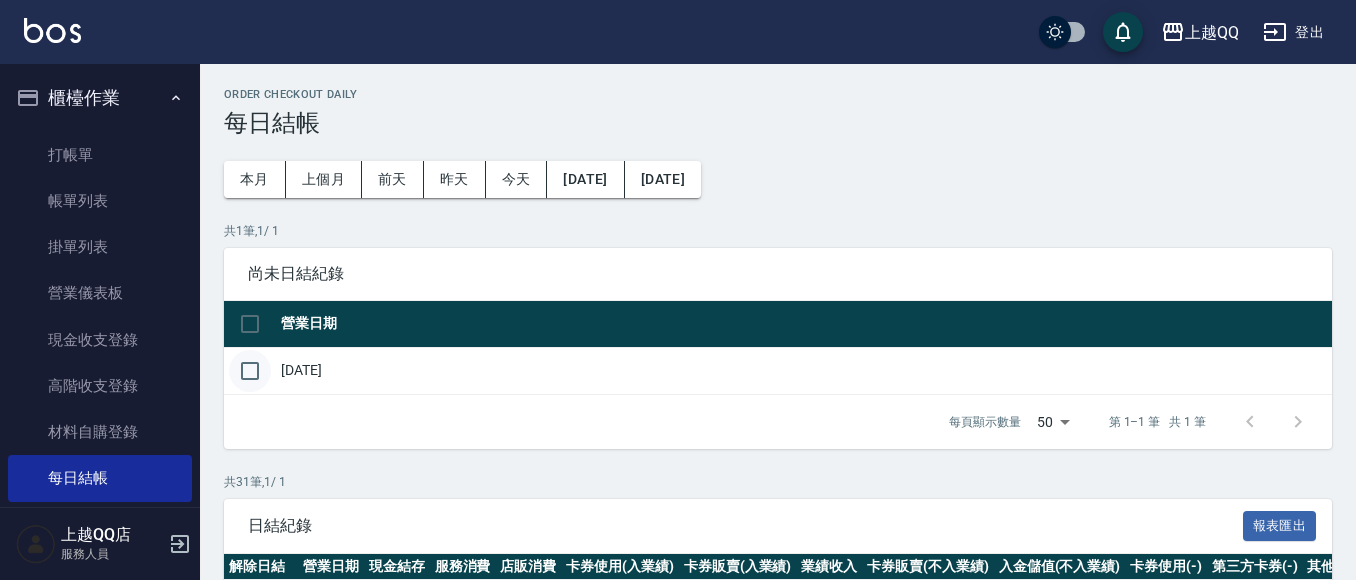 click at bounding box center [250, 371] 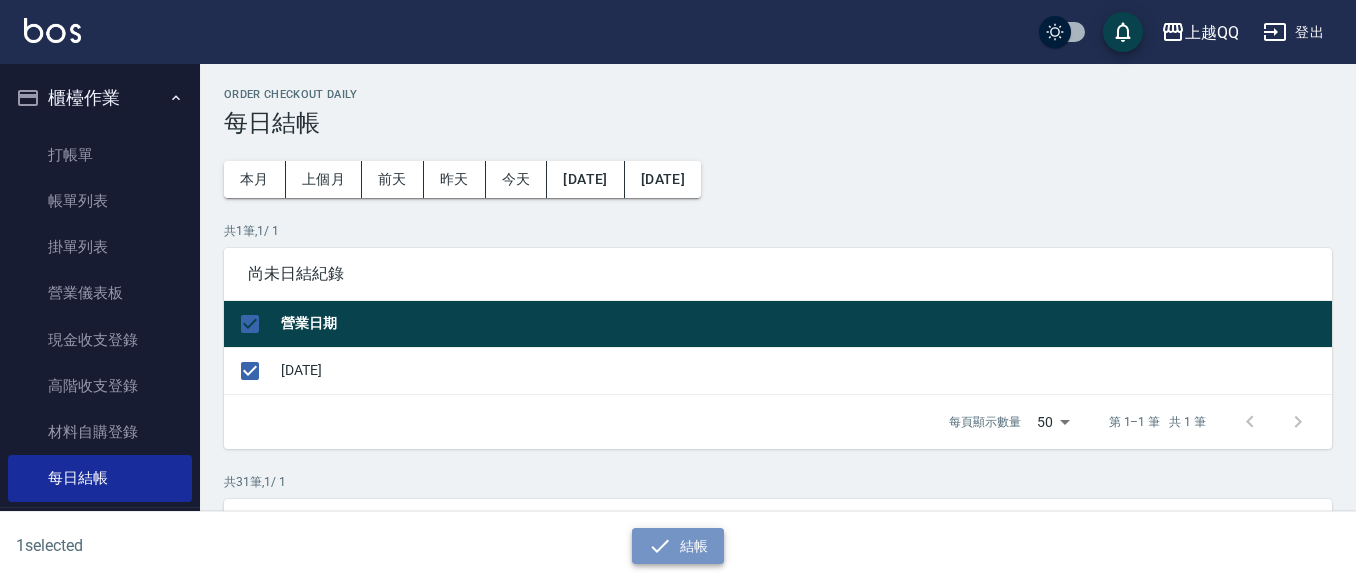 click on "結帳" at bounding box center [678, 546] 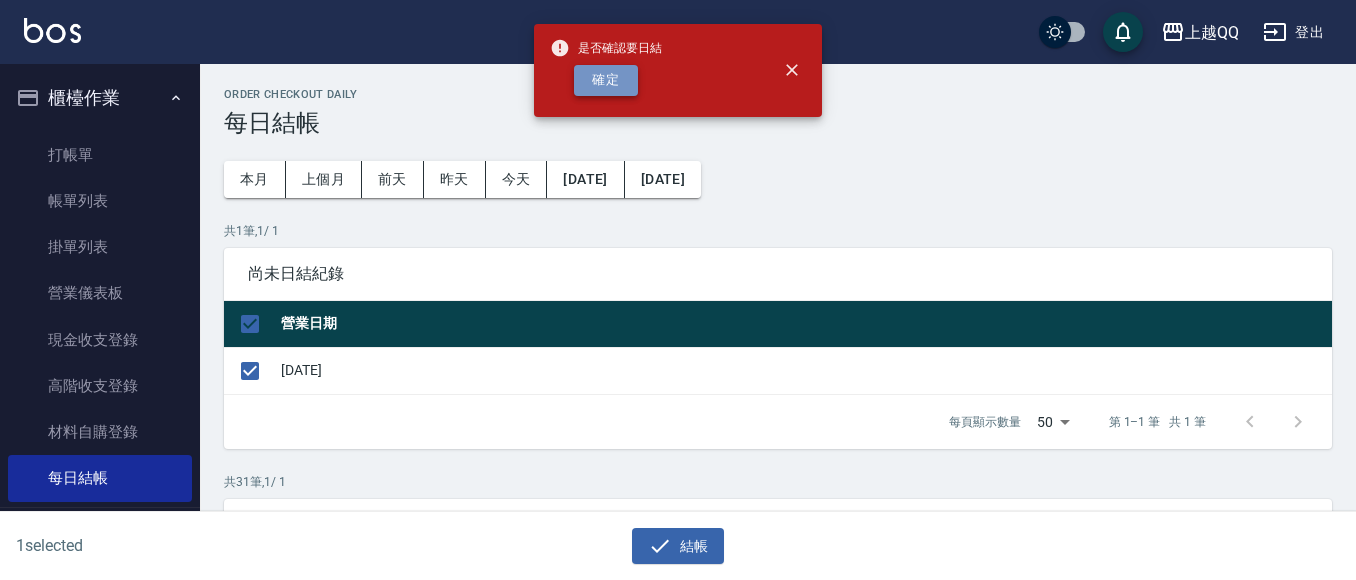 click on "確定" at bounding box center [606, 80] 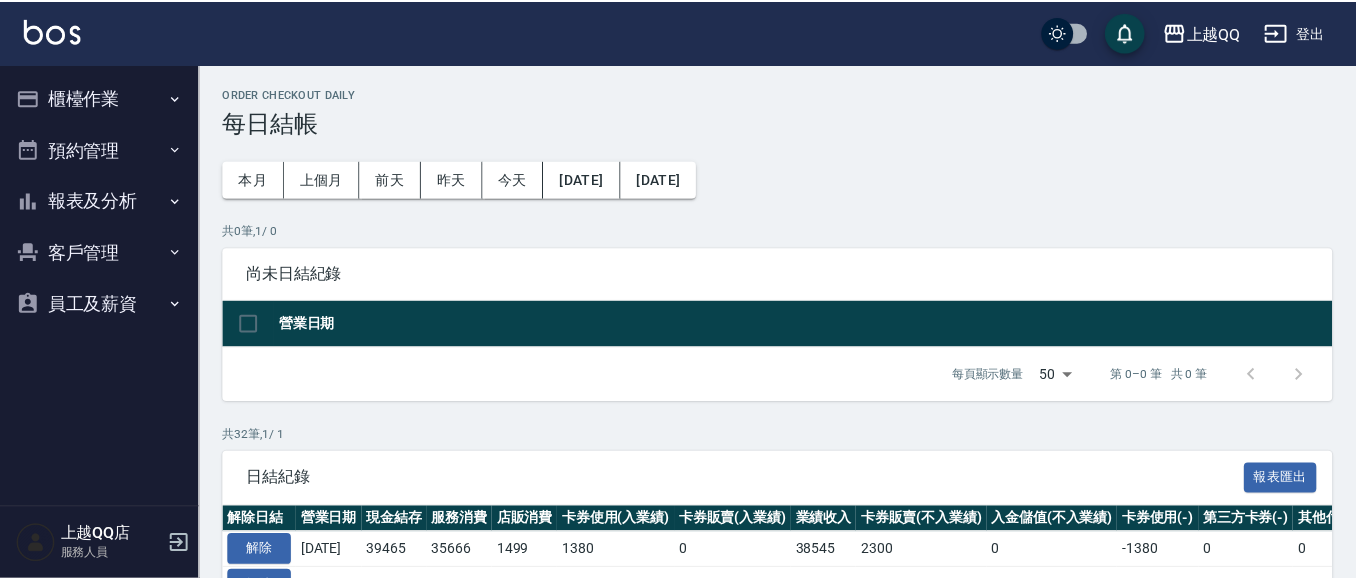 scroll, scrollTop: 0, scrollLeft: 0, axis: both 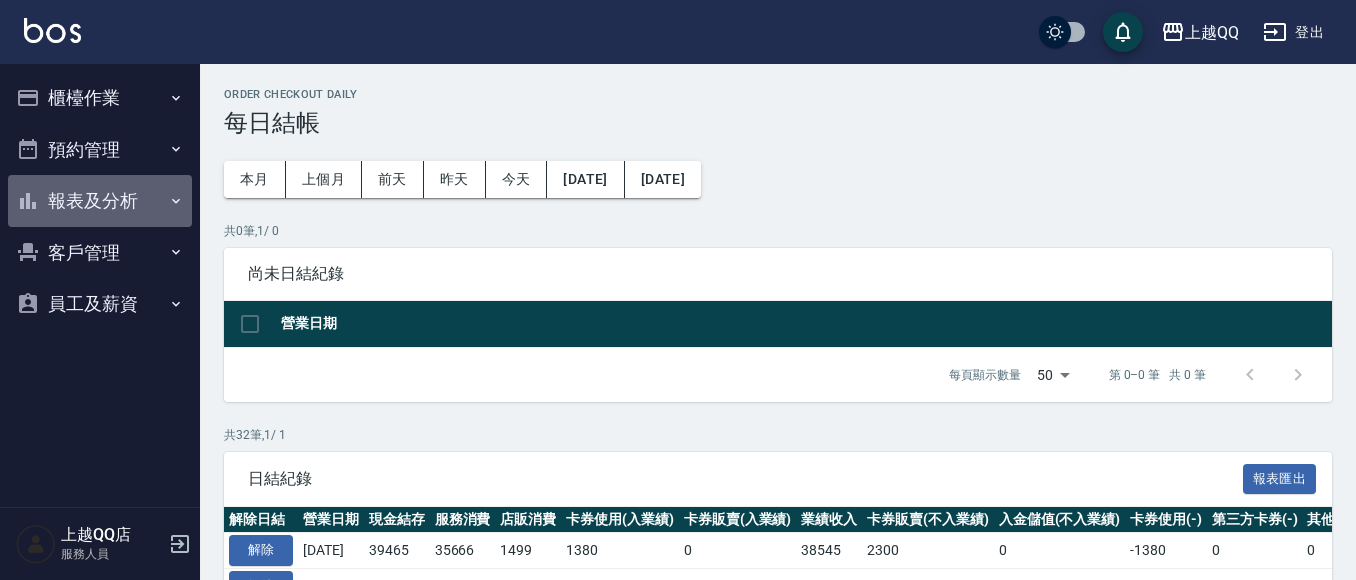 click on "報表及分析" at bounding box center (100, 201) 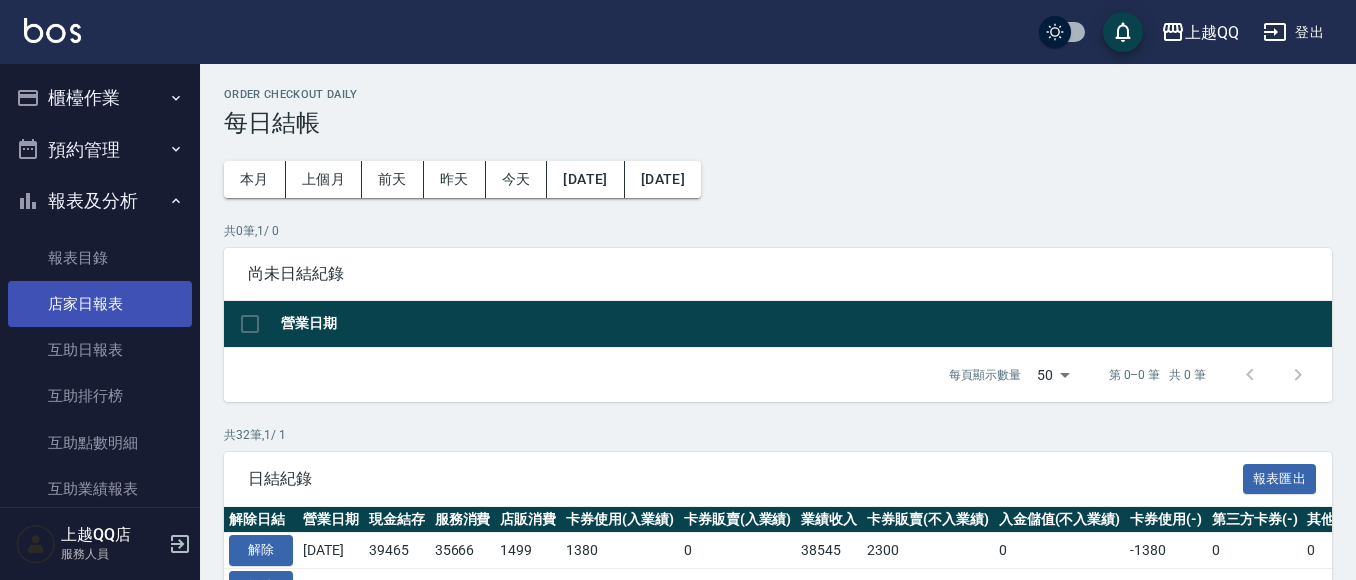 click on "店家日報表" at bounding box center (100, 304) 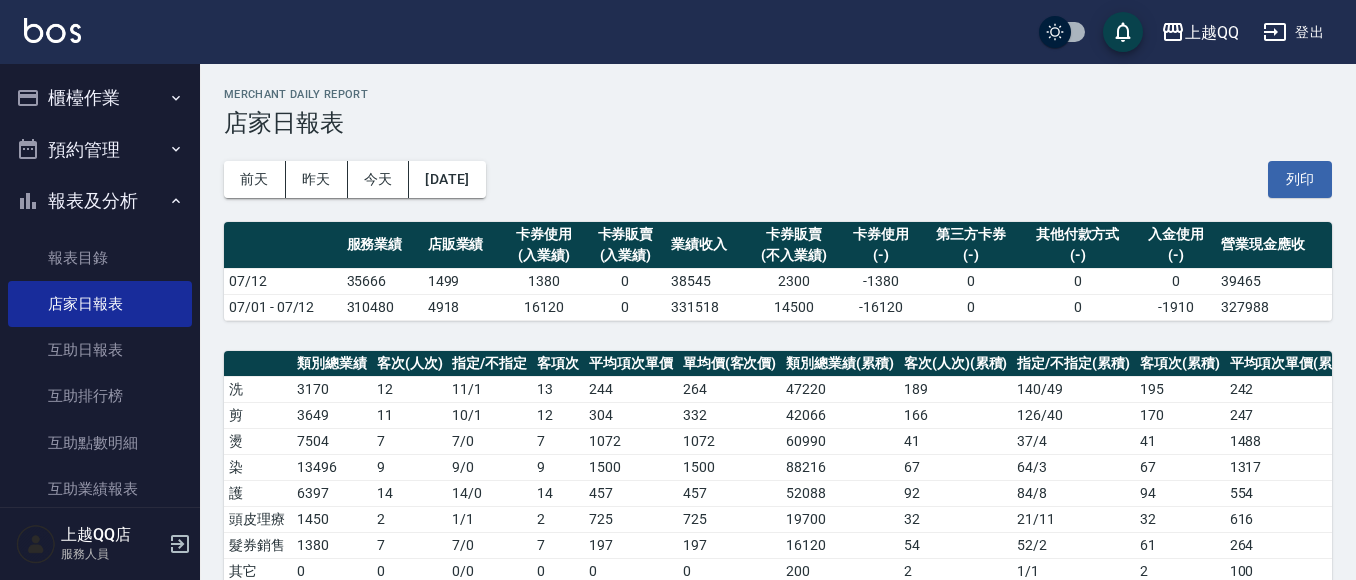 scroll, scrollTop: 707, scrollLeft: 0, axis: vertical 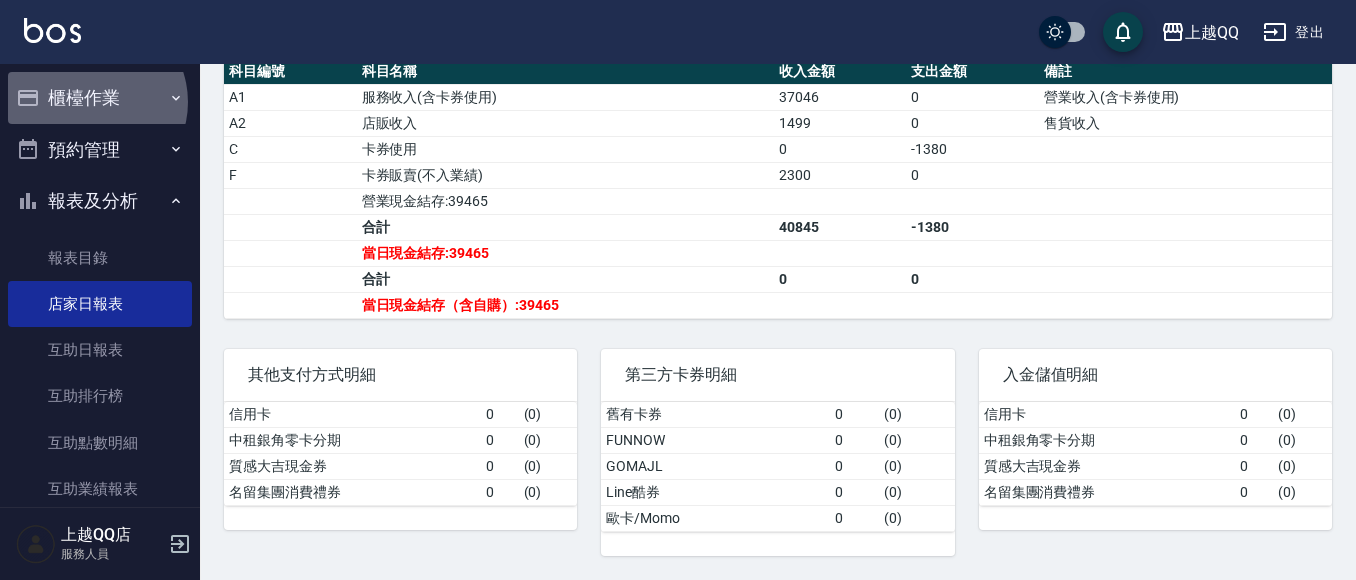 click on "櫃檯作業" at bounding box center [100, 98] 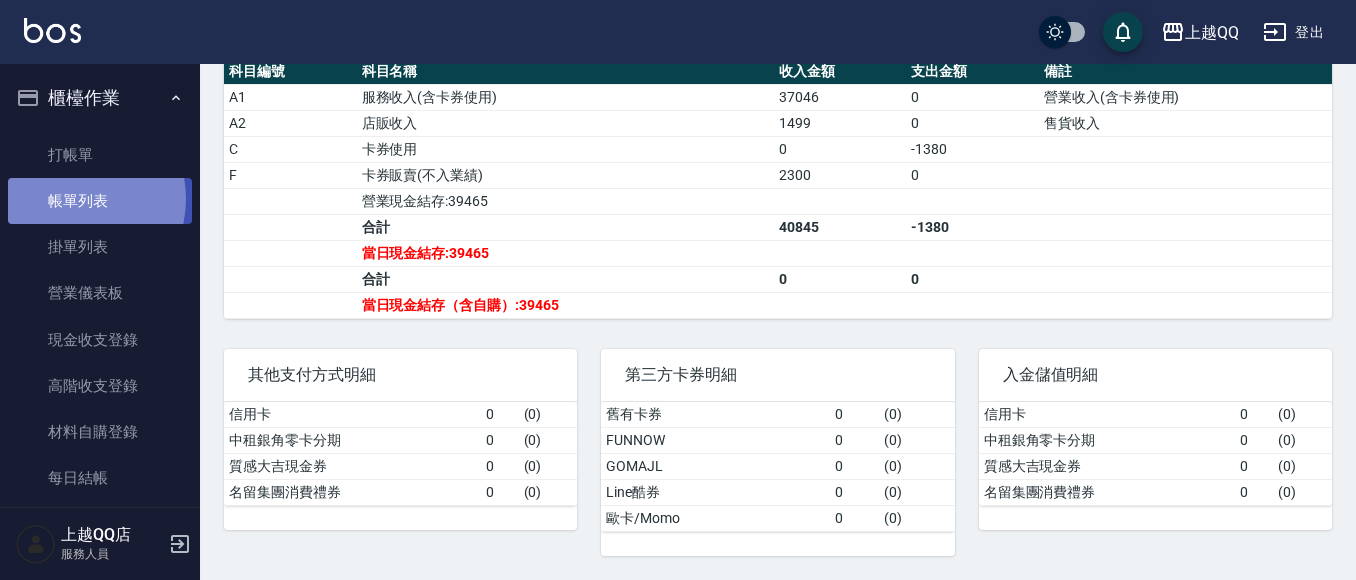 click on "帳單列表" at bounding box center (100, 201) 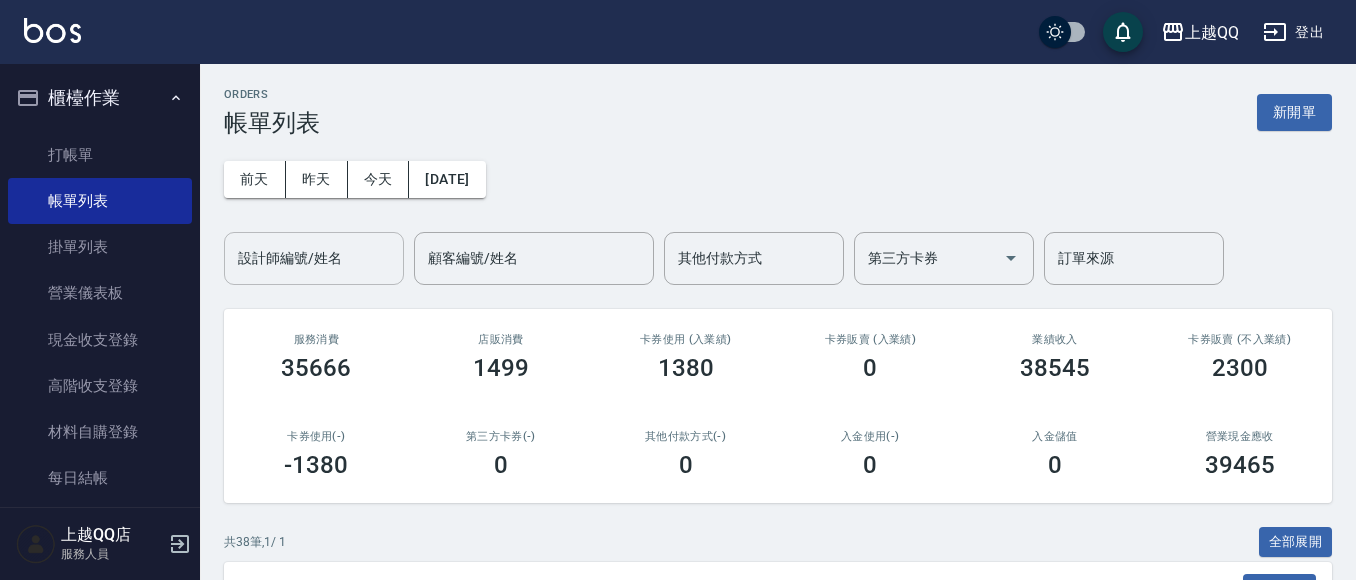 click on "設計師編號/姓名" at bounding box center [314, 258] 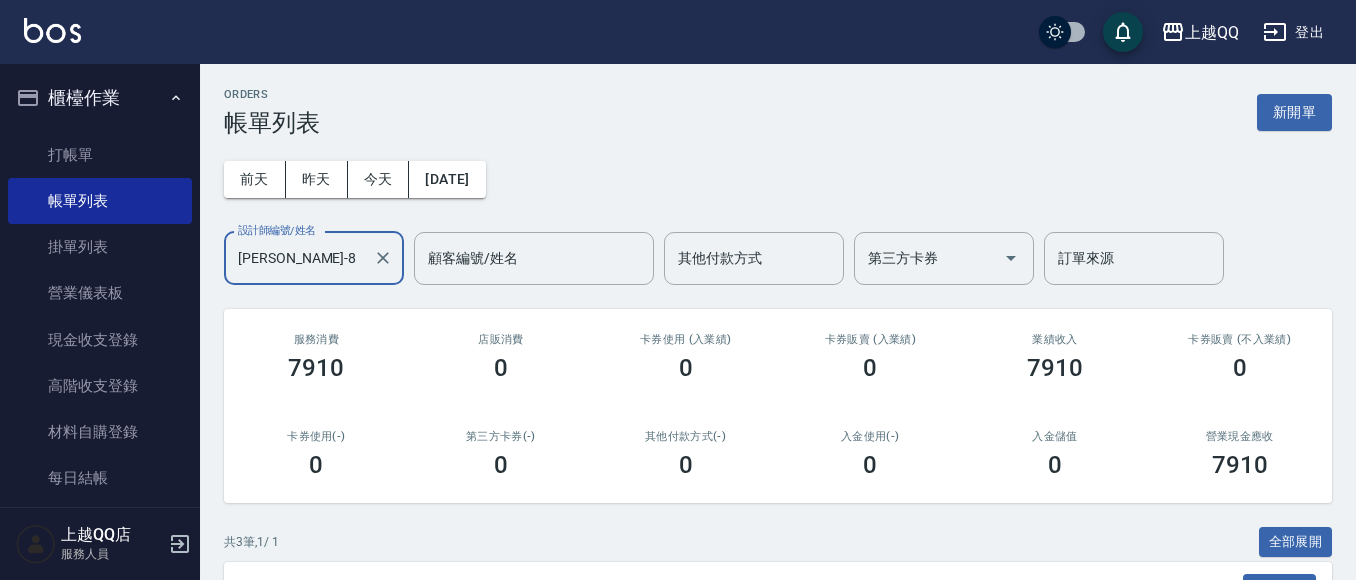 scroll, scrollTop: 324, scrollLeft: 0, axis: vertical 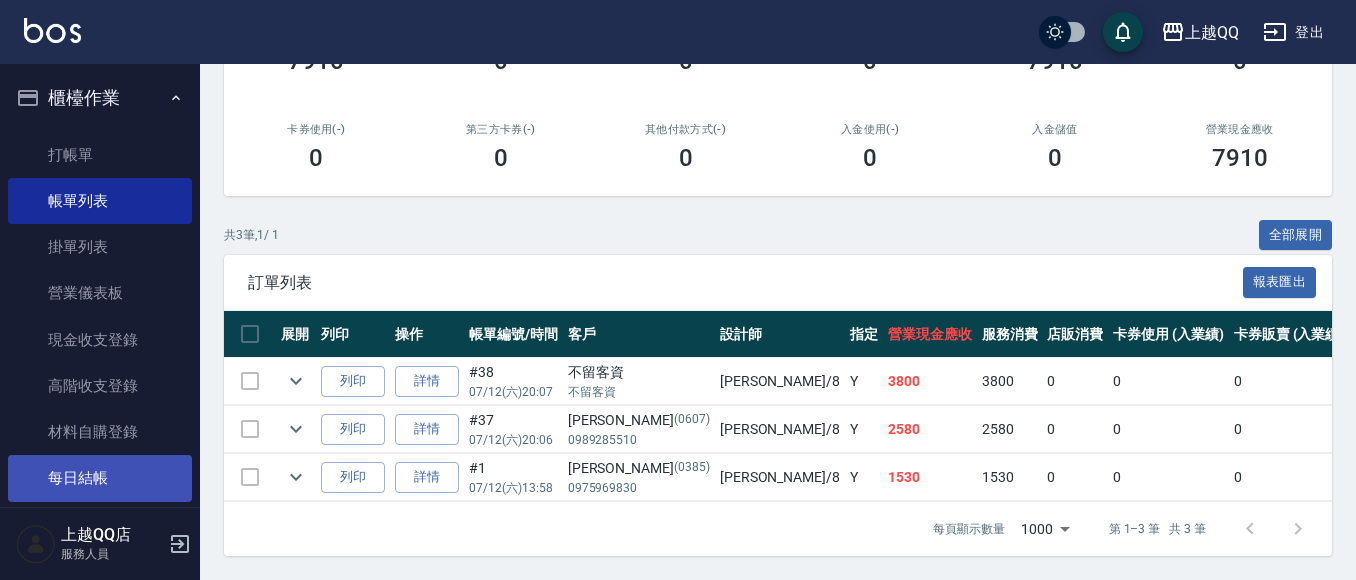 type on "[PERSON_NAME]-8" 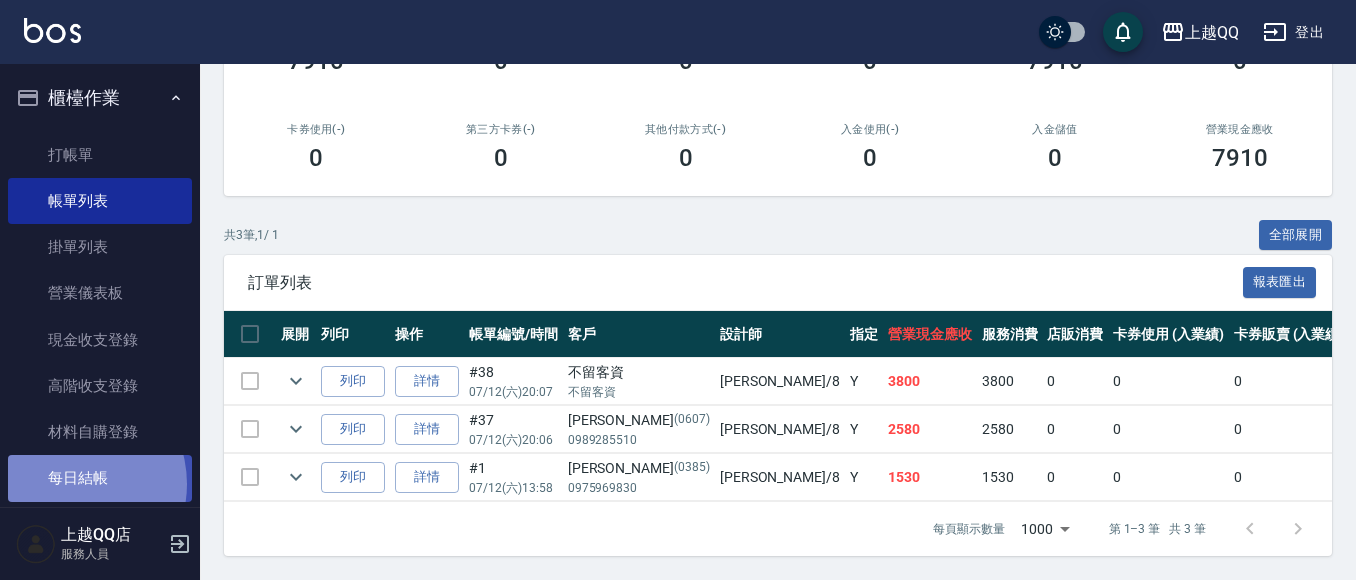 click on "每日結帳" at bounding box center (100, 478) 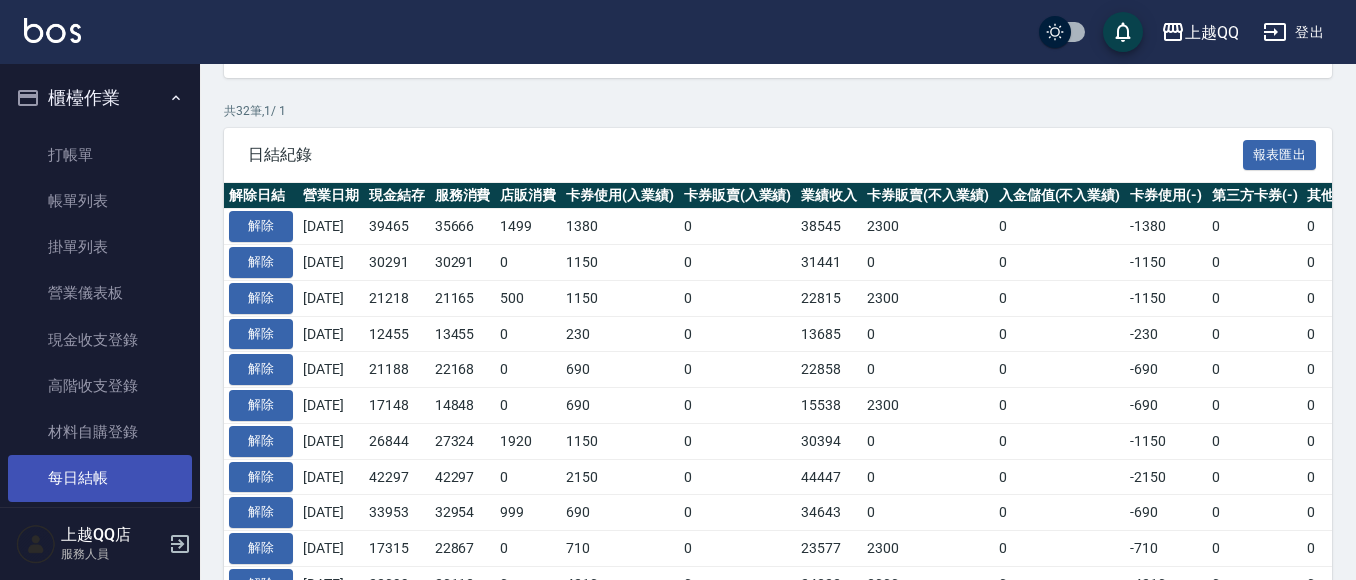 scroll, scrollTop: 0, scrollLeft: 0, axis: both 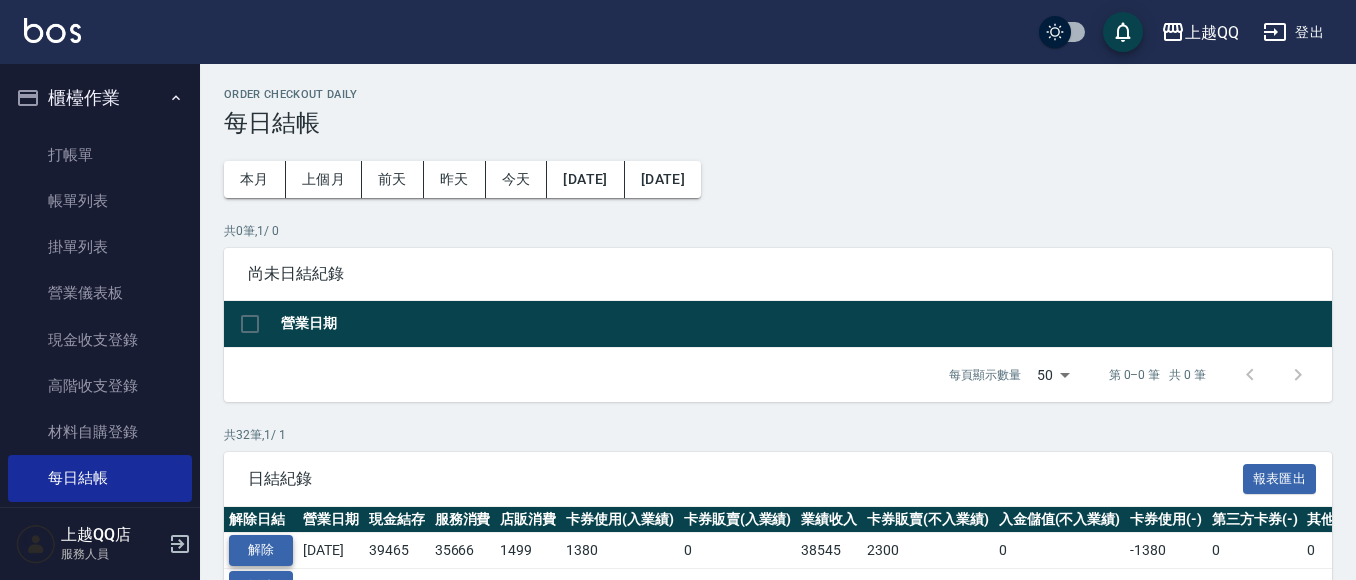 click on "解除" at bounding box center [261, 550] 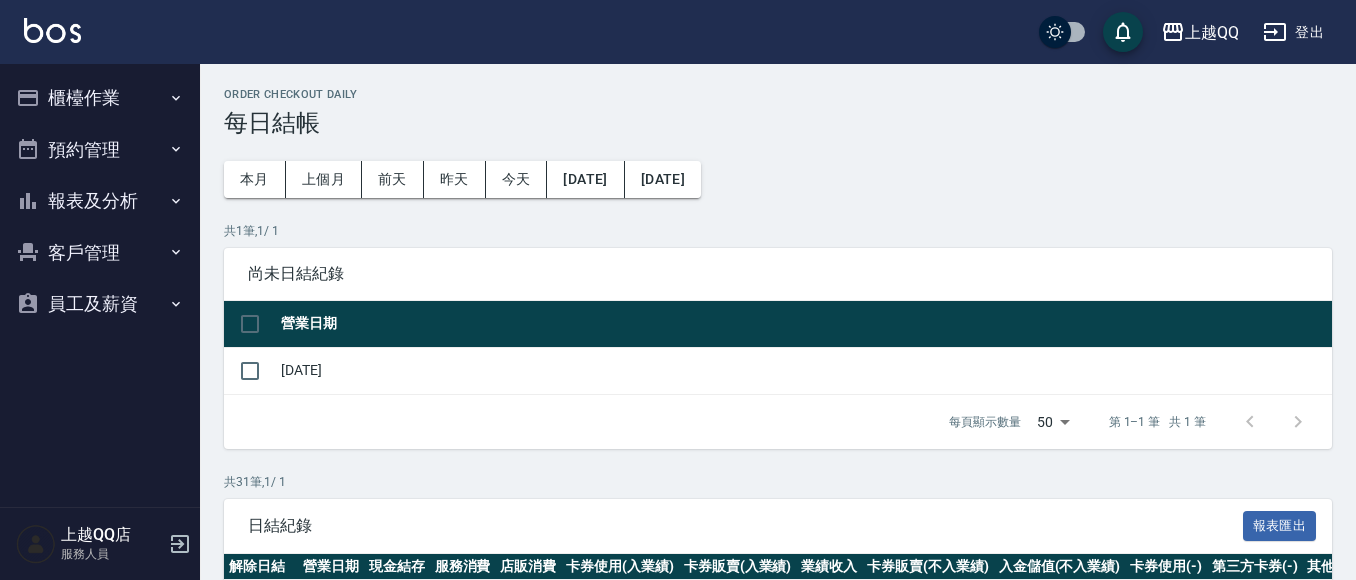 scroll, scrollTop: 0, scrollLeft: 0, axis: both 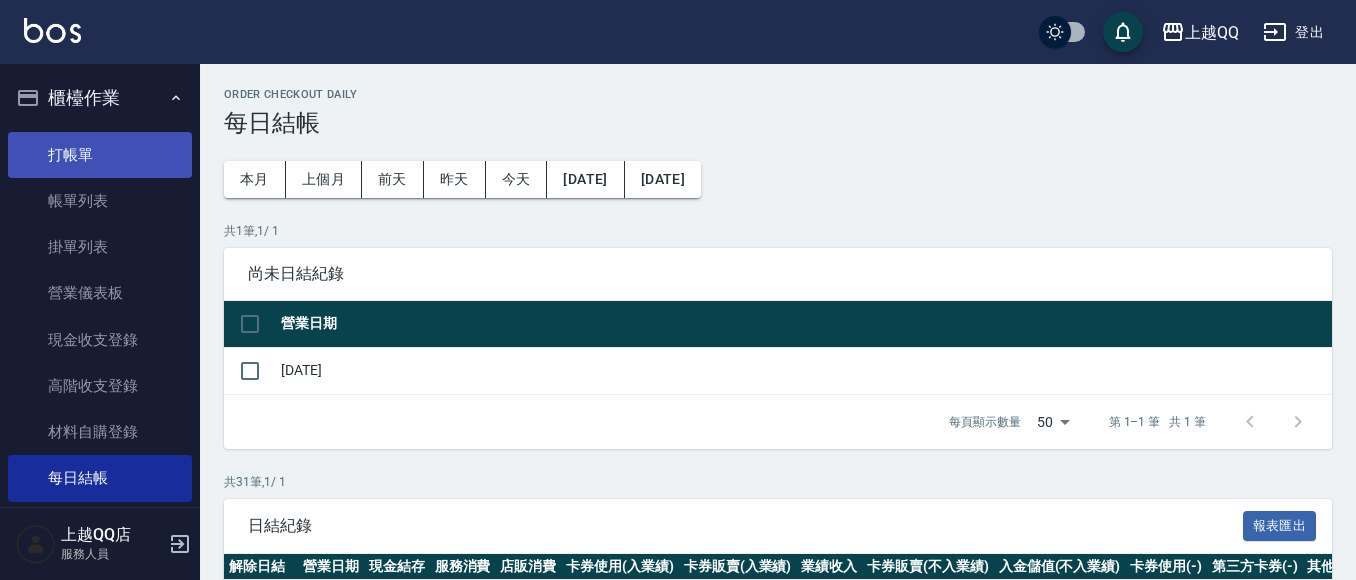 click on "打帳單" at bounding box center [100, 155] 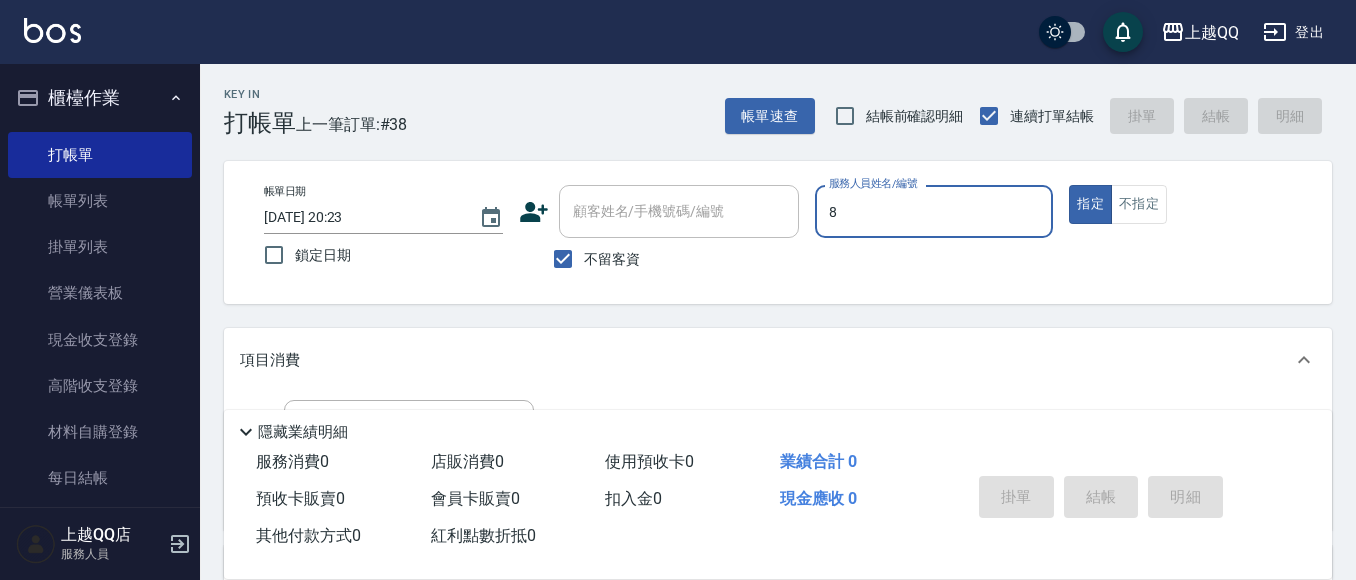 type on "[PERSON_NAME]-8" 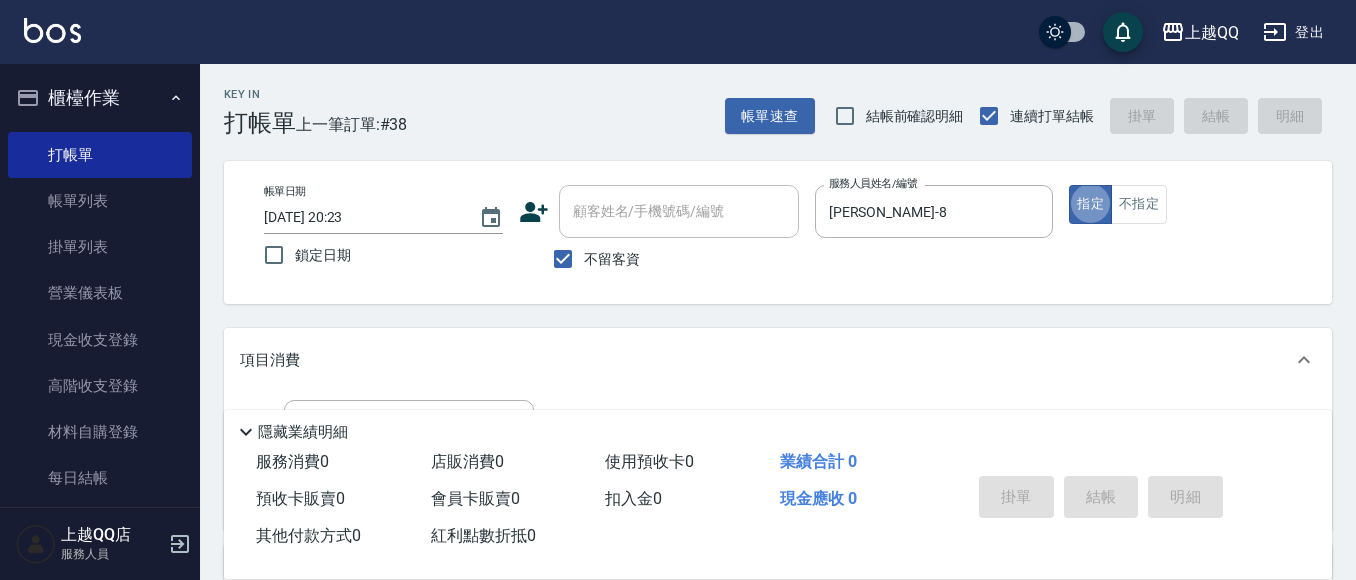 type on "true" 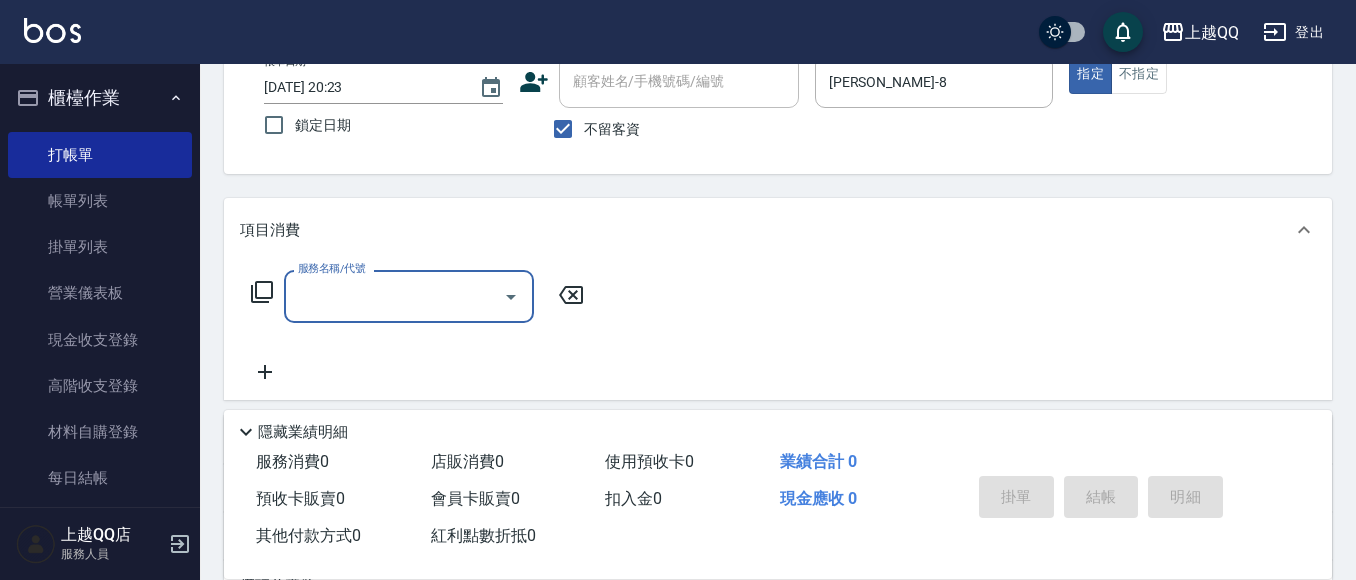 scroll, scrollTop: 137, scrollLeft: 0, axis: vertical 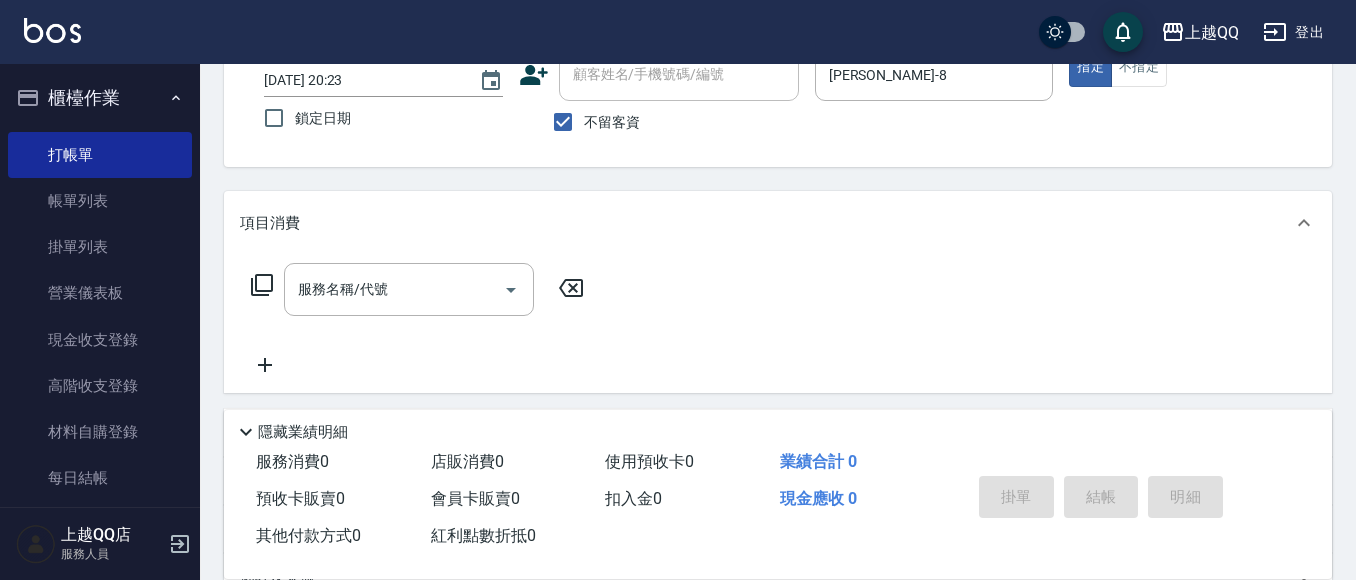 click 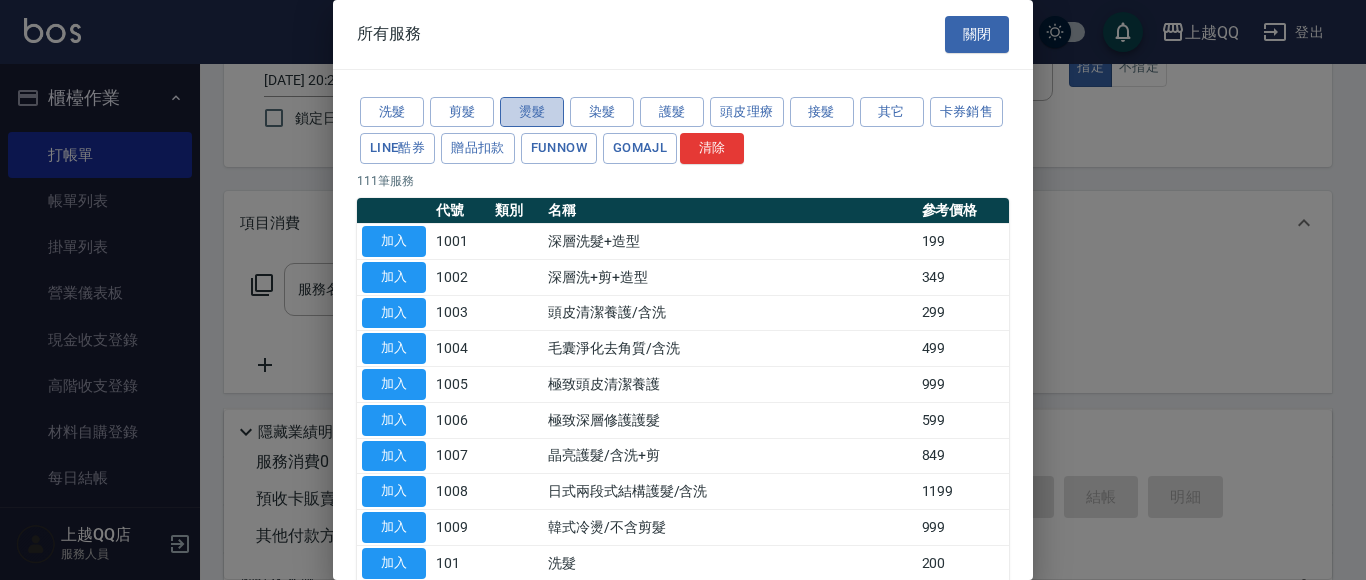 click on "燙髮" at bounding box center (532, 112) 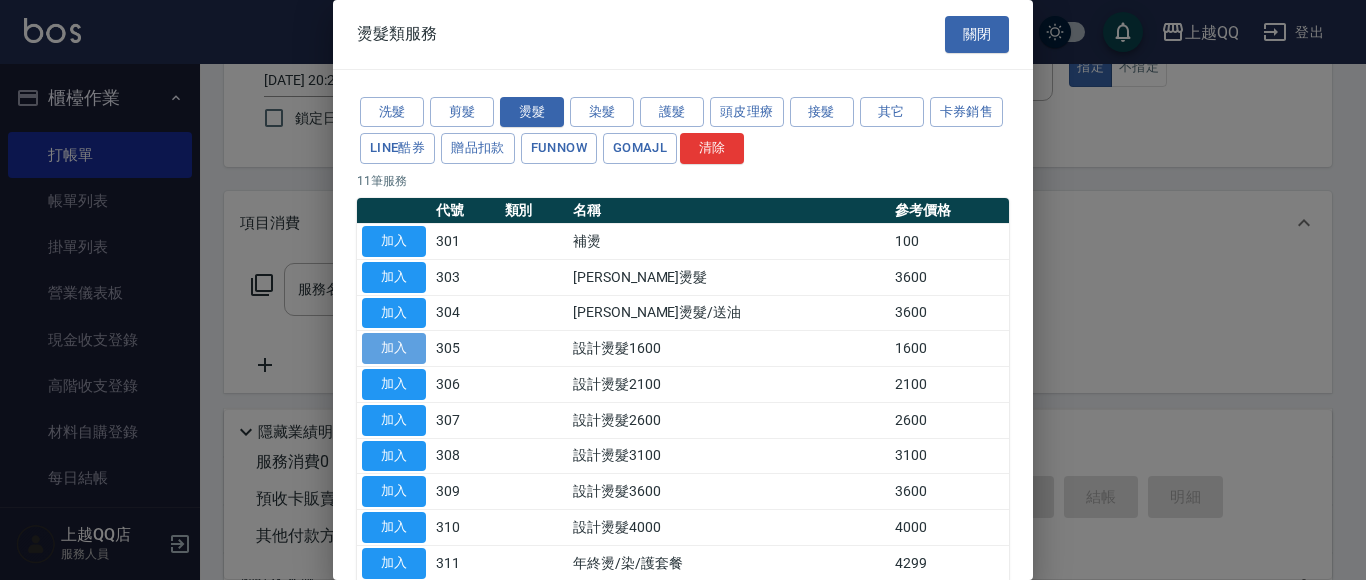 click on "加入" at bounding box center (394, 348) 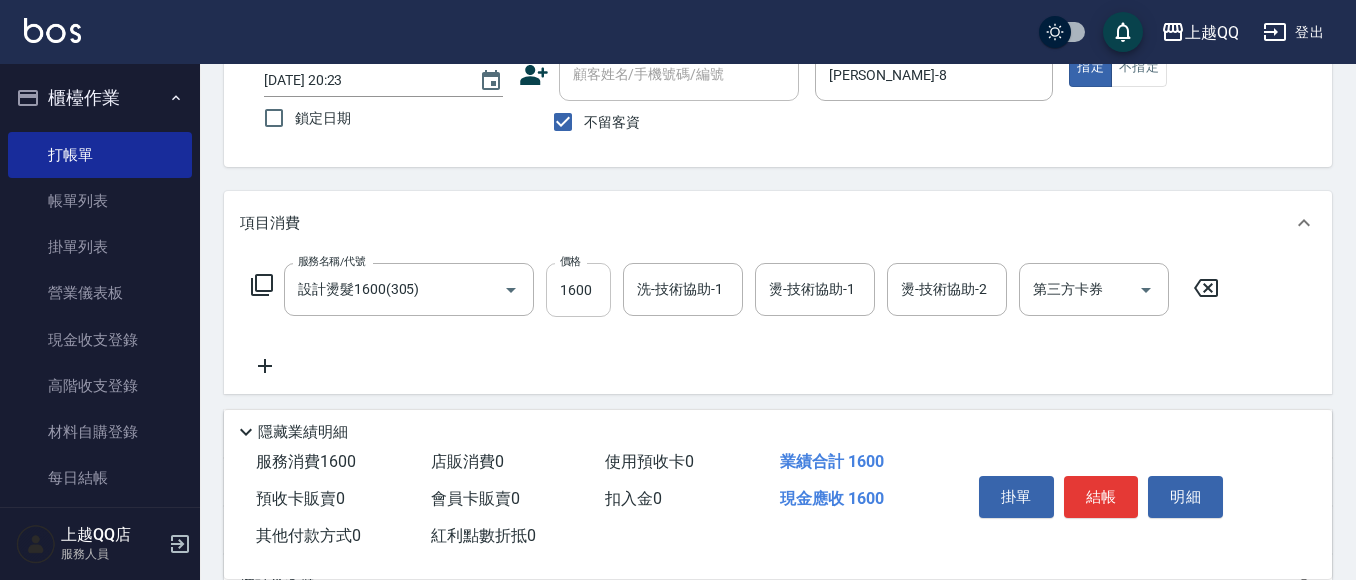 click on "1600" at bounding box center (578, 290) 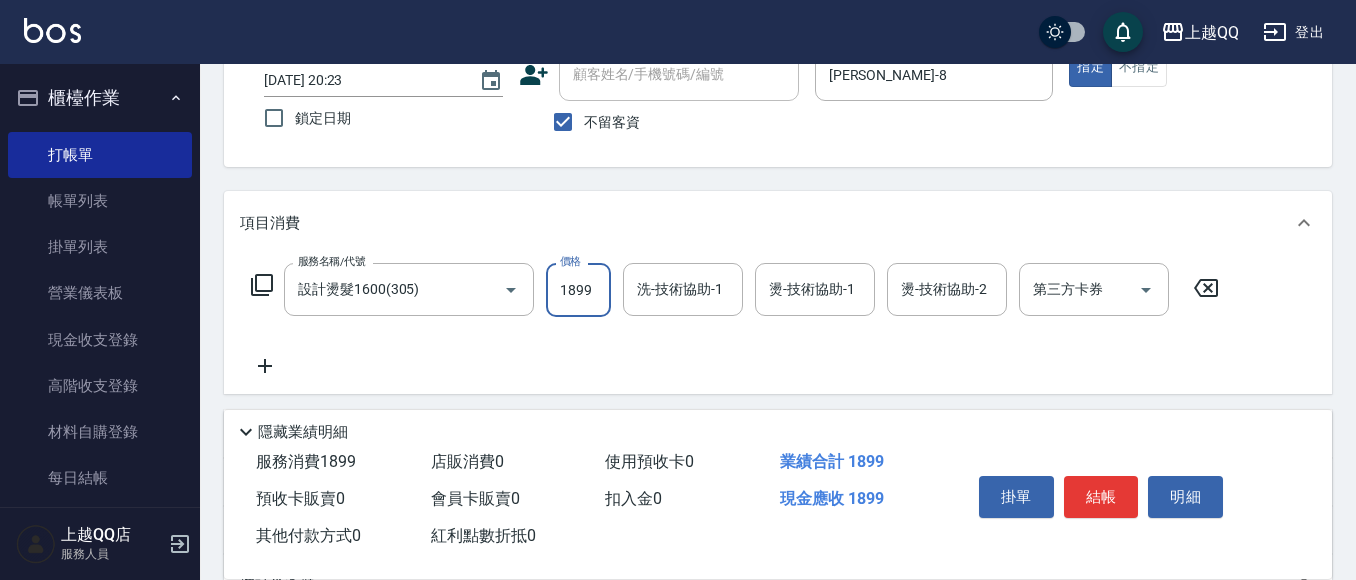 type on "1899" 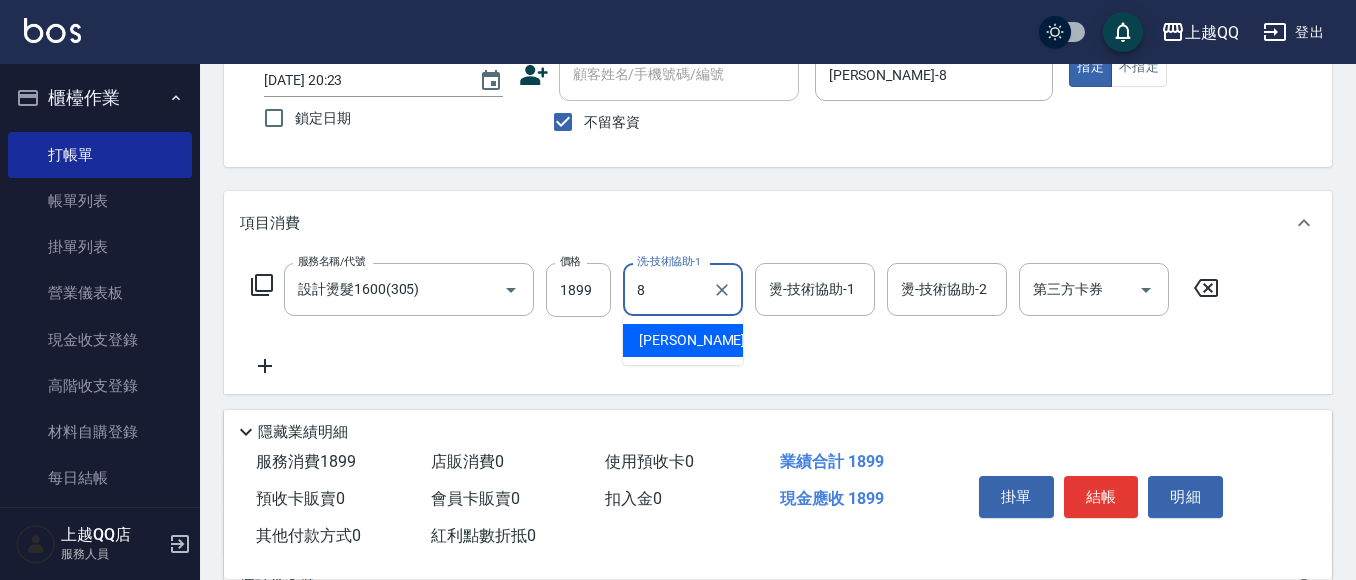click on "[PERSON_NAME] -8" at bounding box center [683, 340] 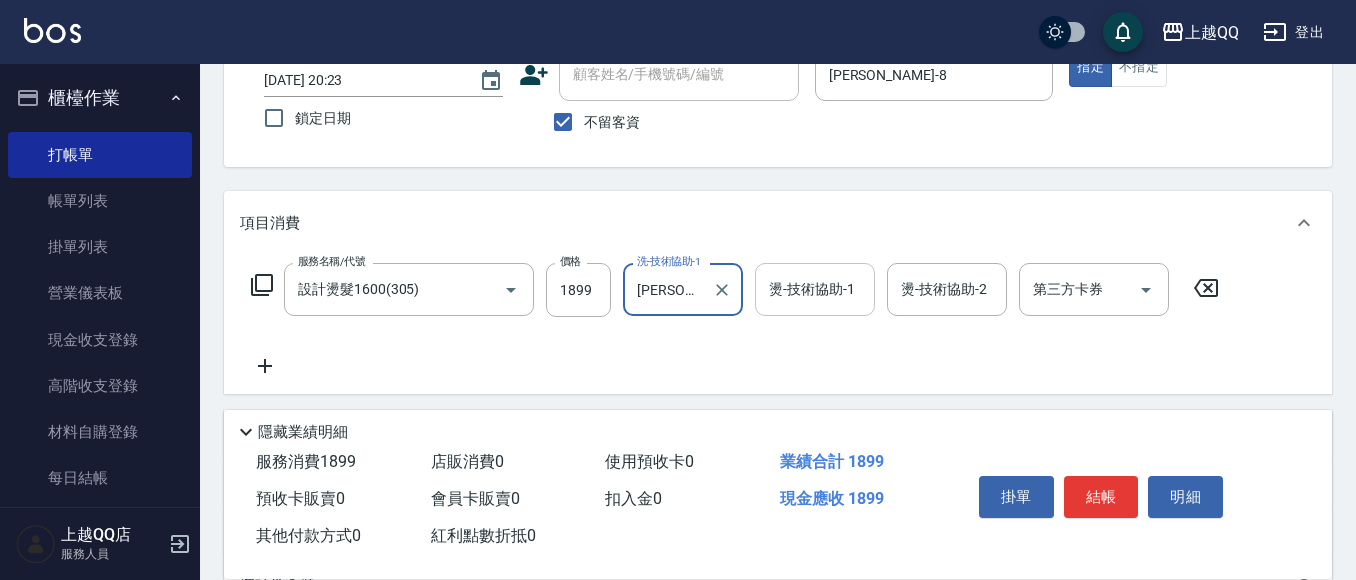 type on "[PERSON_NAME]-8" 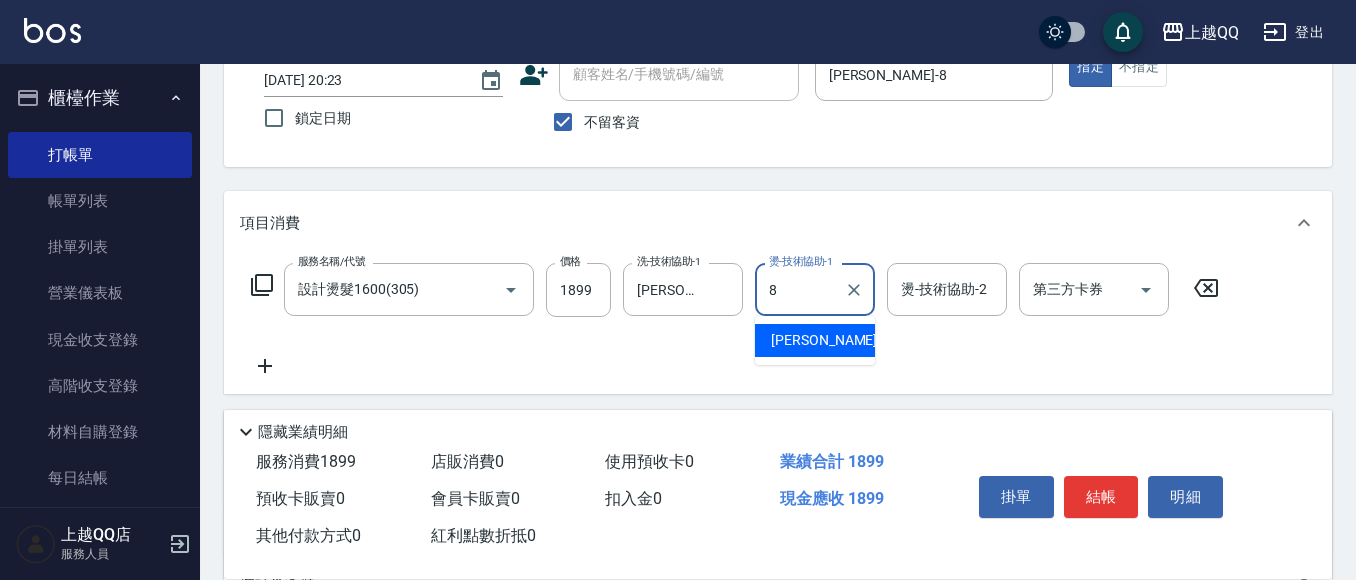 click on "[PERSON_NAME] -8" at bounding box center [830, 340] 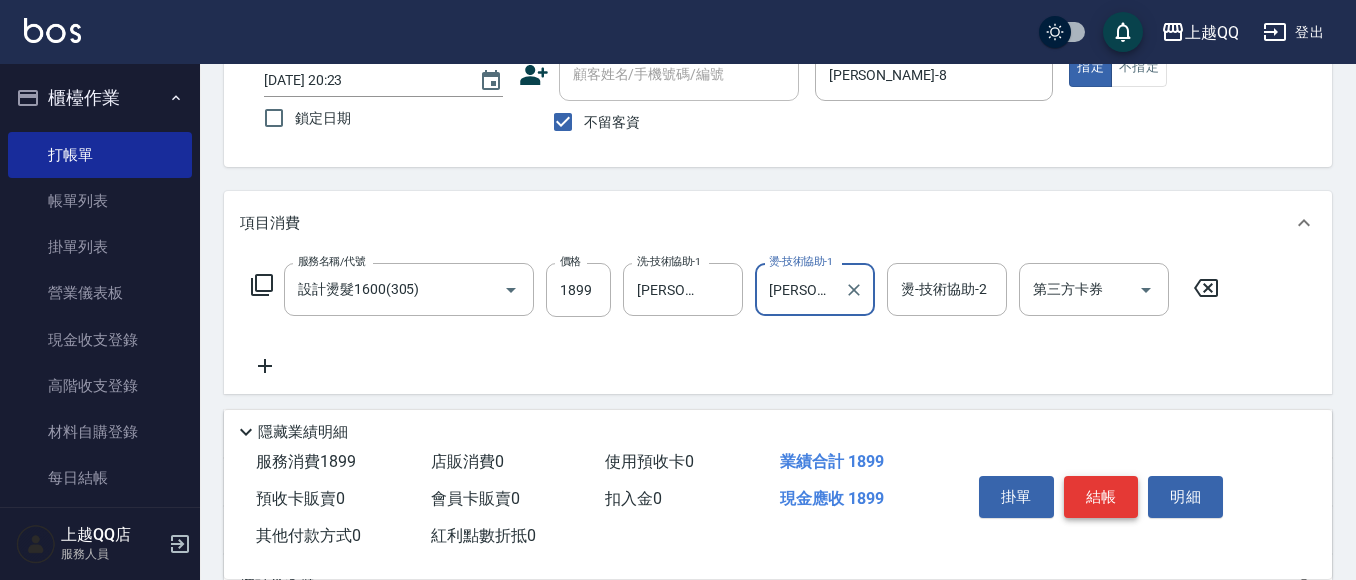 type on "[PERSON_NAME]-8" 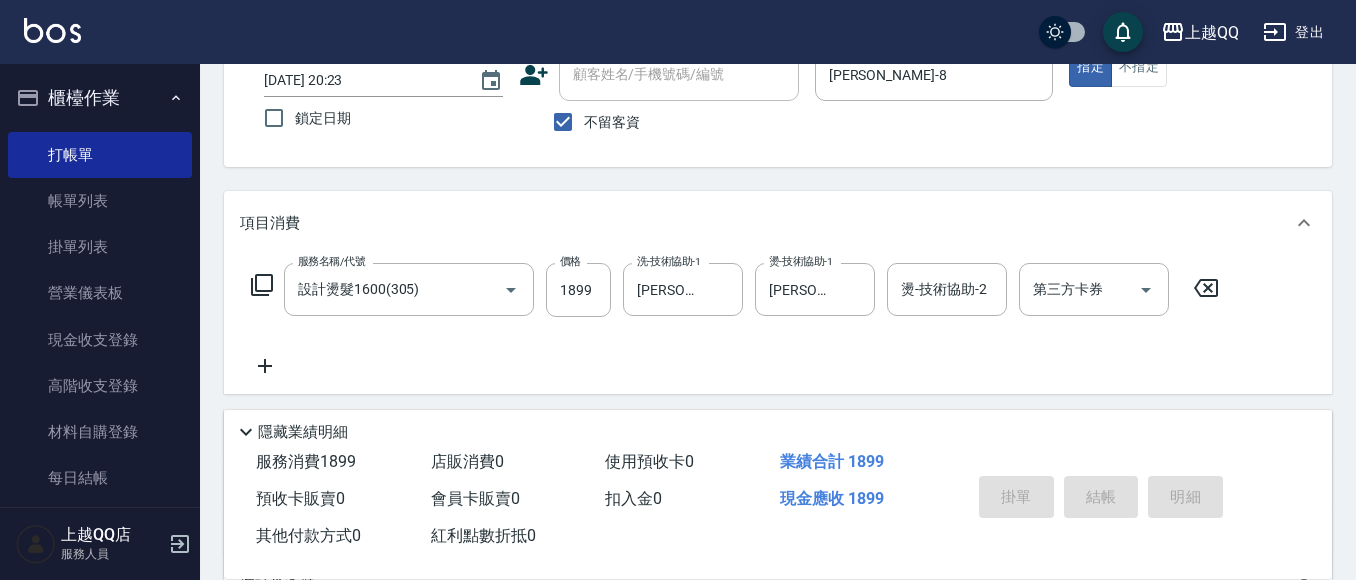 type 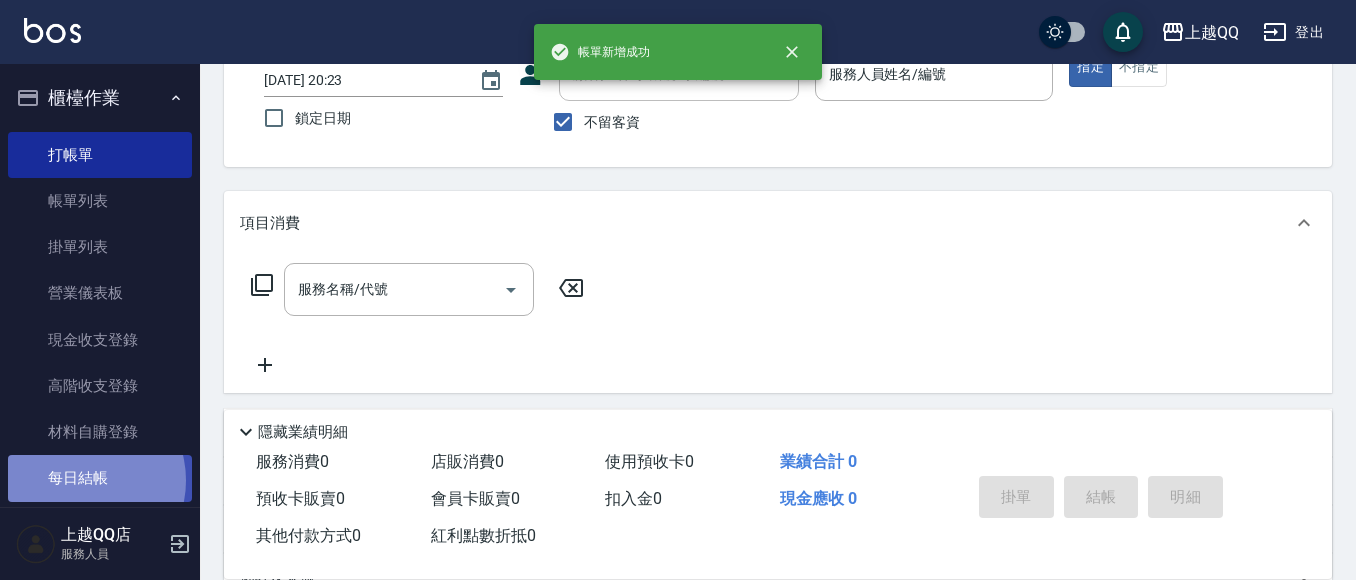 click on "每日結帳" at bounding box center (100, 478) 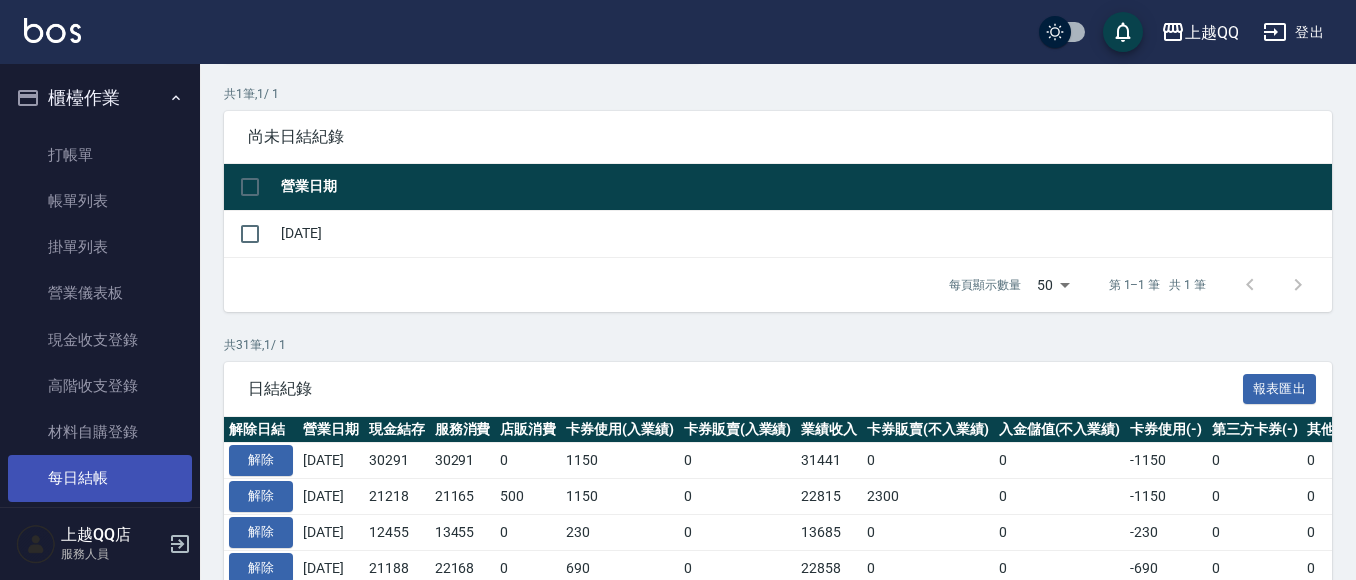 scroll, scrollTop: 0, scrollLeft: 0, axis: both 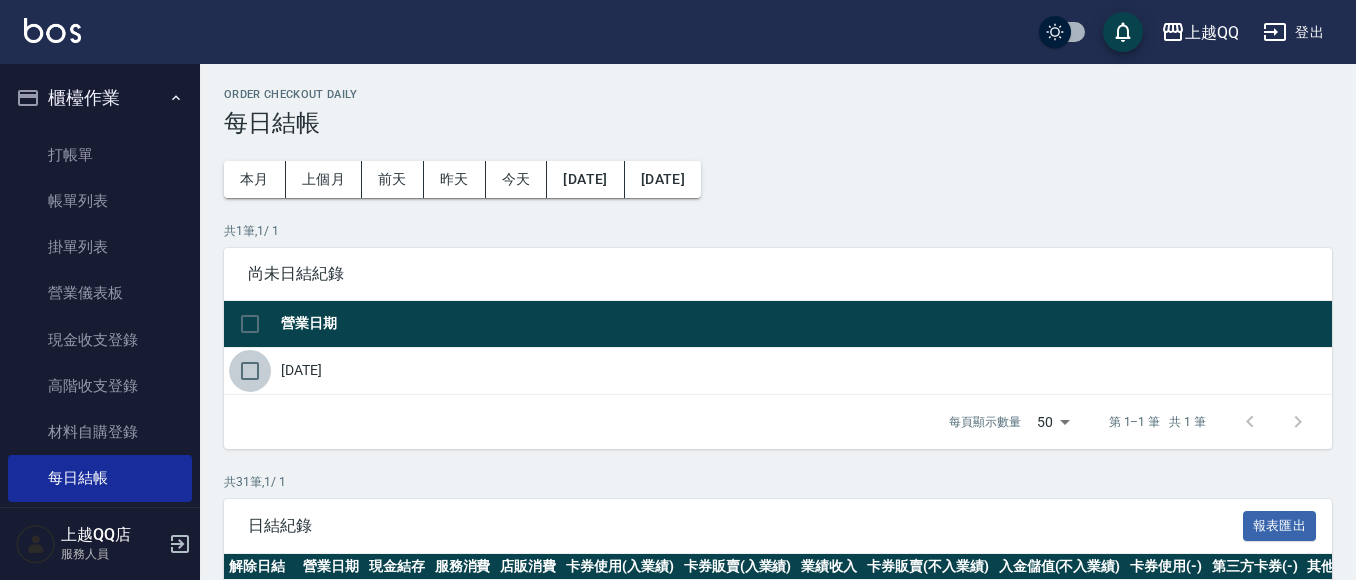 click at bounding box center [250, 371] 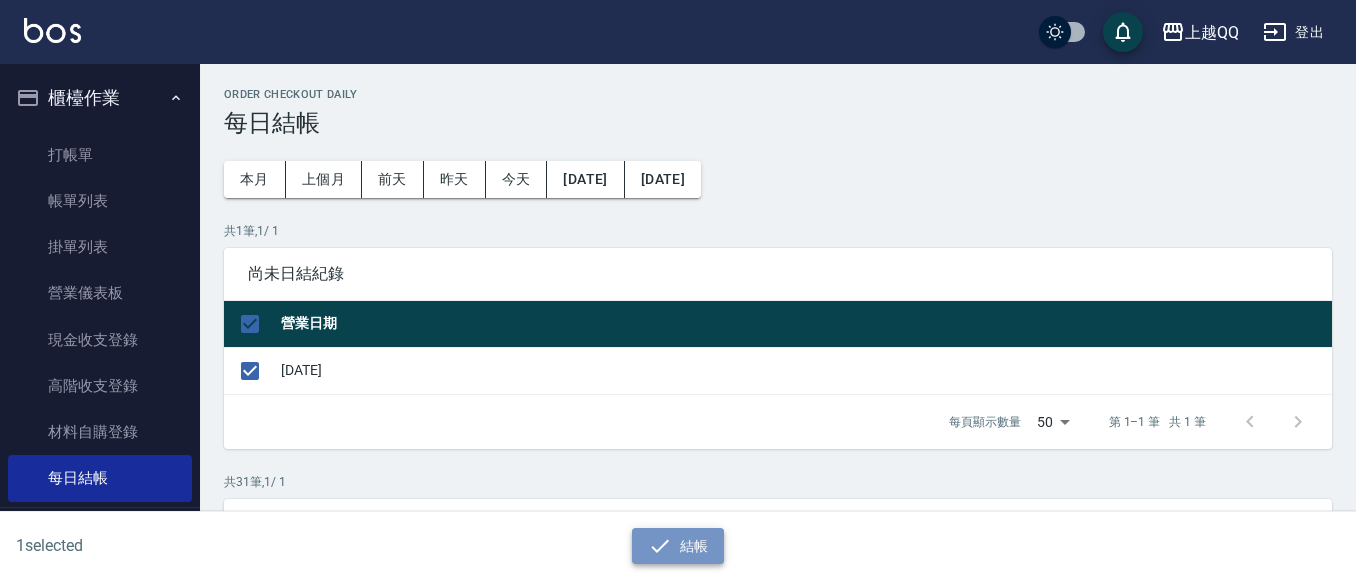 click on "結帳" at bounding box center (678, 546) 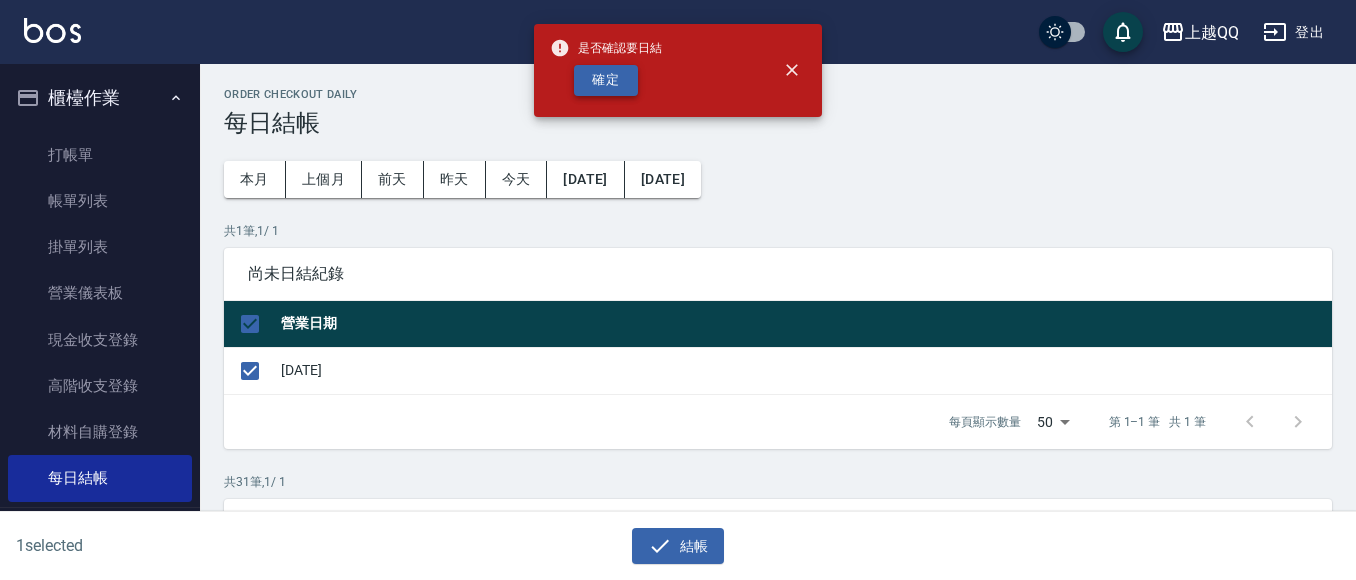 click on "確定" at bounding box center [606, 80] 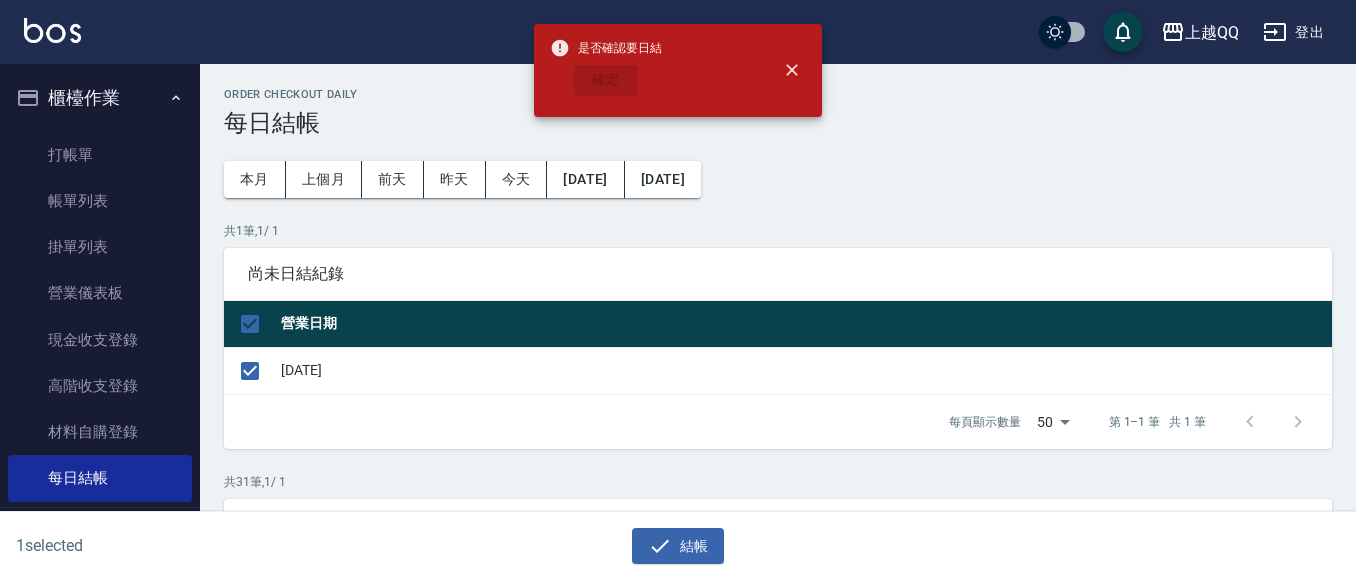 checkbox on "false" 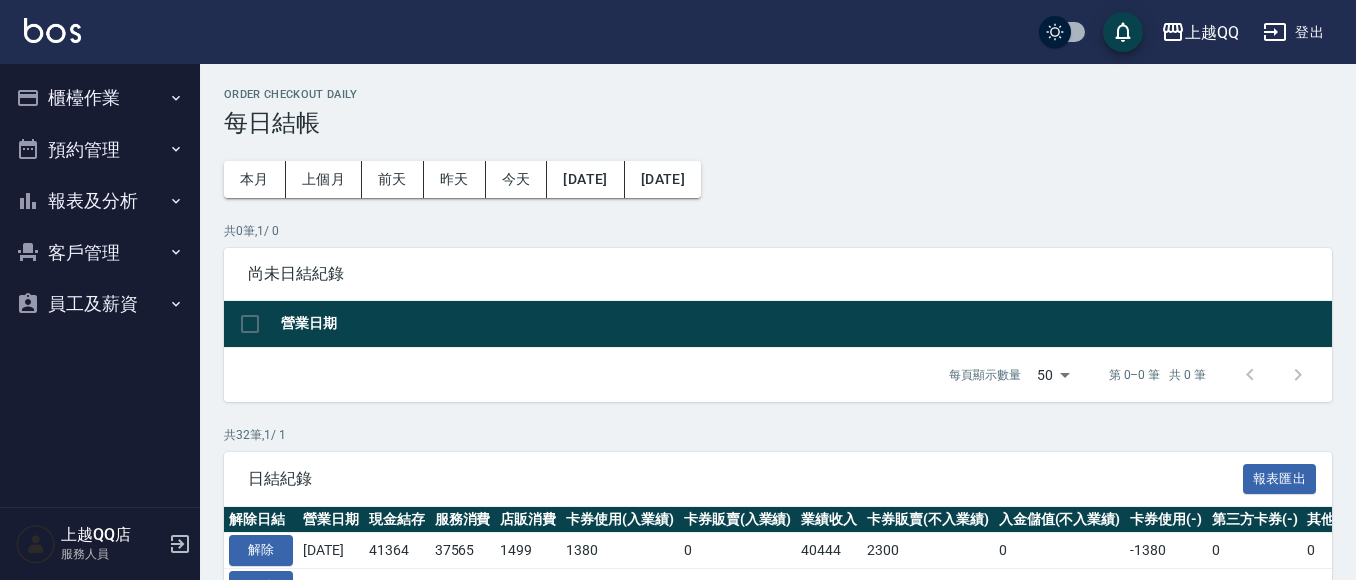scroll, scrollTop: 0, scrollLeft: 0, axis: both 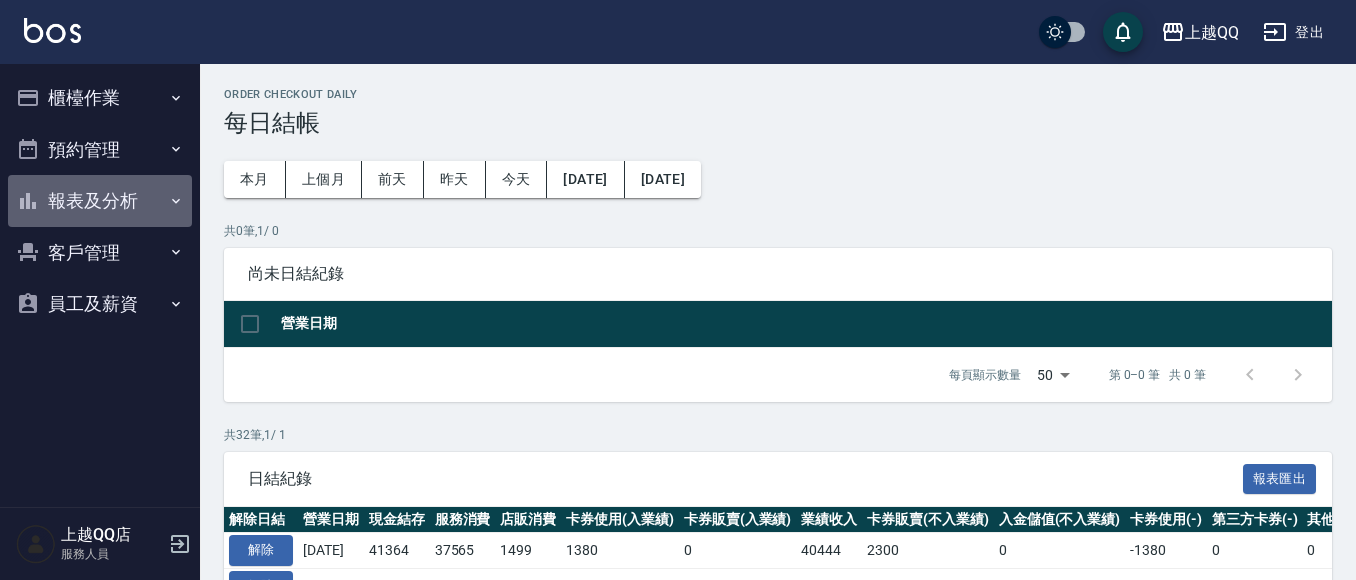 click on "報表及分析" at bounding box center [100, 201] 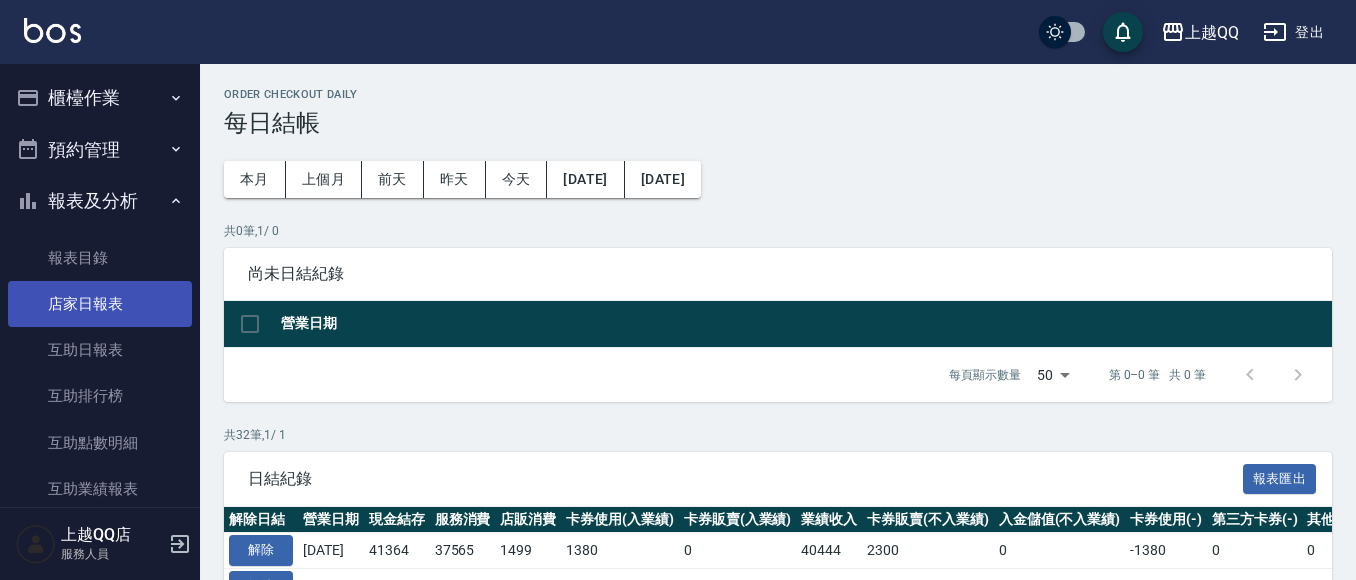 click on "店家日報表" at bounding box center [100, 304] 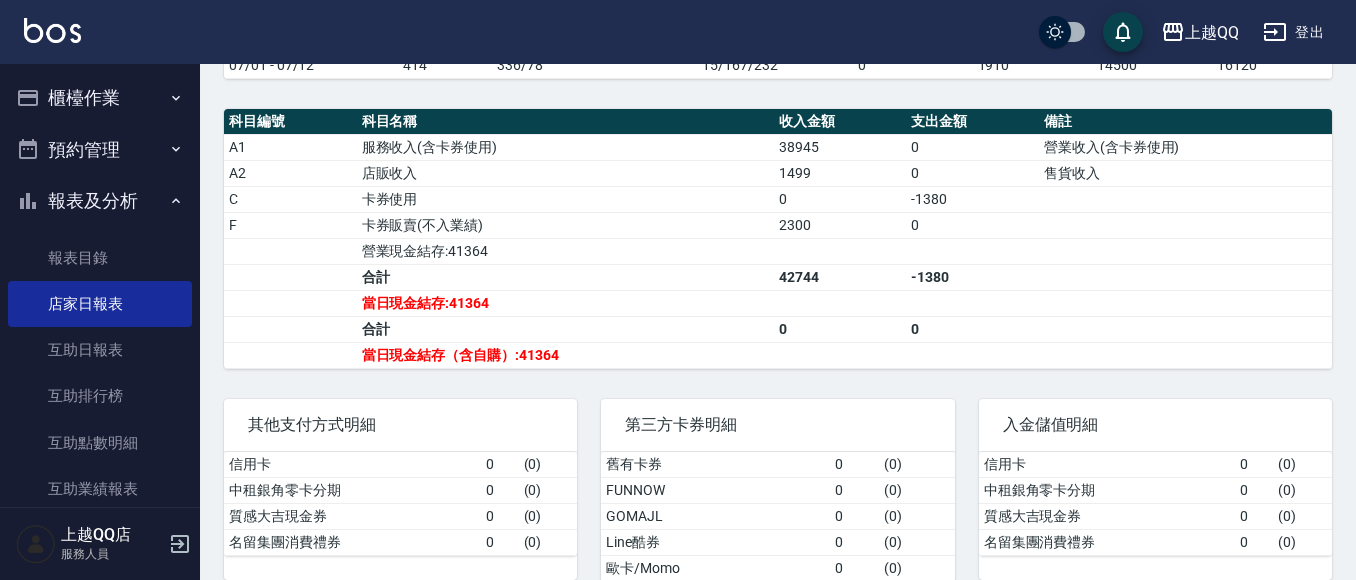 scroll, scrollTop: 707, scrollLeft: 0, axis: vertical 